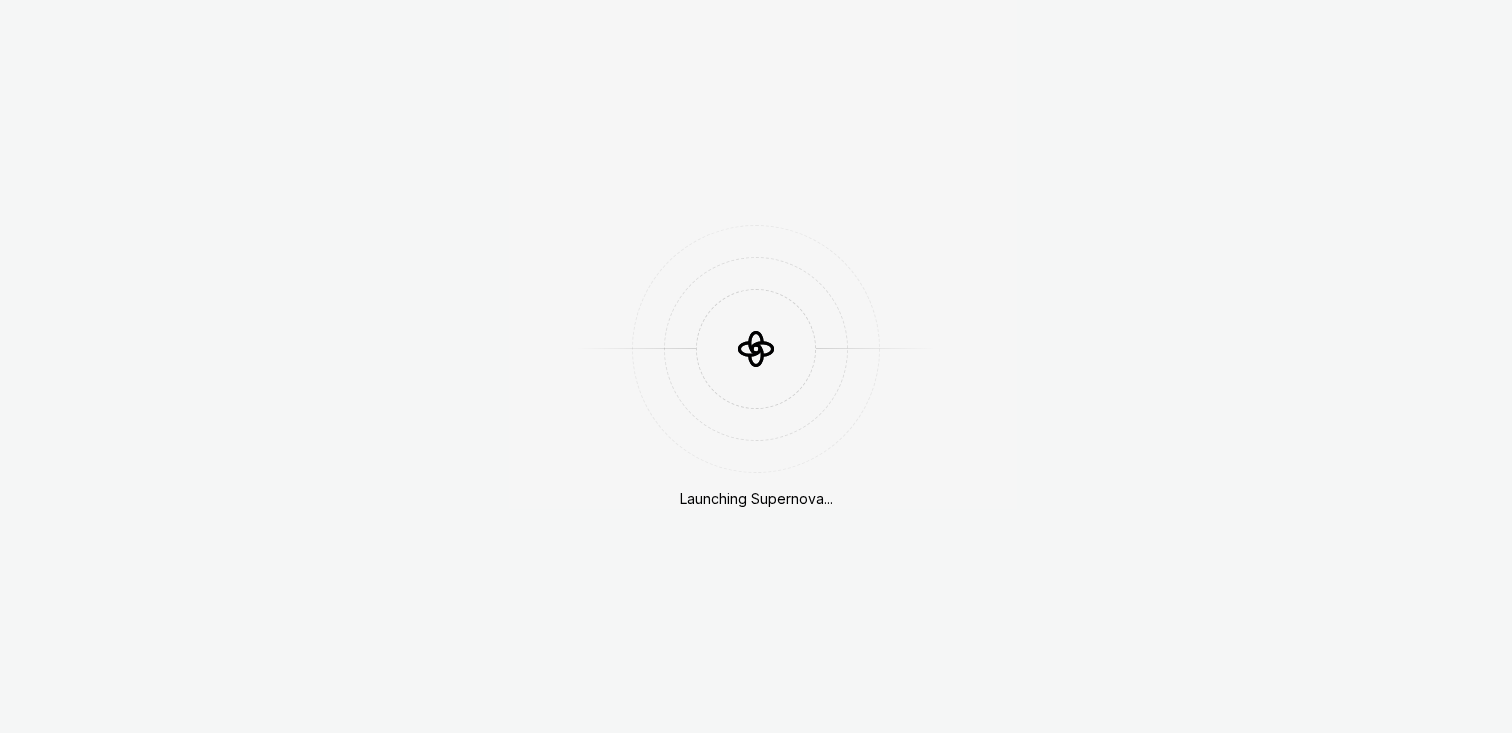 scroll, scrollTop: 0, scrollLeft: 0, axis: both 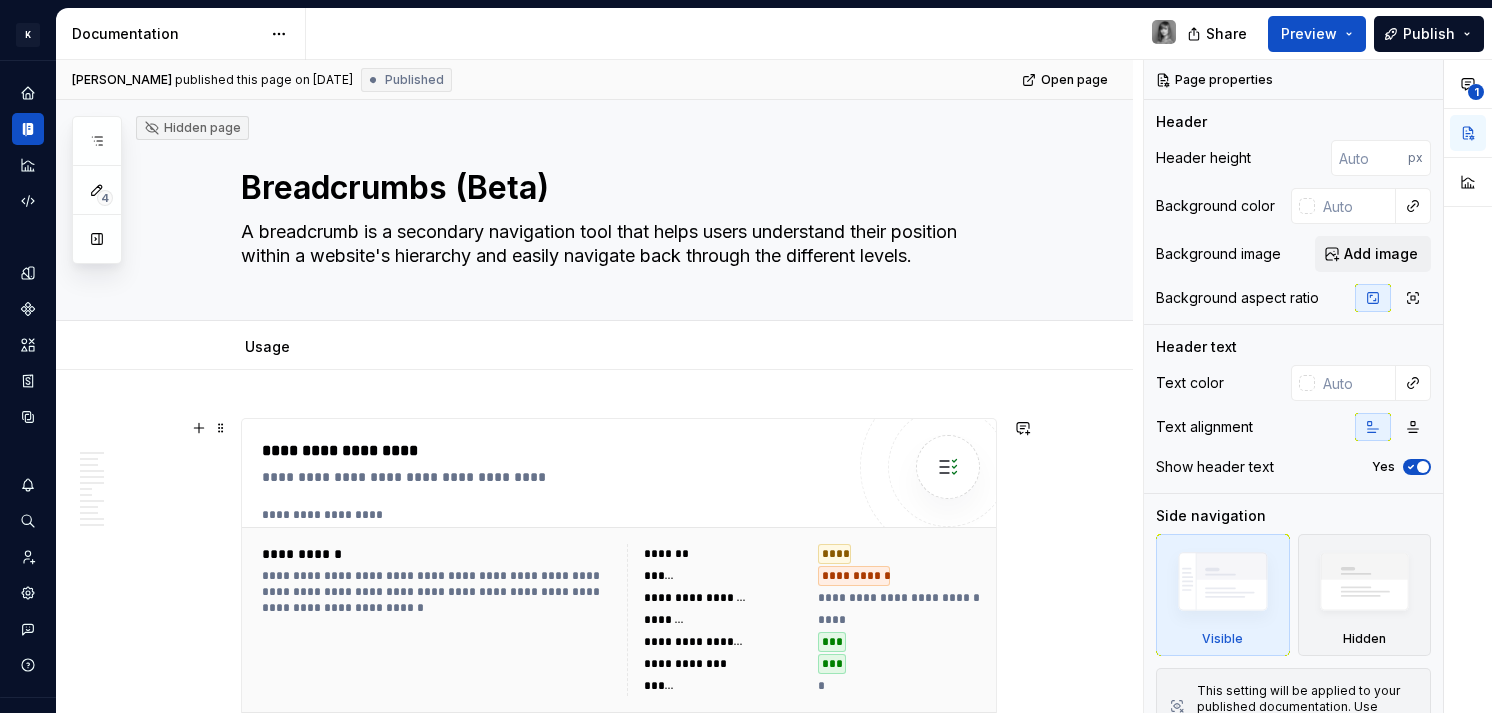 click on "**********" at bounding box center [594, 2811] 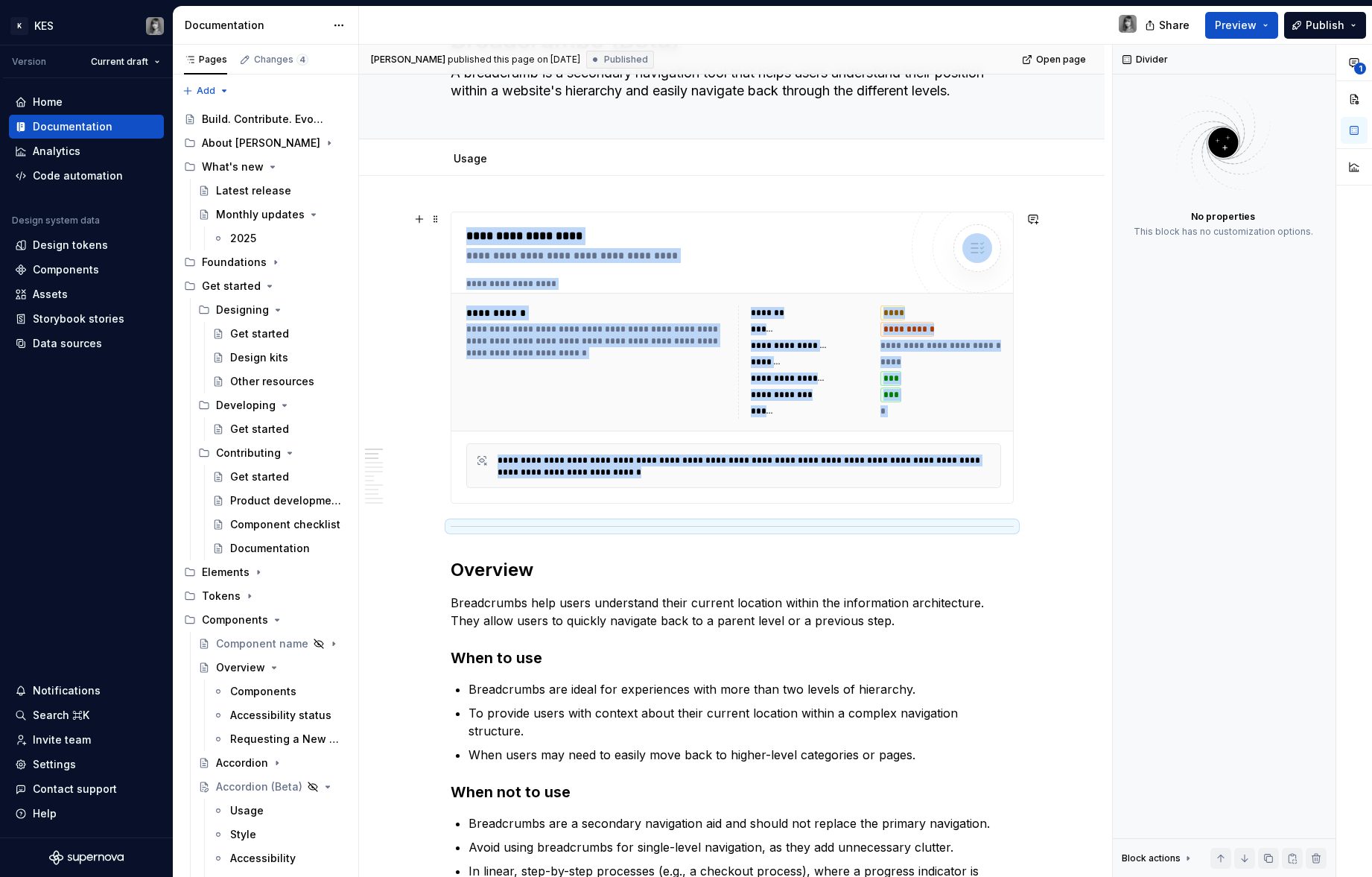 scroll, scrollTop: 103, scrollLeft: 0, axis: vertical 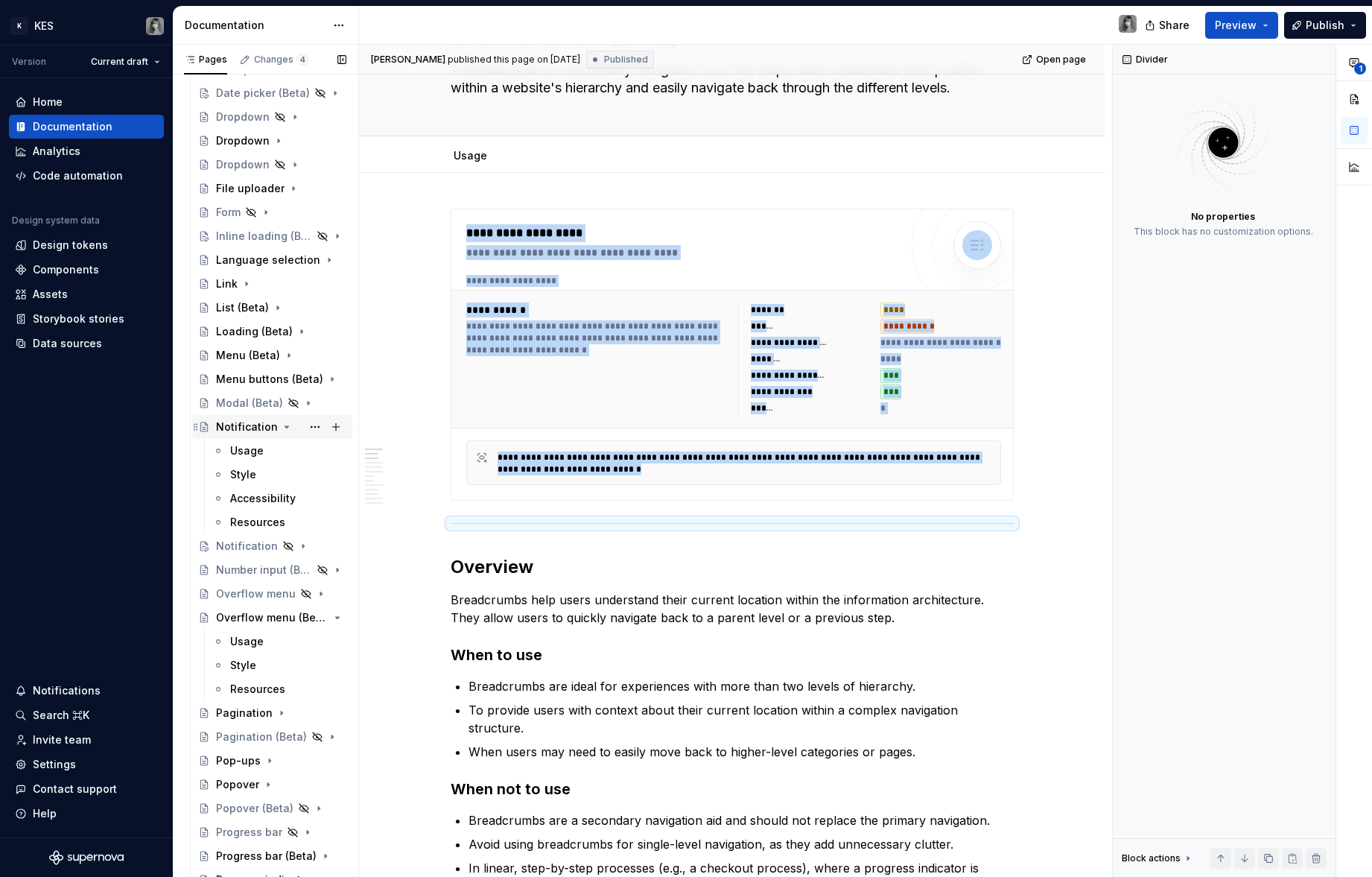 click on "Notification" at bounding box center [247, 427] 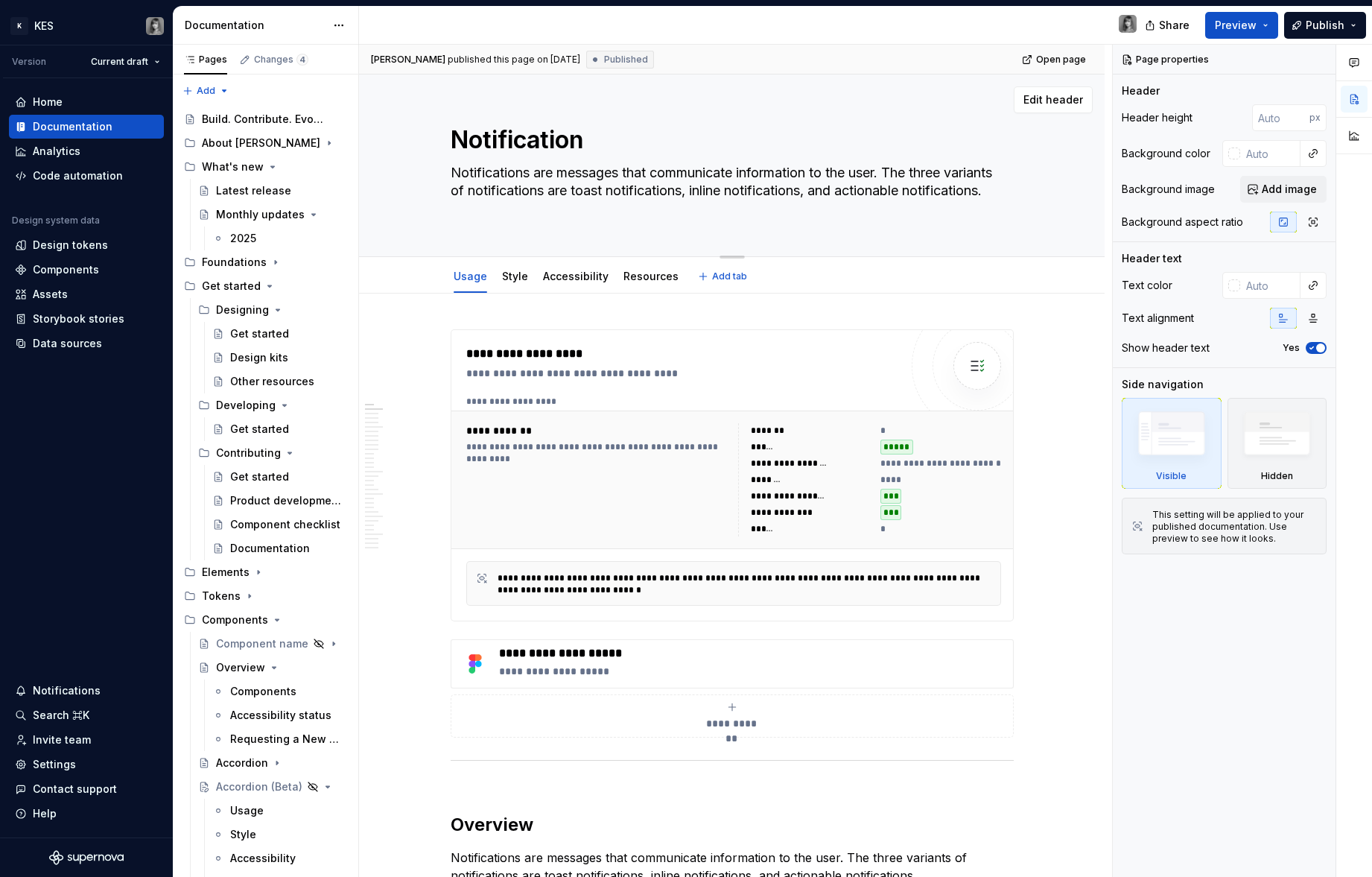 click on "Notification Notifications are messages that communicate information to the user. The three variants of notifications are toast notifications, inline notifications, and actionable notifications." at bounding box center [732, 165] 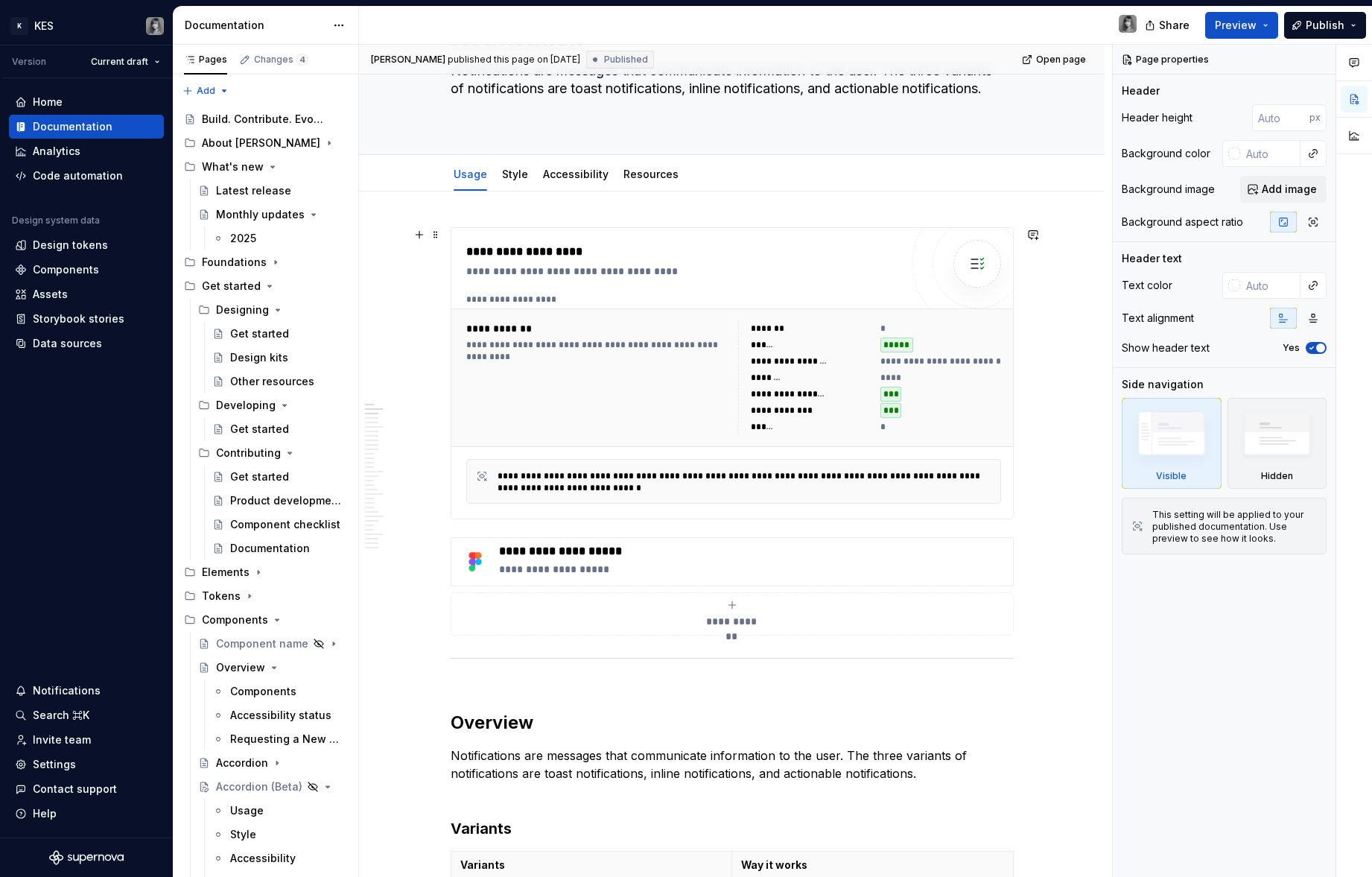 scroll, scrollTop: 69, scrollLeft: 0, axis: vertical 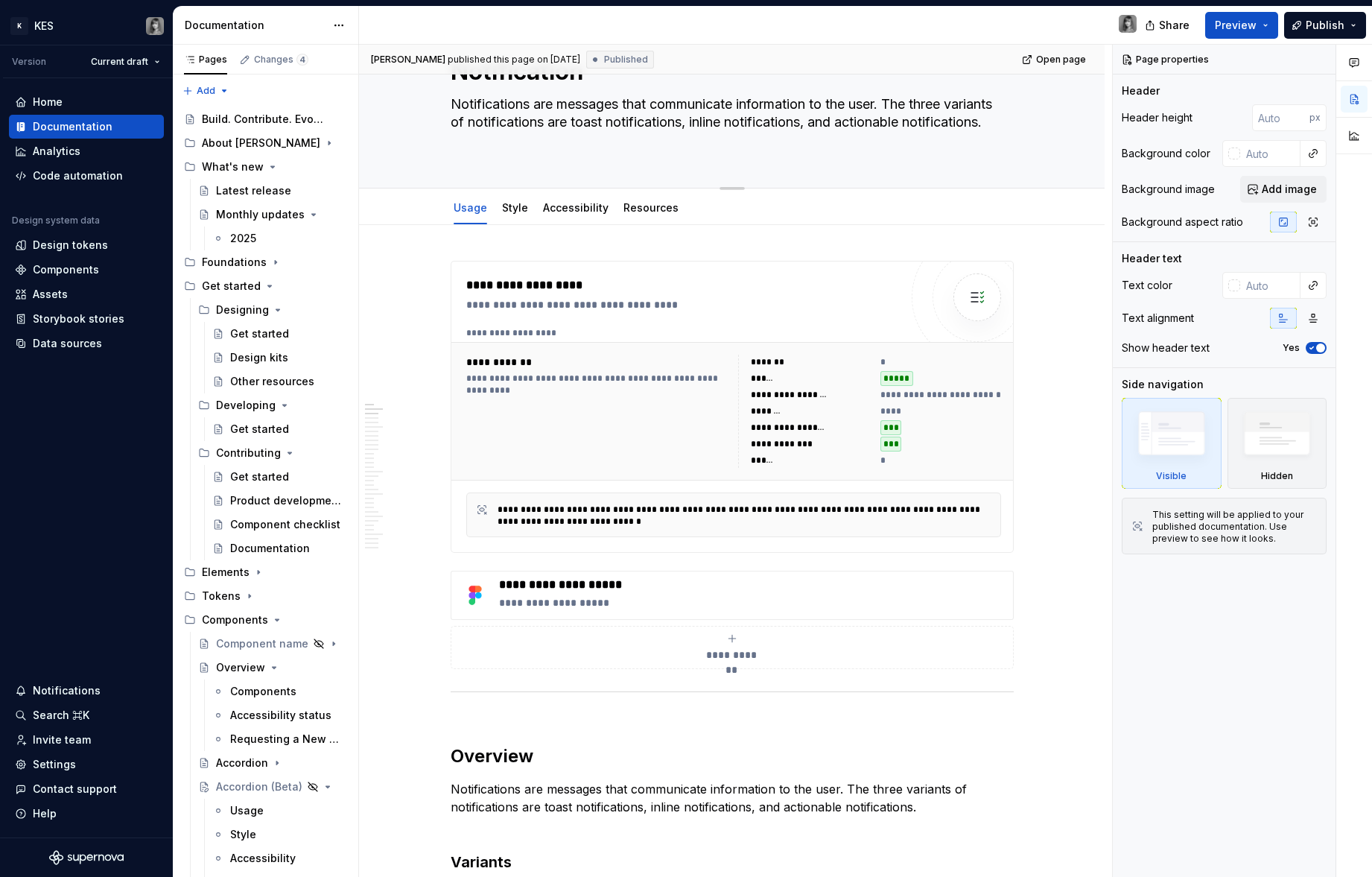 click on "Notifications are messages that communicate information to the user. The three variants of notifications are toast notifications, inline notifications, and actionable notifications." at bounding box center [729, 122] 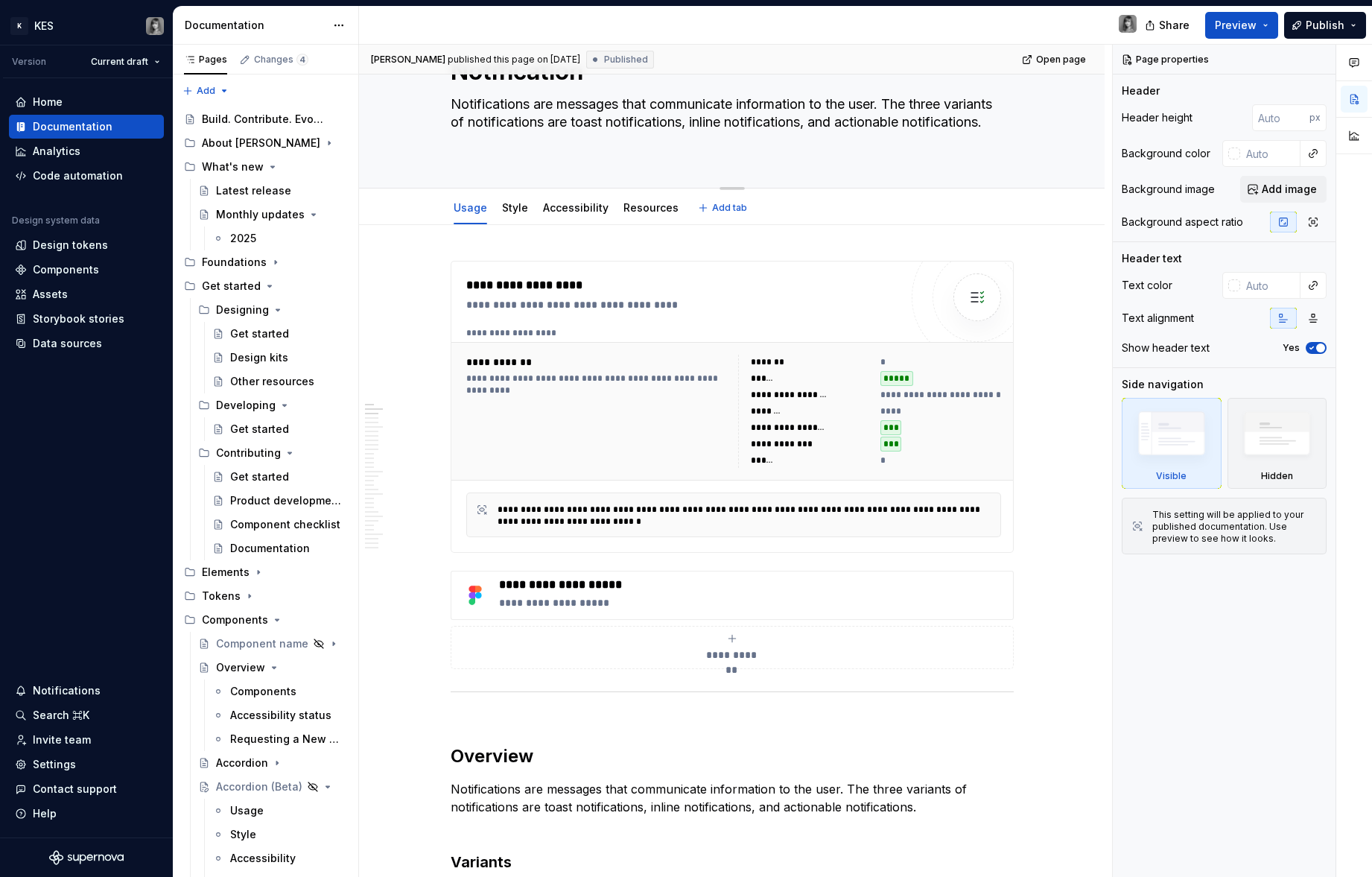 click on "Notifications are messages that communicate information to the user. The three variants of notifications are toast notifications, inline notifications, and actionable notifications." at bounding box center [729, 122] 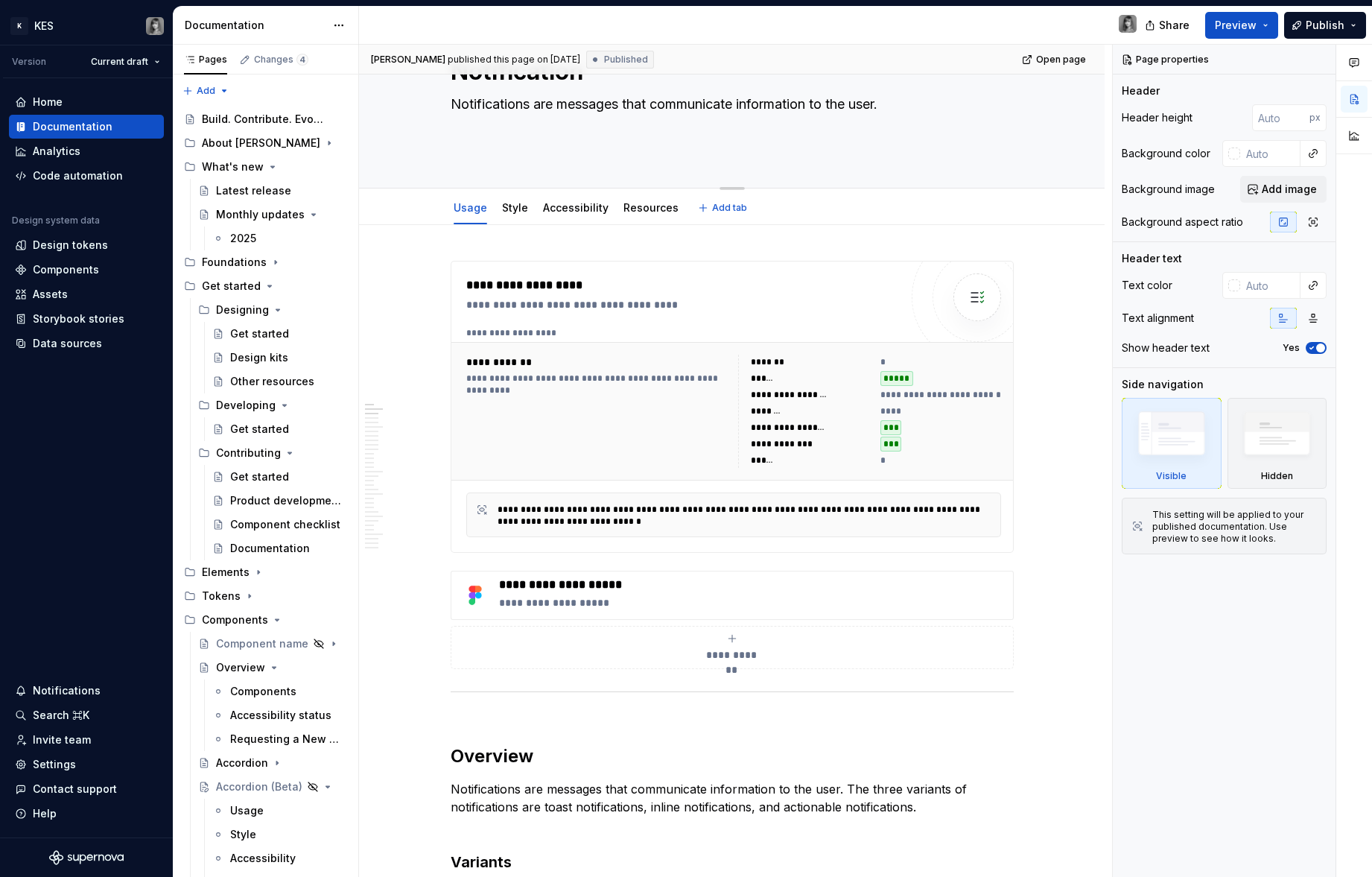 type on "*" 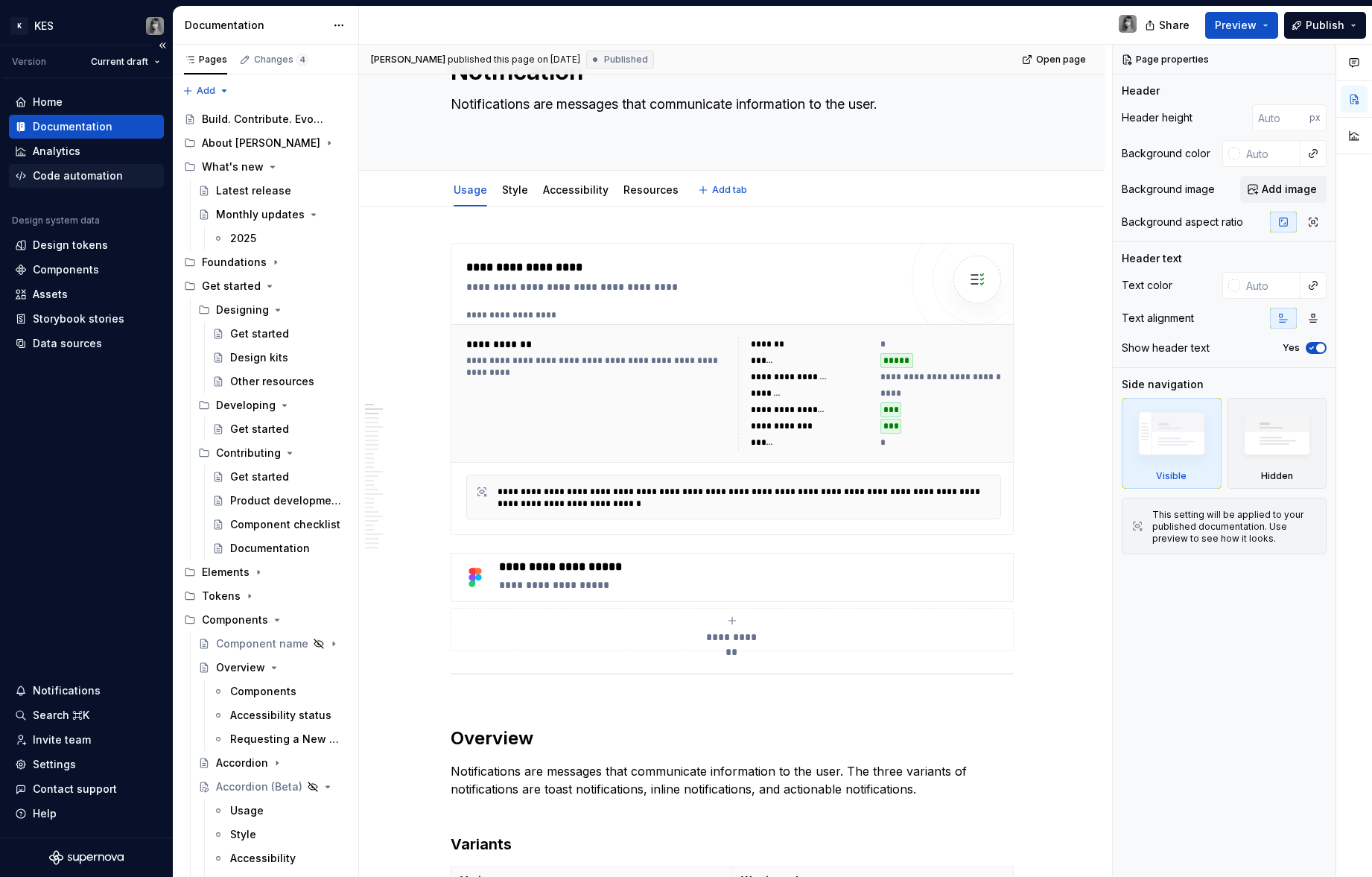 type on "*" 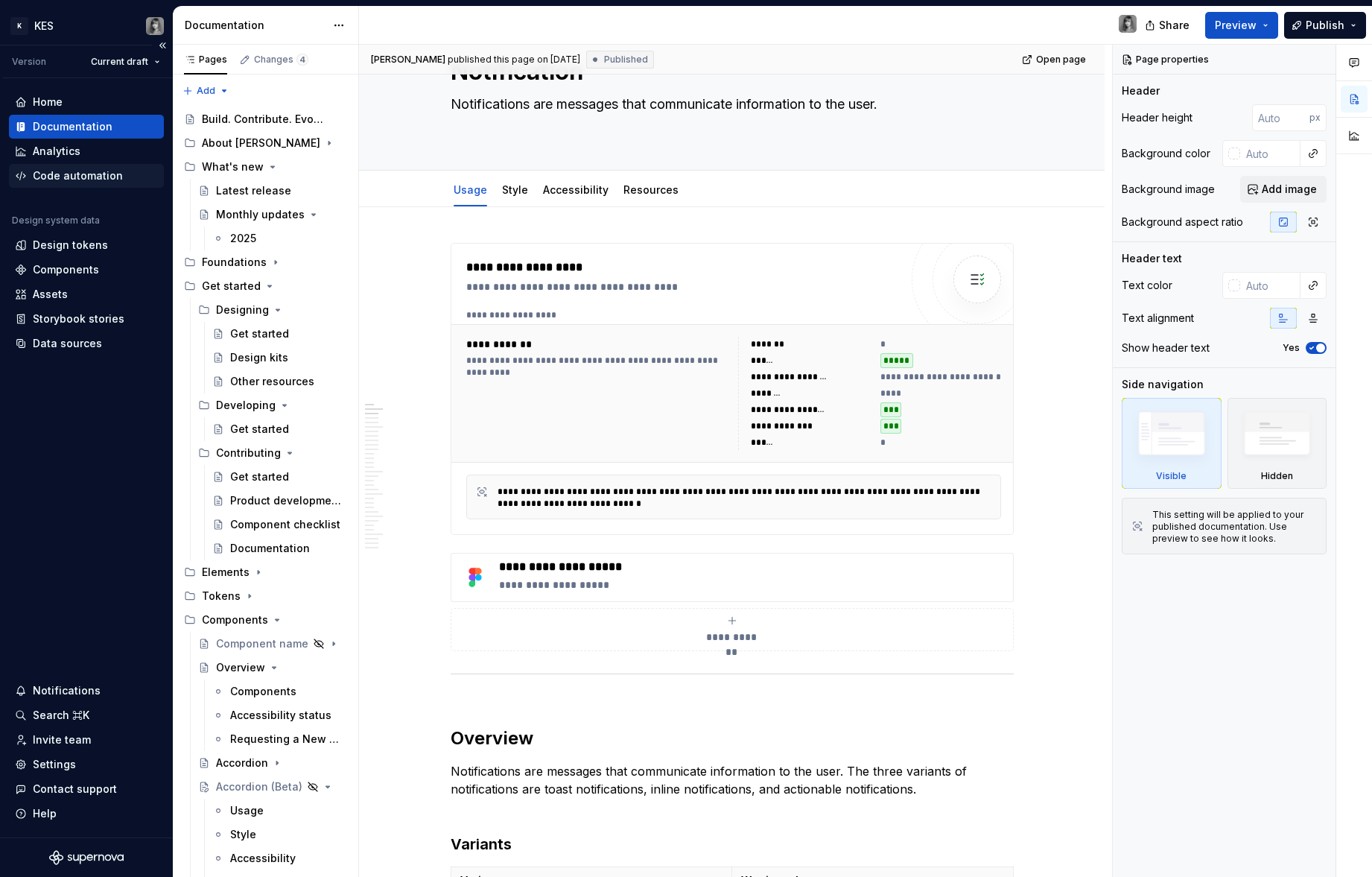 type on "Notifications are messages that communicate information to the user." 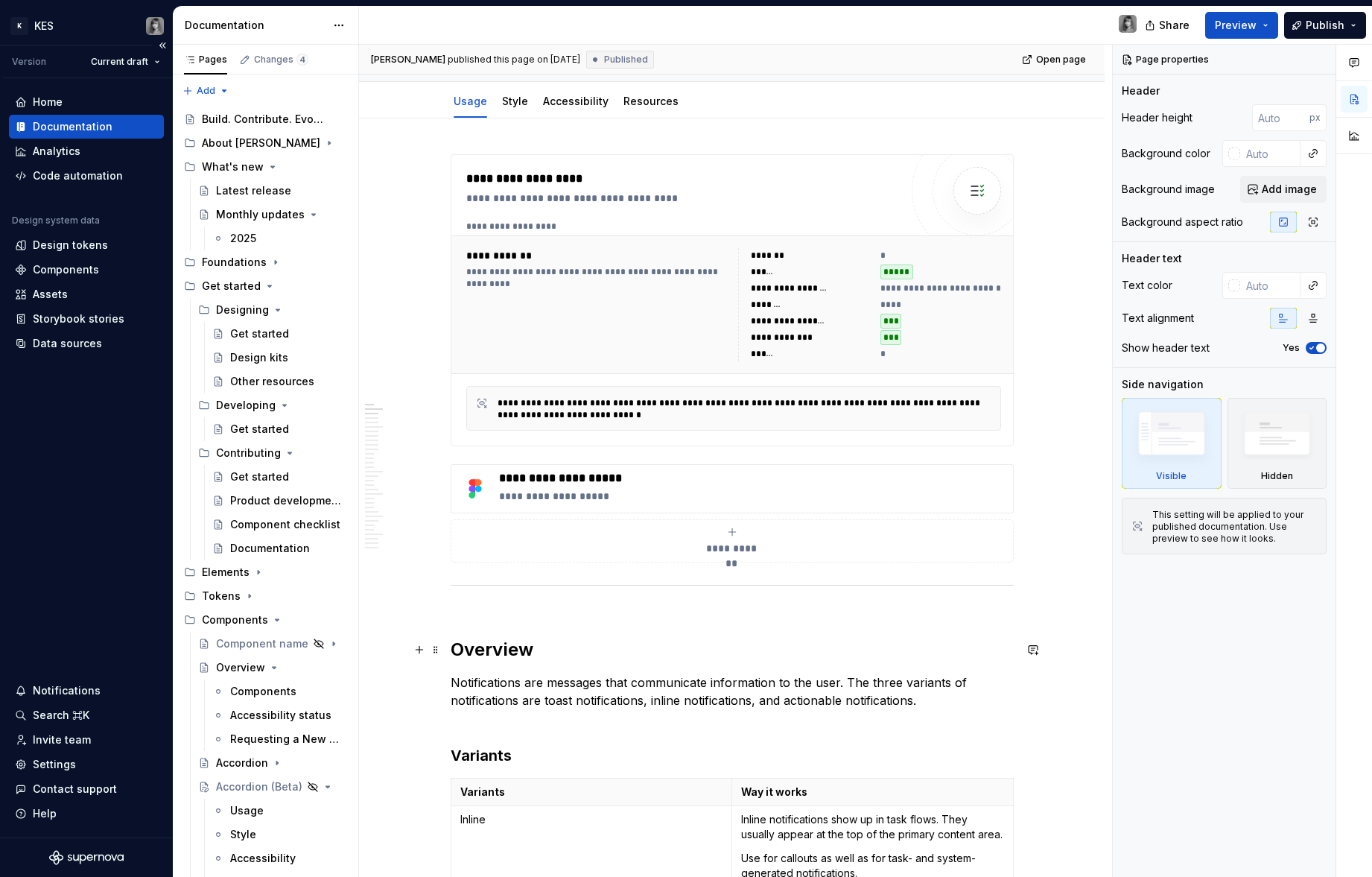 scroll, scrollTop: 334, scrollLeft: 0, axis: vertical 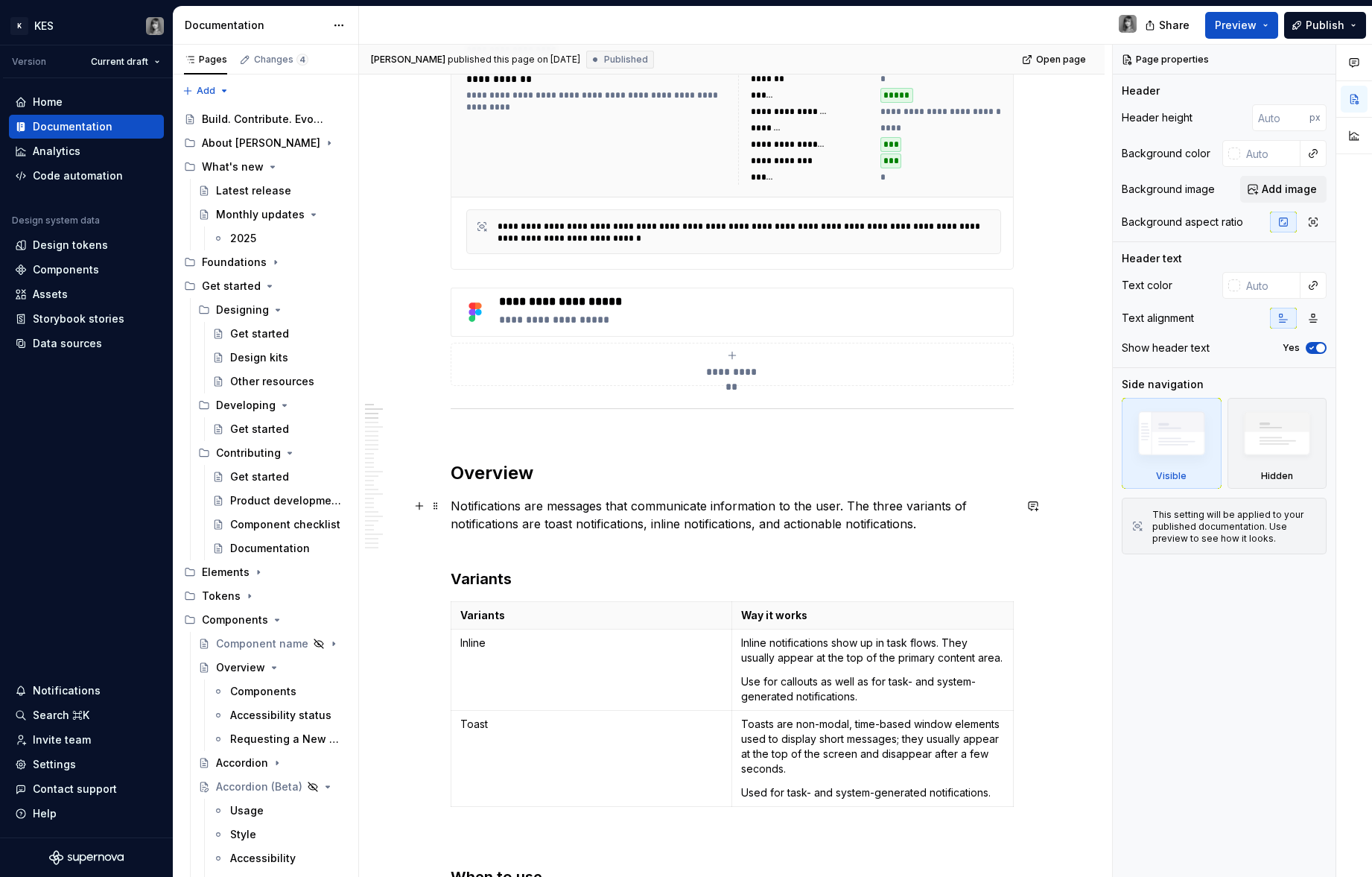 click on "Notifications are messages that communicate information to the user. The three variants of notifications are toast notifications, inline notifications, and actionable notifications." at bounding box center (732, 524) 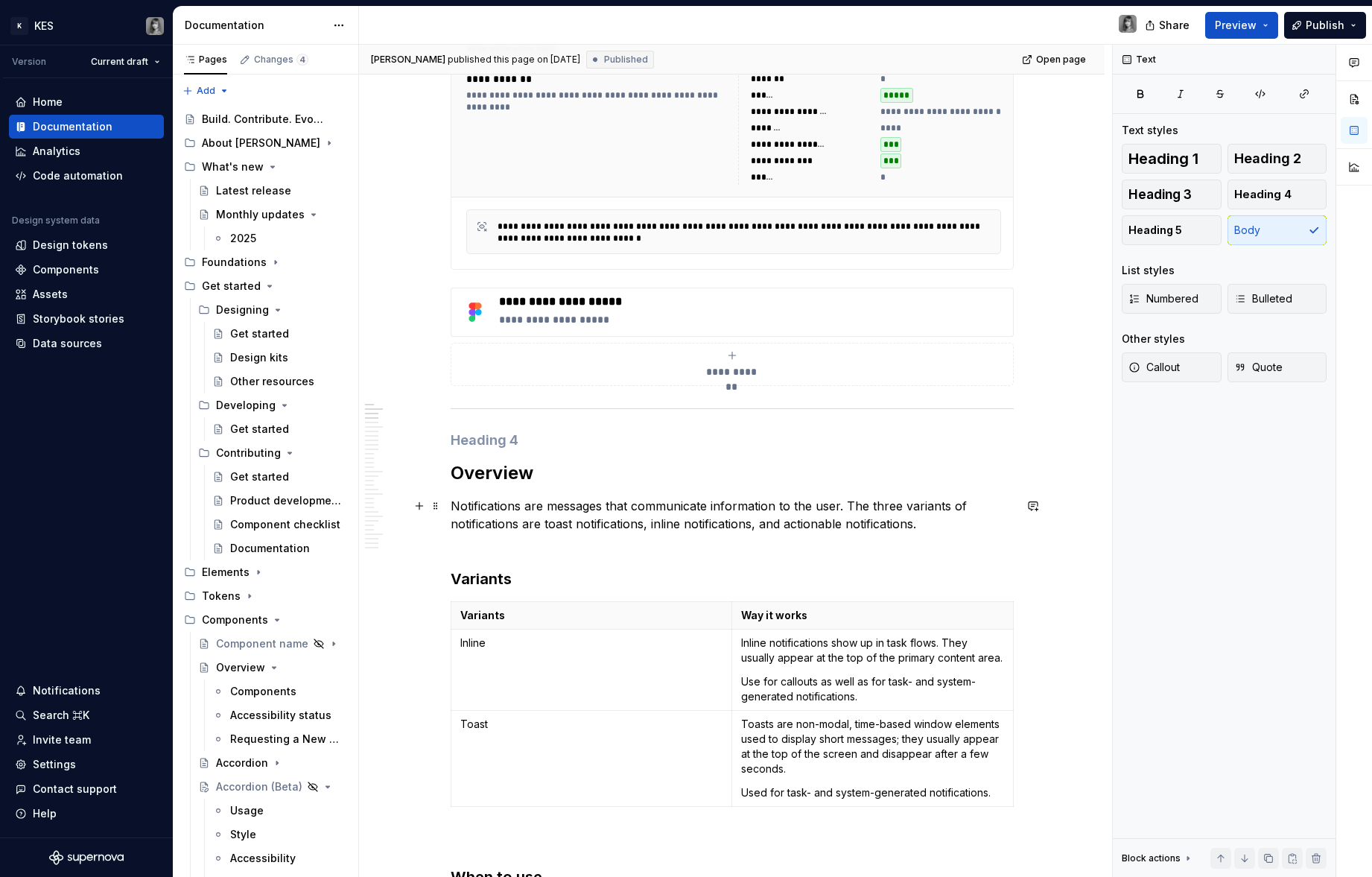 click on "Notifications are messages that communicate information to the user. The three variants of notifications are toast notifications, inline notifications, and actionable notifications." at bounding box center [732, 524] 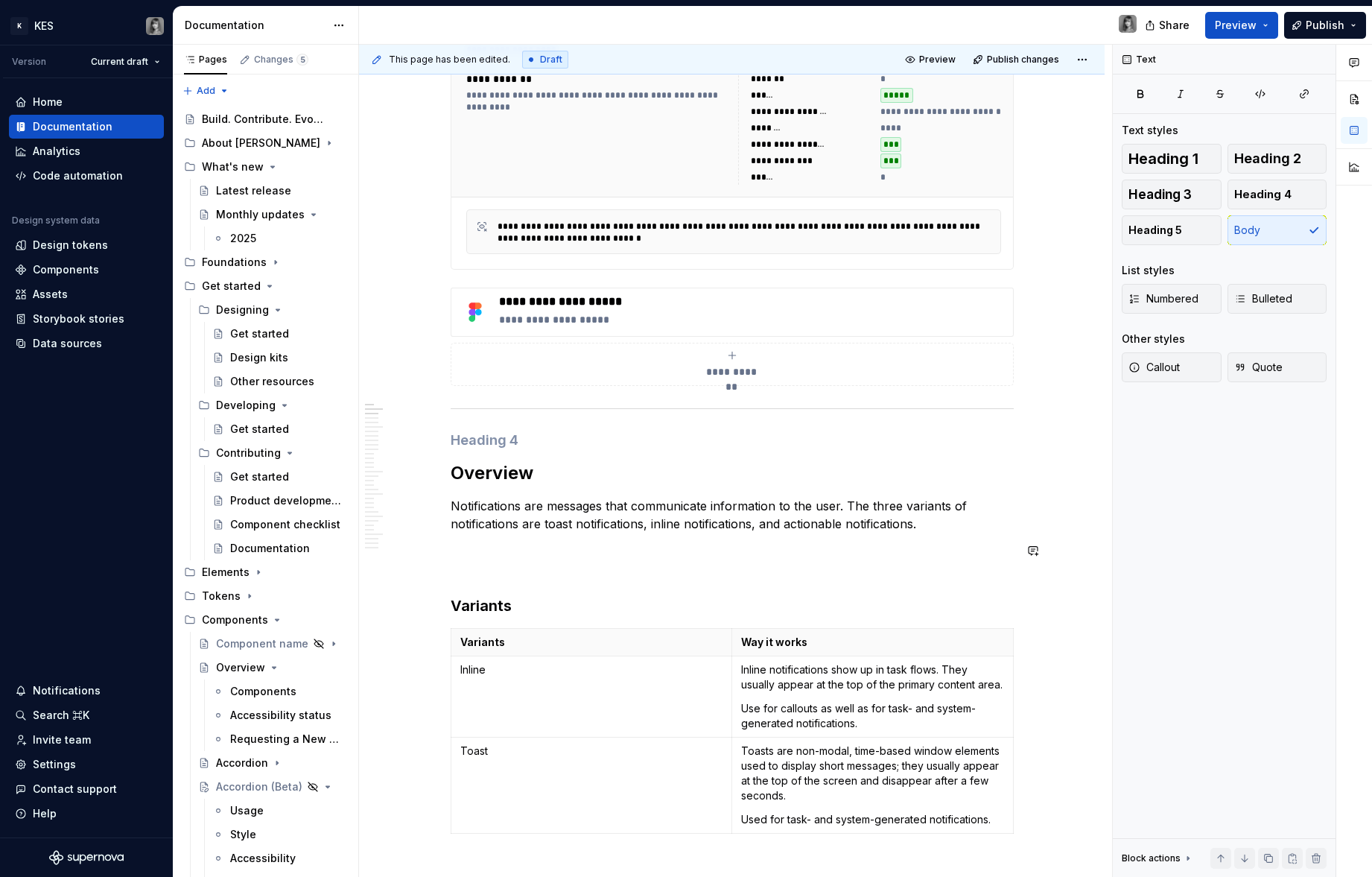 type 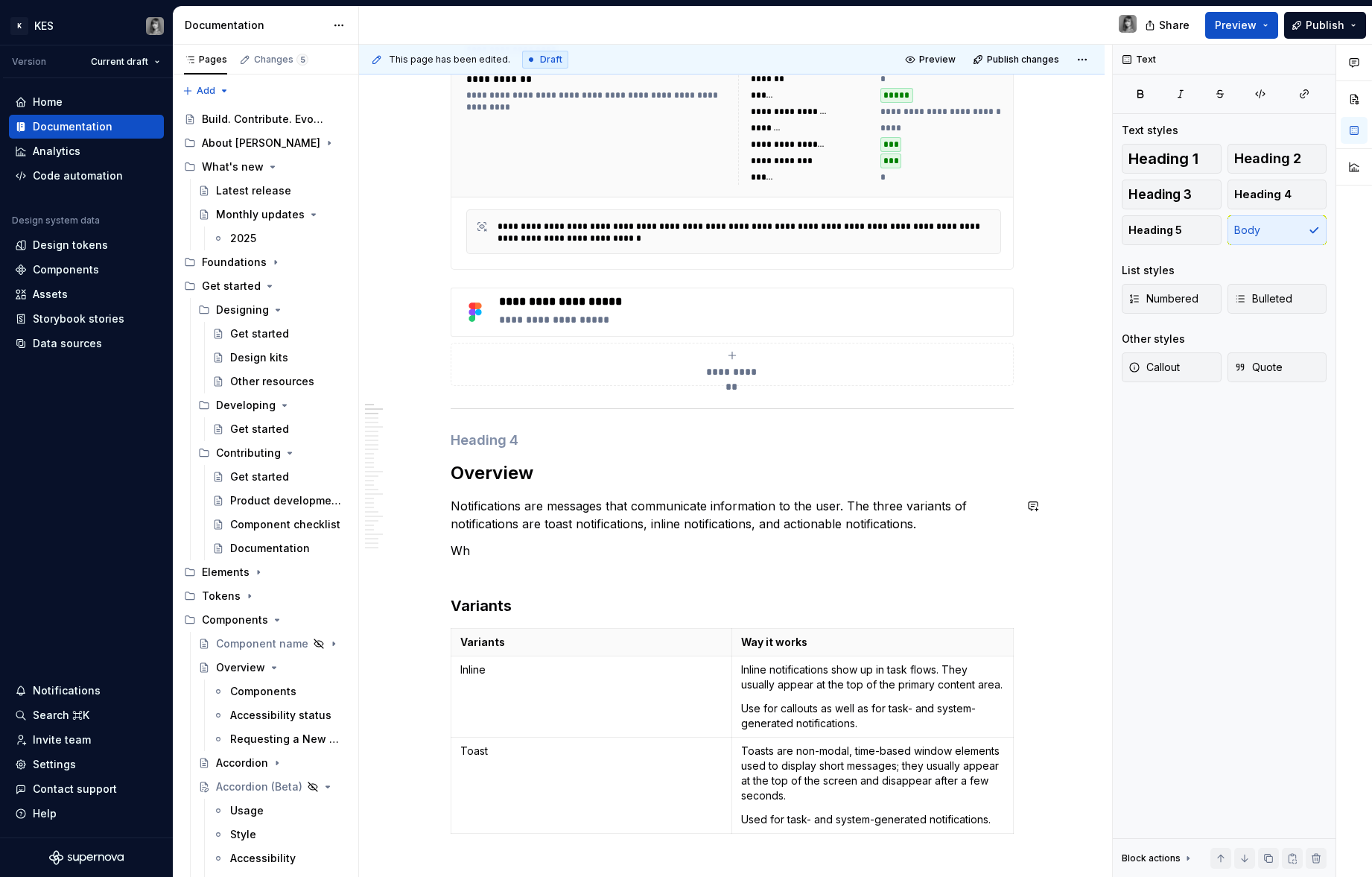 click on "**********" at bounding box center (732, 3645) 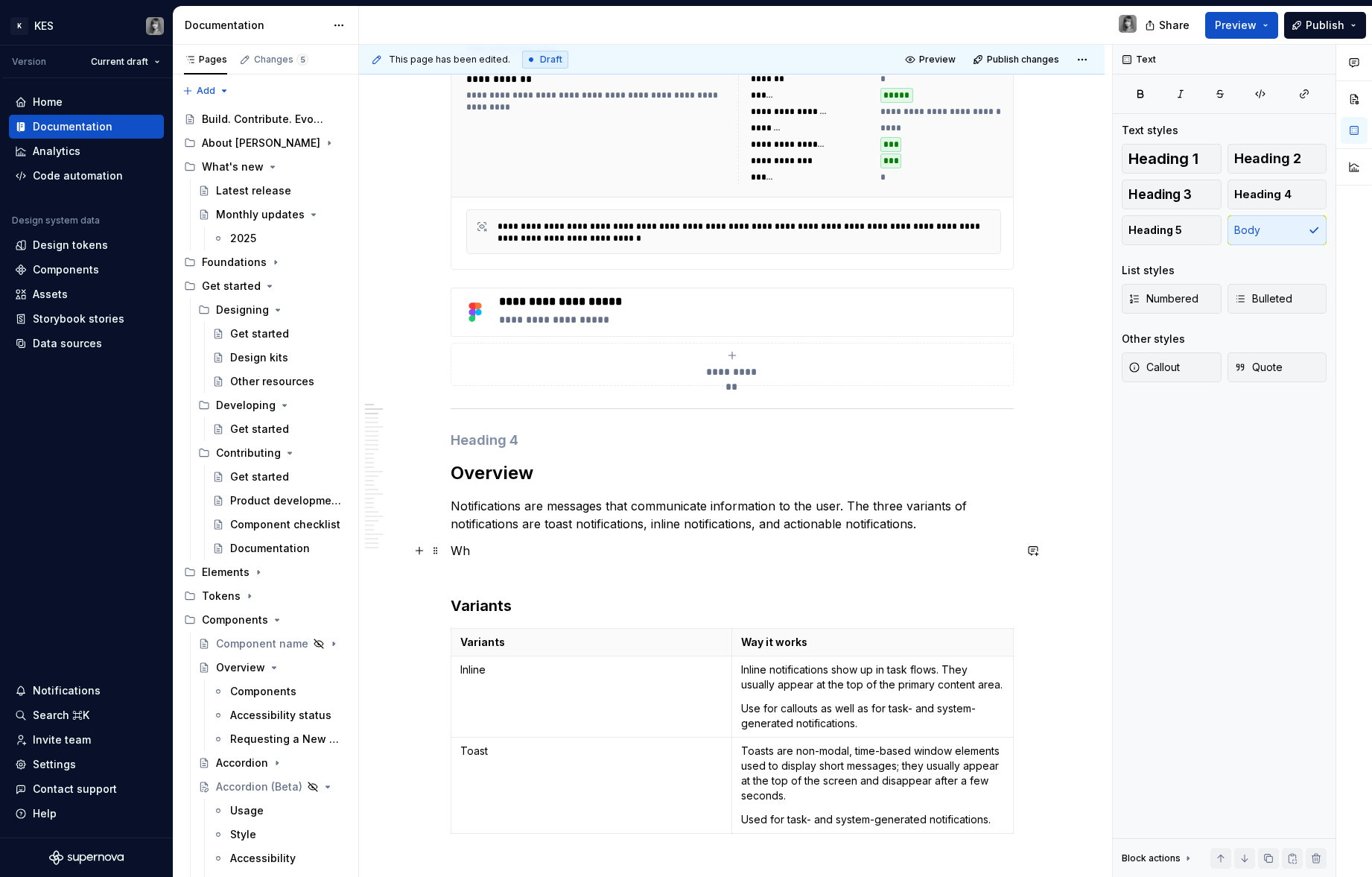 click on "Wh" at bounding box center [732, 560] 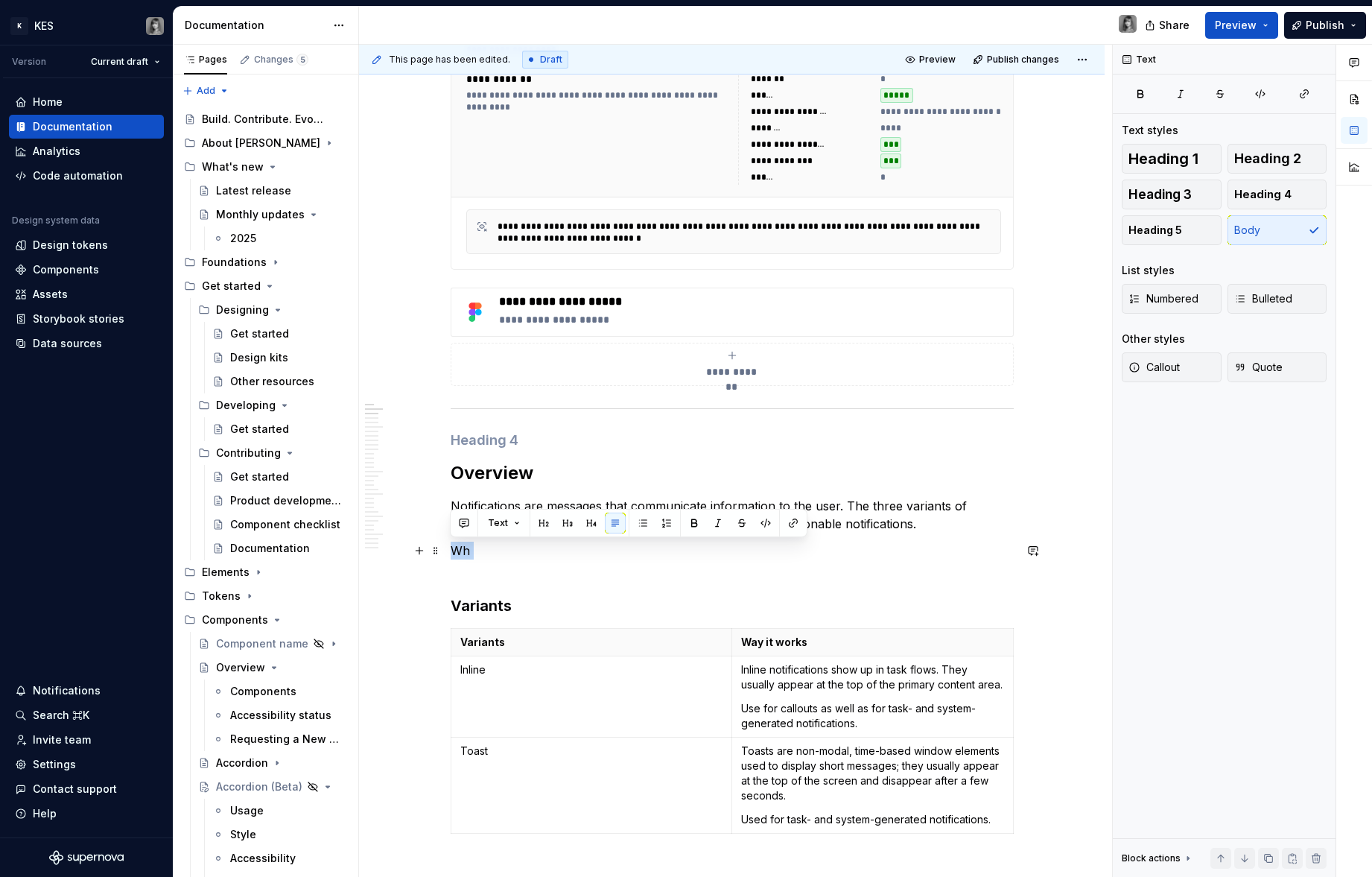click on "Wh" at bounding box center [732, 560] 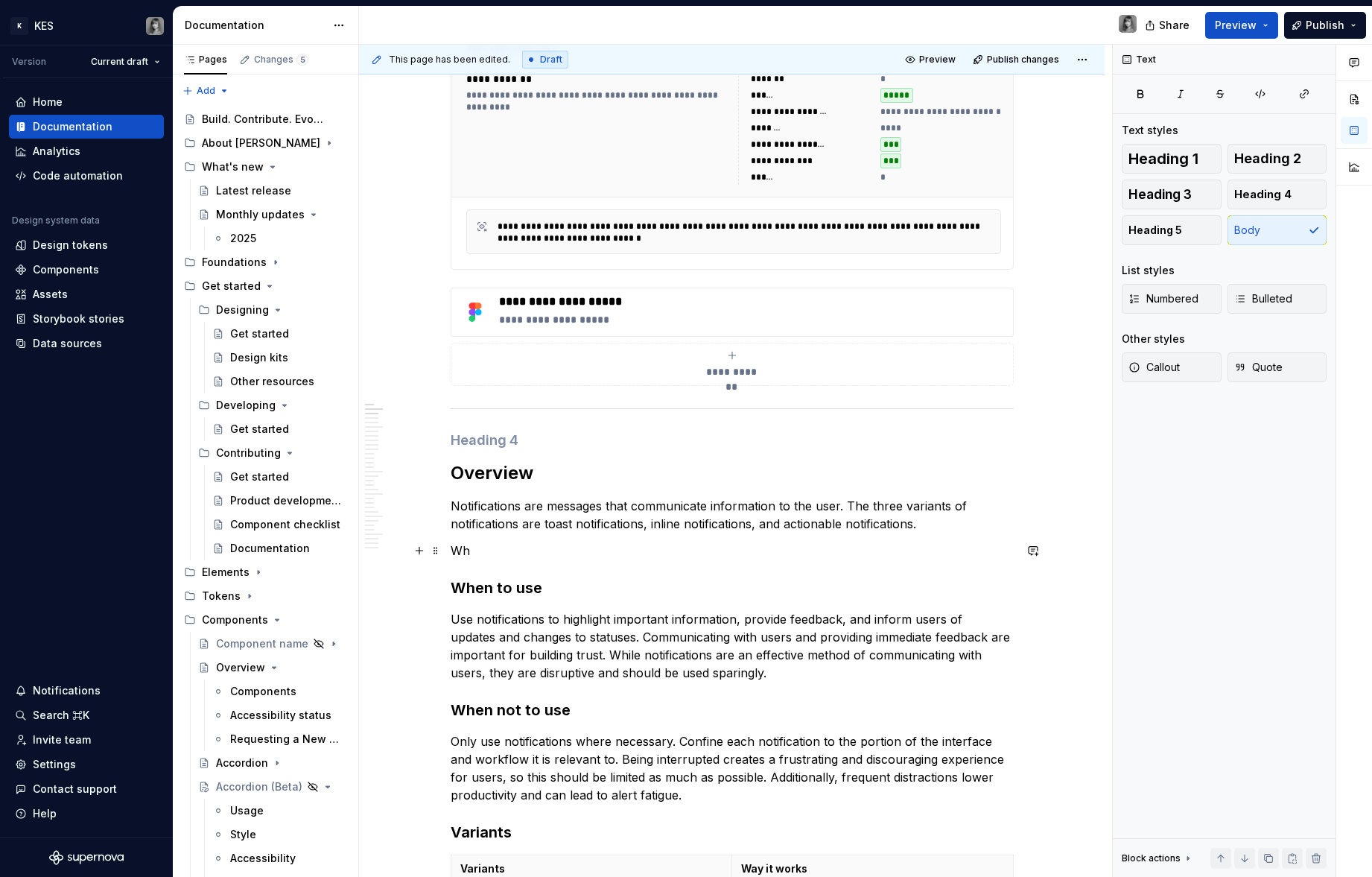 click on "Wh" at bounding box center [732, 551] 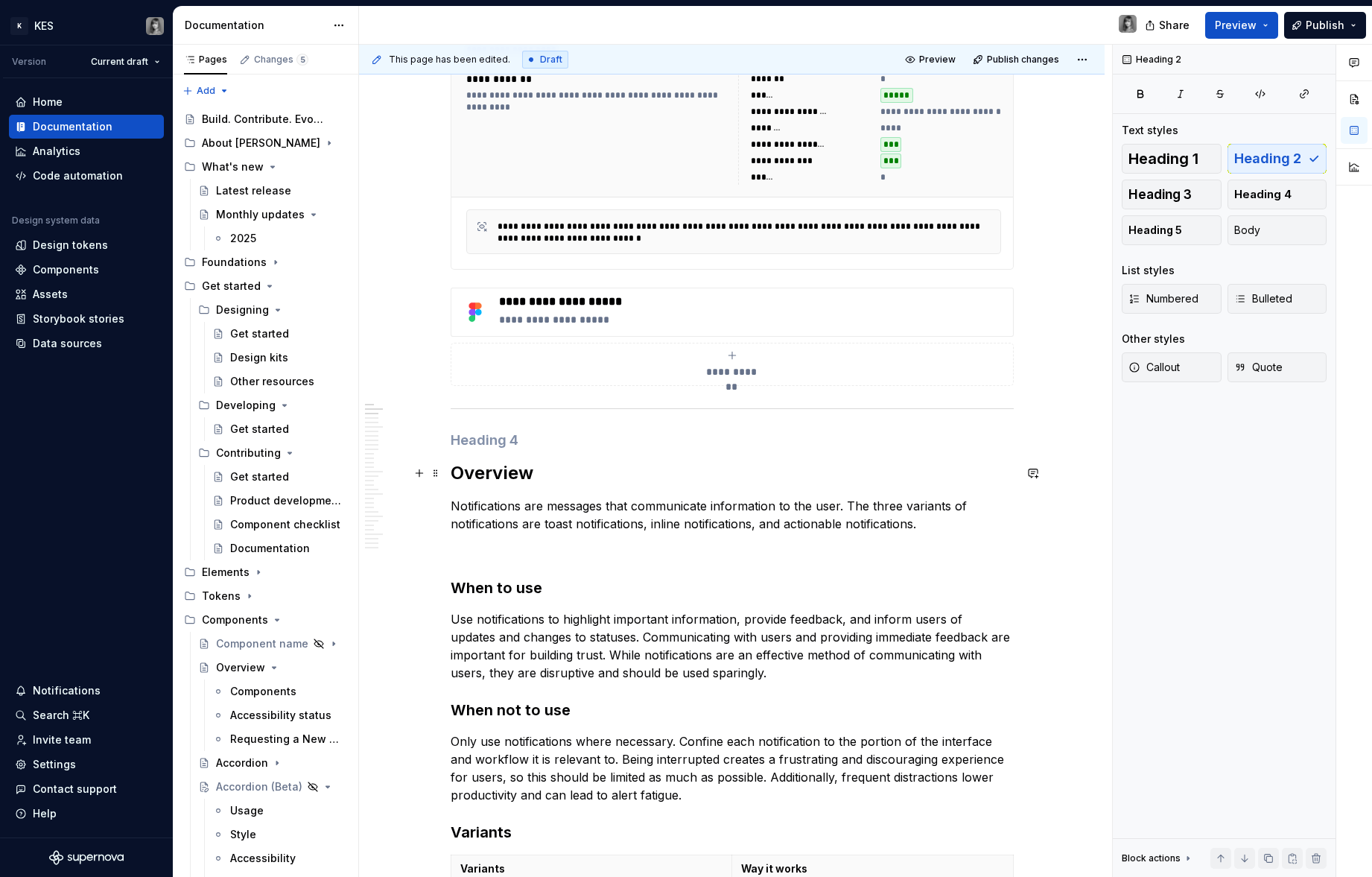 click on "Overview" at bounding box center [732, 473] 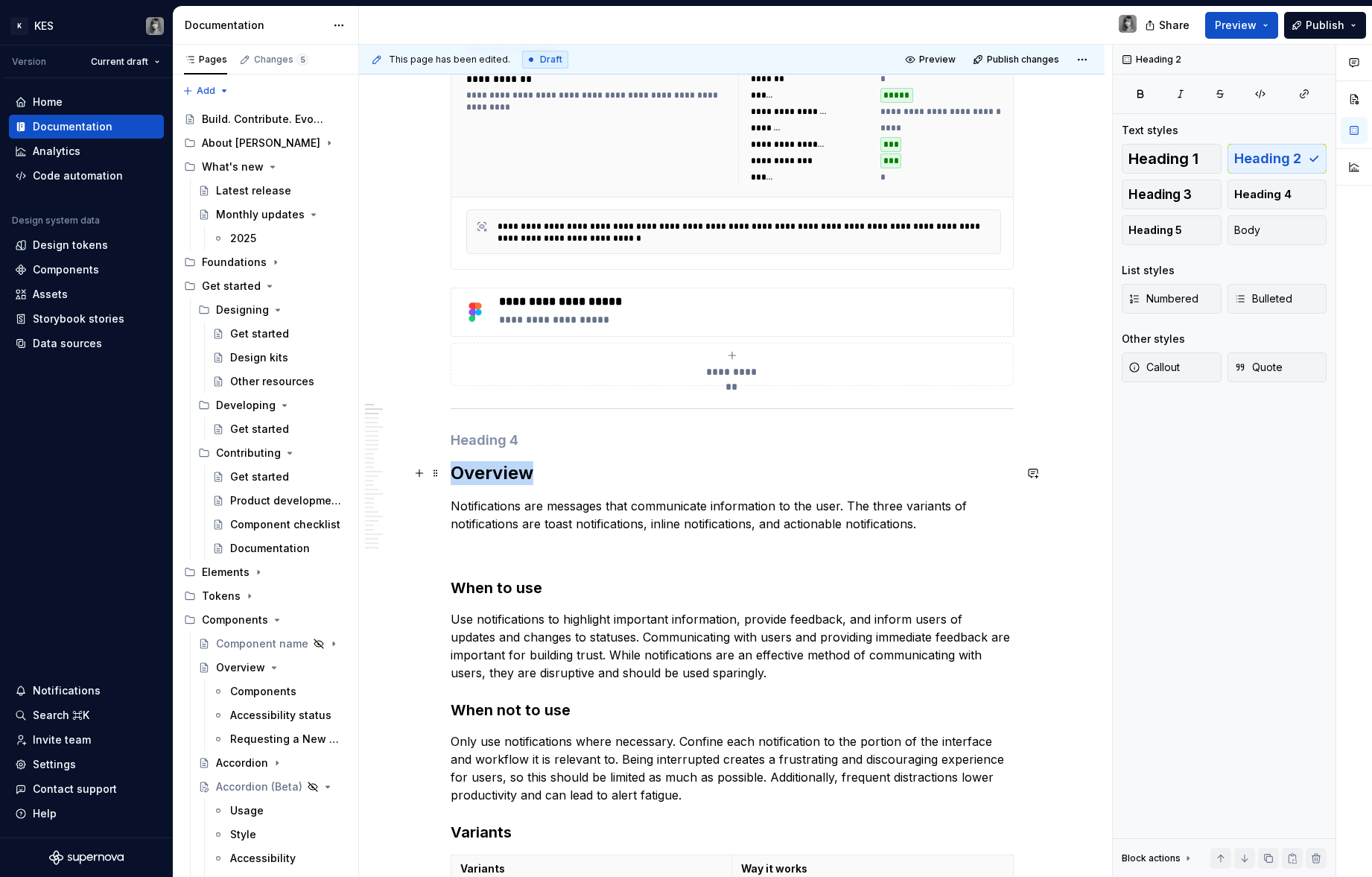 click on "Overview" at bounding box center [732, 473] 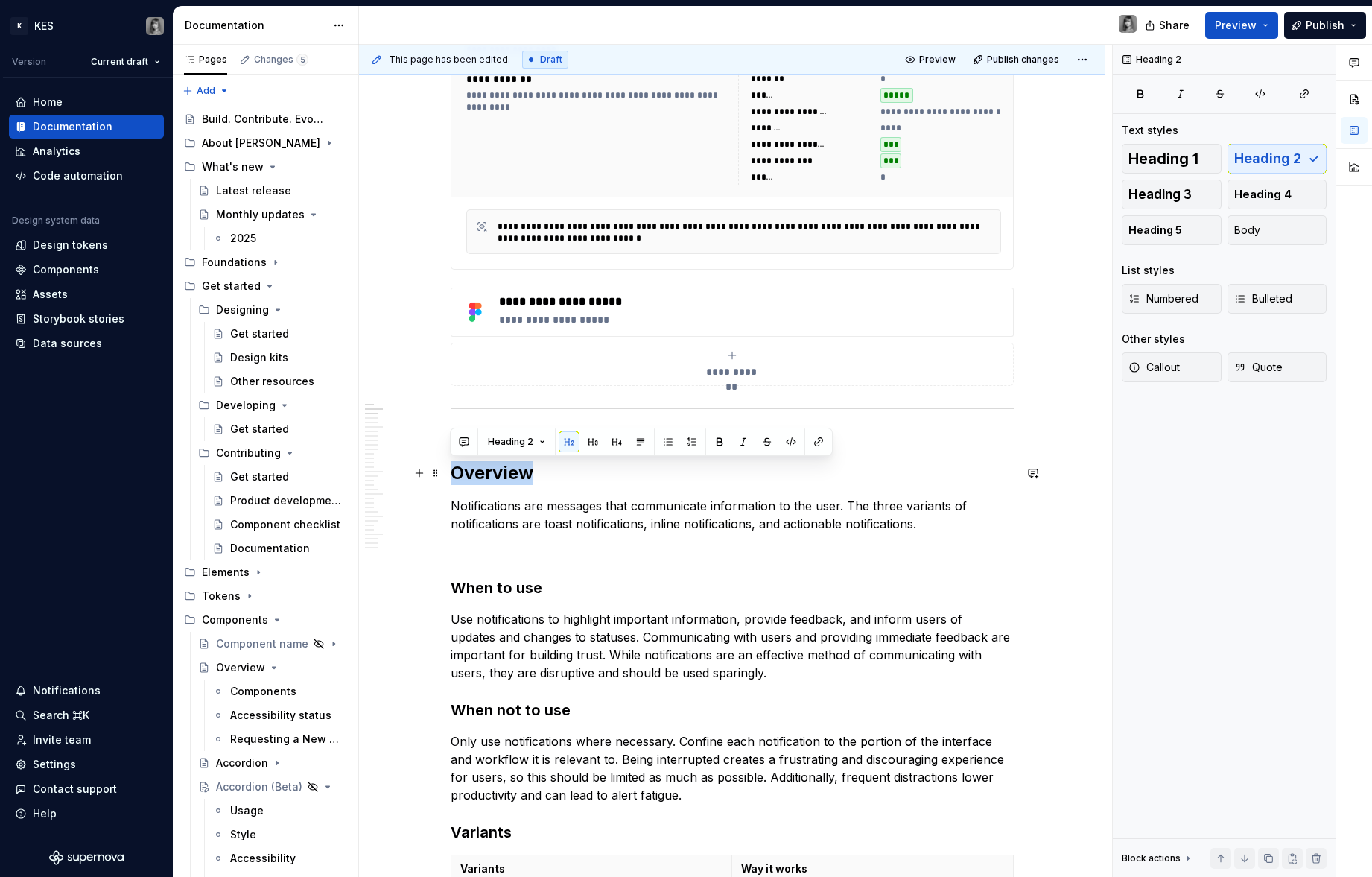 click on "Overview" at bounding box center [732, 473] 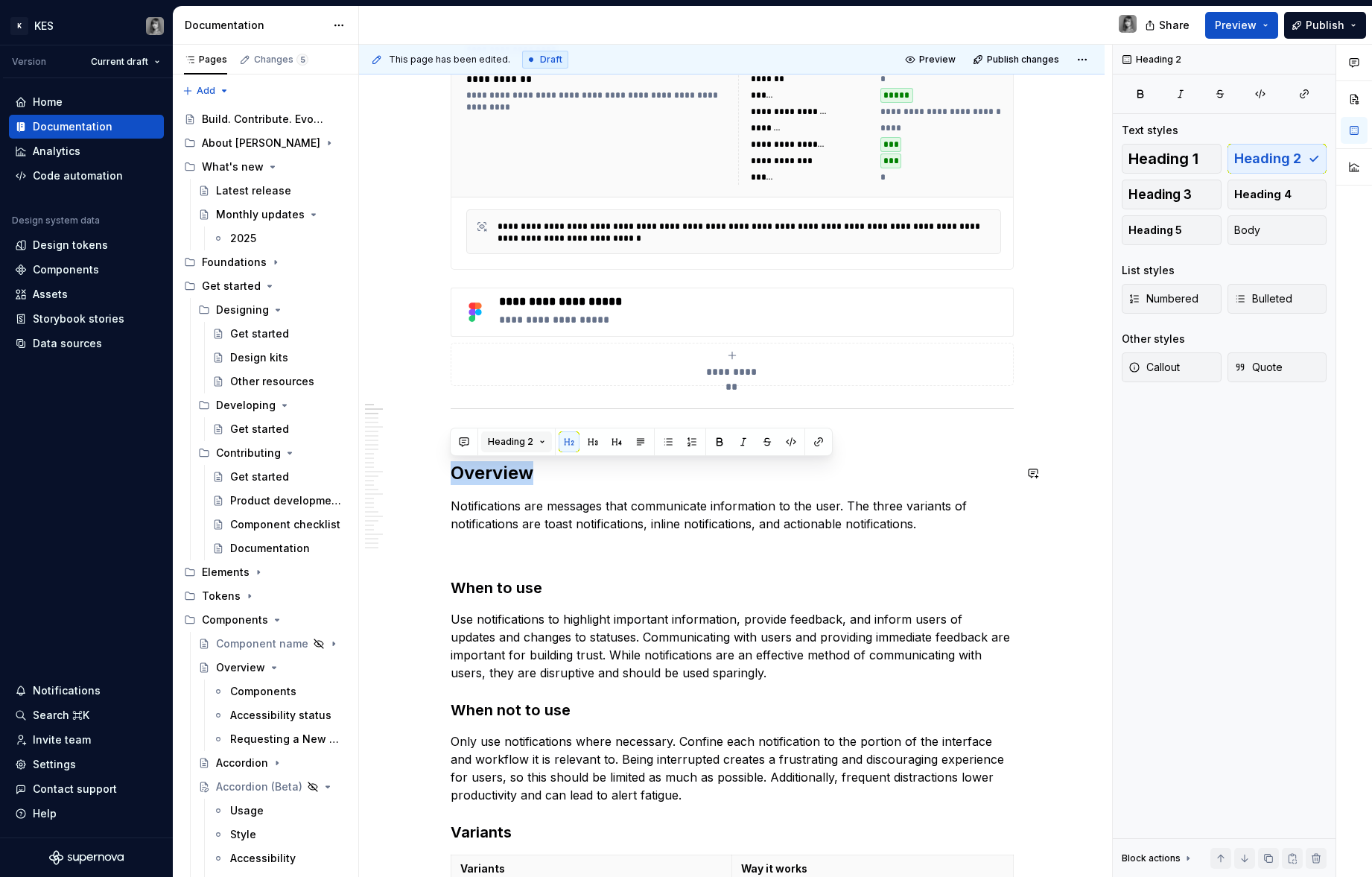 click on "Heading 2" at bounding box center [516, 442] 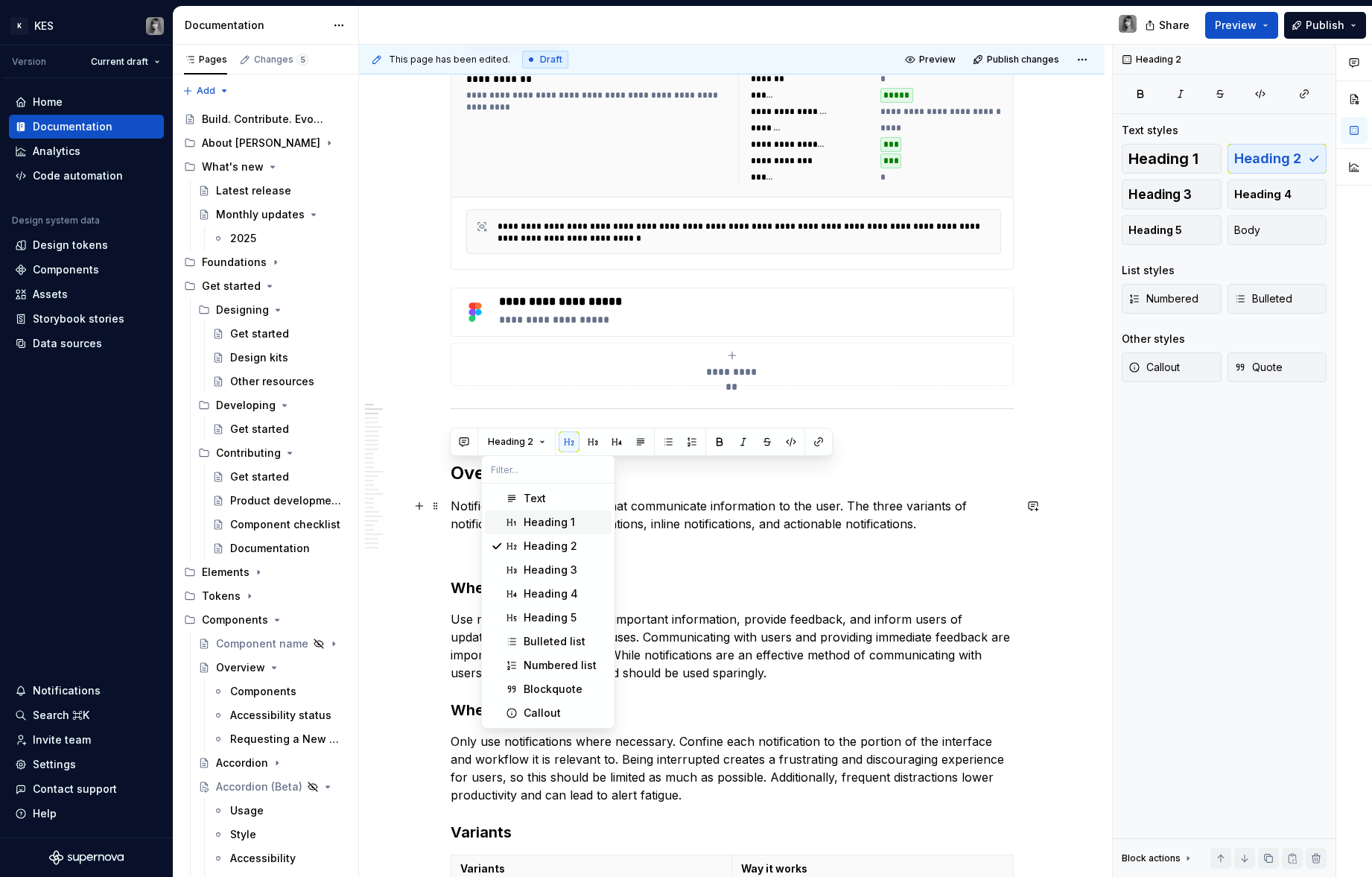 click on "Heading 1" at bounding box center (548, 522) 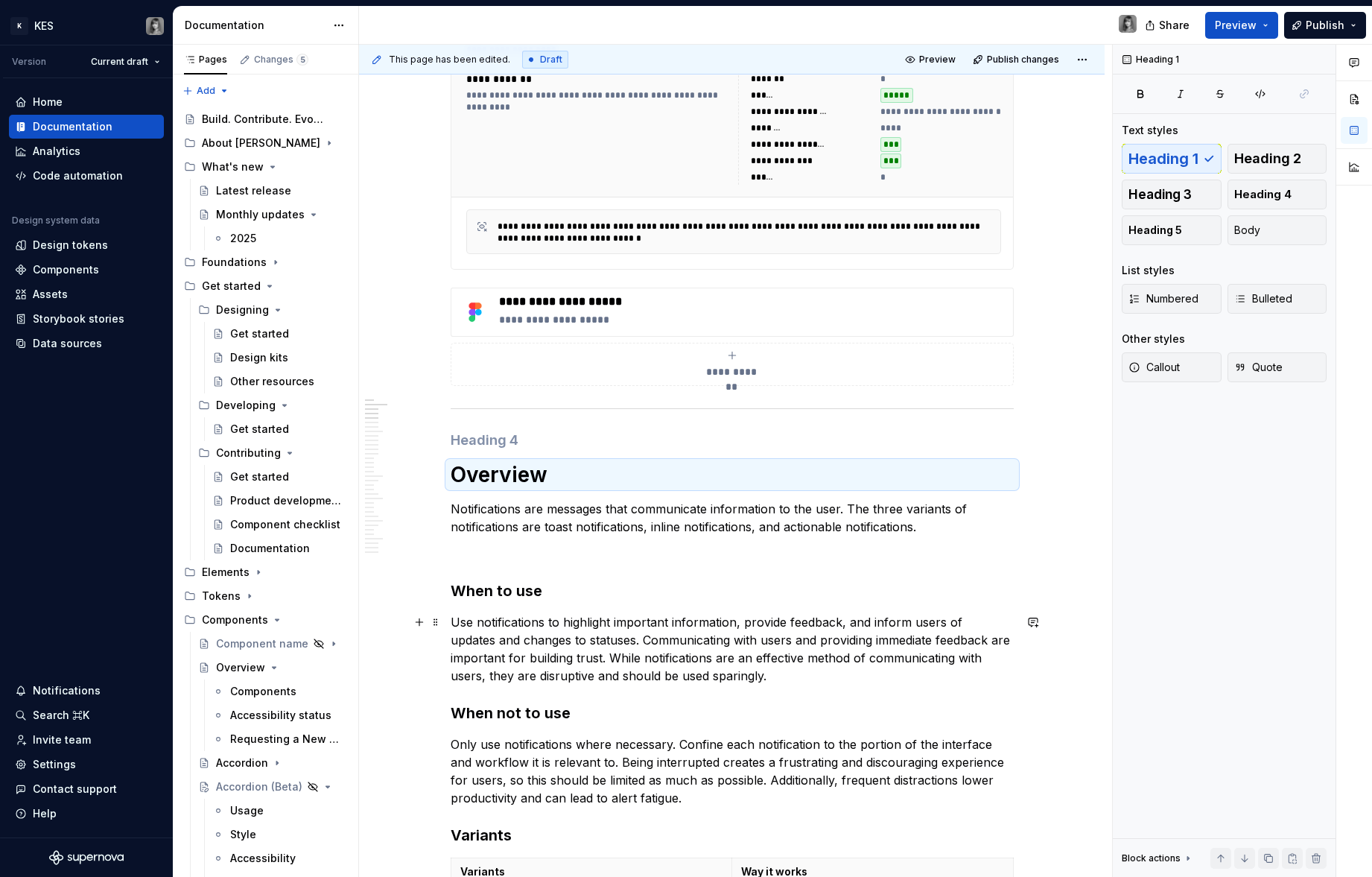 click on "When to use" at bounding box center [732, 591] 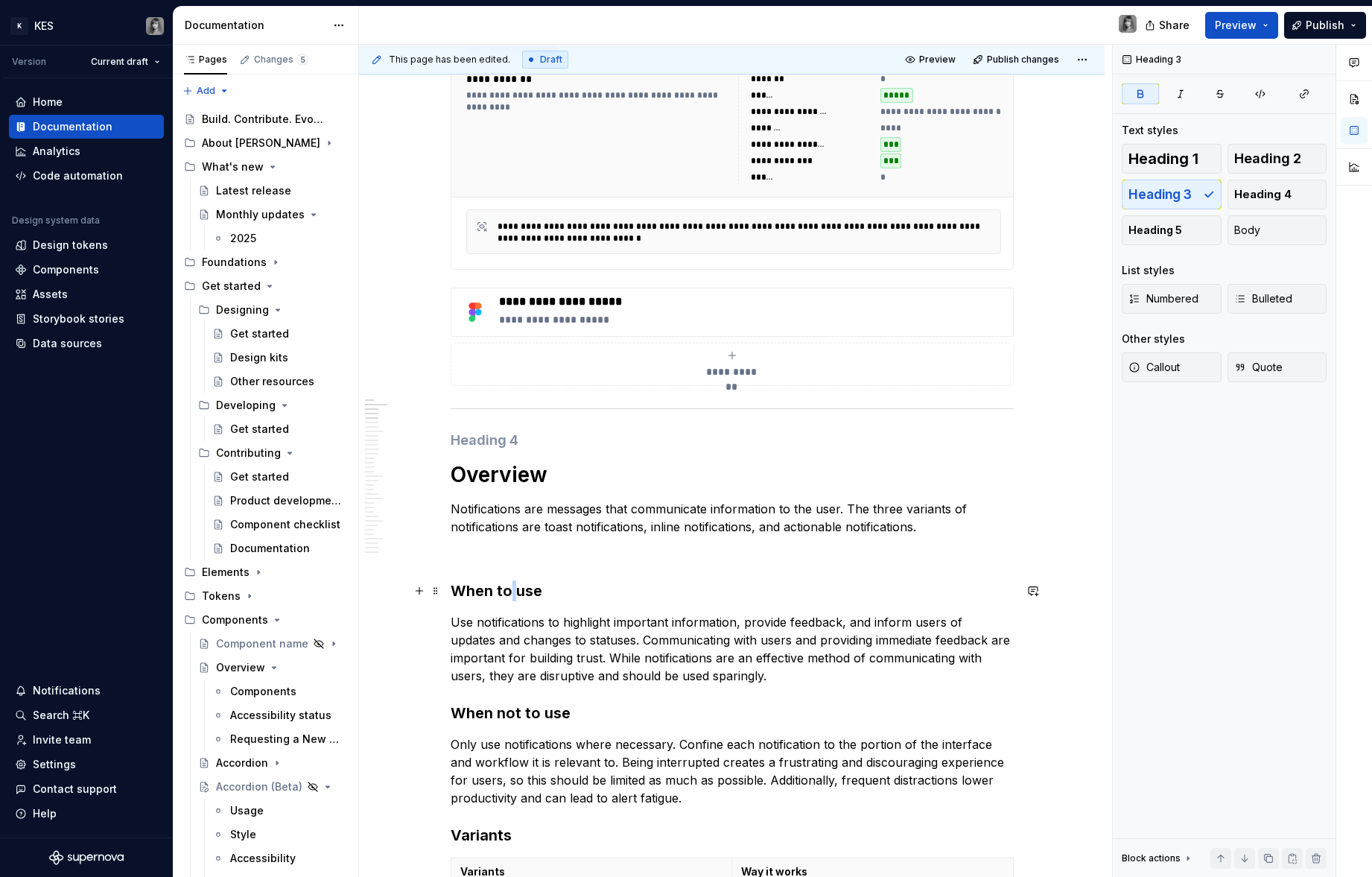 click on "When to use" at bounding box center [732, 591] 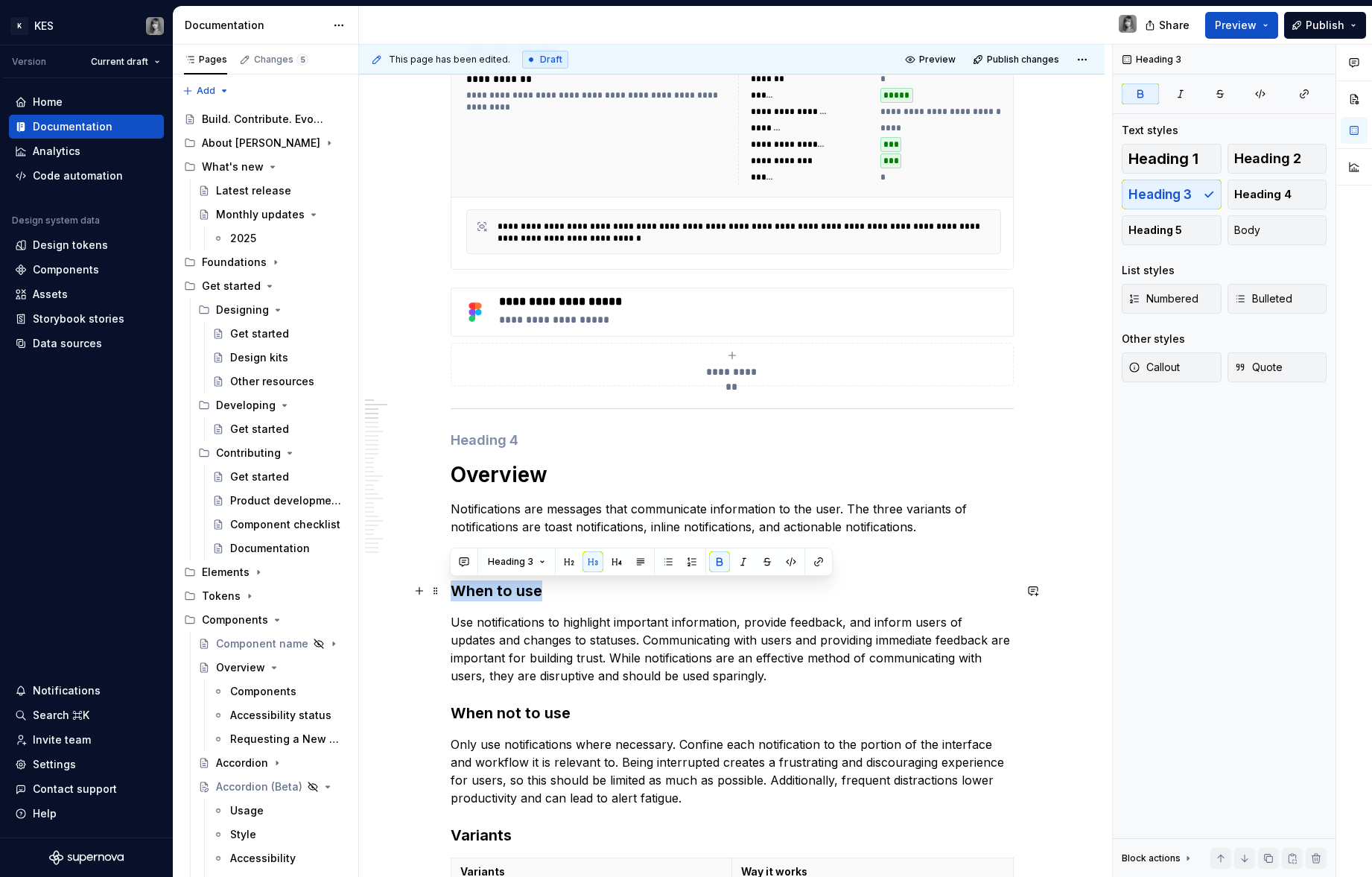 click on "When to use" at bounding box center [732, 591] 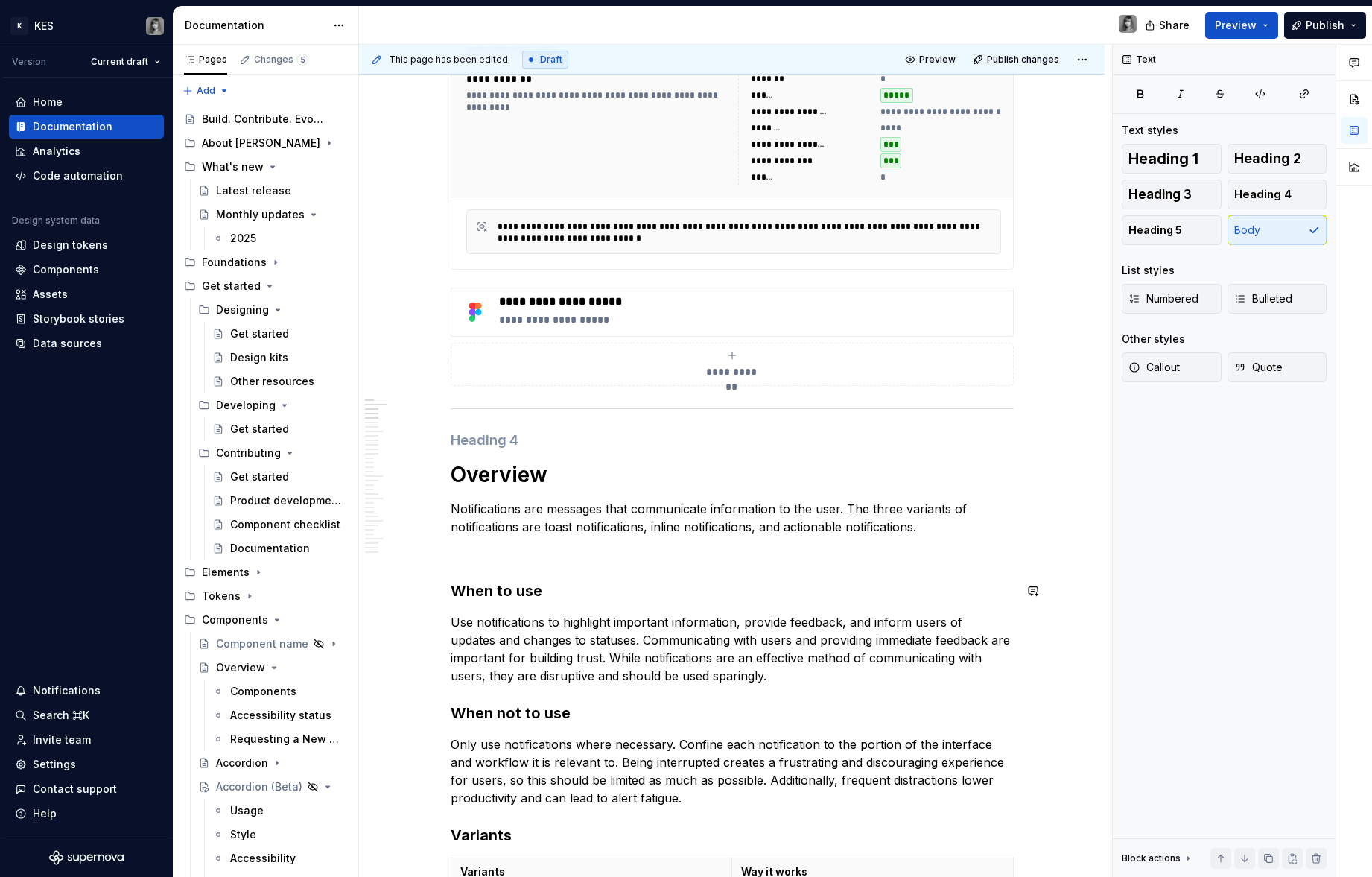 click on "**********" at bounding box center (732, 3760) 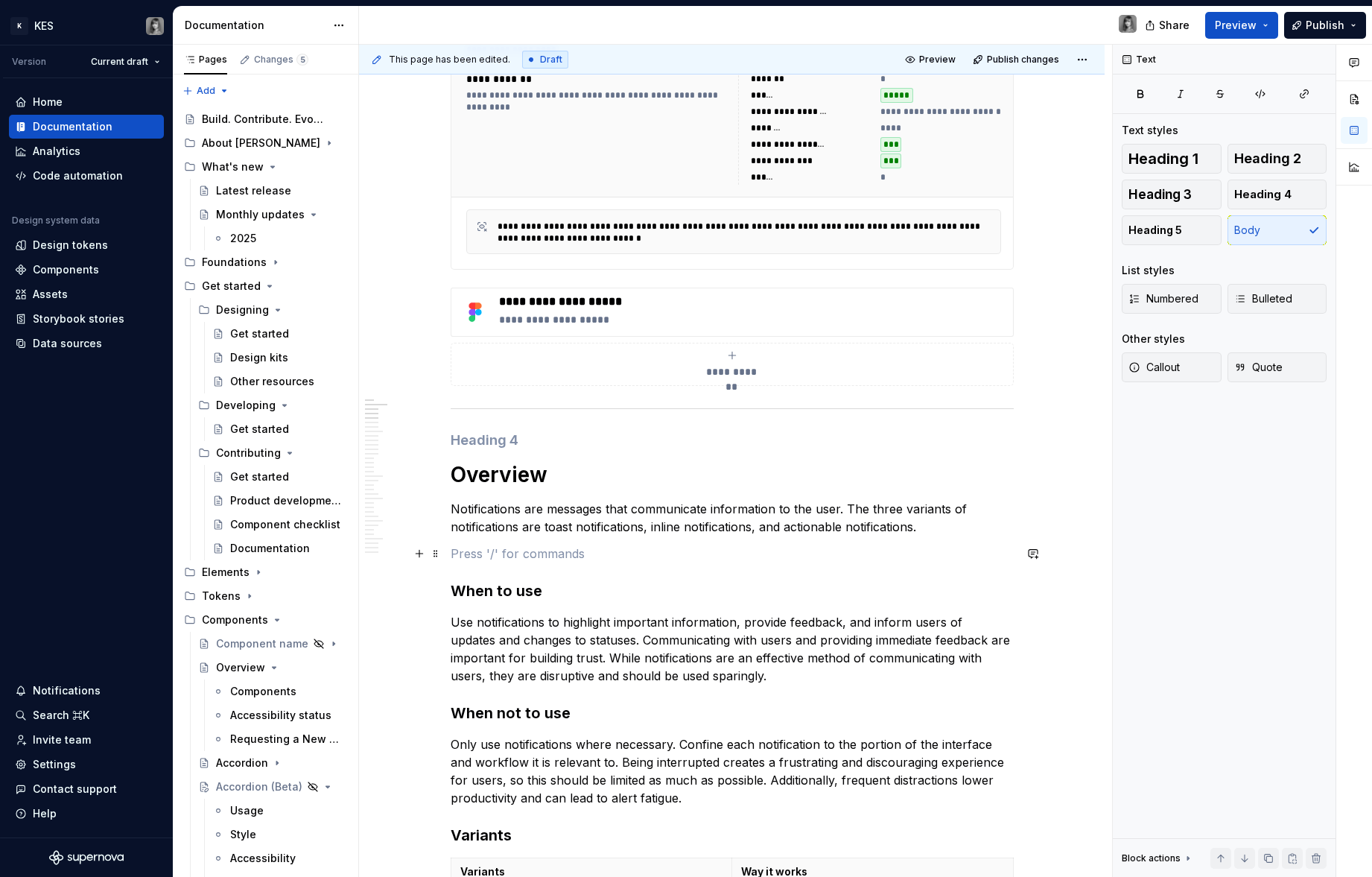 click at bounding box center (732, 554) 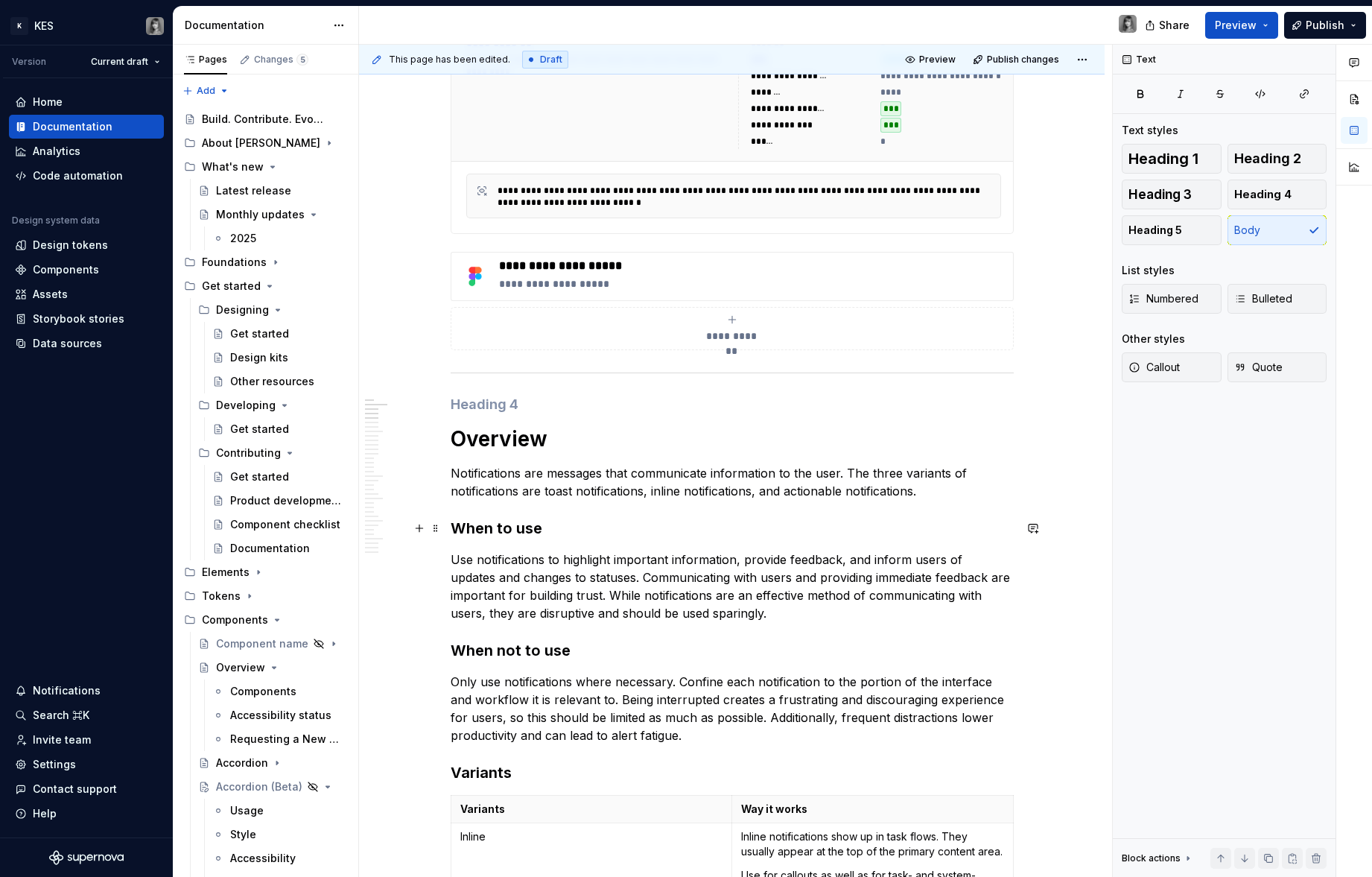 scroll, scrollTop: 373, scrollLeft: 0, axis: vertical 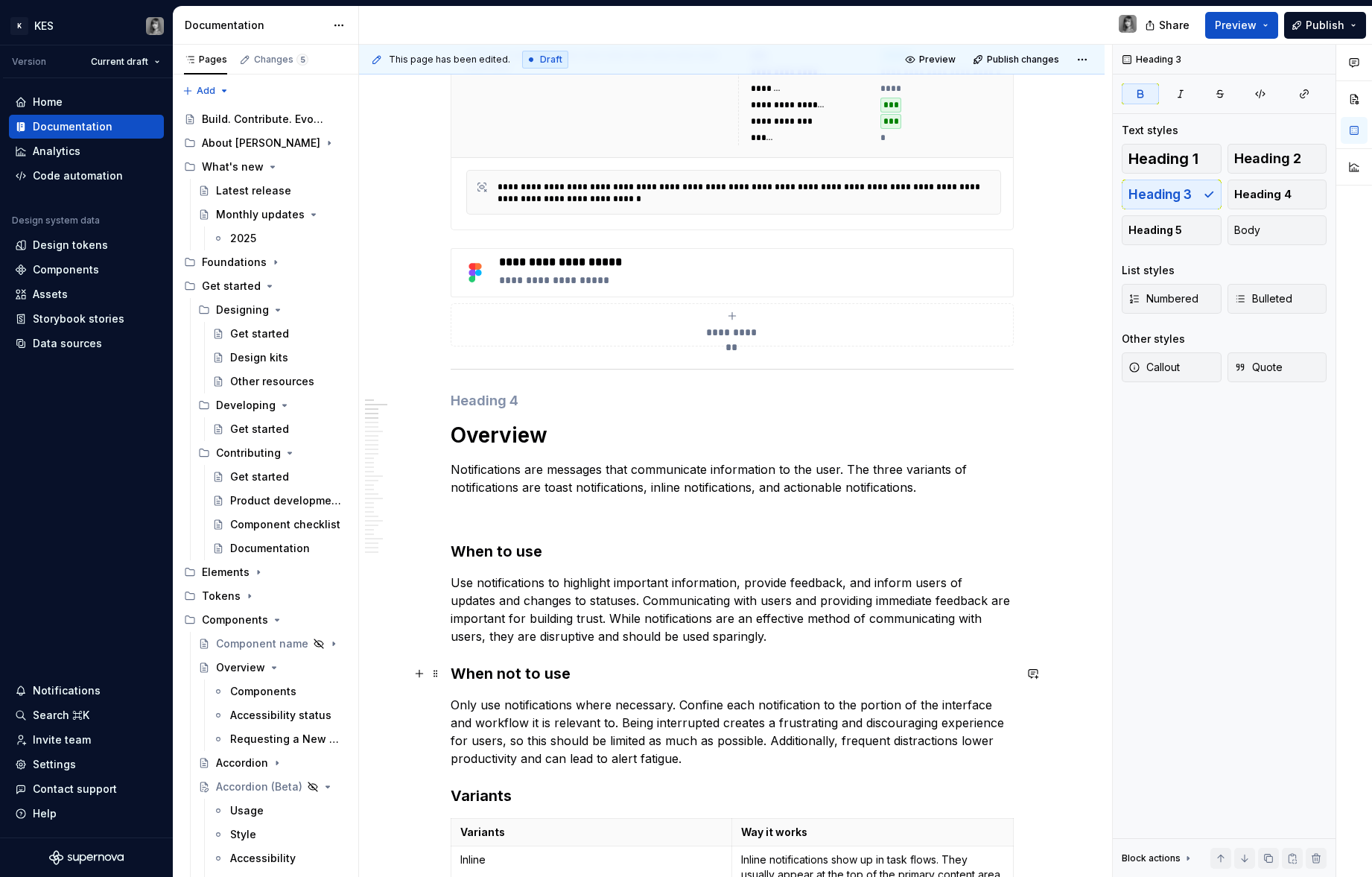 click on "When not to use" at bounding box center [510, 674] 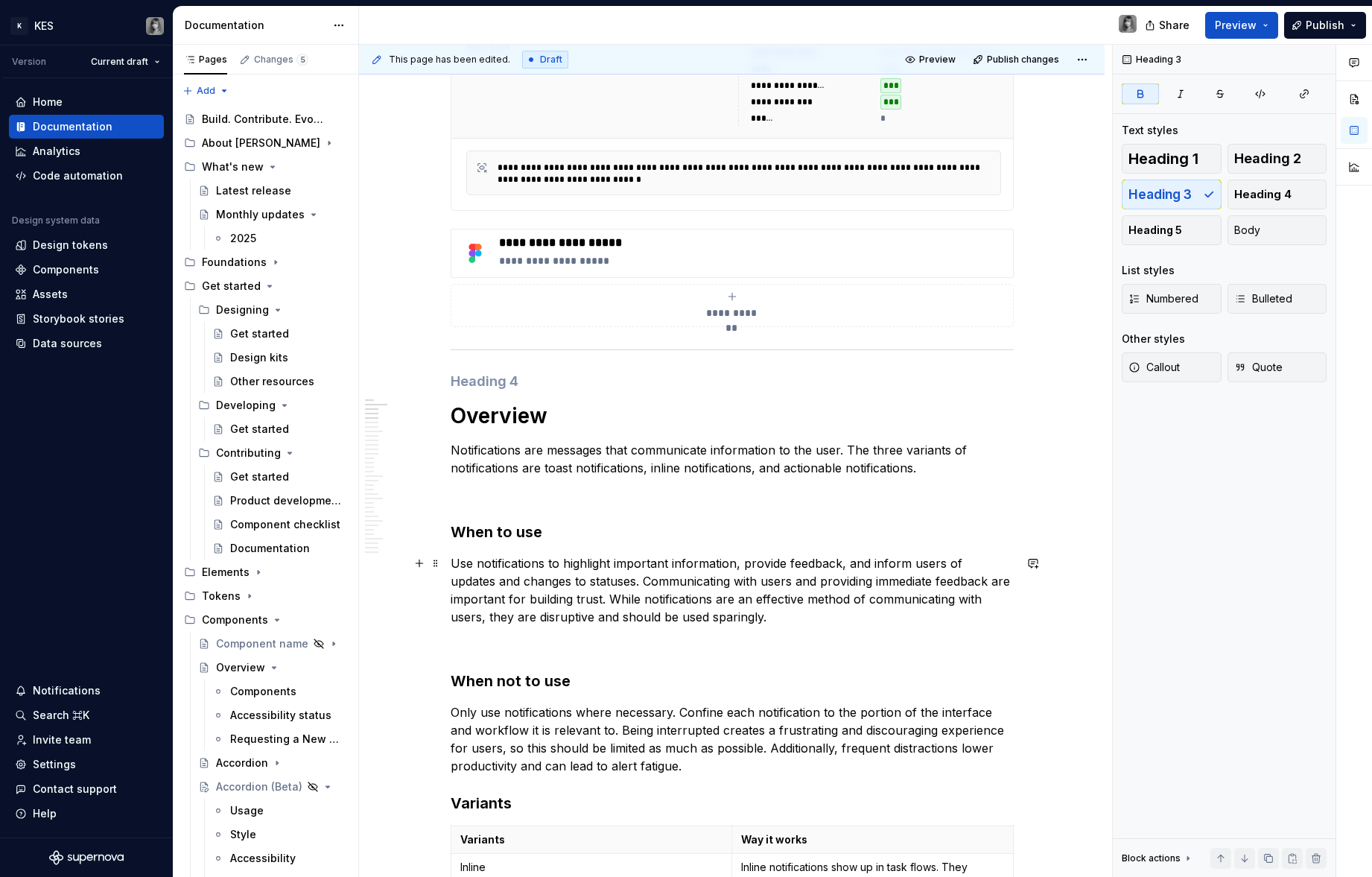scroll, scrollTop: 413, scrollLeft: 0, axis: vertical 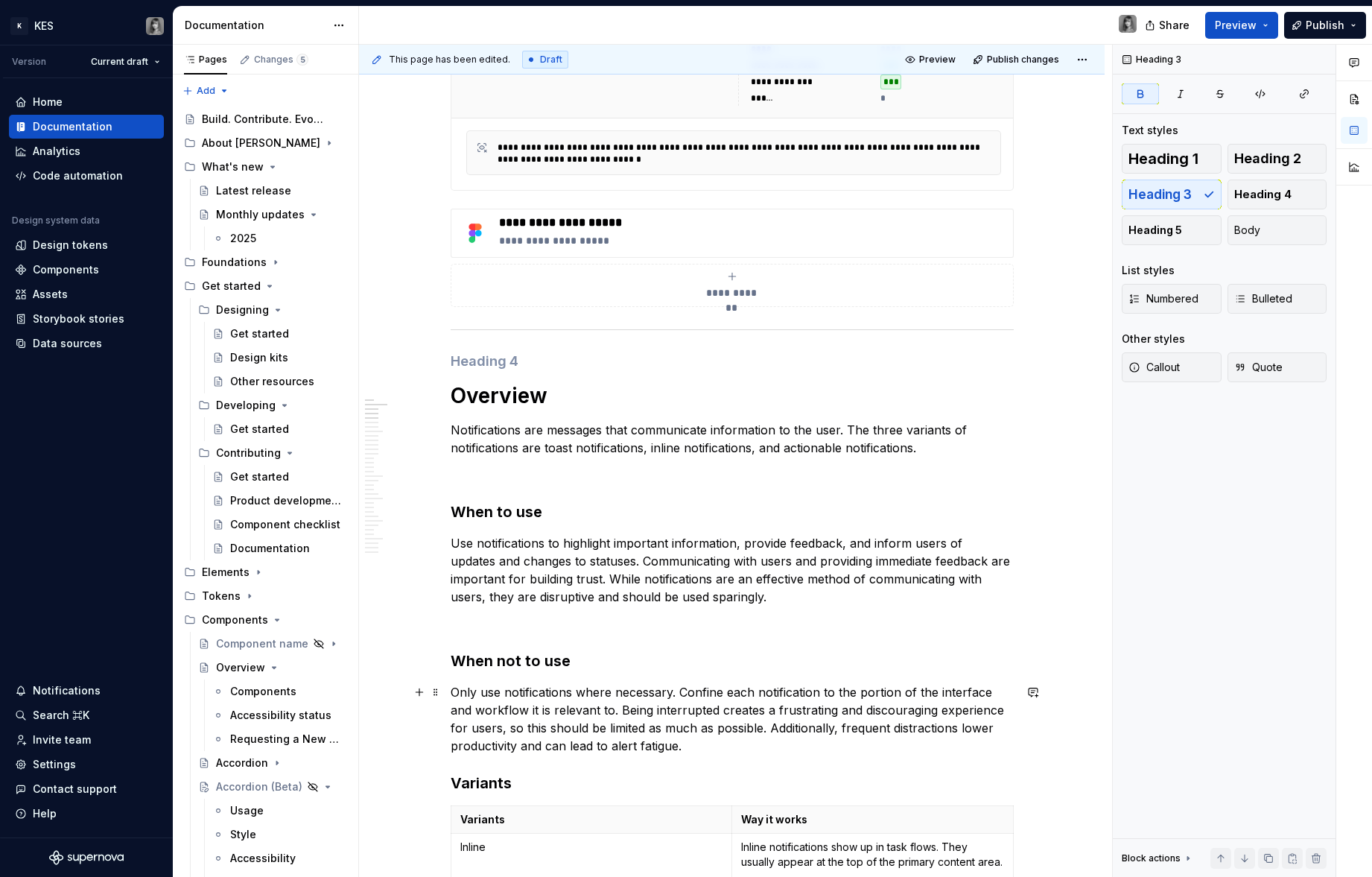 click on "Only use notifications where necessary. Confine each notification to the portion of the interface and workflow it is relevant to. Being interrupted creates a frustrating and discouraging experience for users, so this should be limited as much as possible. Additionally, frequent distractions lower productivity and can lead to alert fatigue." at bounding box center (732, 719) 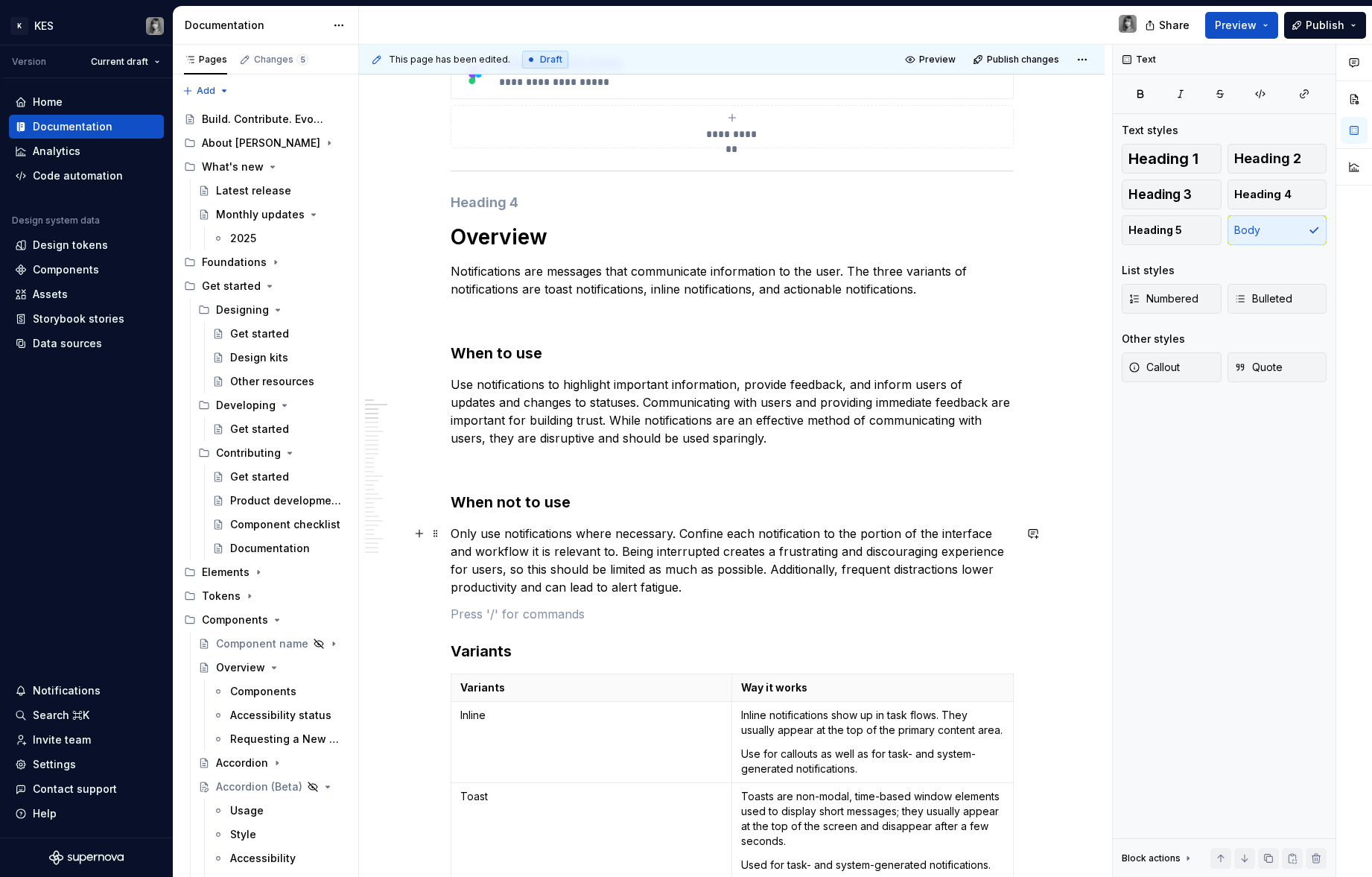 scroll, scrollTop: 573, scrollLeft: 0, axis: vertical 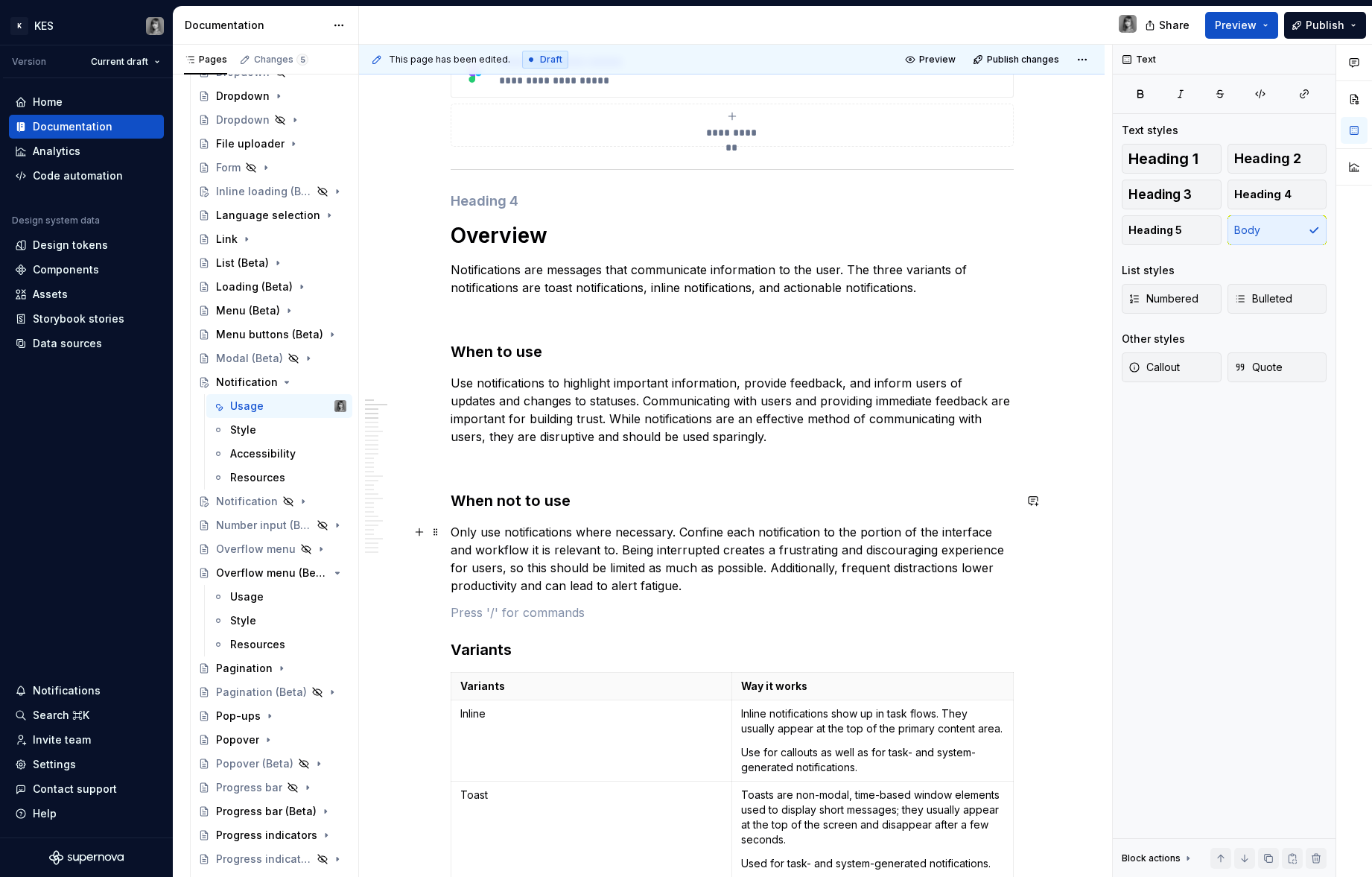 drag, startPoint x: 702, startPoint y: 539, endPoint x: 699, endPoint y: 550, distance: 11.401754 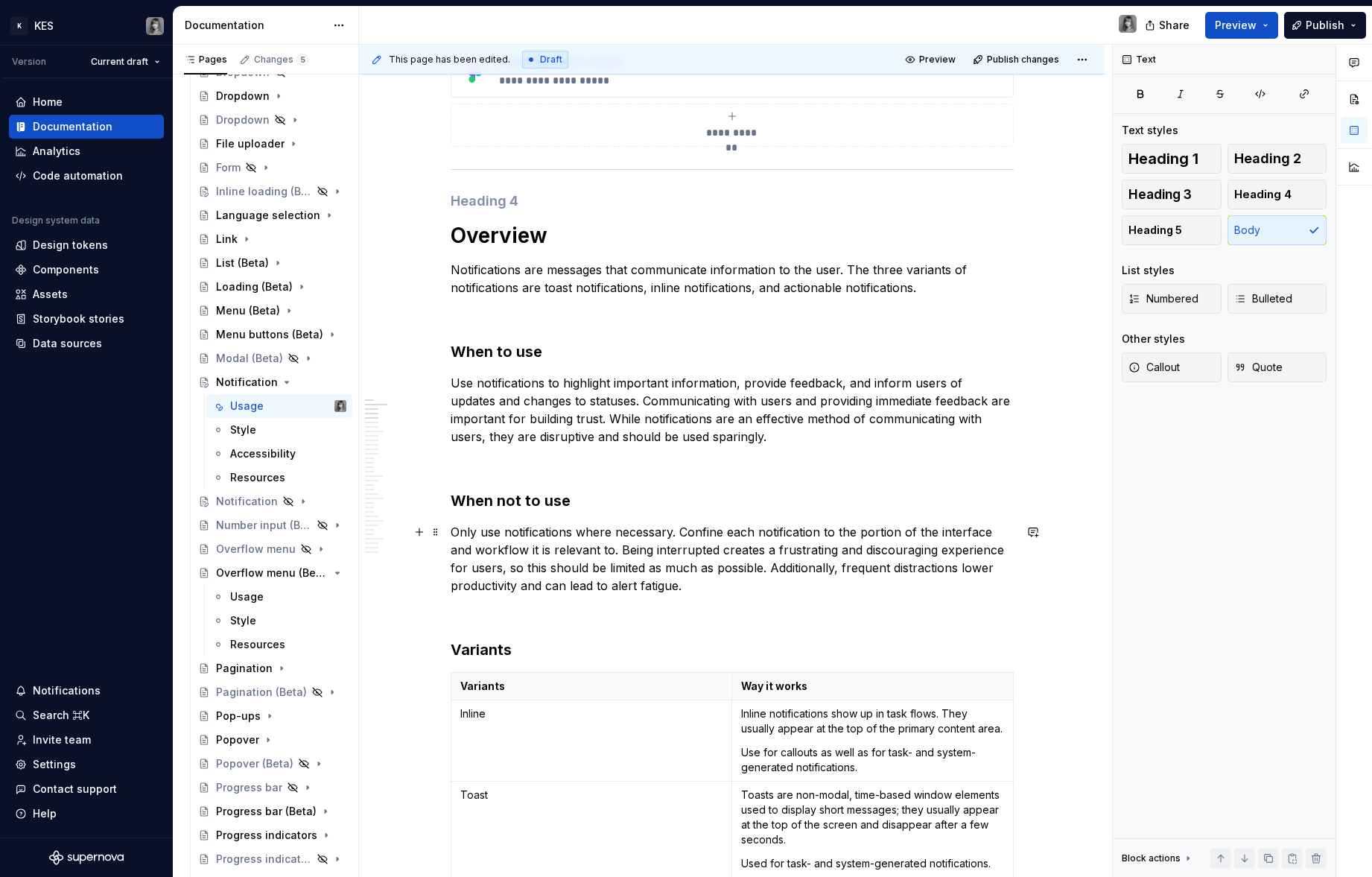 click on "Only use notifications where necessary. Confine each notification to the portion of the interface and workflow it is relevant to. Being interrupted creates a frustrating and discouraging experience for users, so this should be limited as much as possible. Additionally, frequent distractions lower productivity and can lead to alert fatigue." at bounding box center [732, 559] 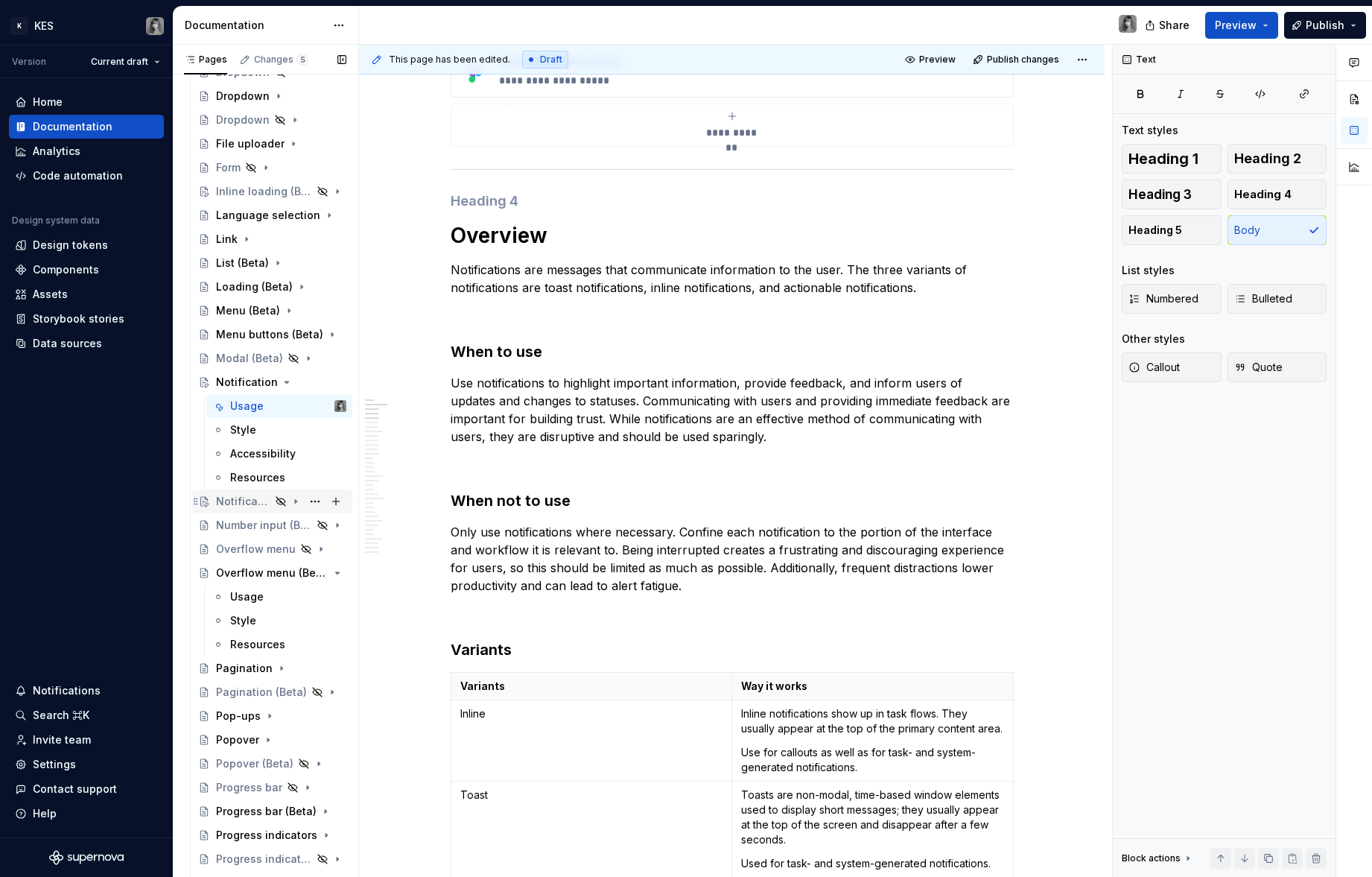 click on "Notification" at bounding box center [281, 501] 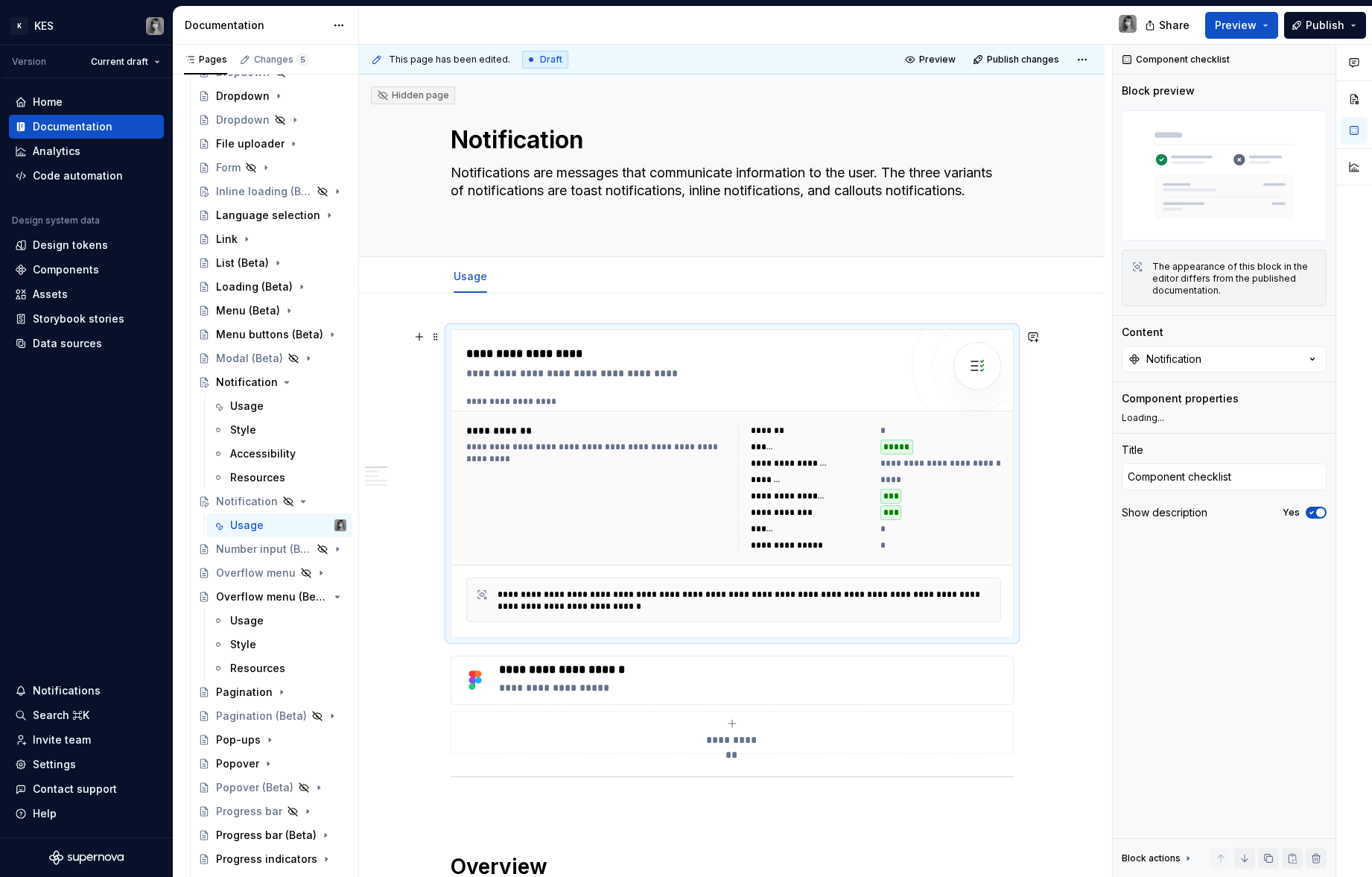 click on "*****" at bounding box center (941, 447) 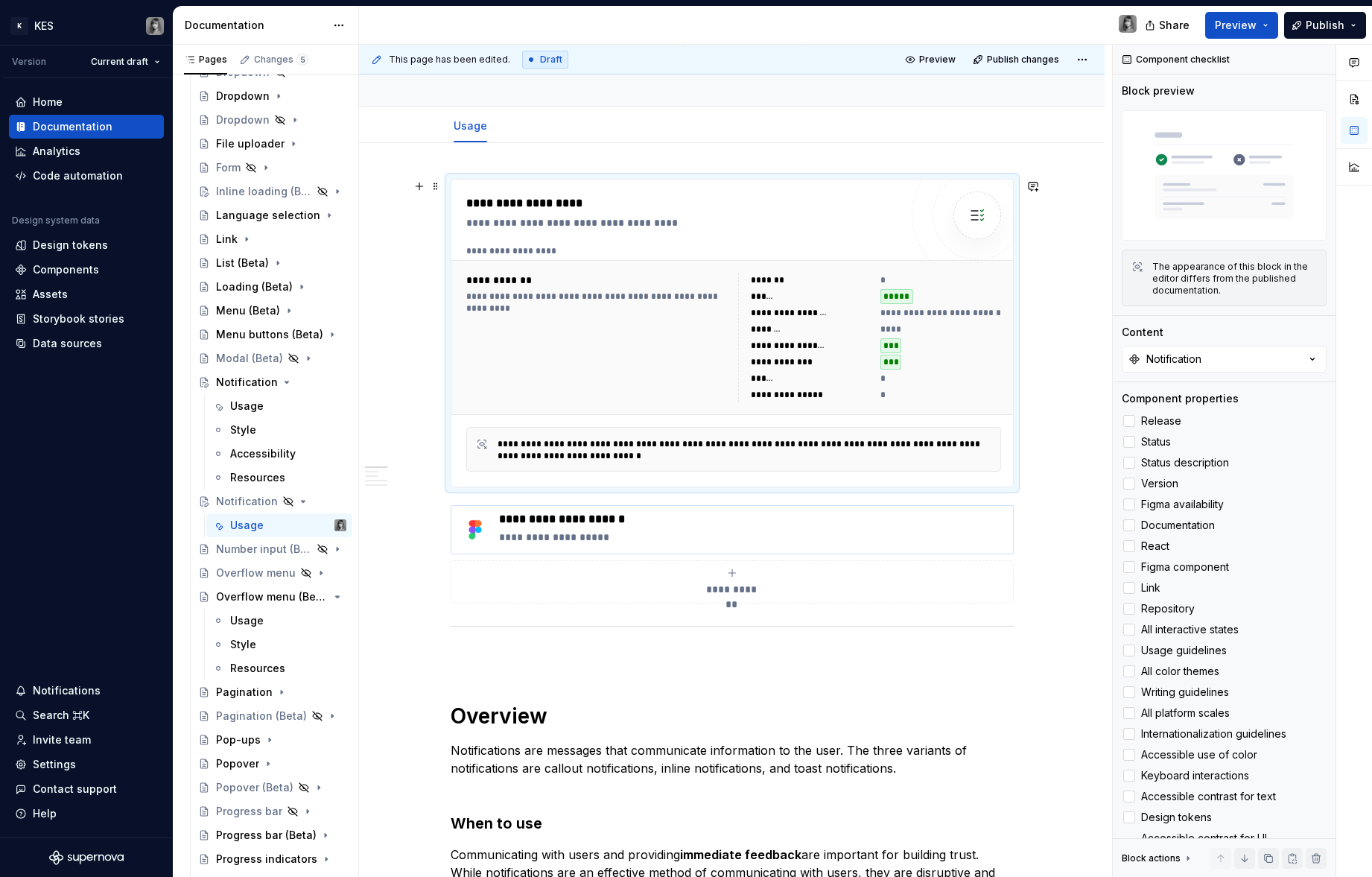 type on "*" 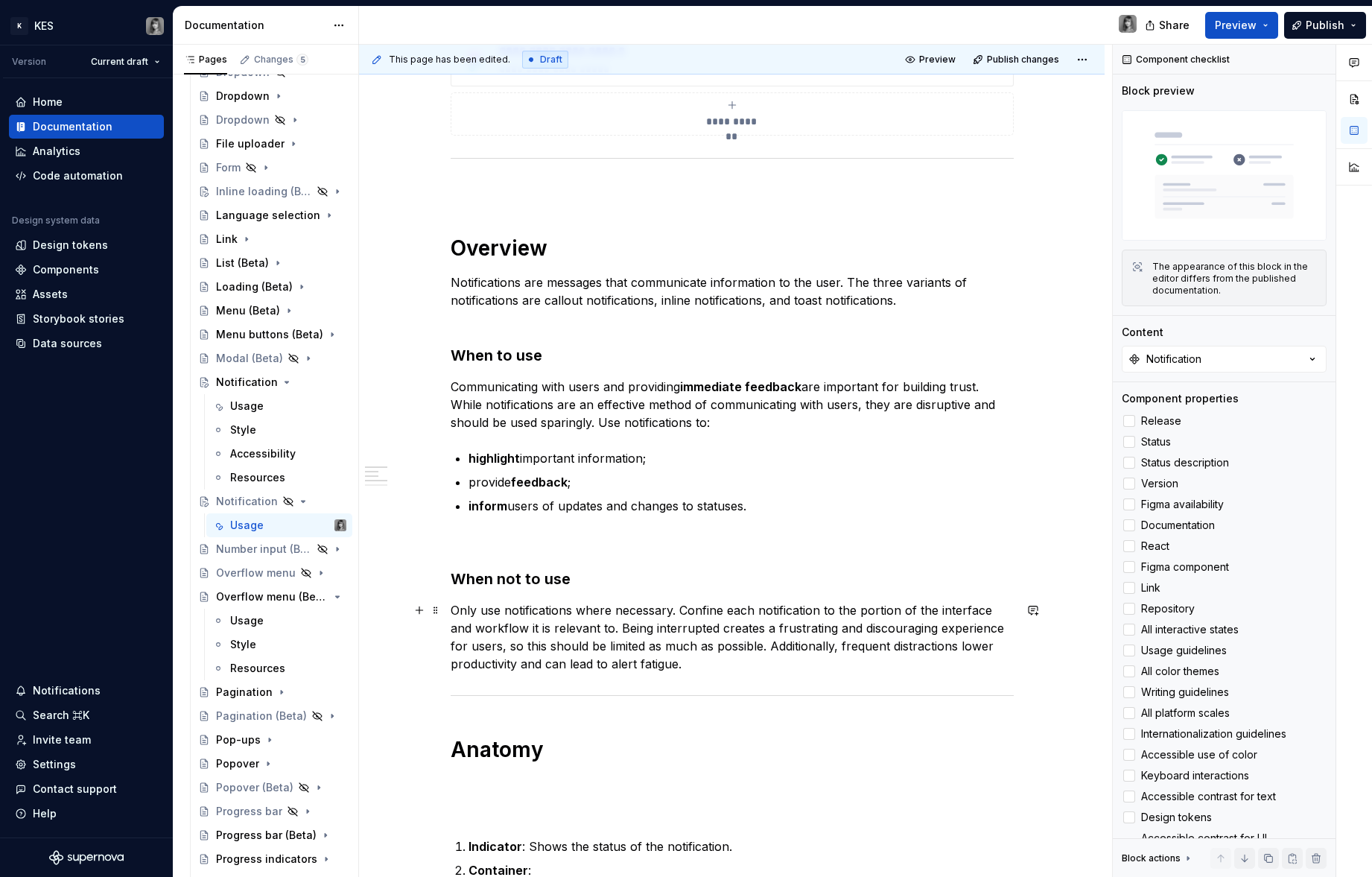 scroll, scrollTop: 770, scrollLeft: 0, axis: vertical 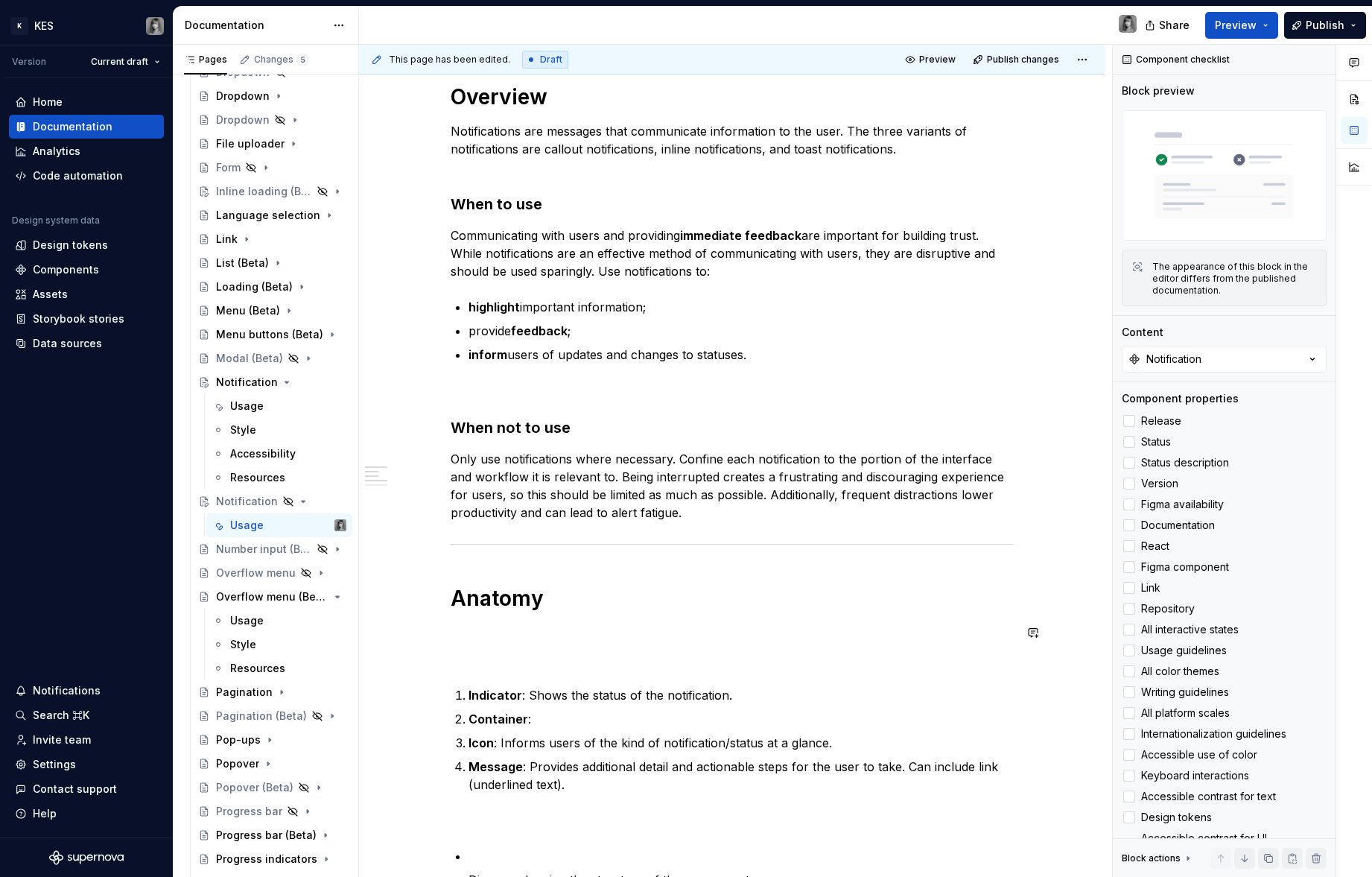 click on "**********" at bounding box center [732, 878] 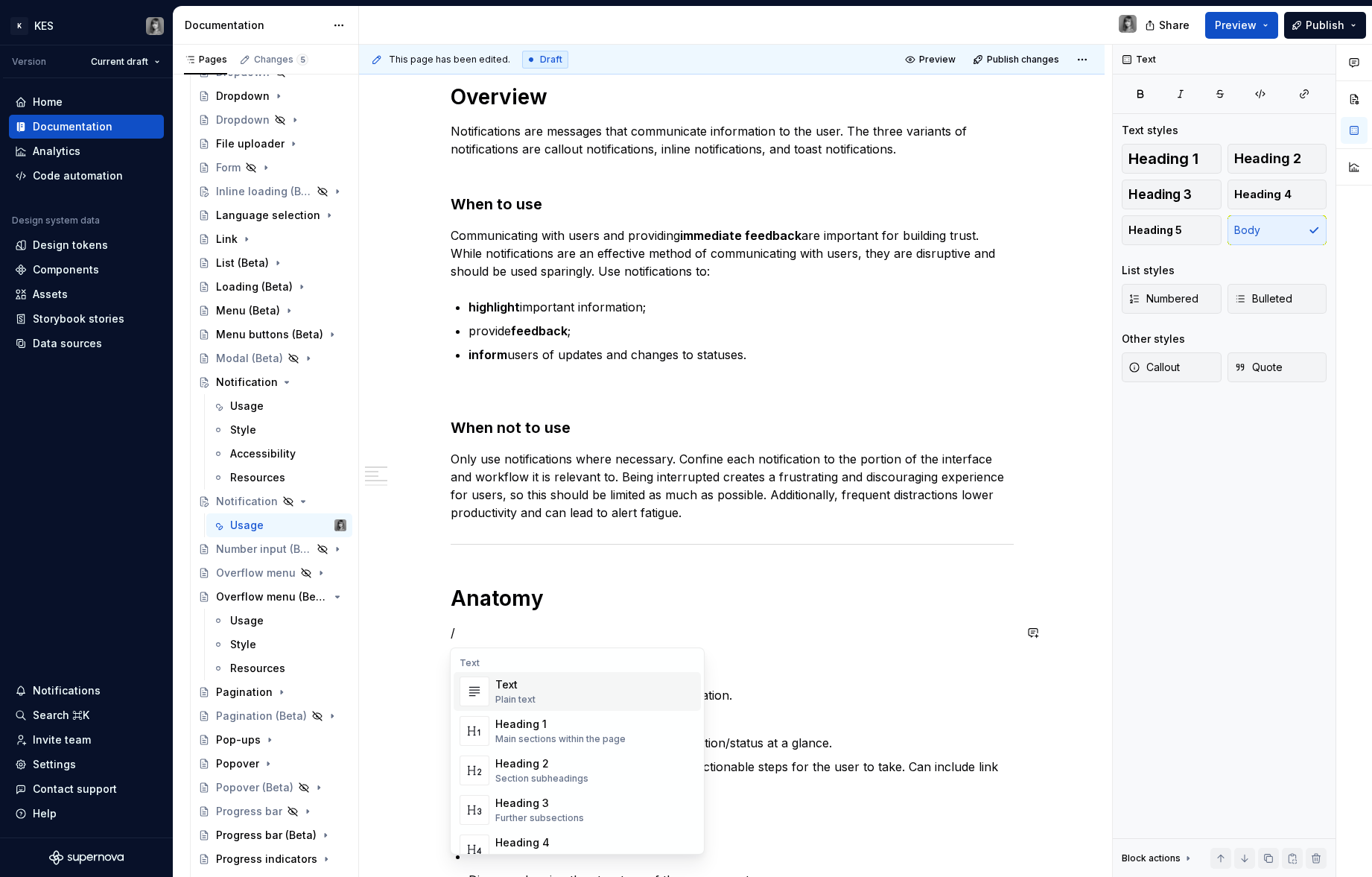 type 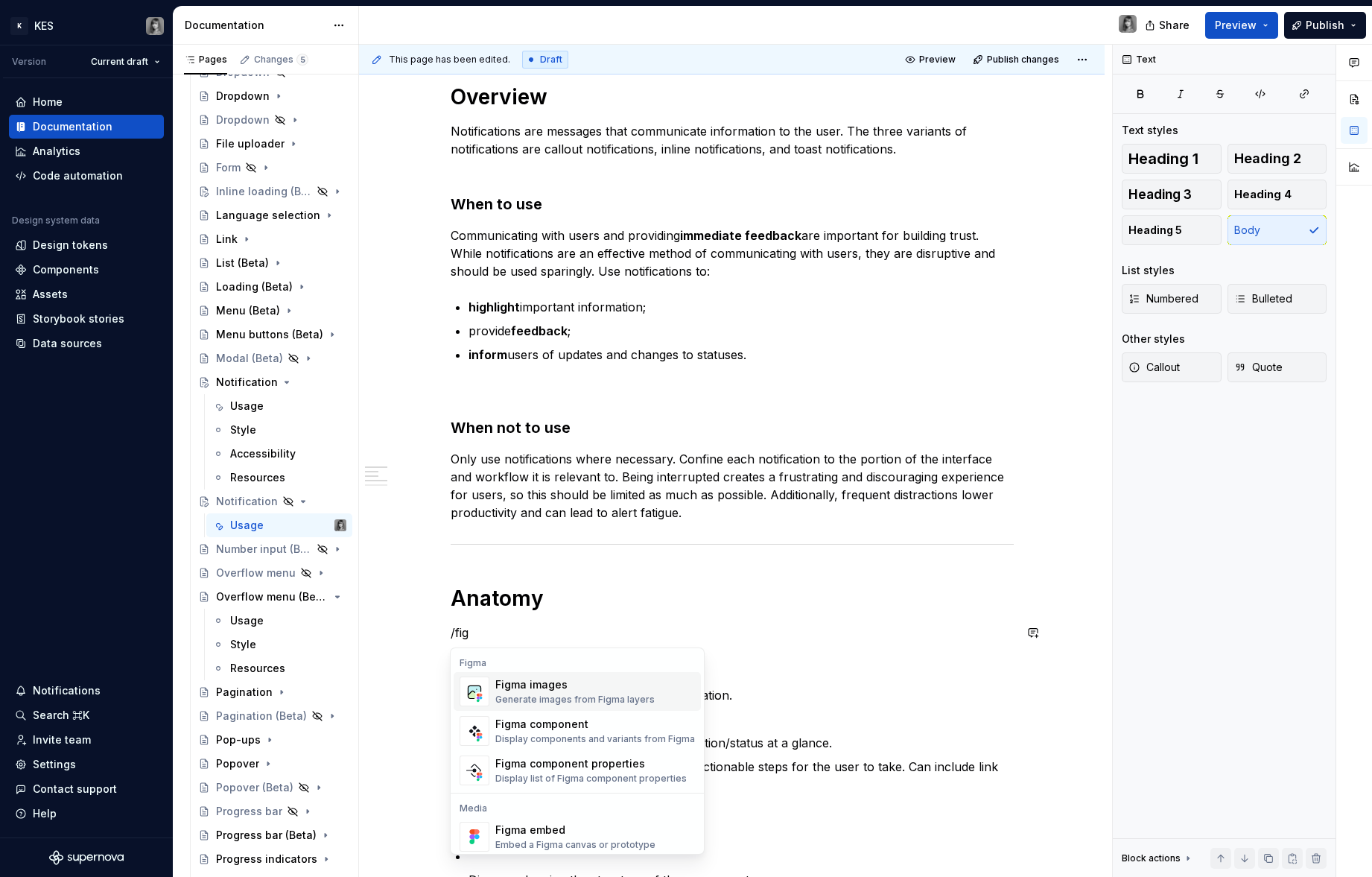 click on "Figma images Generate images from Figma layers" at bounding box center (575, 691) 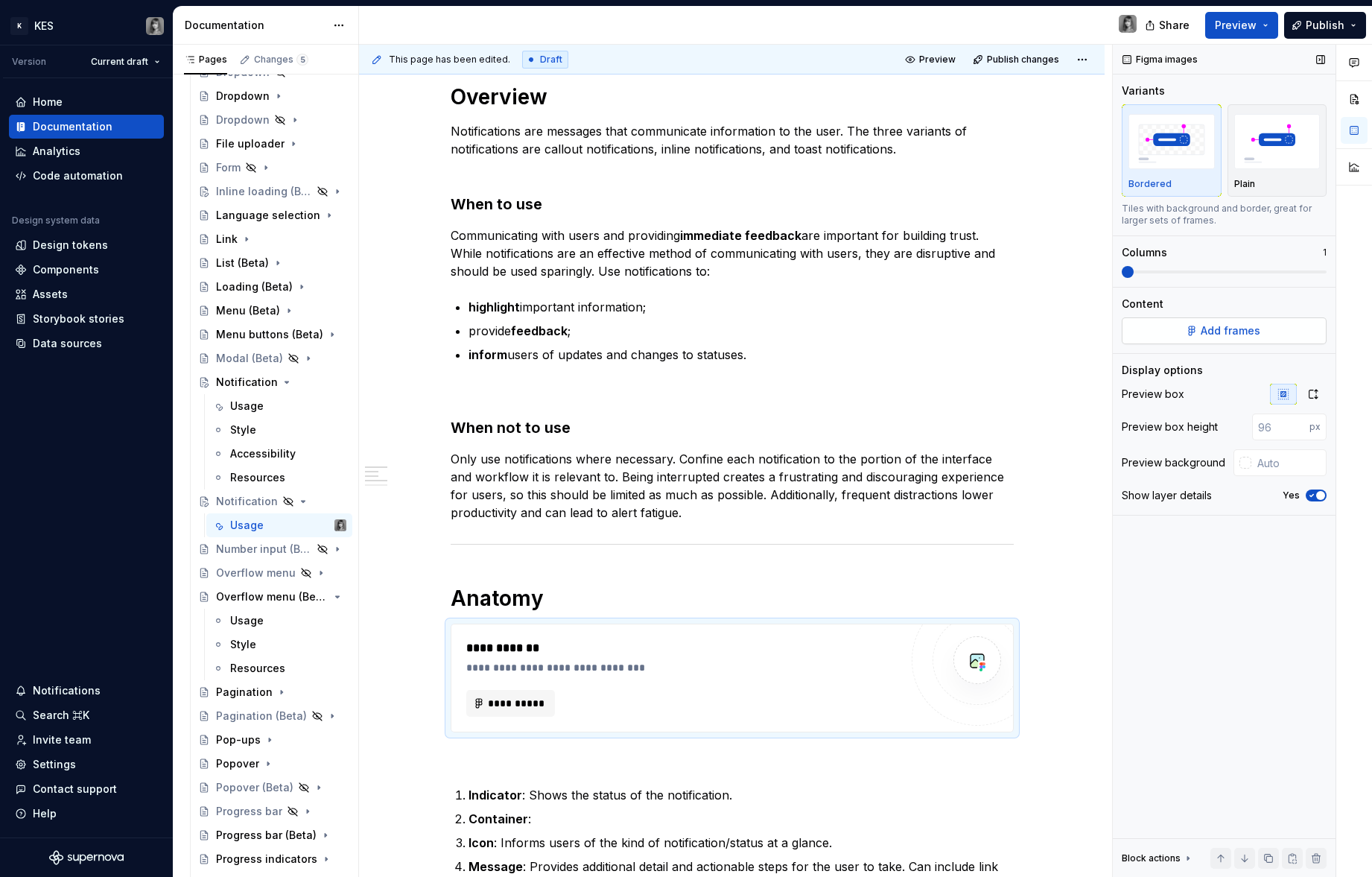 click on "Add frames" at bounding box center (1230, 331) 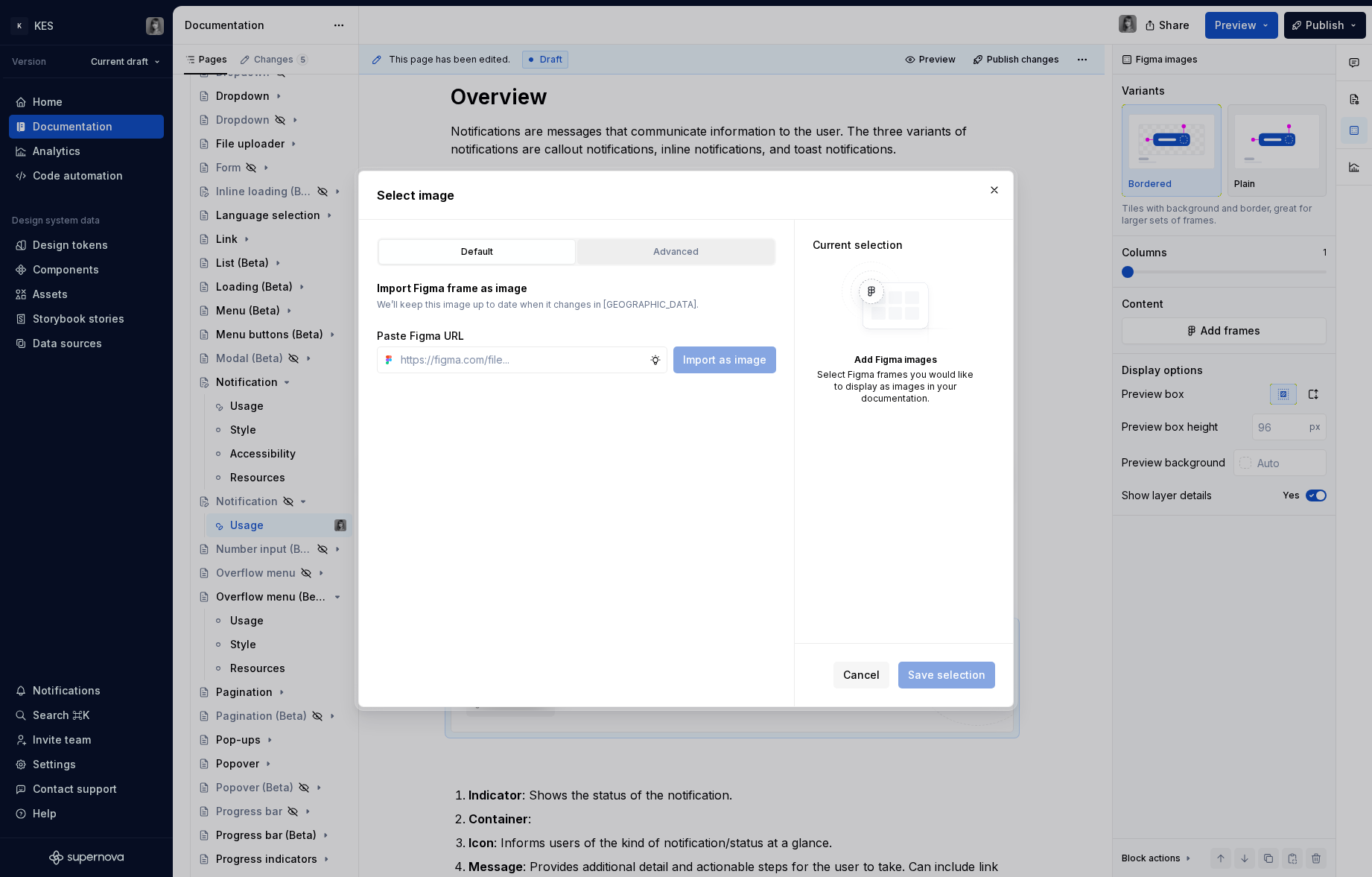 click on "Advanced" at bounding box center [676, 252] 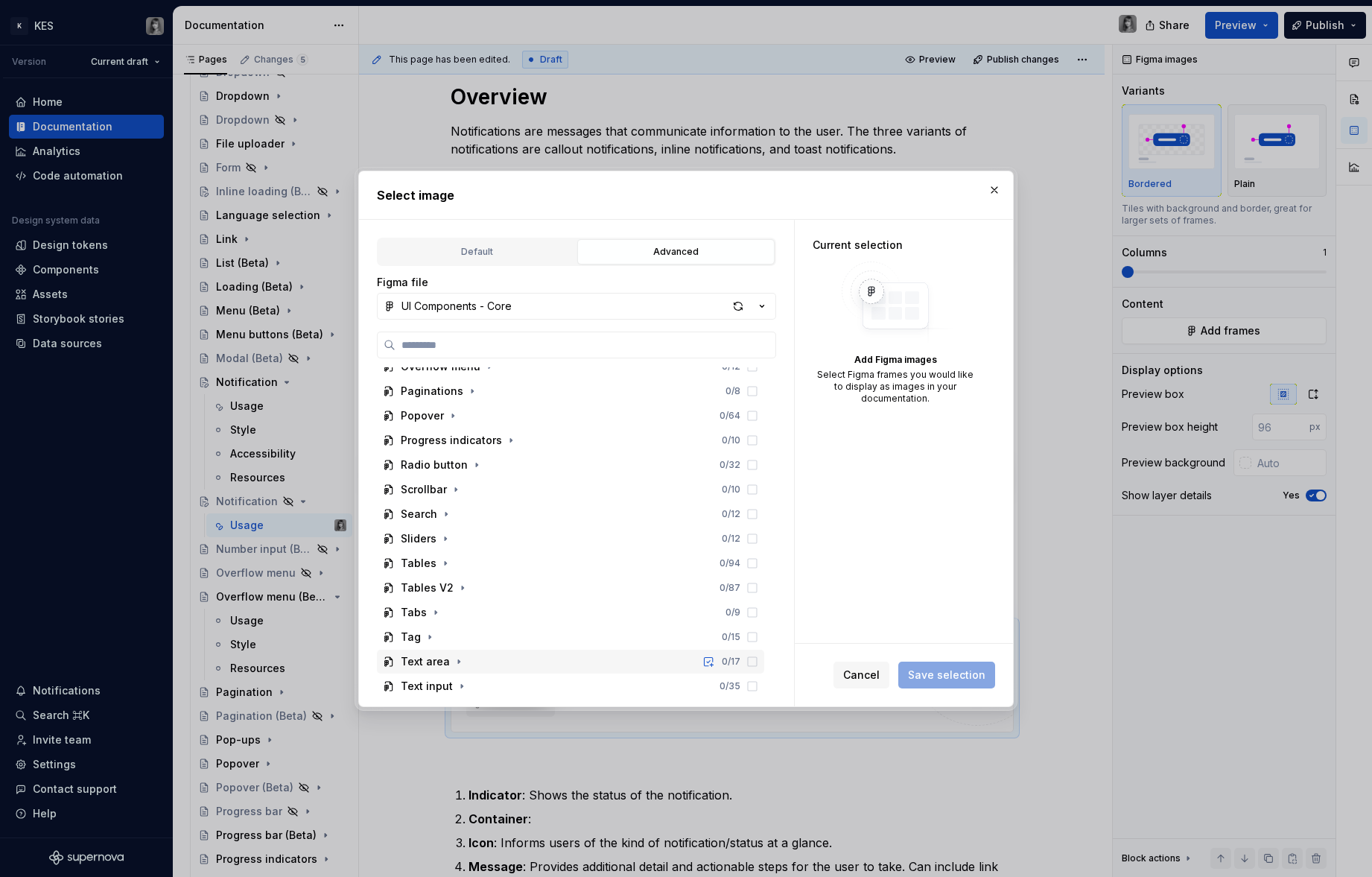 scroll, scrollTop: 303, scrollLeft: 0, axis: vertical 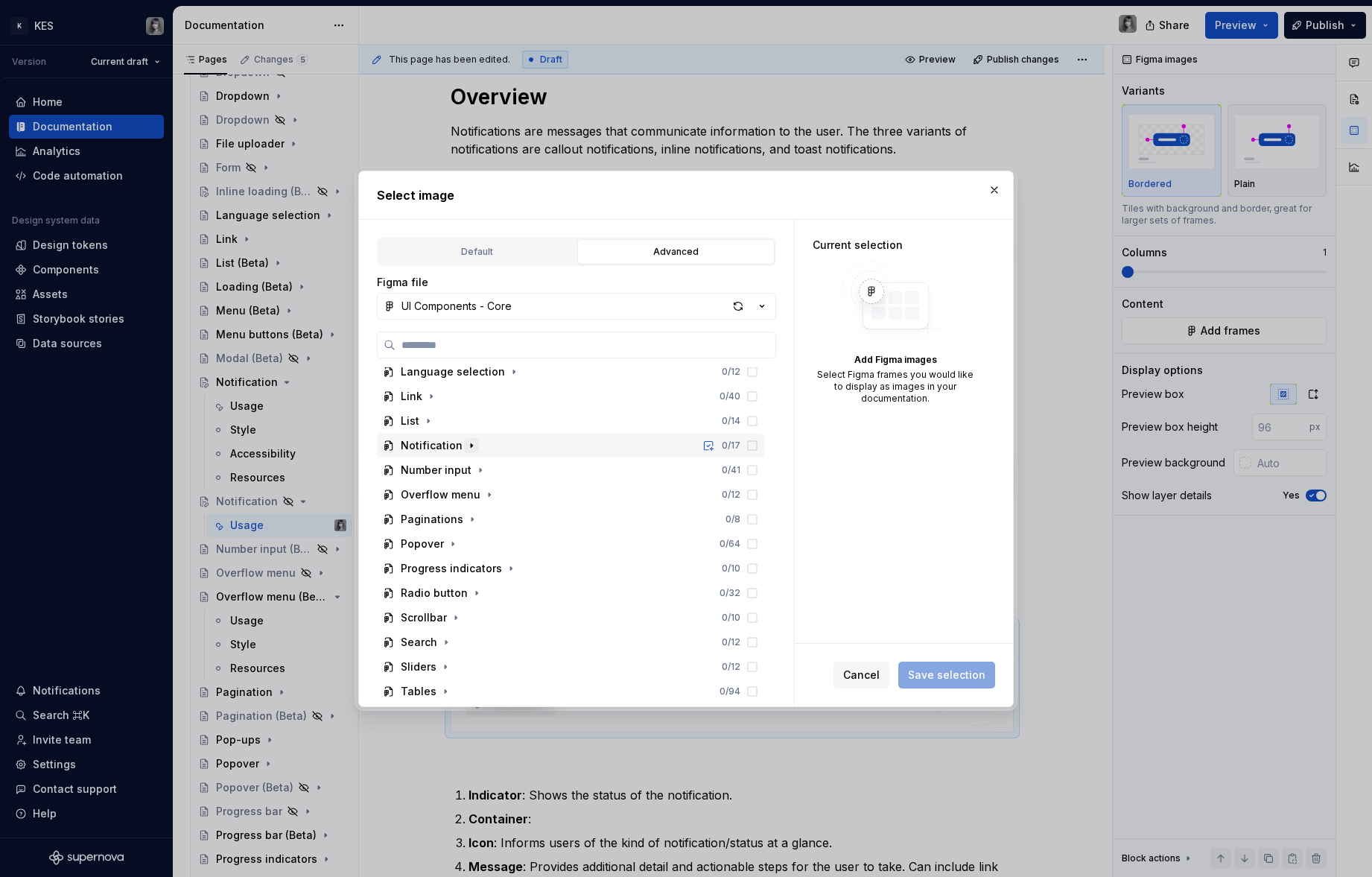 click at bounding box center [471, 446] 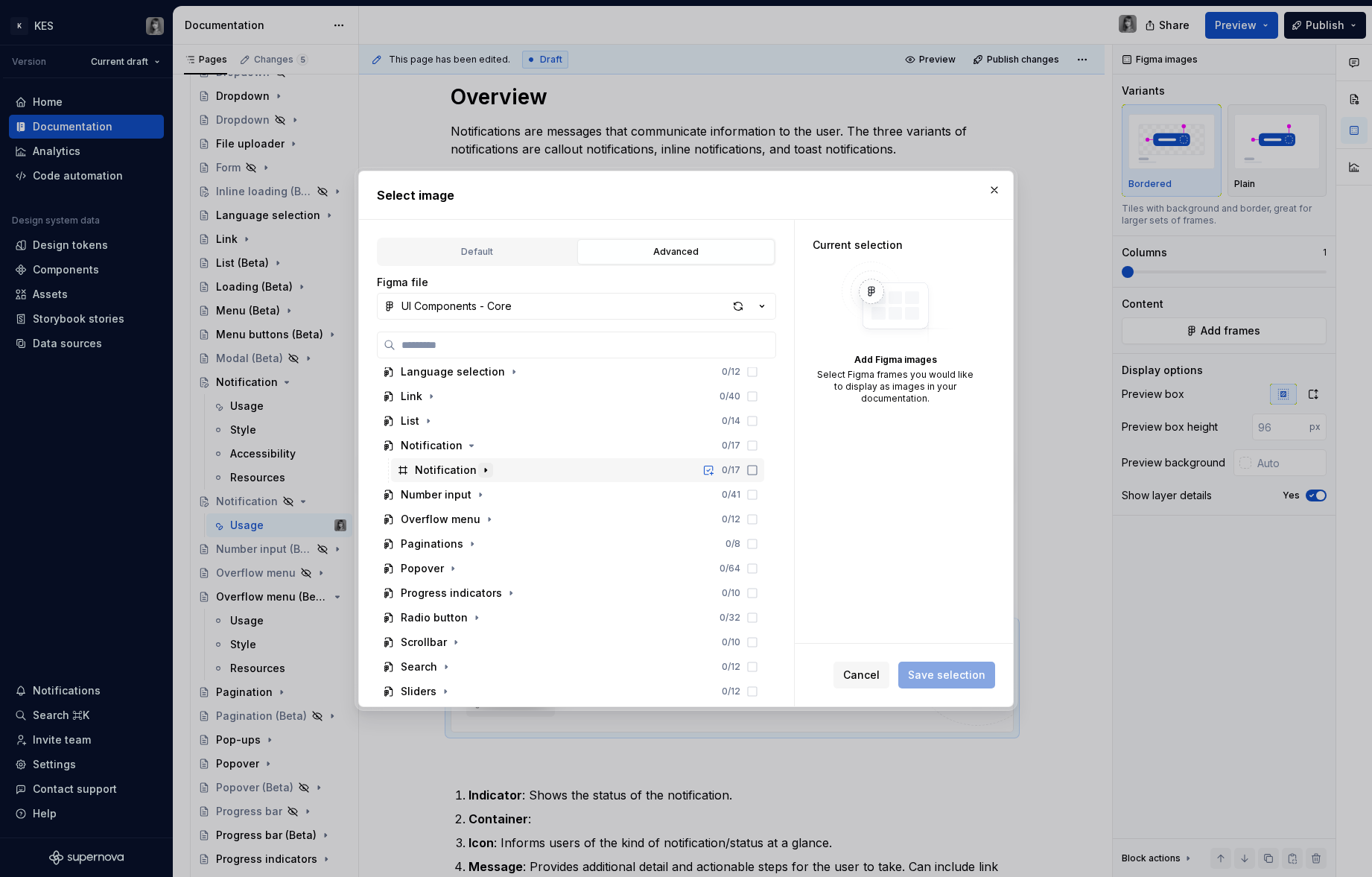 click 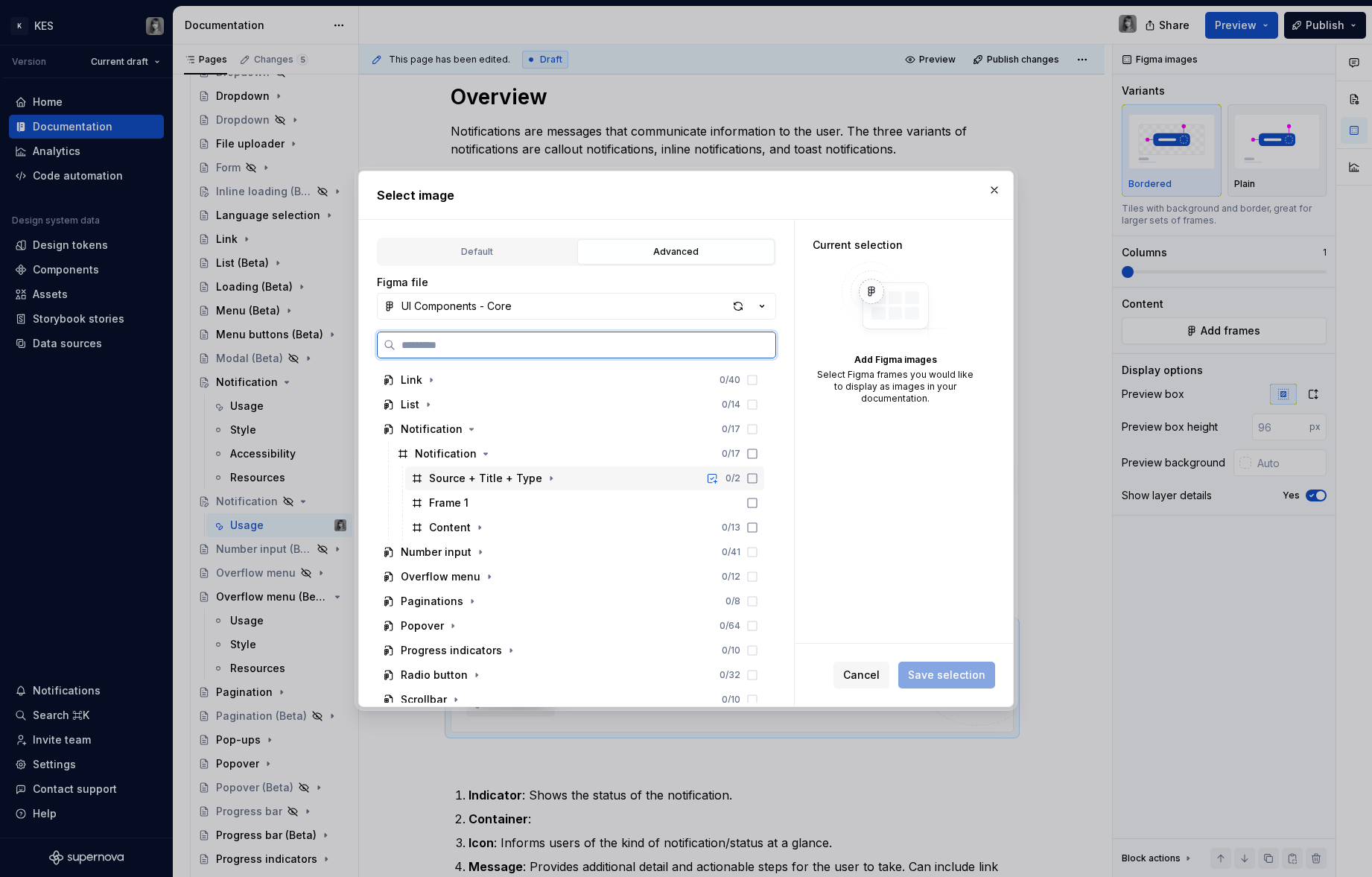 scroll, scrollTop: 331, scrollLeft: 0, axis: vertical 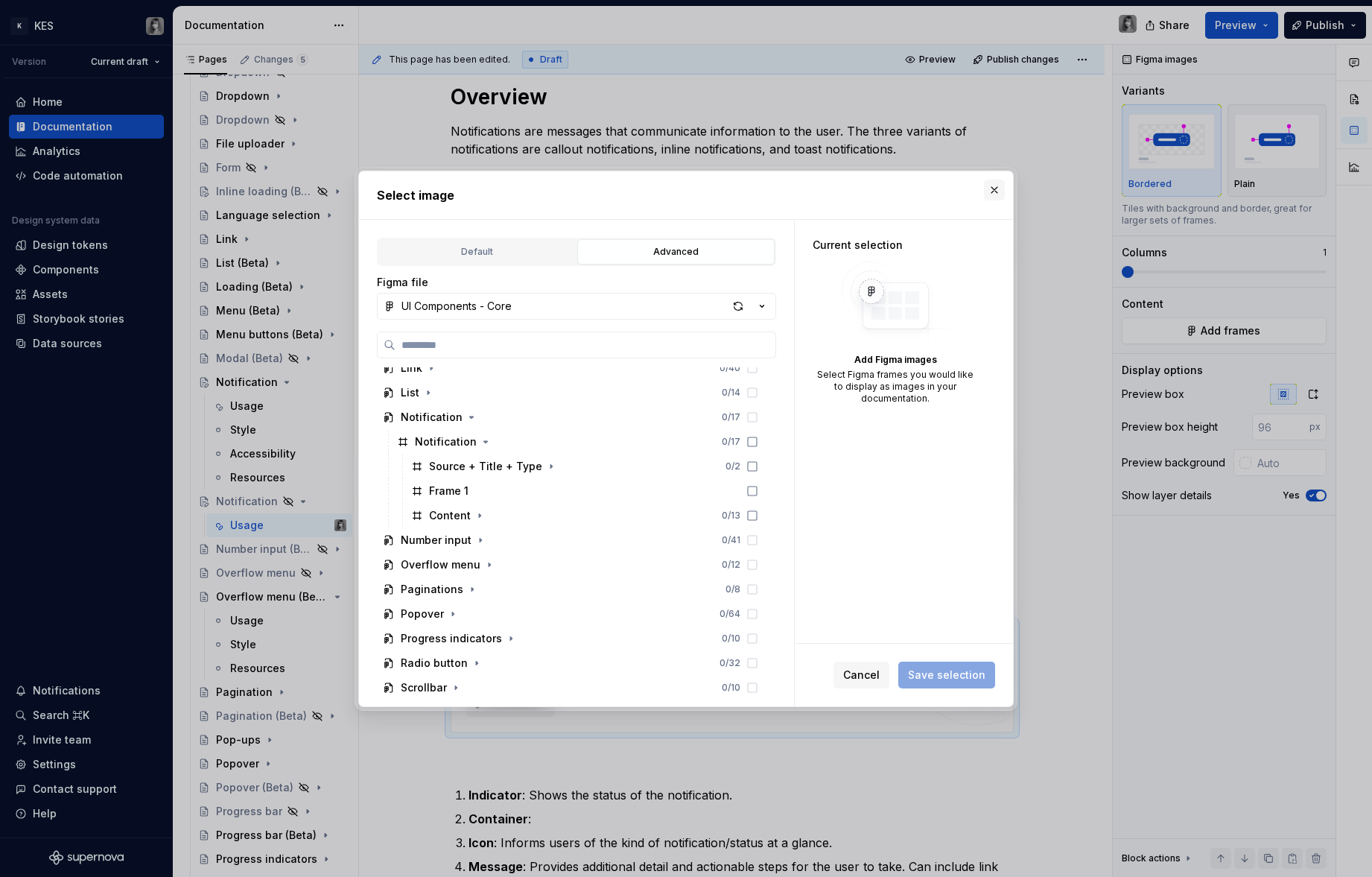 click at bounding box center (994, 190) 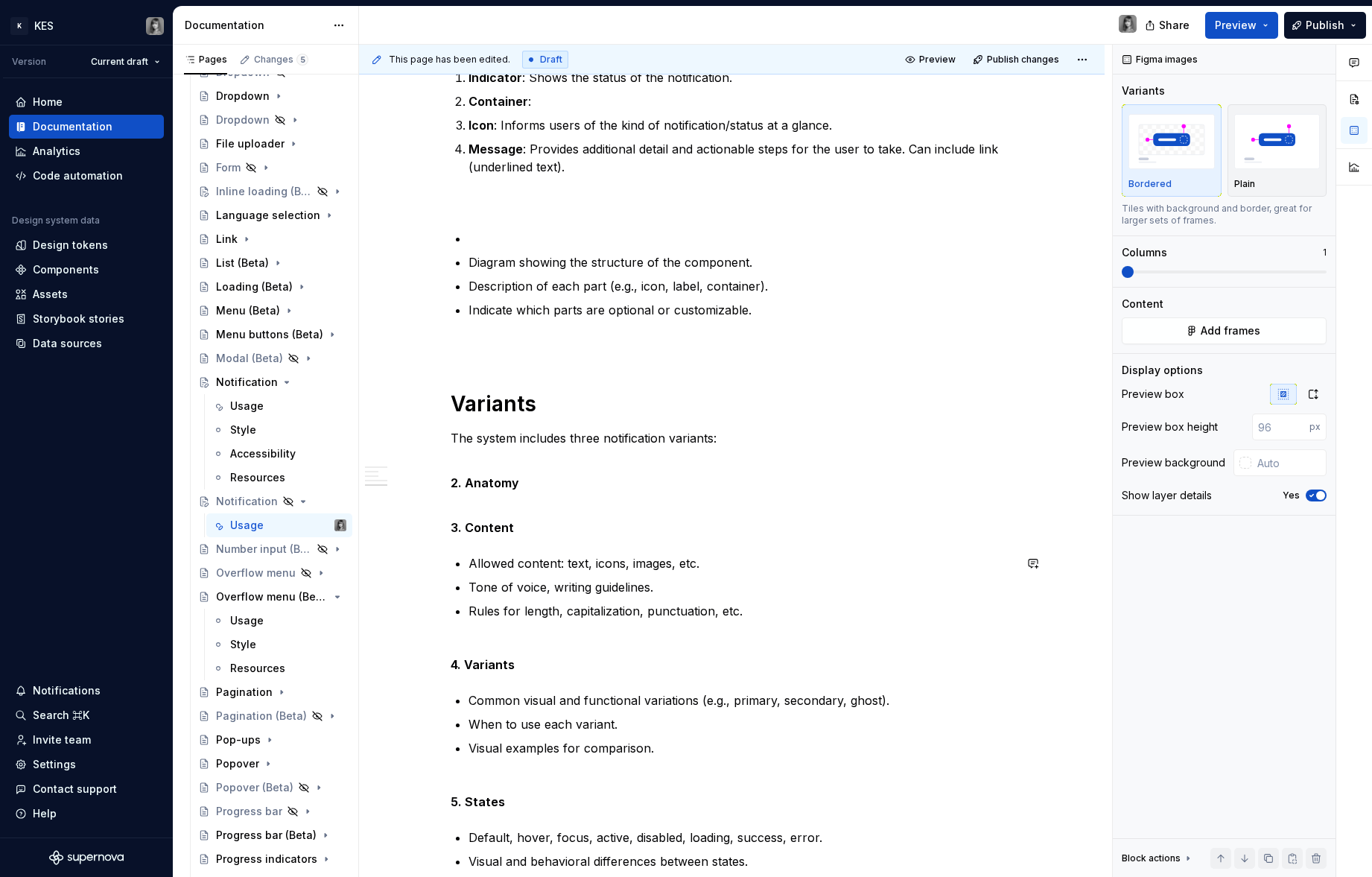 scroll, scrollTop: 1530, scrollLeft: 0, axis: vertical 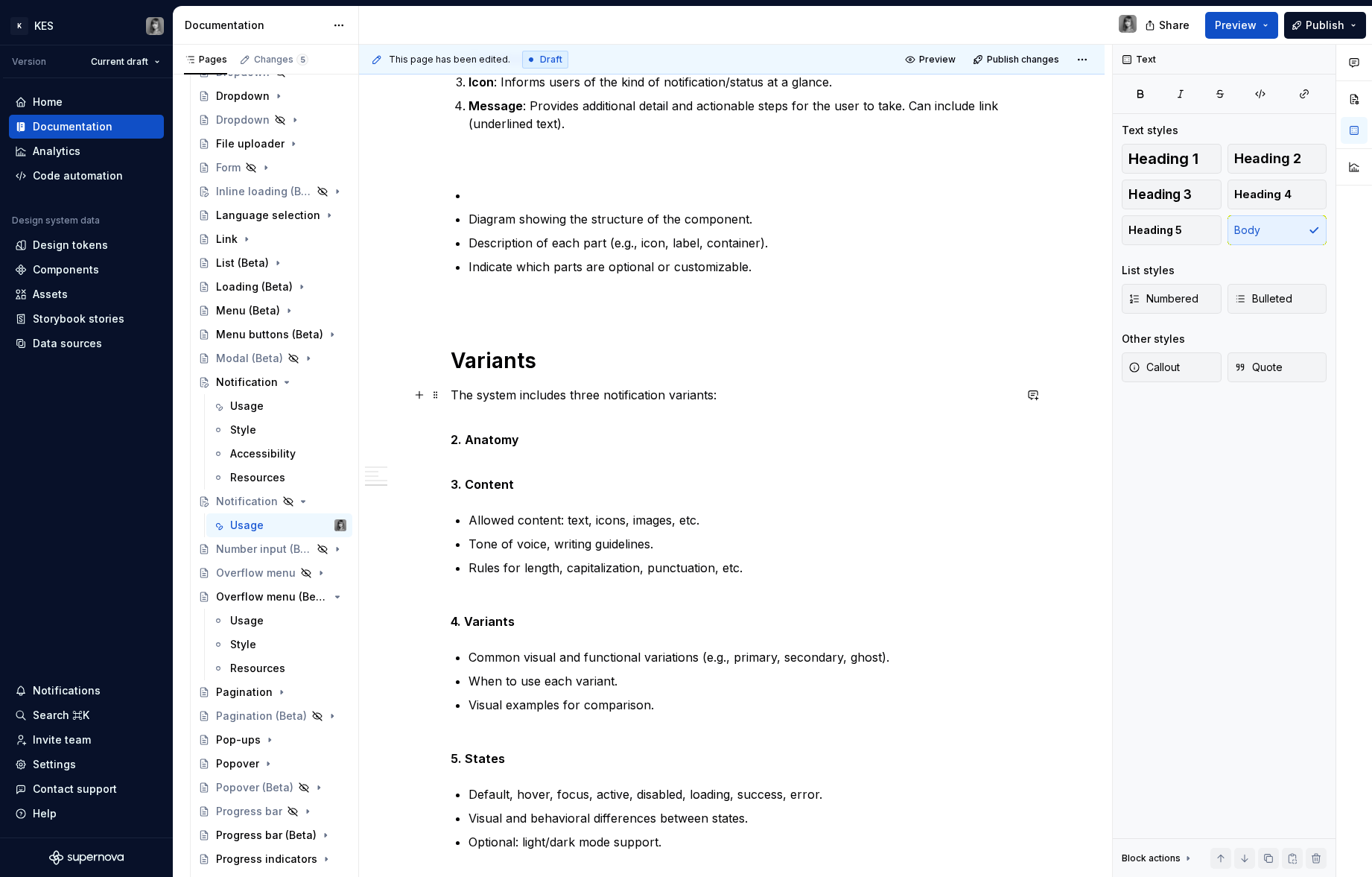 click on "The system includes three notification variants:" at bounding box center [732, 395] 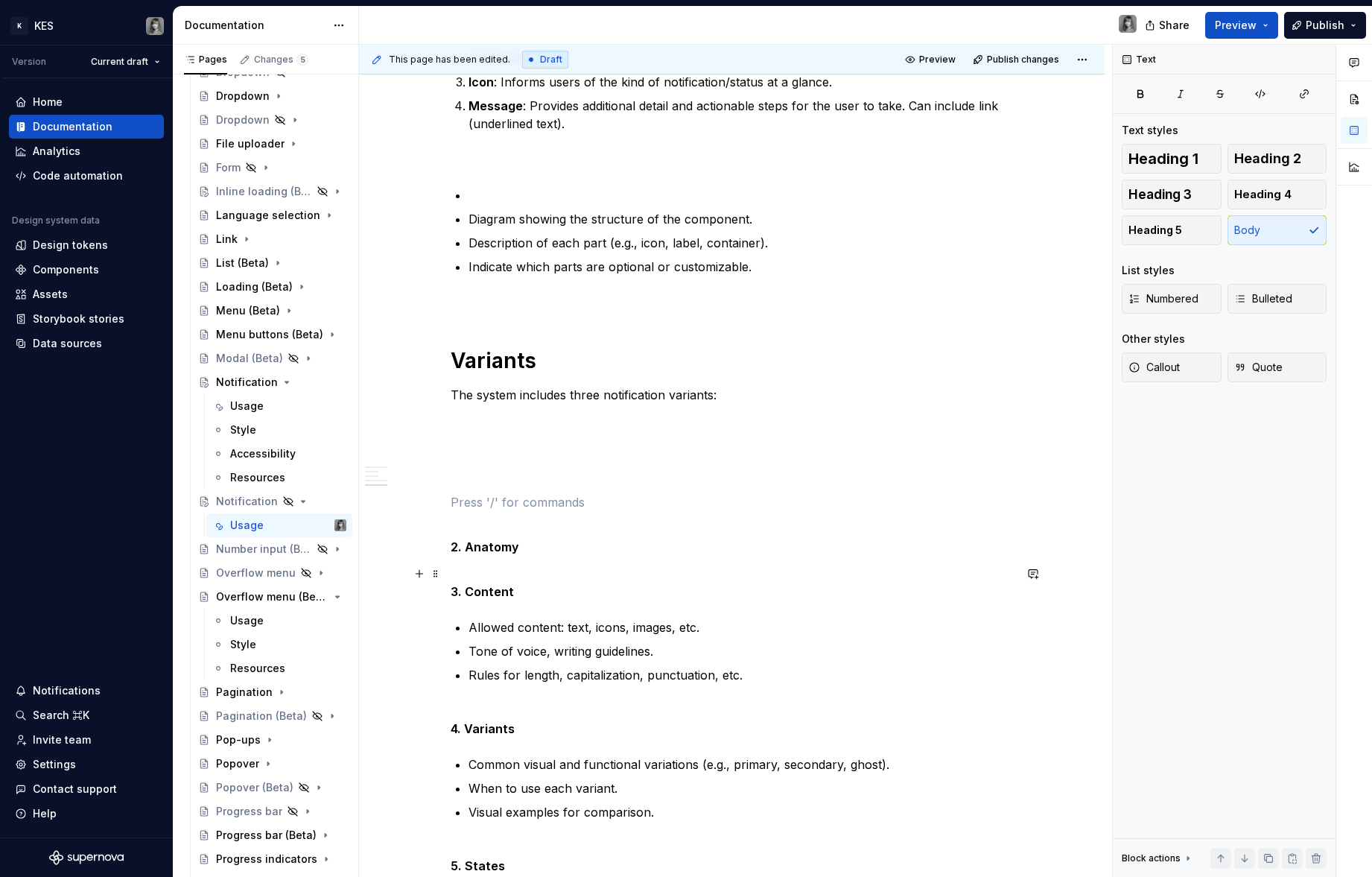click on "3. Content" at bounding box center (482, 592) 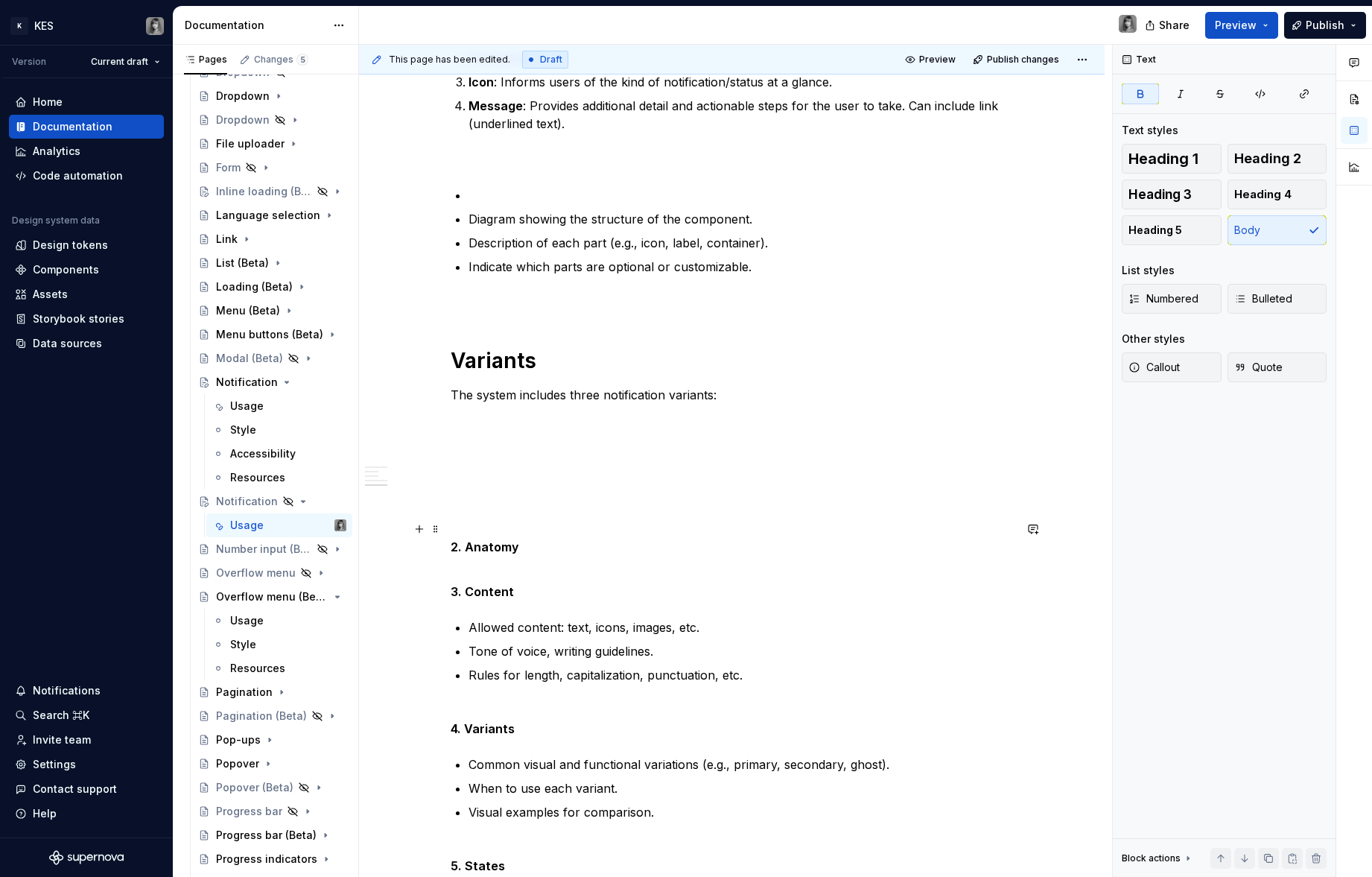 click on "2. Anatomy" at bounding box center [485, 547] 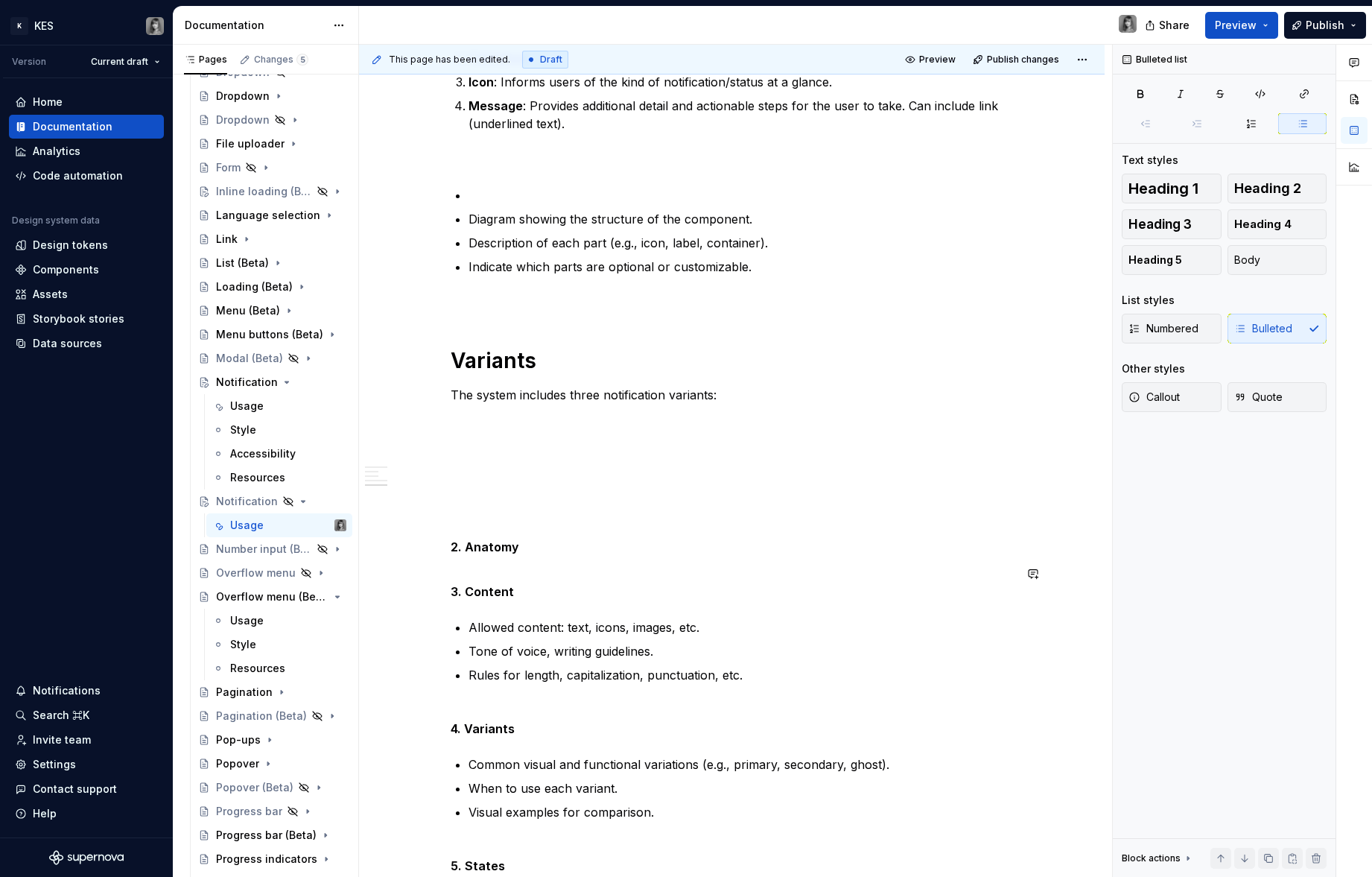 click on "**********" at bounding box center [732, 221] 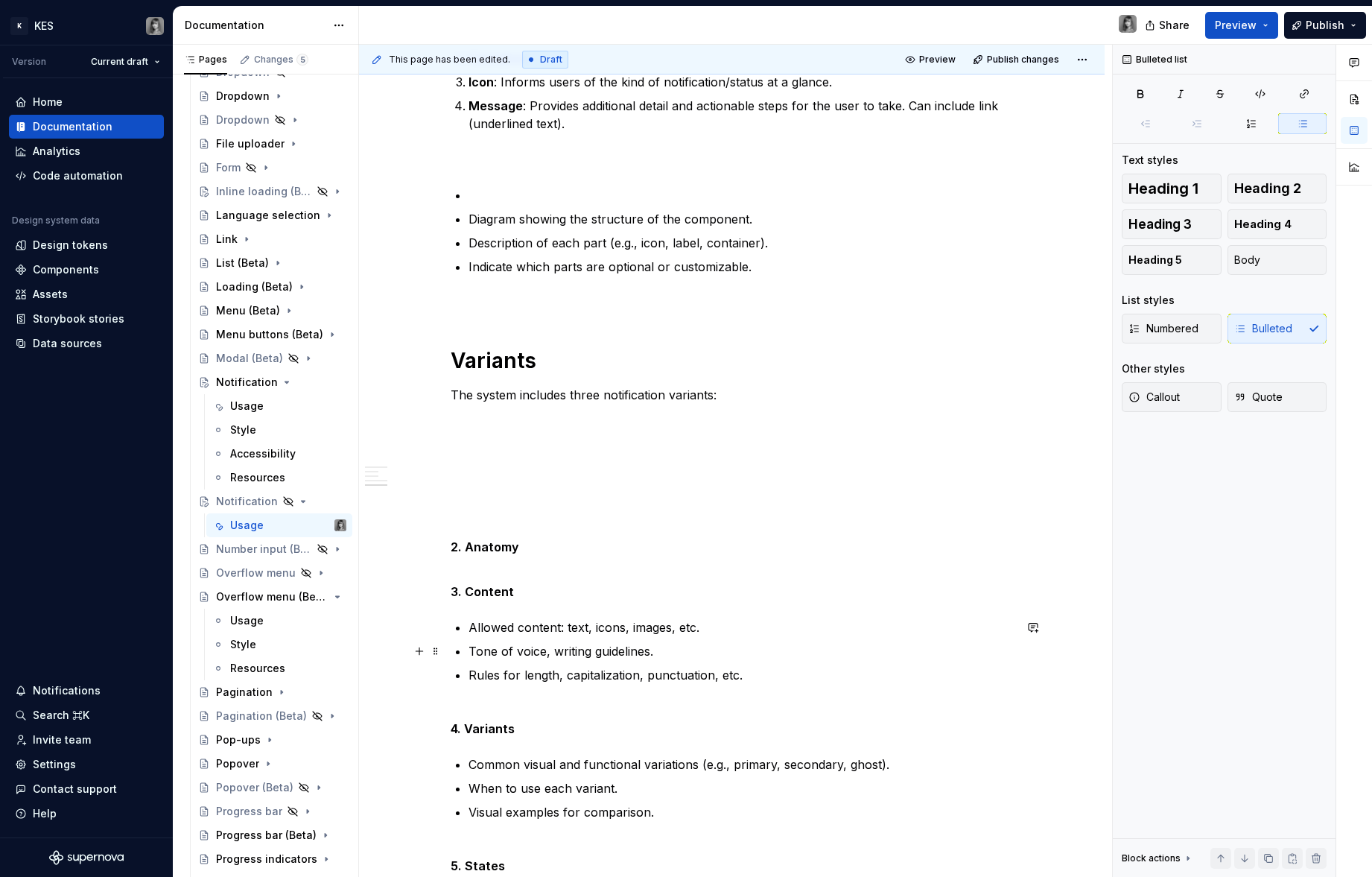 click on "Tone of voice, writing guidelines." at bounding box center (741, 651) 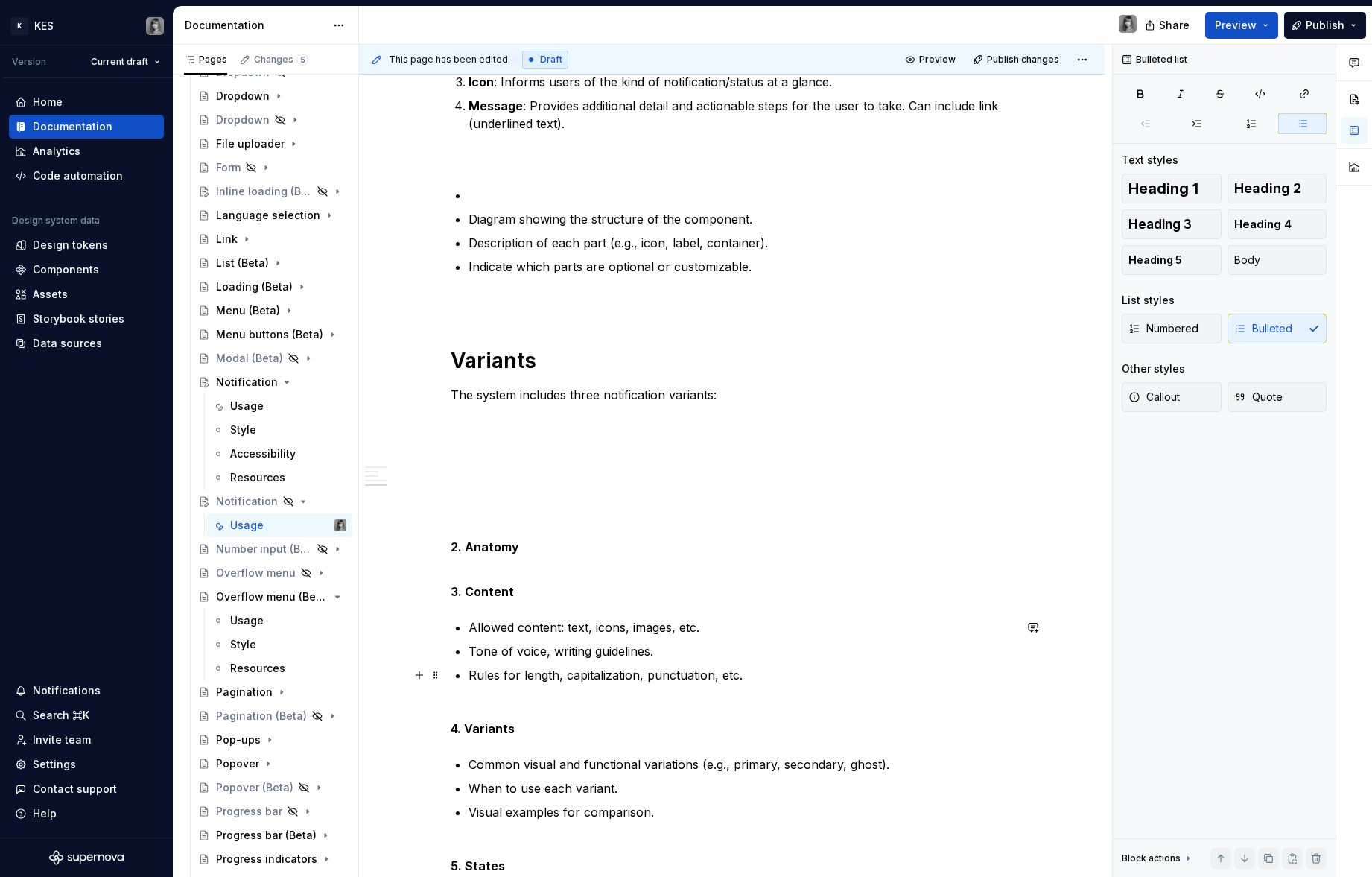 click on "Rules for length, capitalization, punctuation, etc." at bounding box center [741, 675] 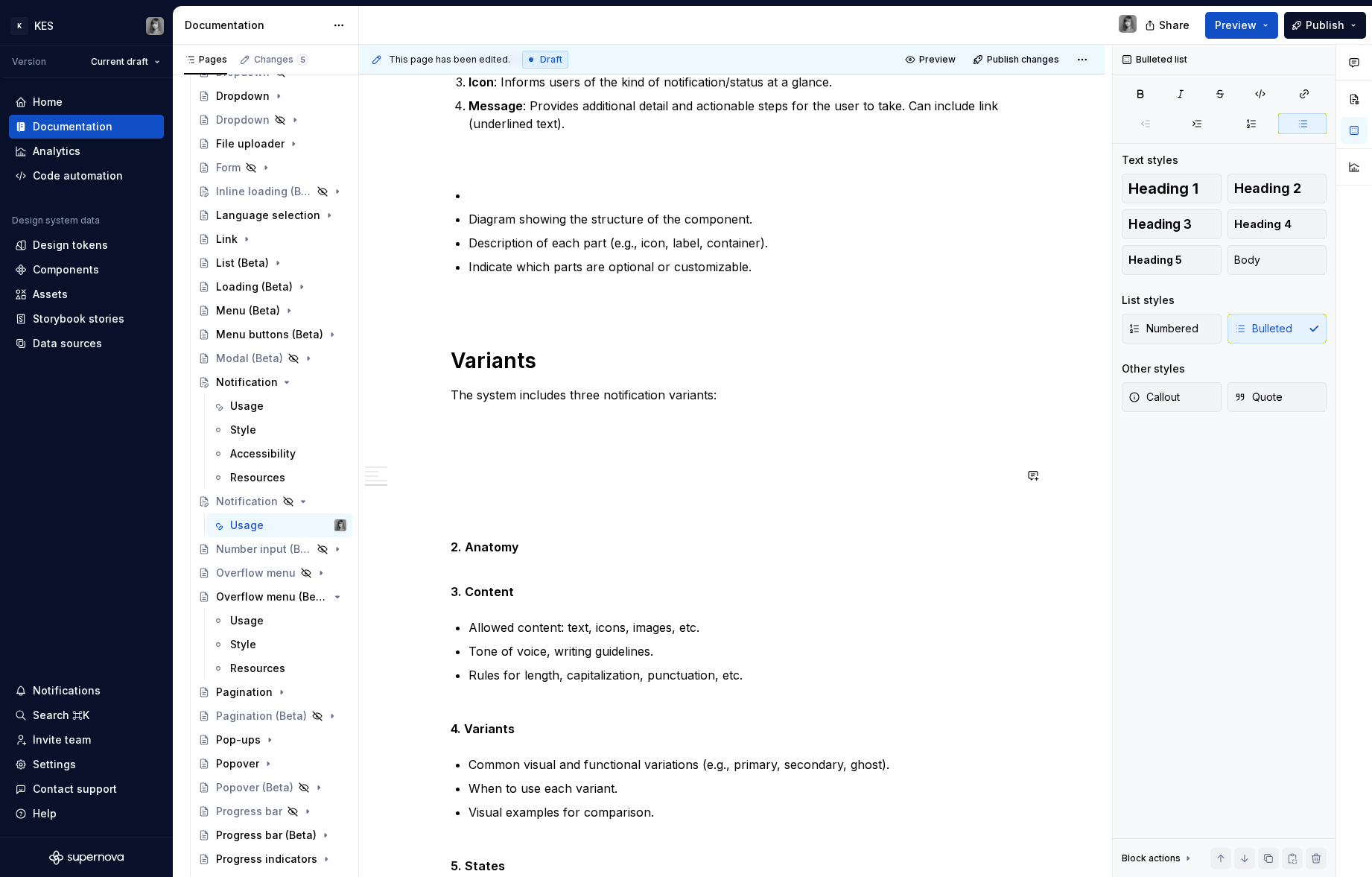 click on "**********" at bounding box center (732, 221) 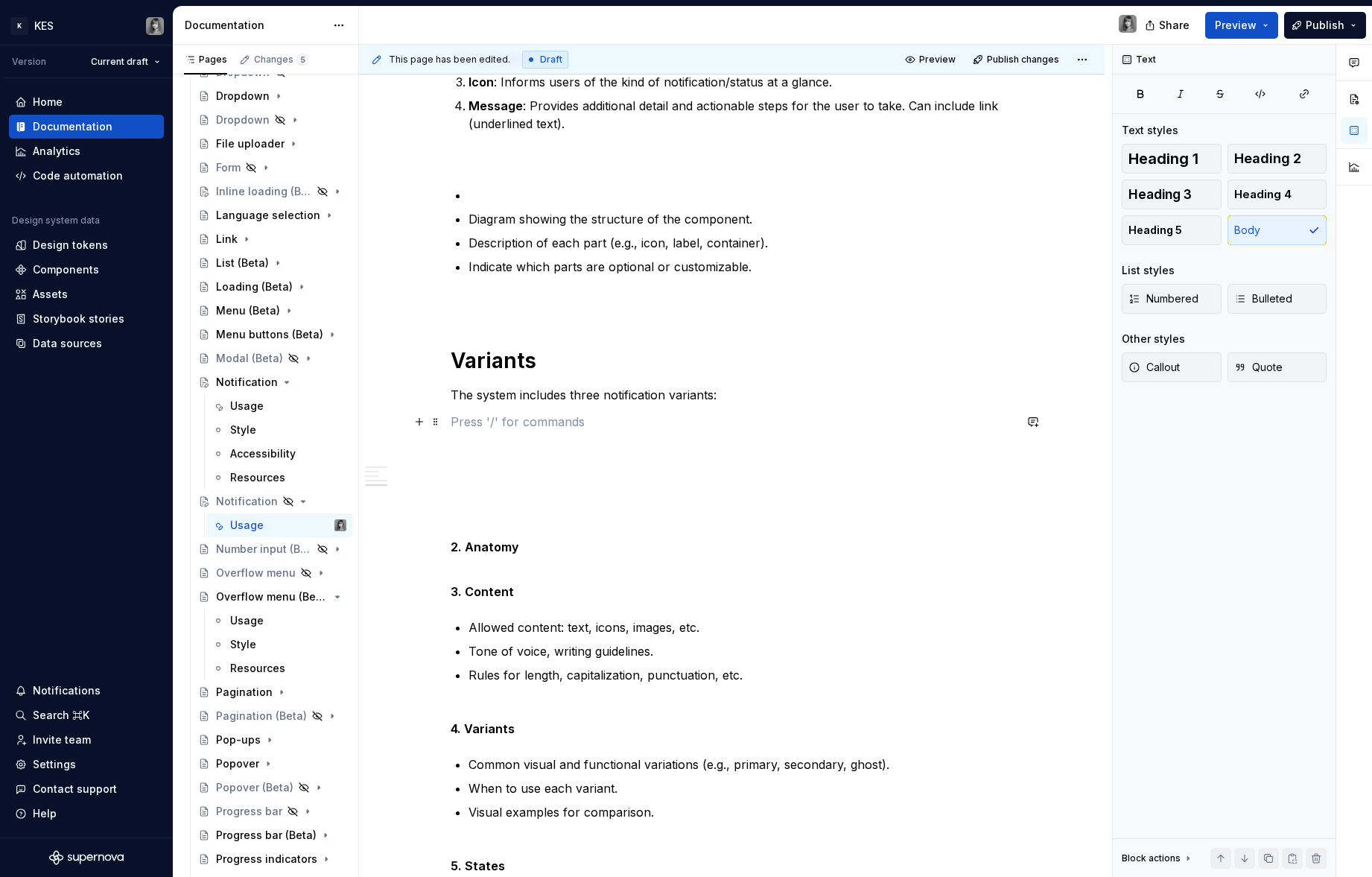 click at bounding box center [732, 422] 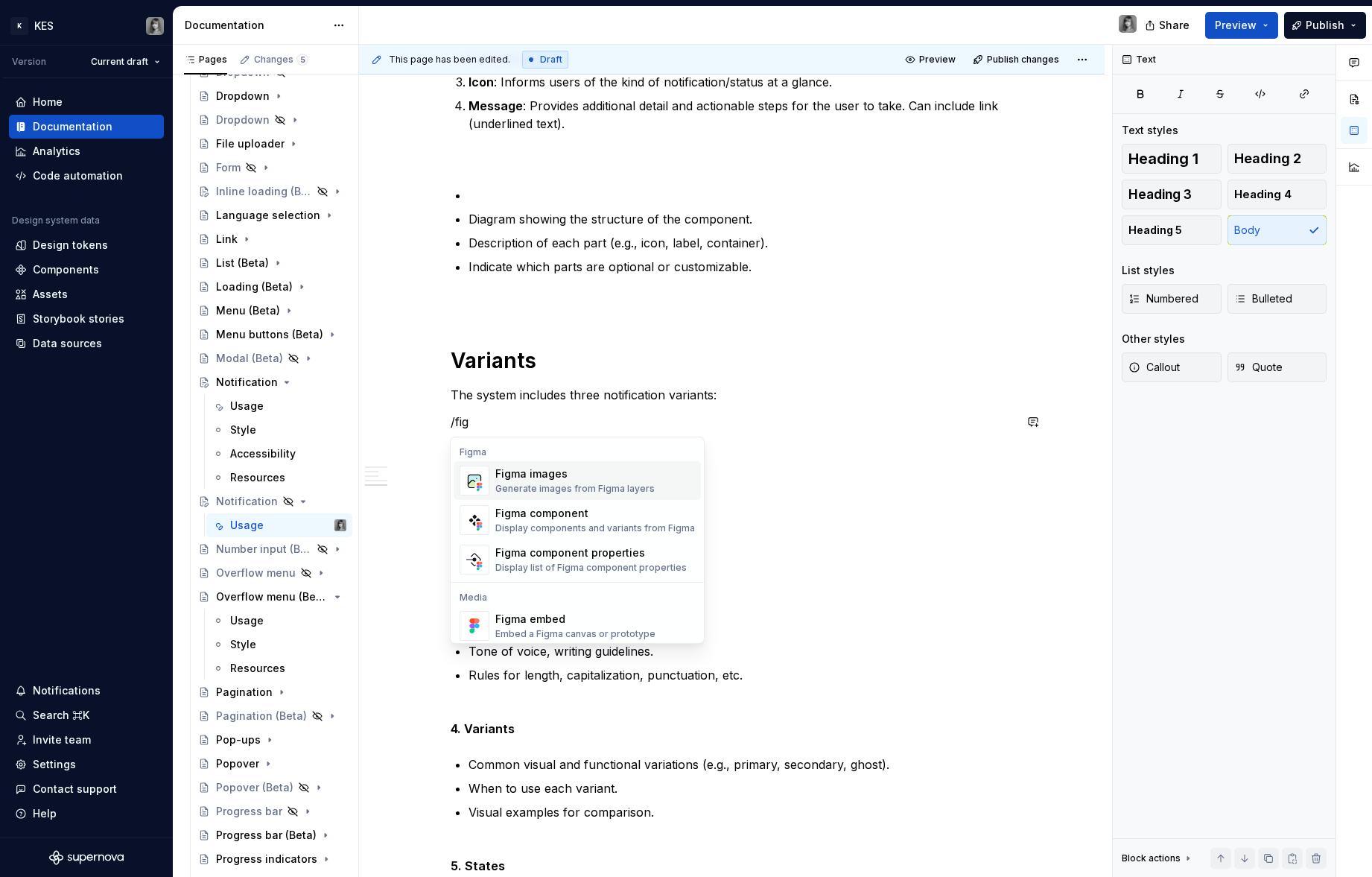 click on "Figma images" at bounding box center [575, 474] 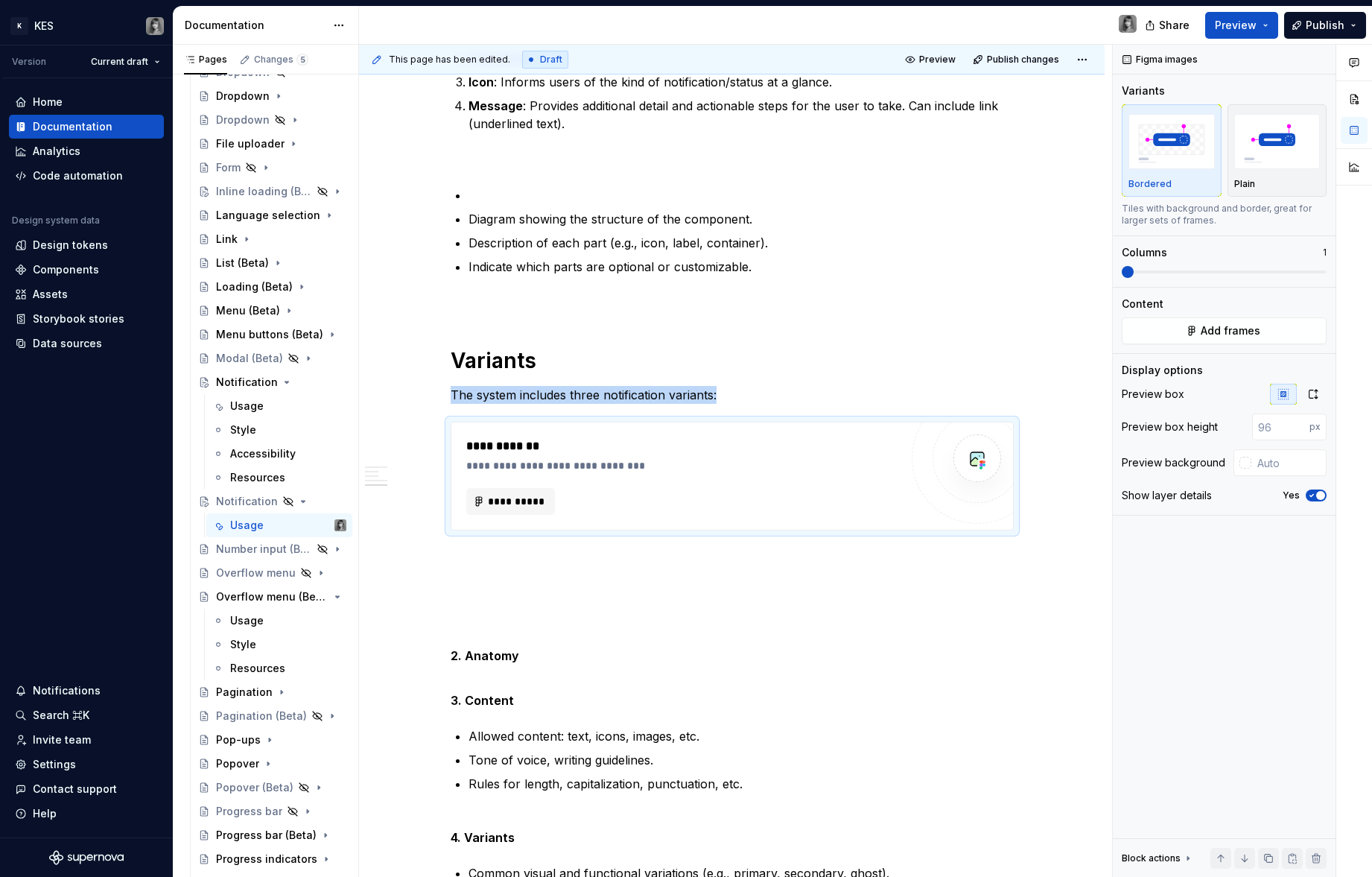 scroll, scrollTop: 1430, scrollLeft: 0, axis: vertical 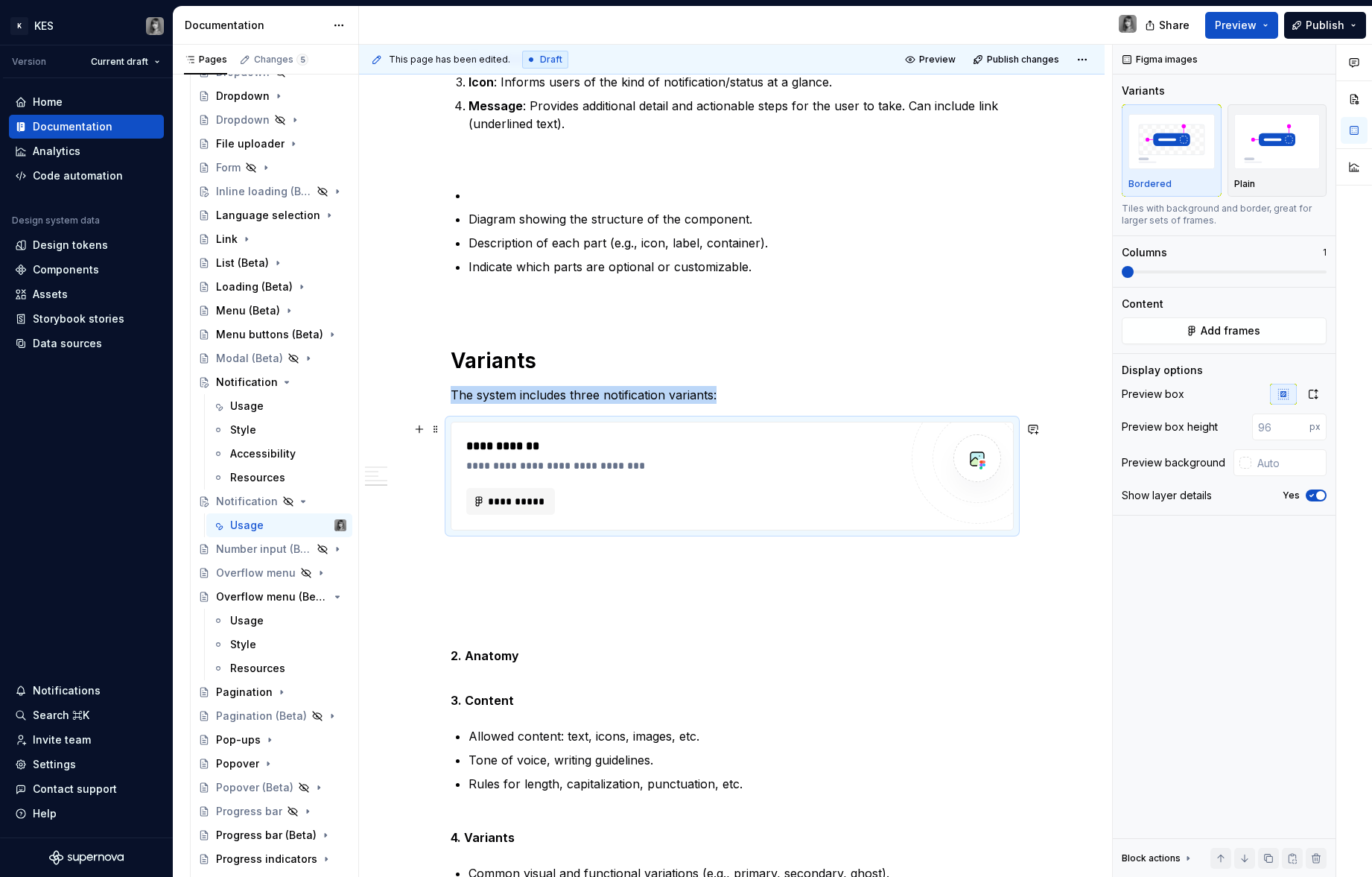 click on "**********" at bounding box center (732, 476) 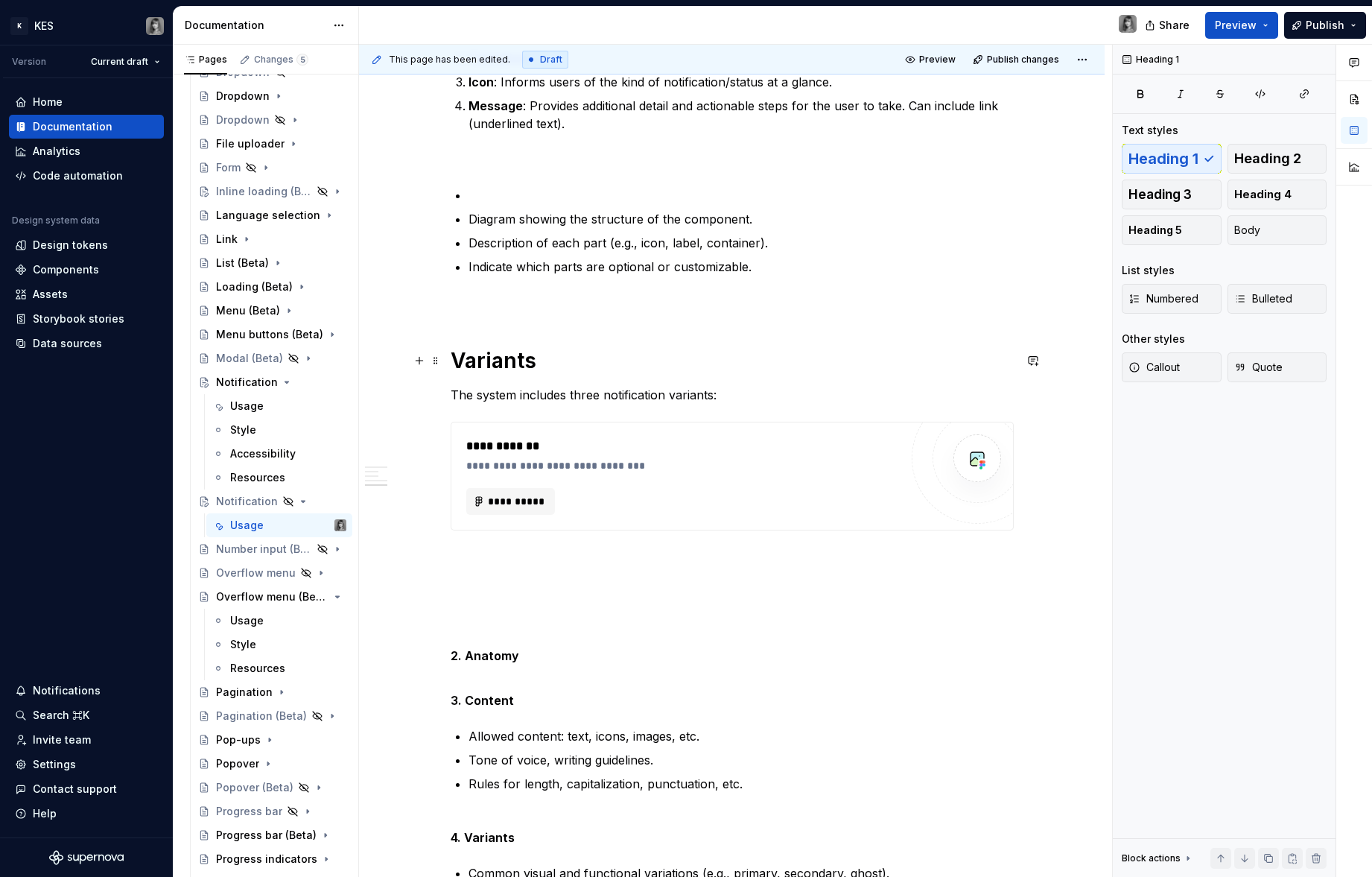 click on "Variants" at bounding box center [732, 361] 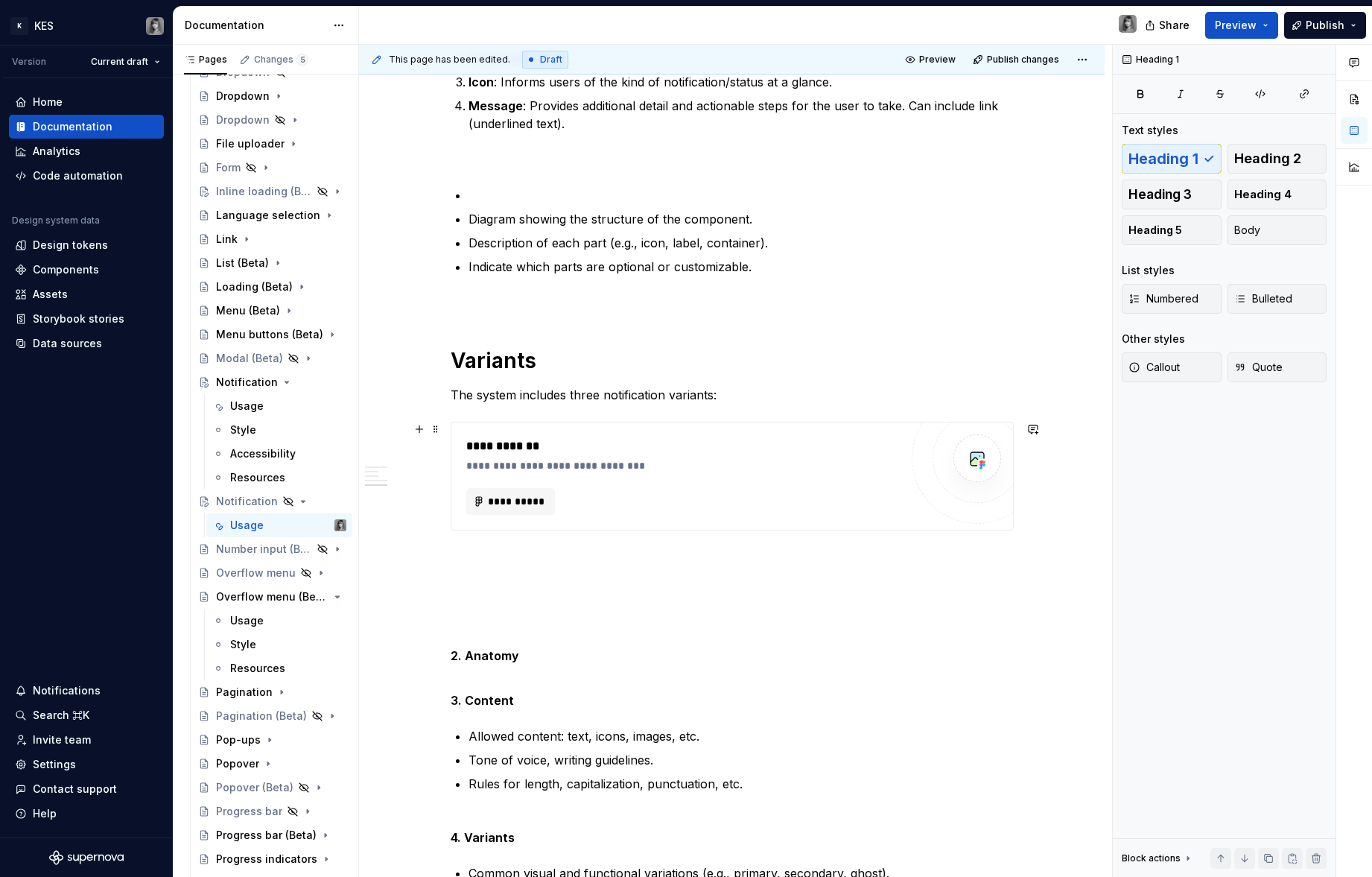 click on "**********" at bounding box center (683, 466) 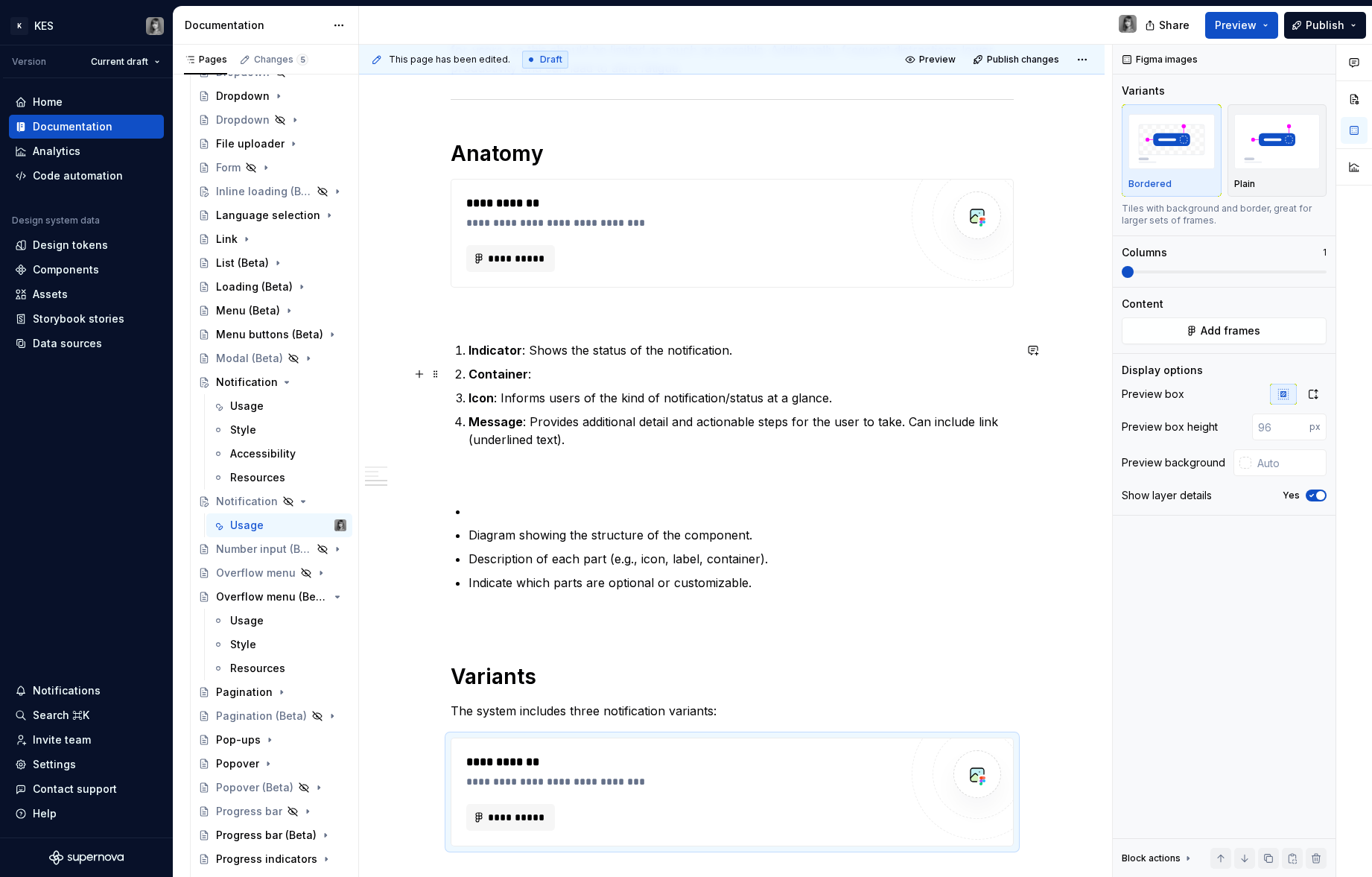 scroll, scrollTop: 1186, scrollLeft: 0, axis: vertical 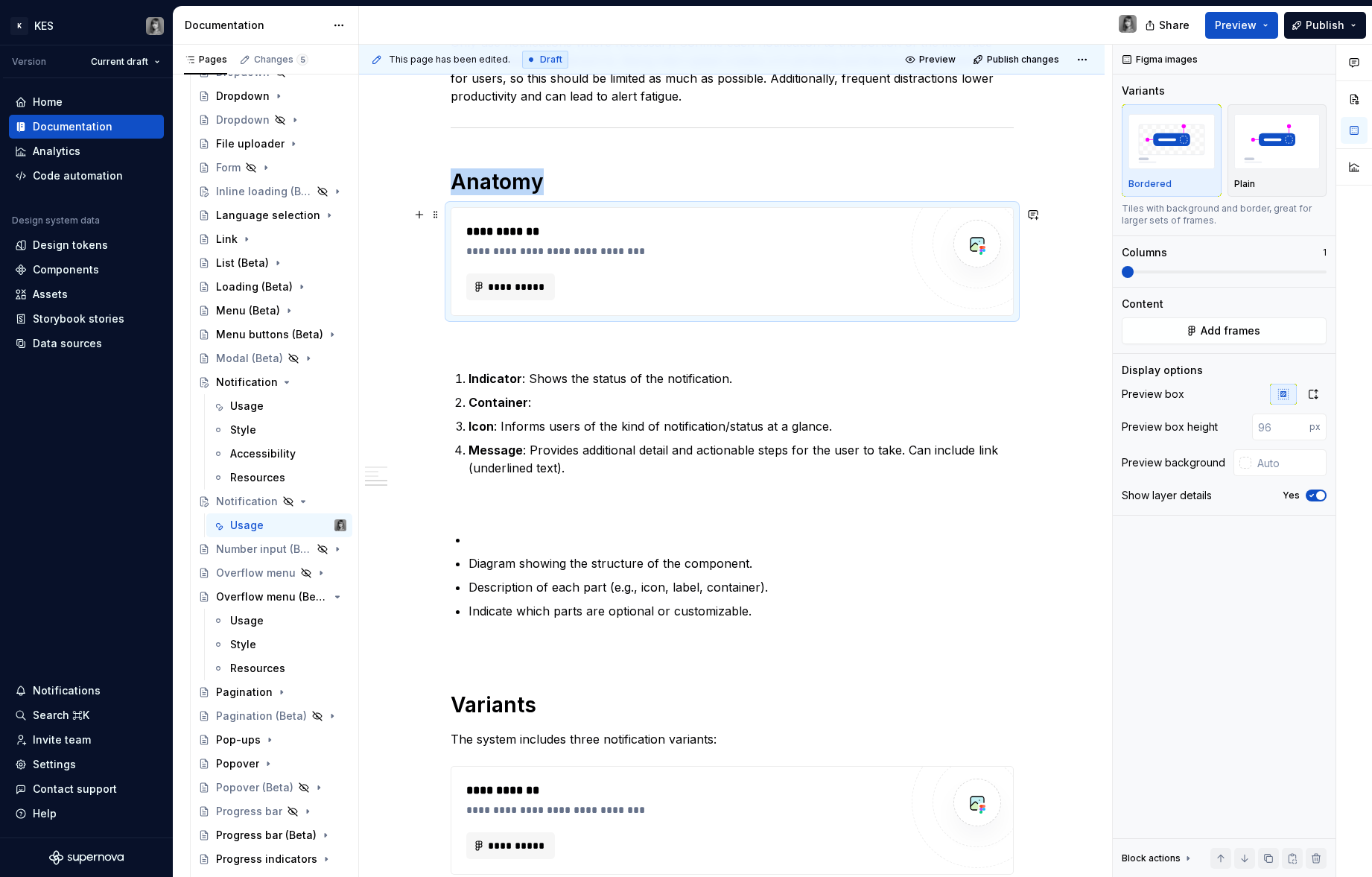 click on "**********" at bounding box center (683, 287) 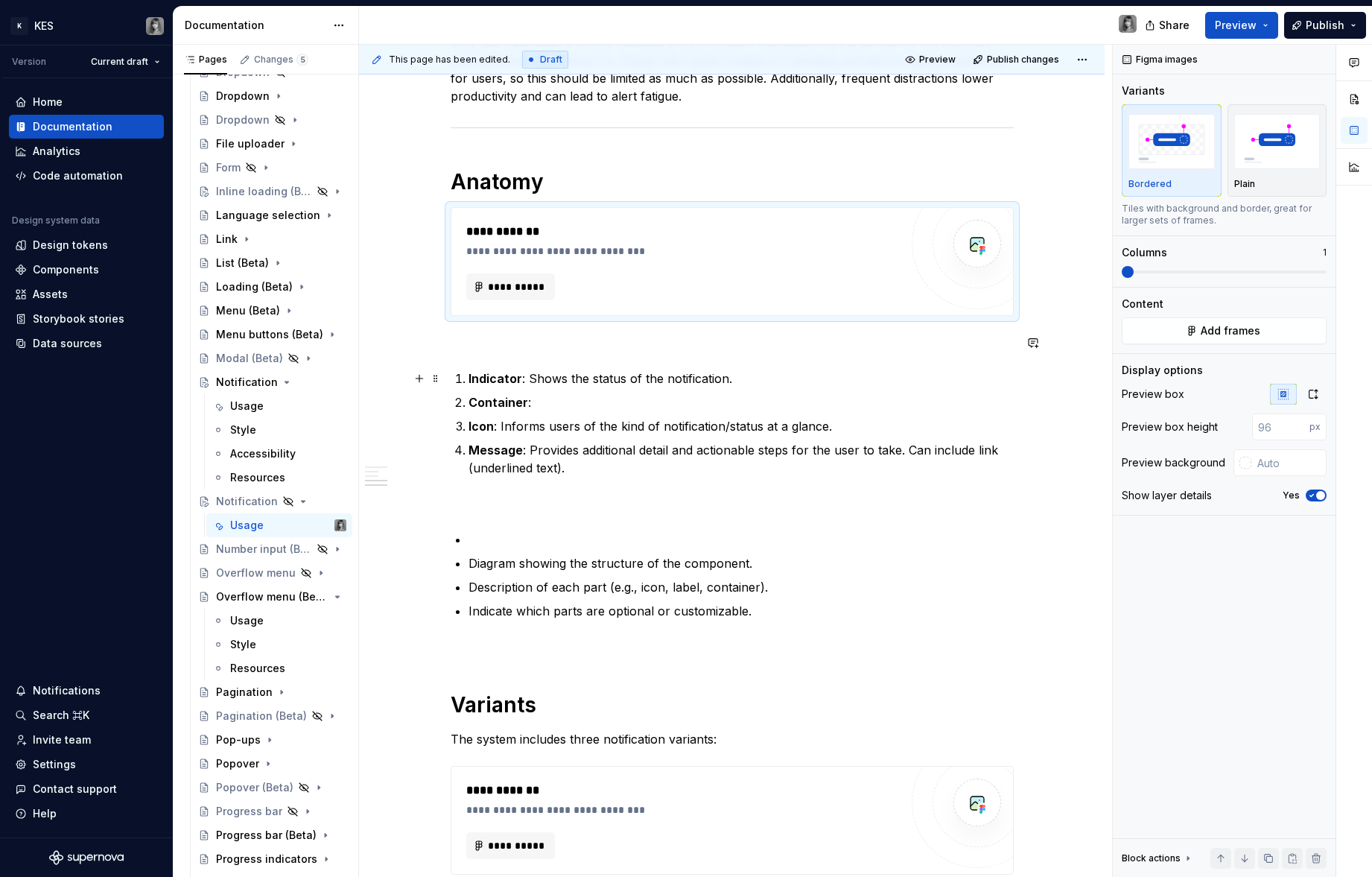 click on "Indicator : Shows the status of the notification." at bounding box center (741, 379) 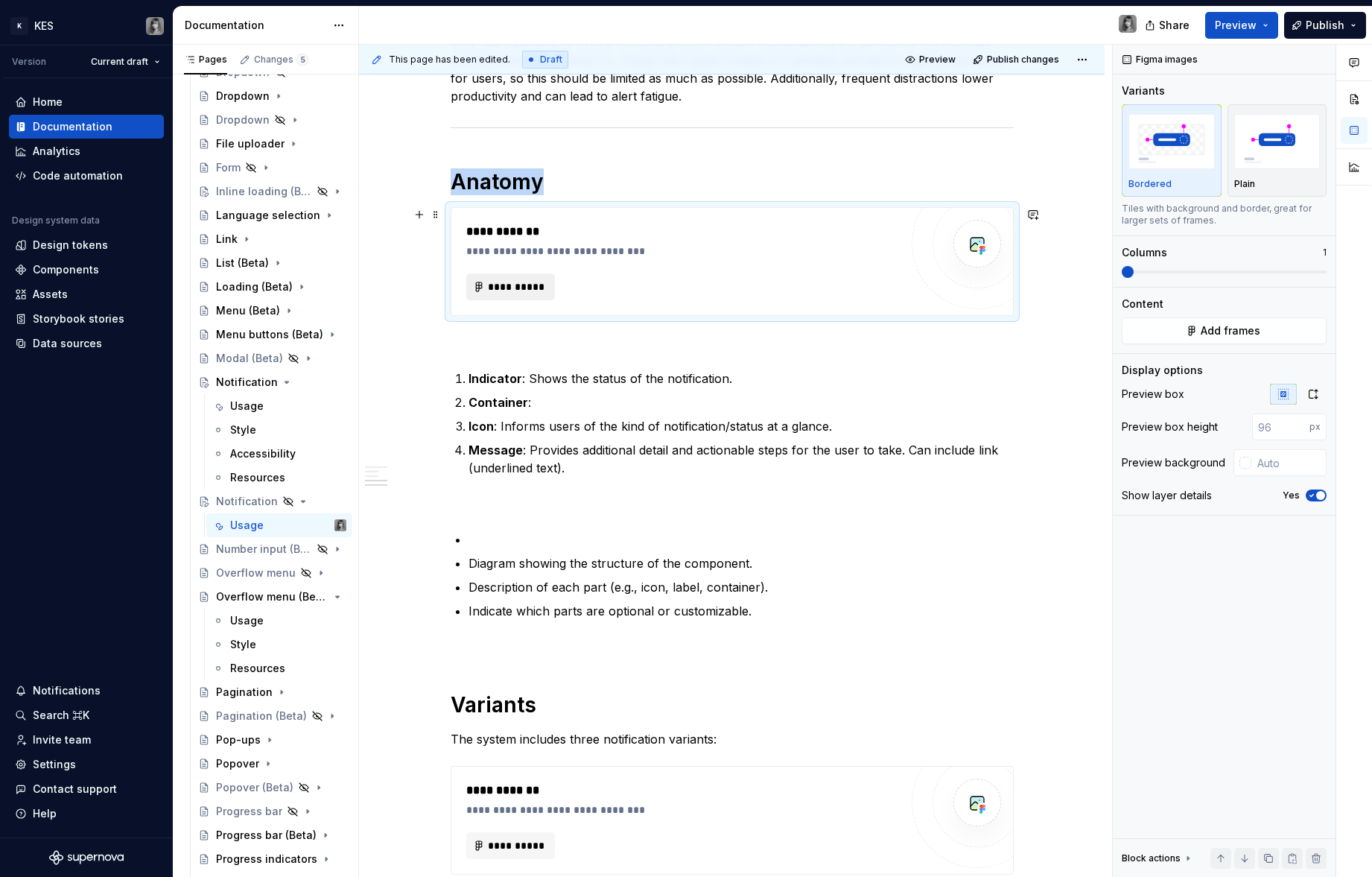 click on "**********" at bounding box center [517, 287] 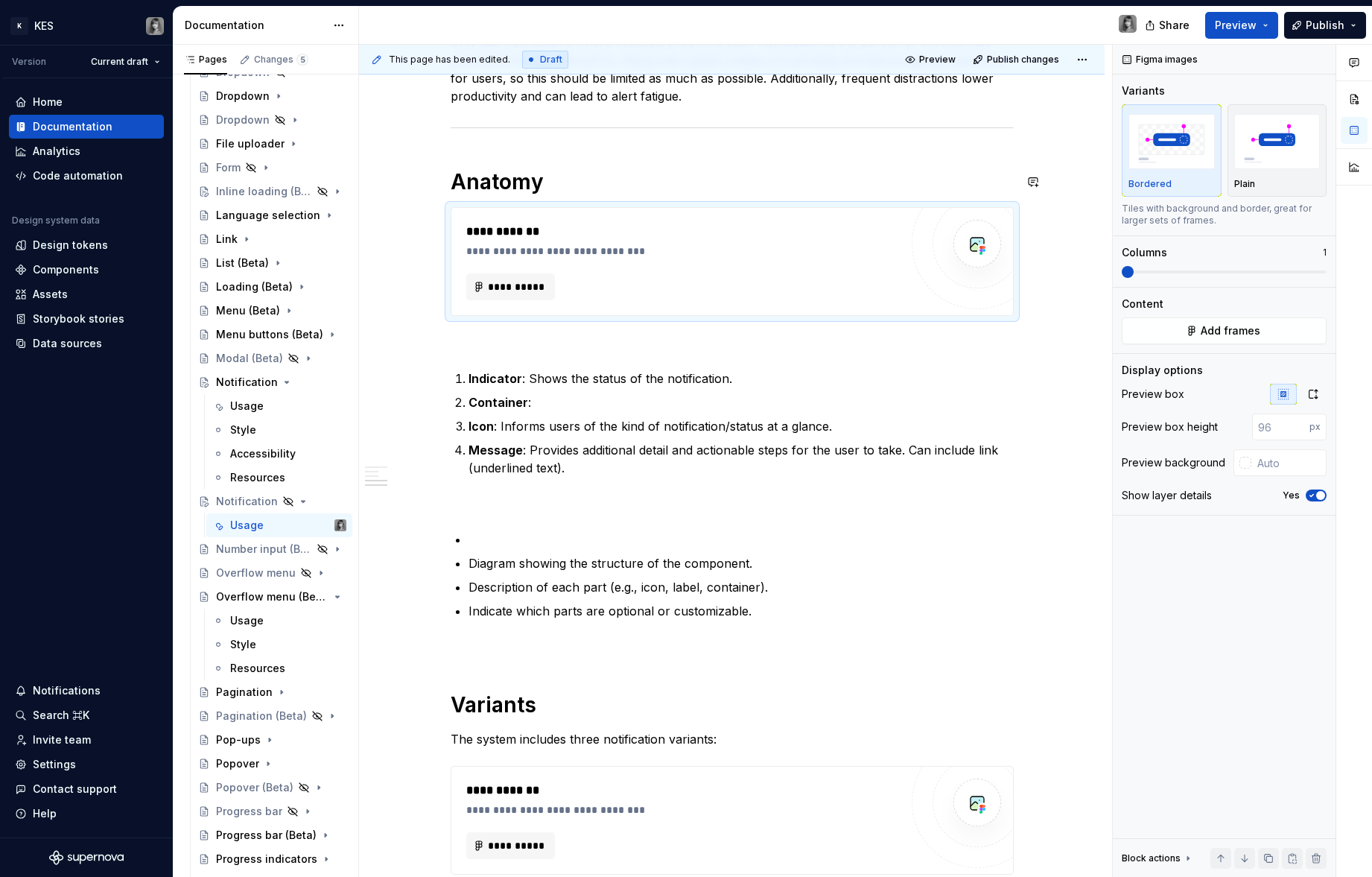click on "**********" at bounding box center (683, 251) 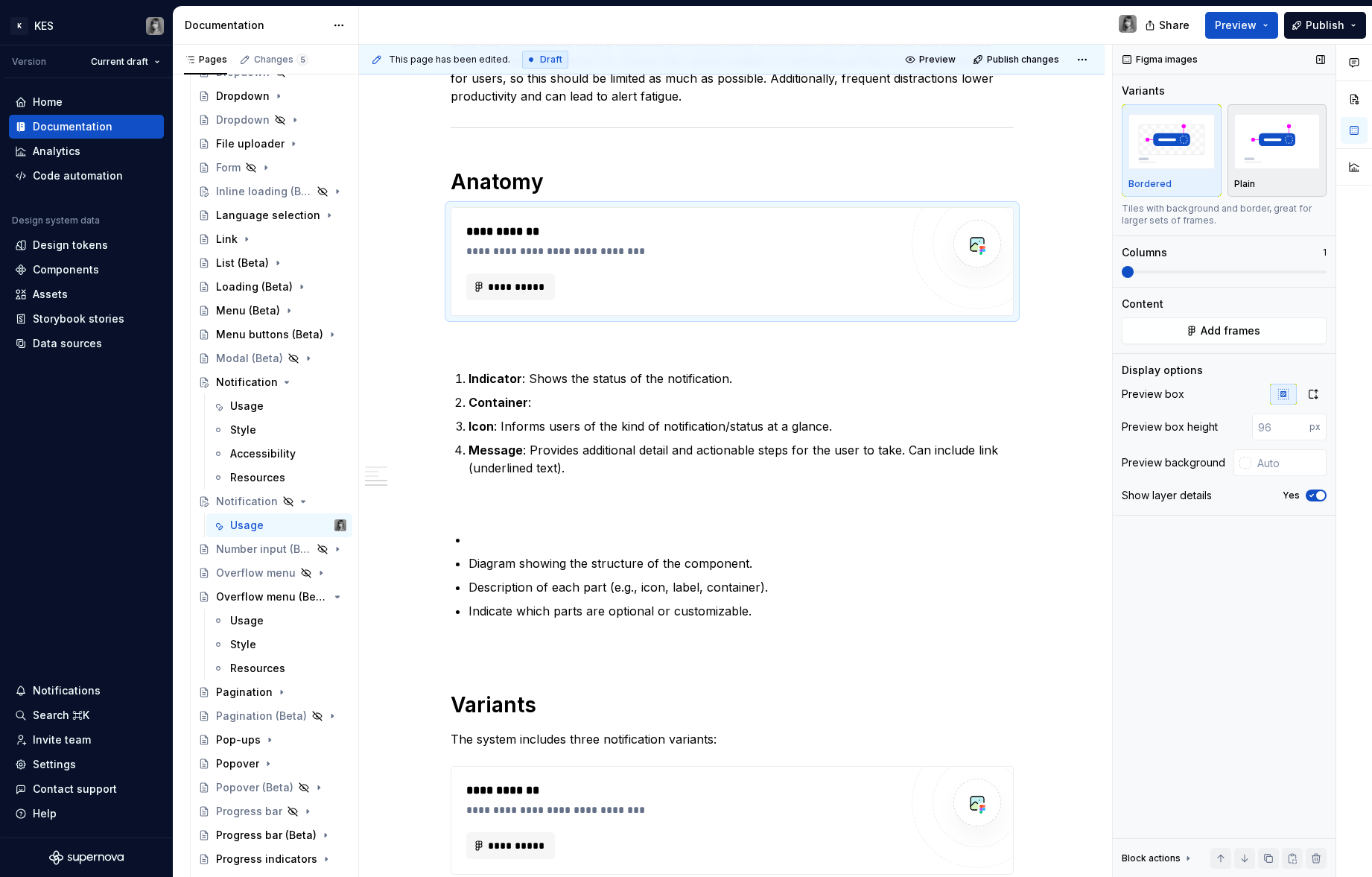 click at bounding box center [1277, 141] 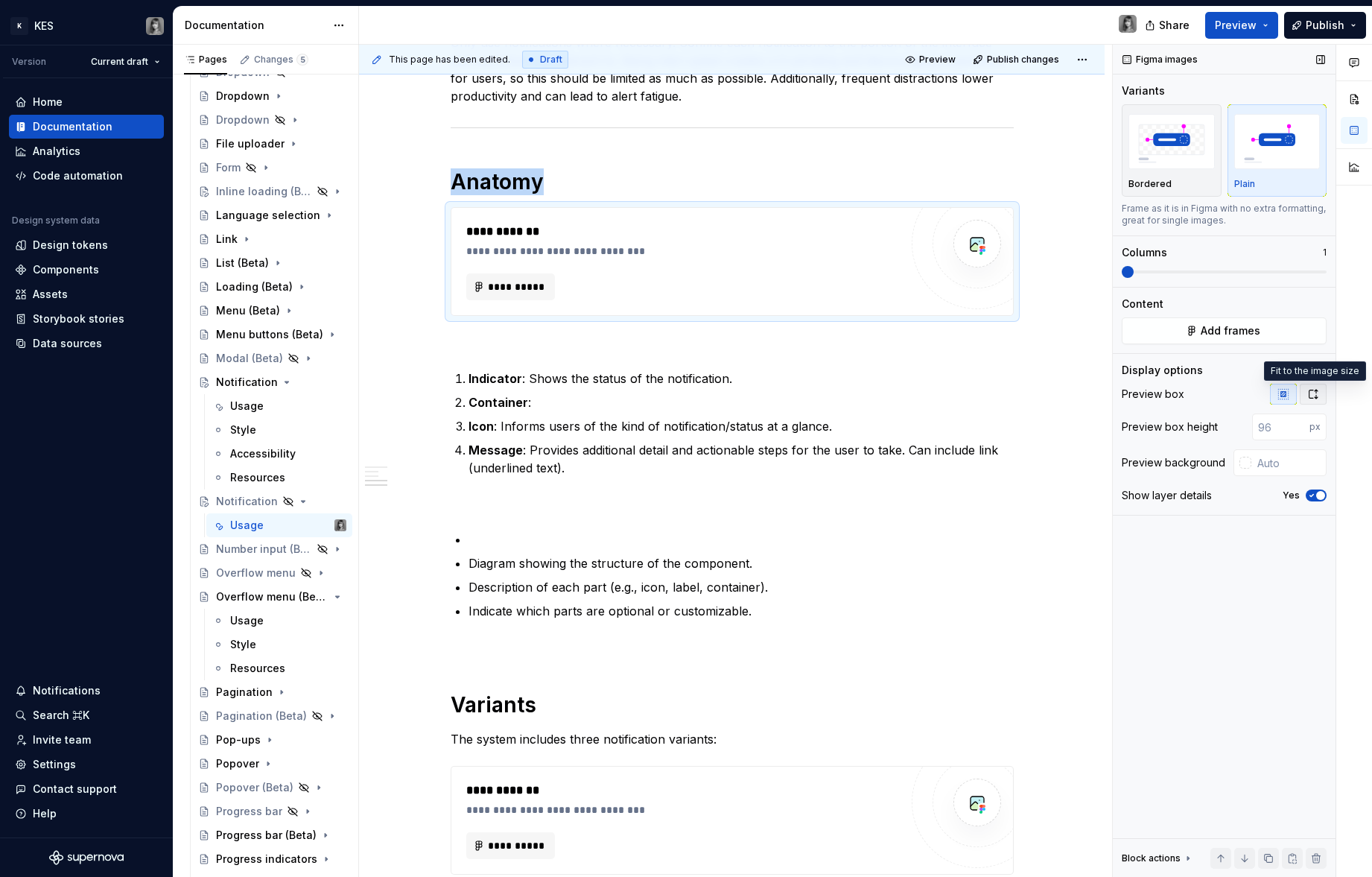click 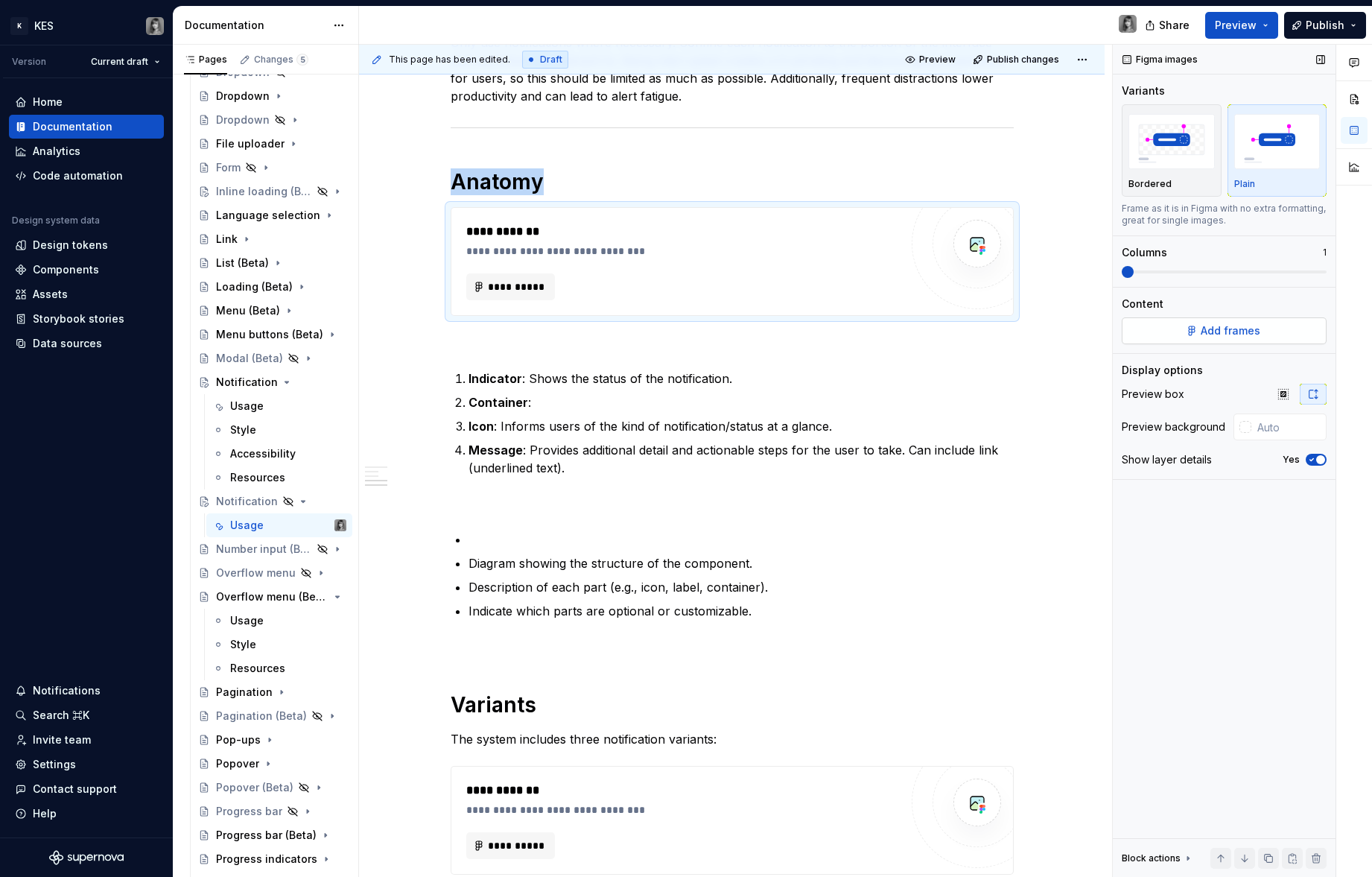 click on "Add frames" at bounding box center (1224, 331) 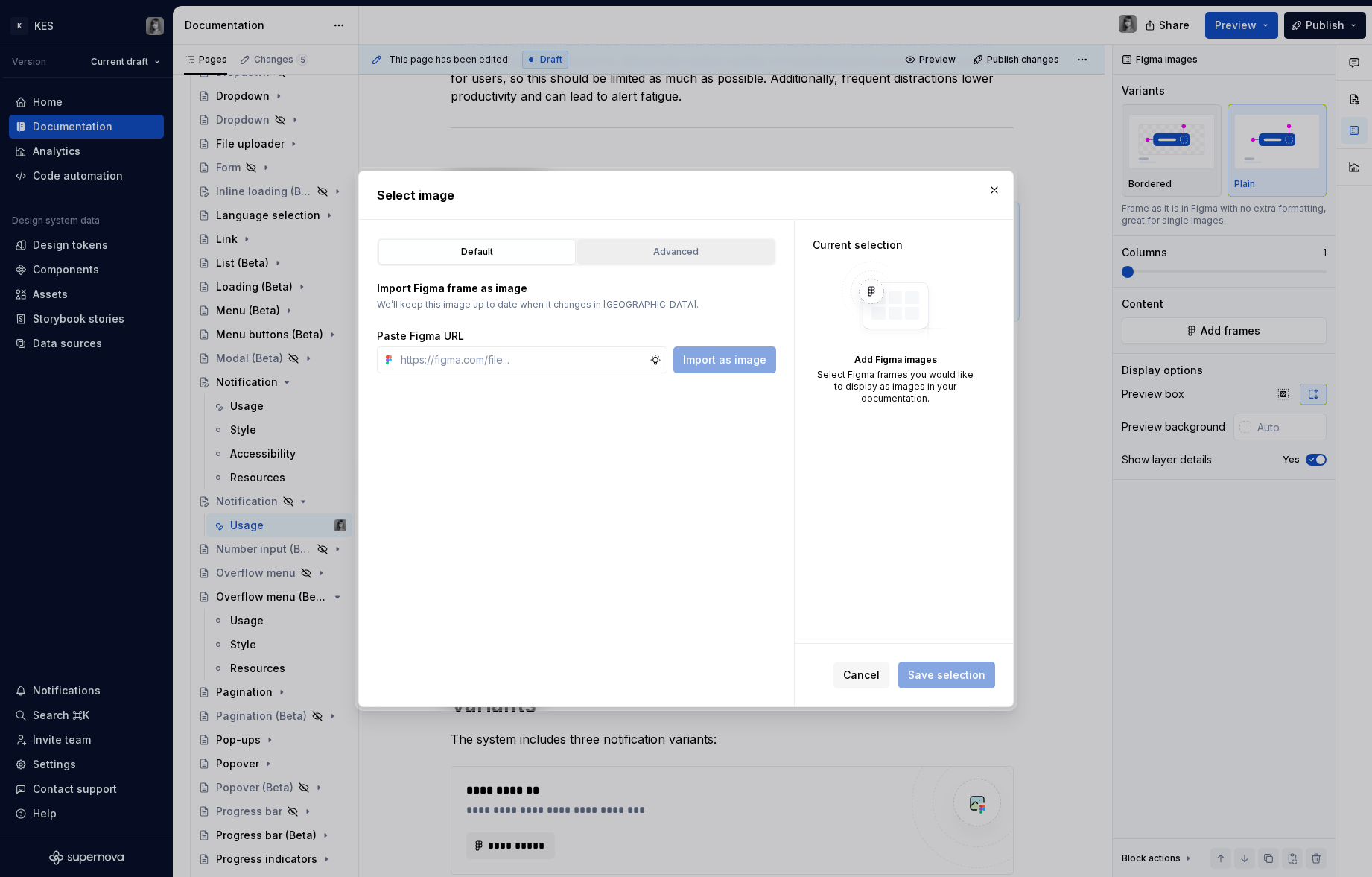 click on "Advanced" at bounding box center [676, 252] 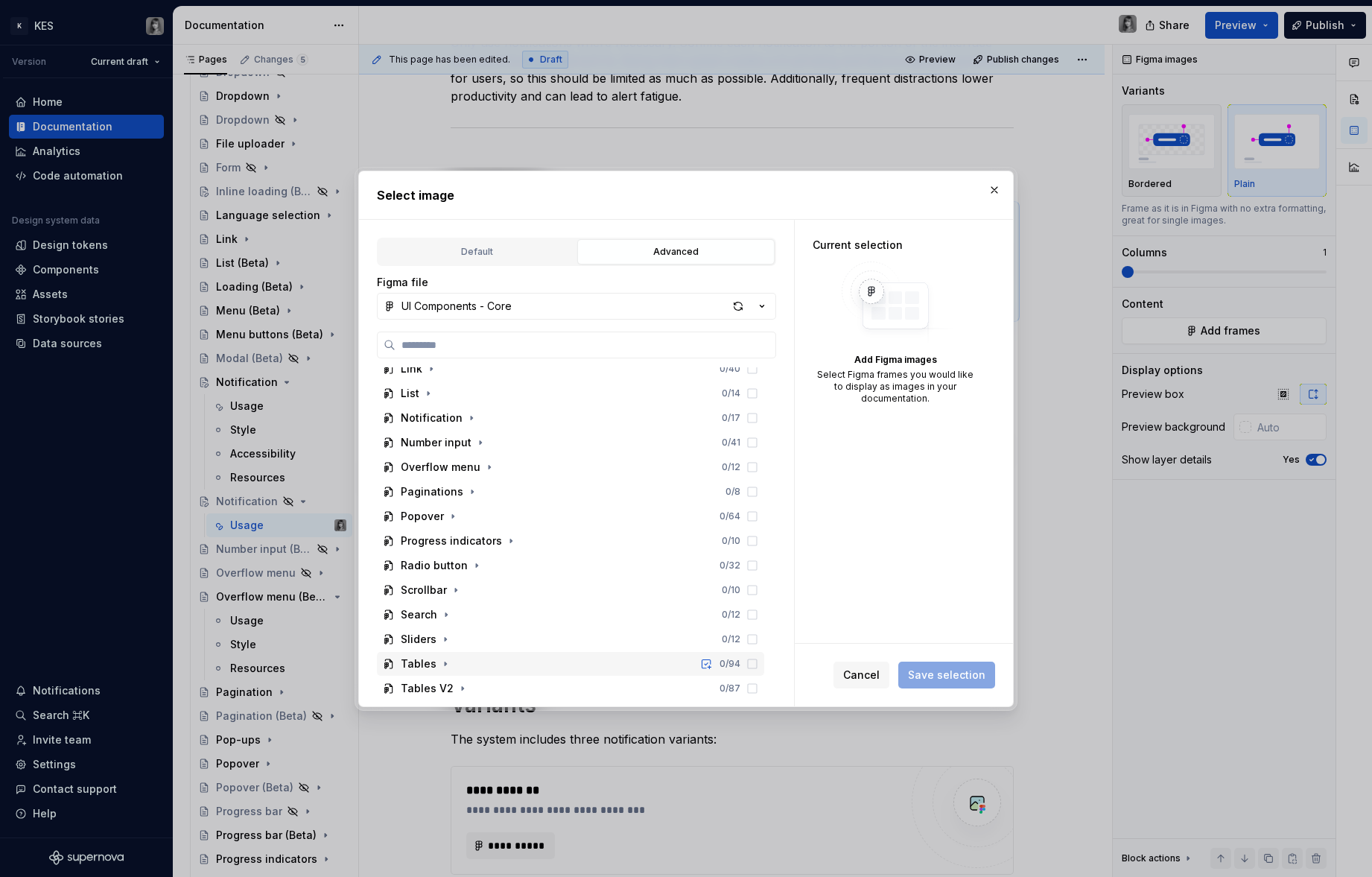 scroll, scrollTop: 297, scrollLeft: 0, axis: vertical 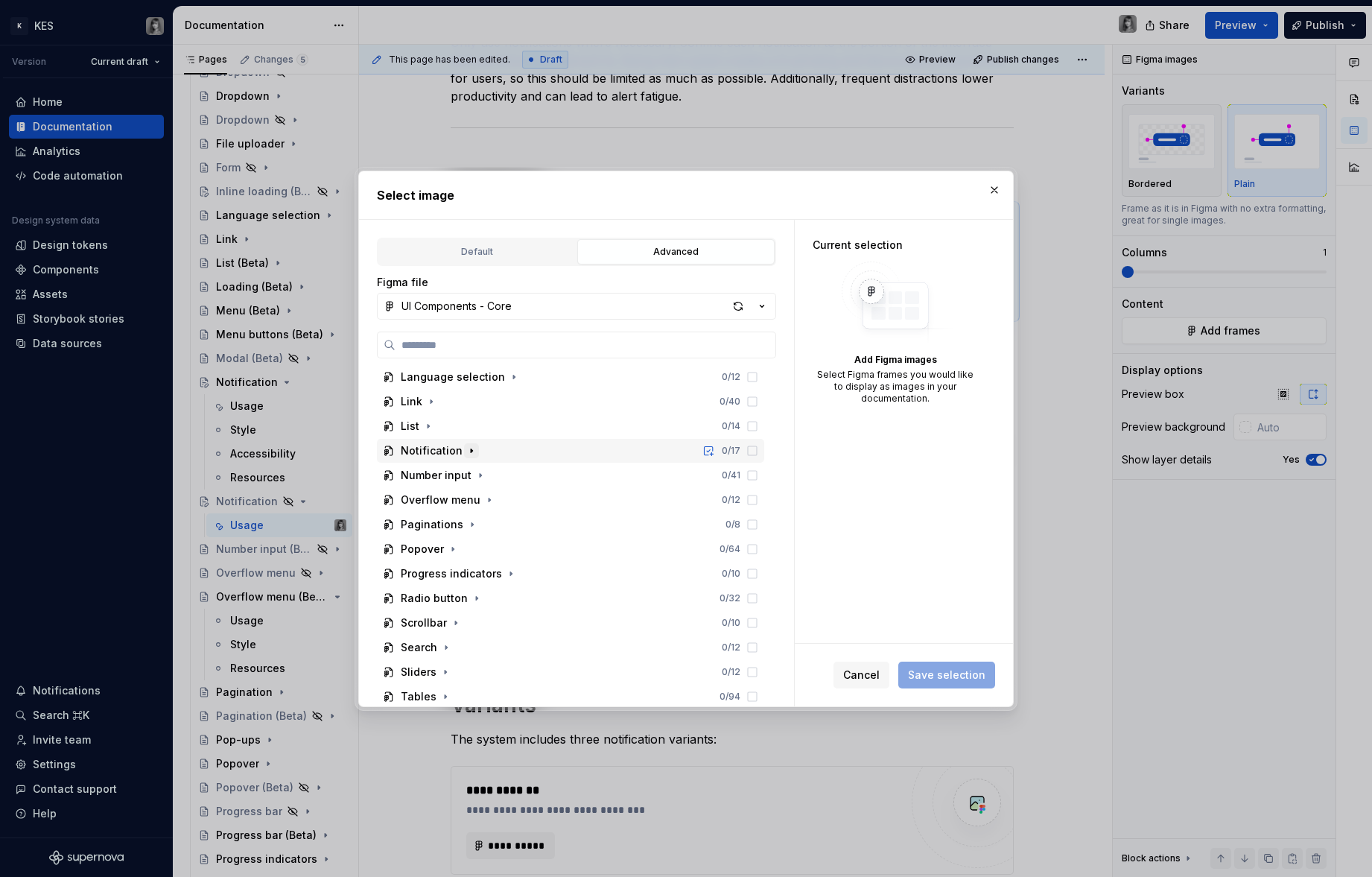 click 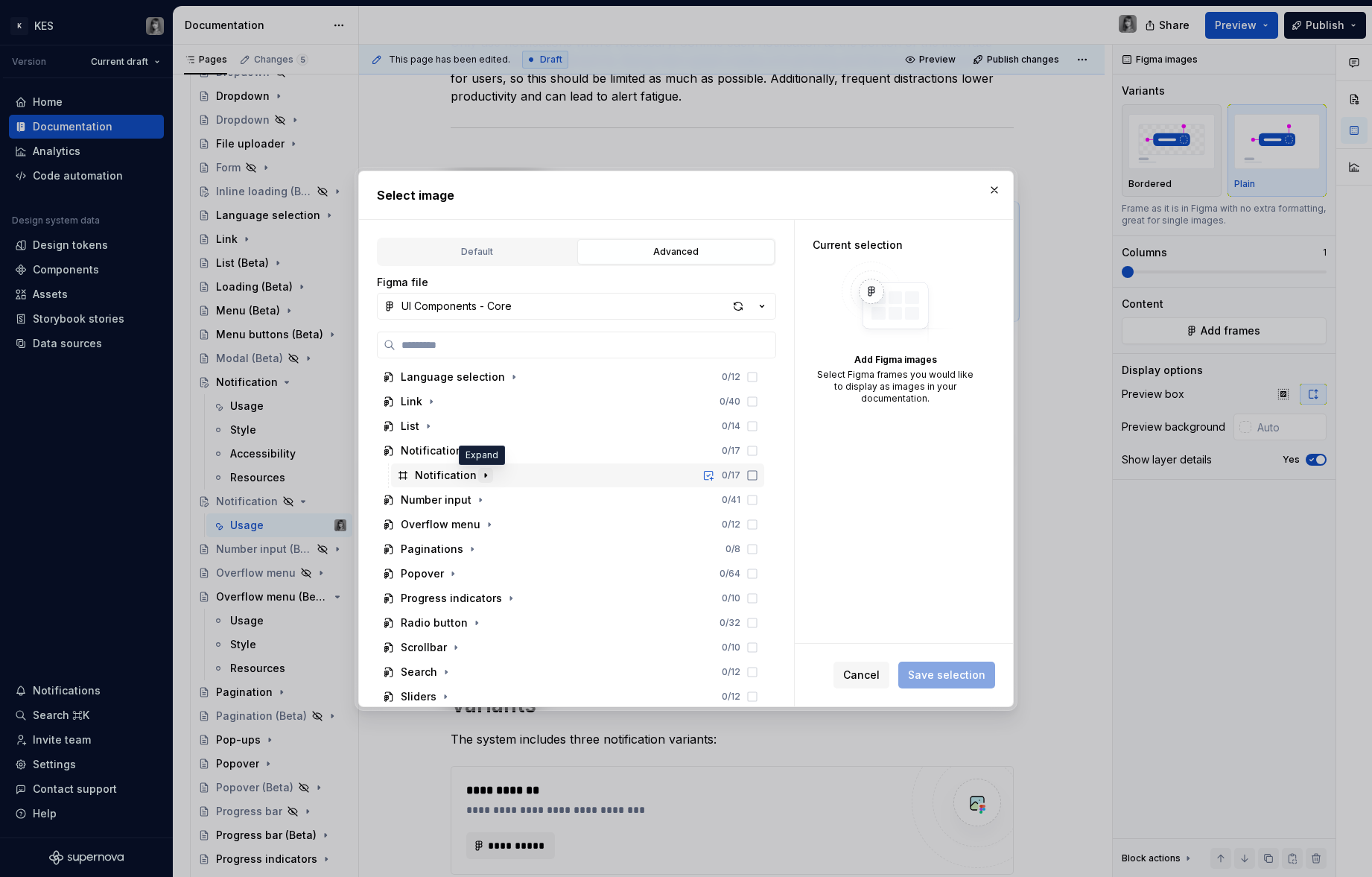 click 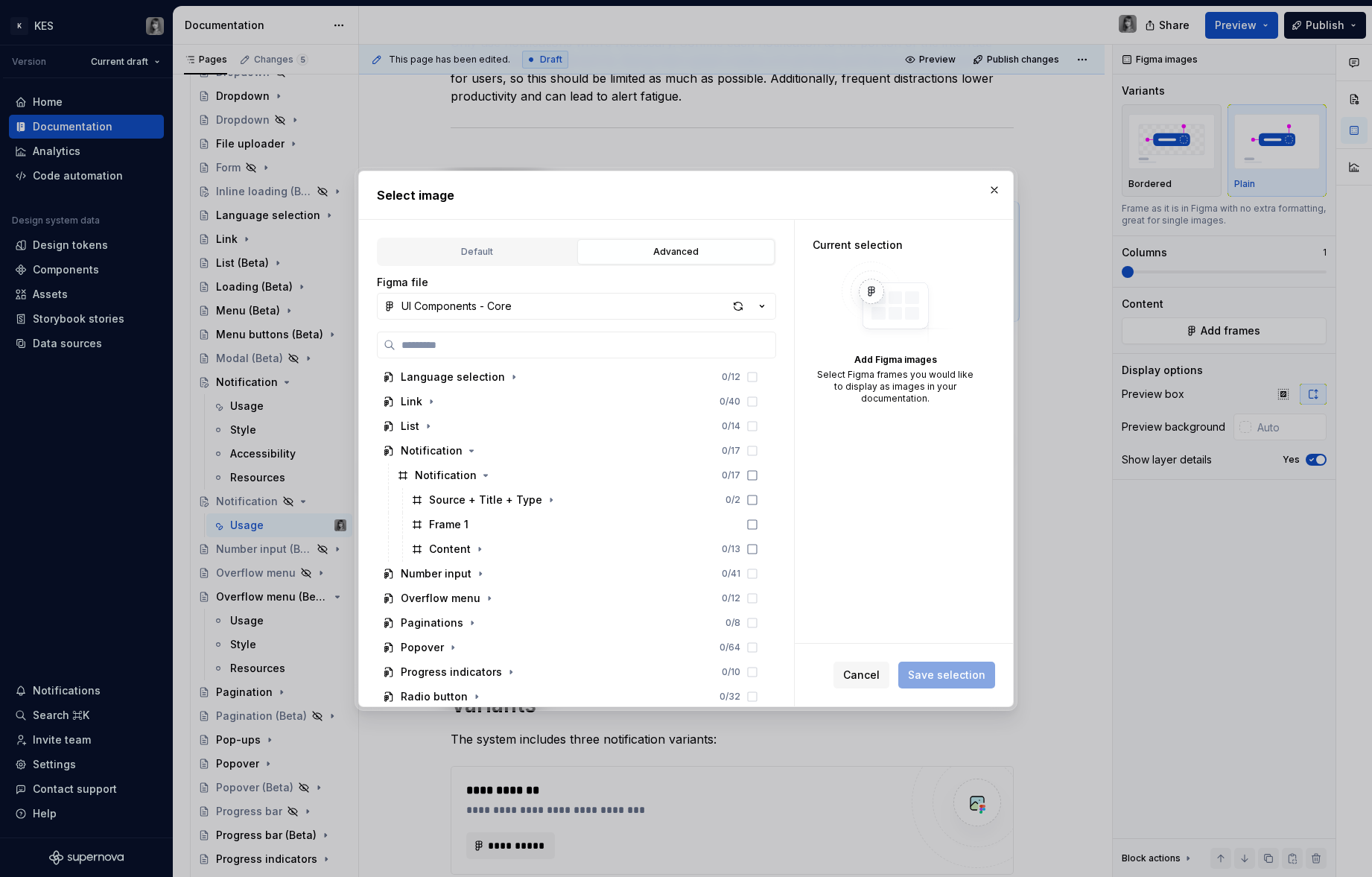 click on "UI Components - Core" at bounding box center [577, 306] 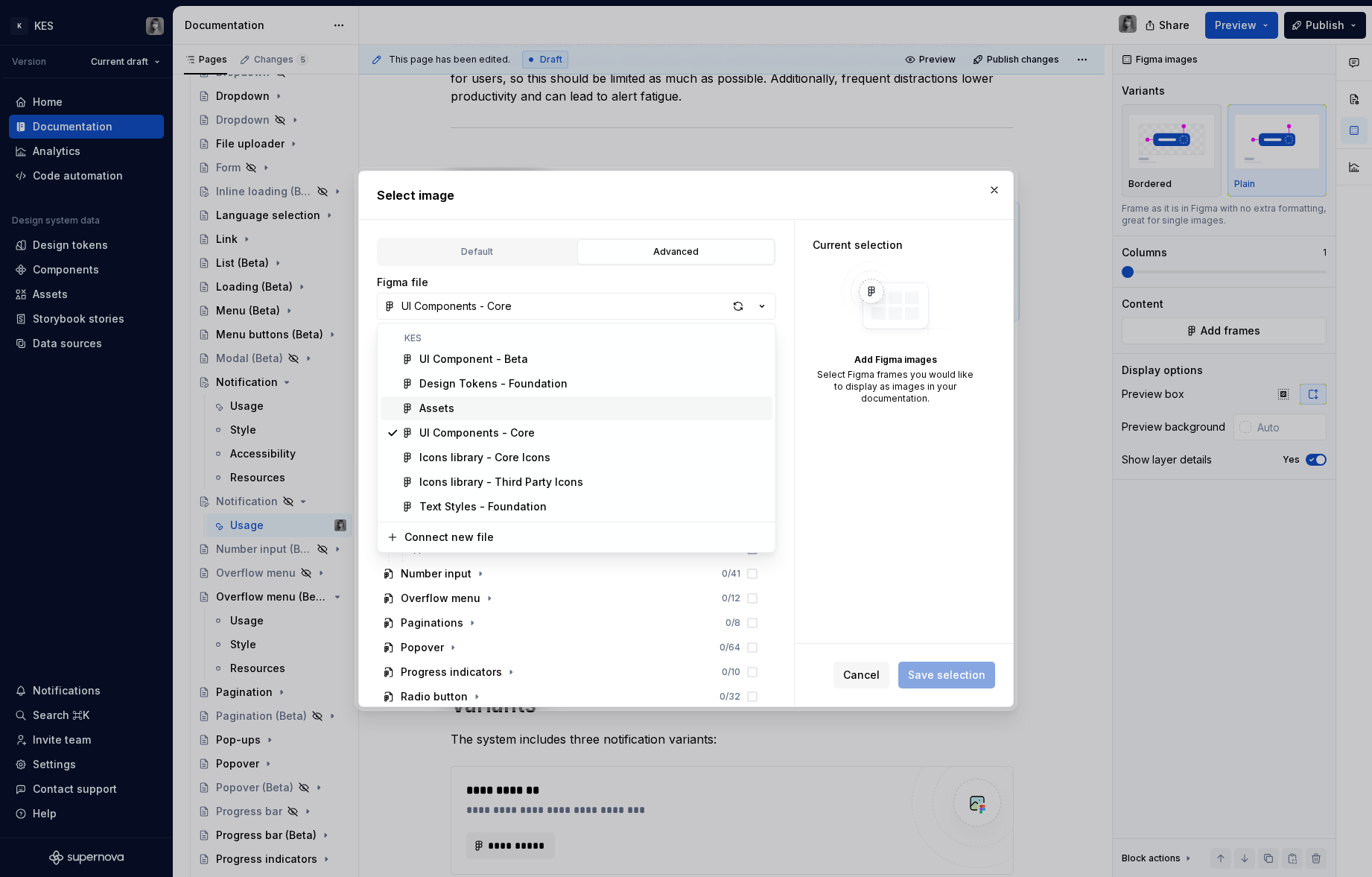 click on "Assets" at bounding box center (593, 408) 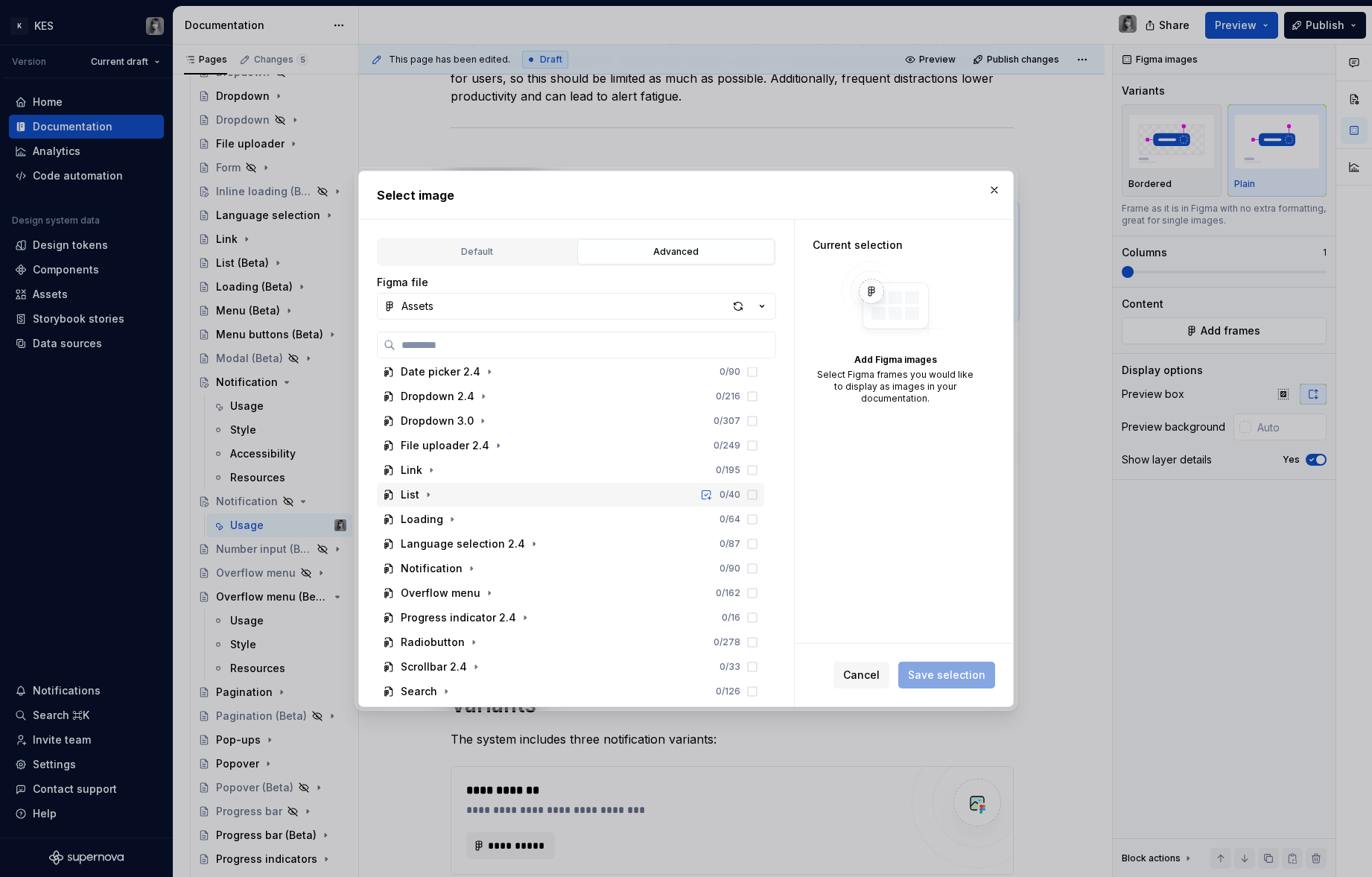 scroll, scrollTop: 302, scrollLeft: 0, axis: vertical 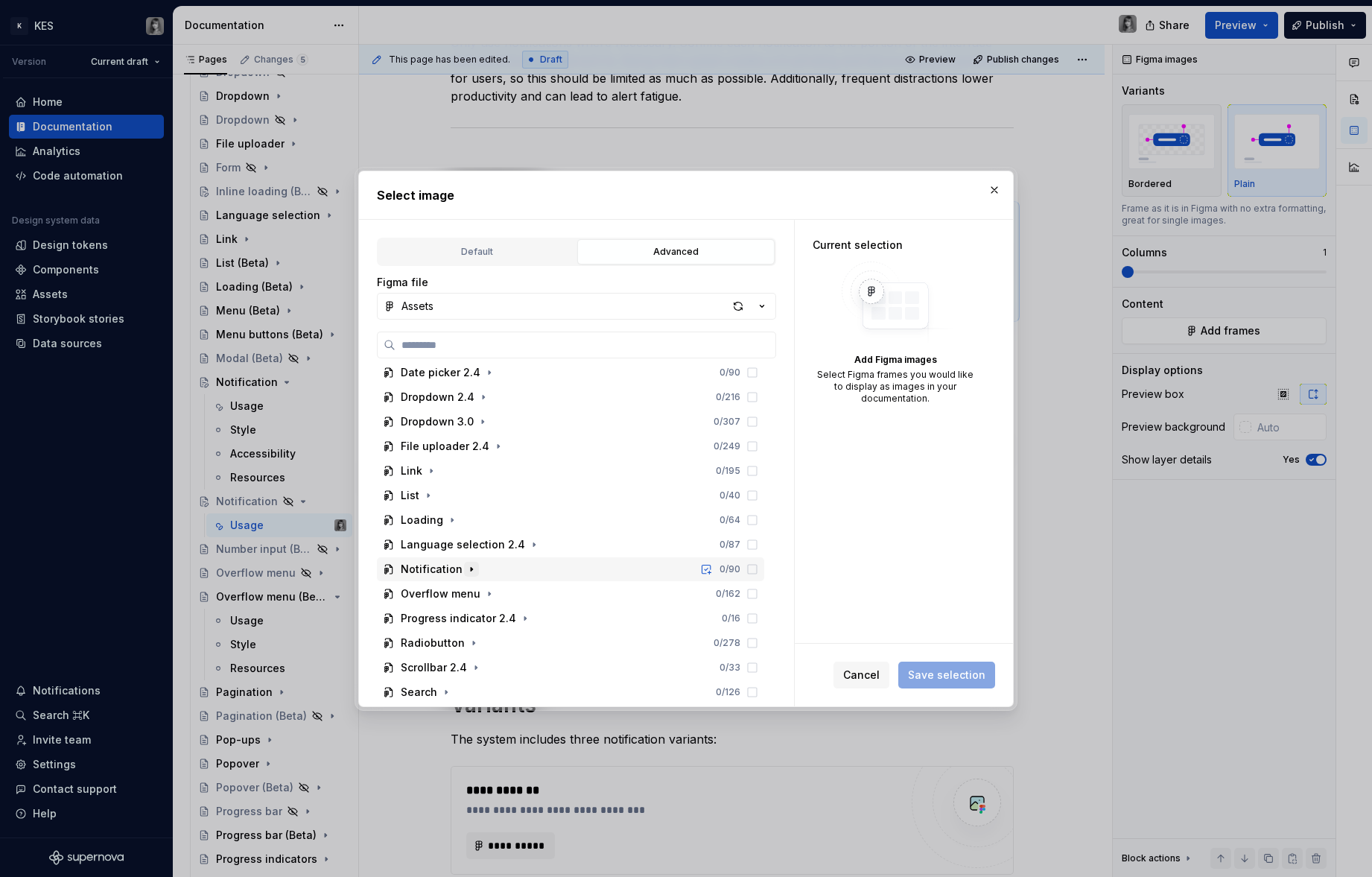 click at bounding box center (471, 569) 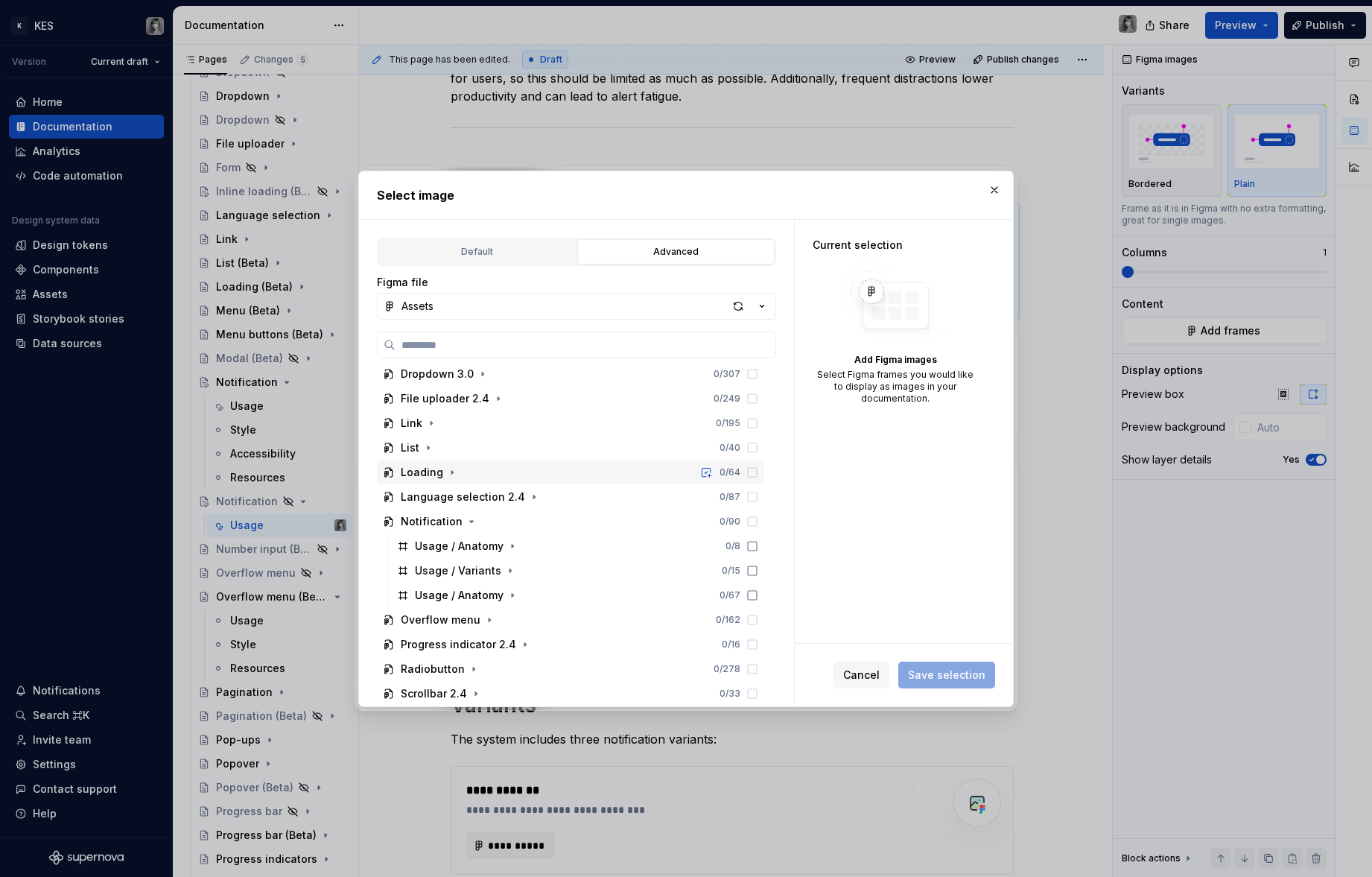 scroll, scrollTop: 384, scrollLeft: 0, axis: vertical 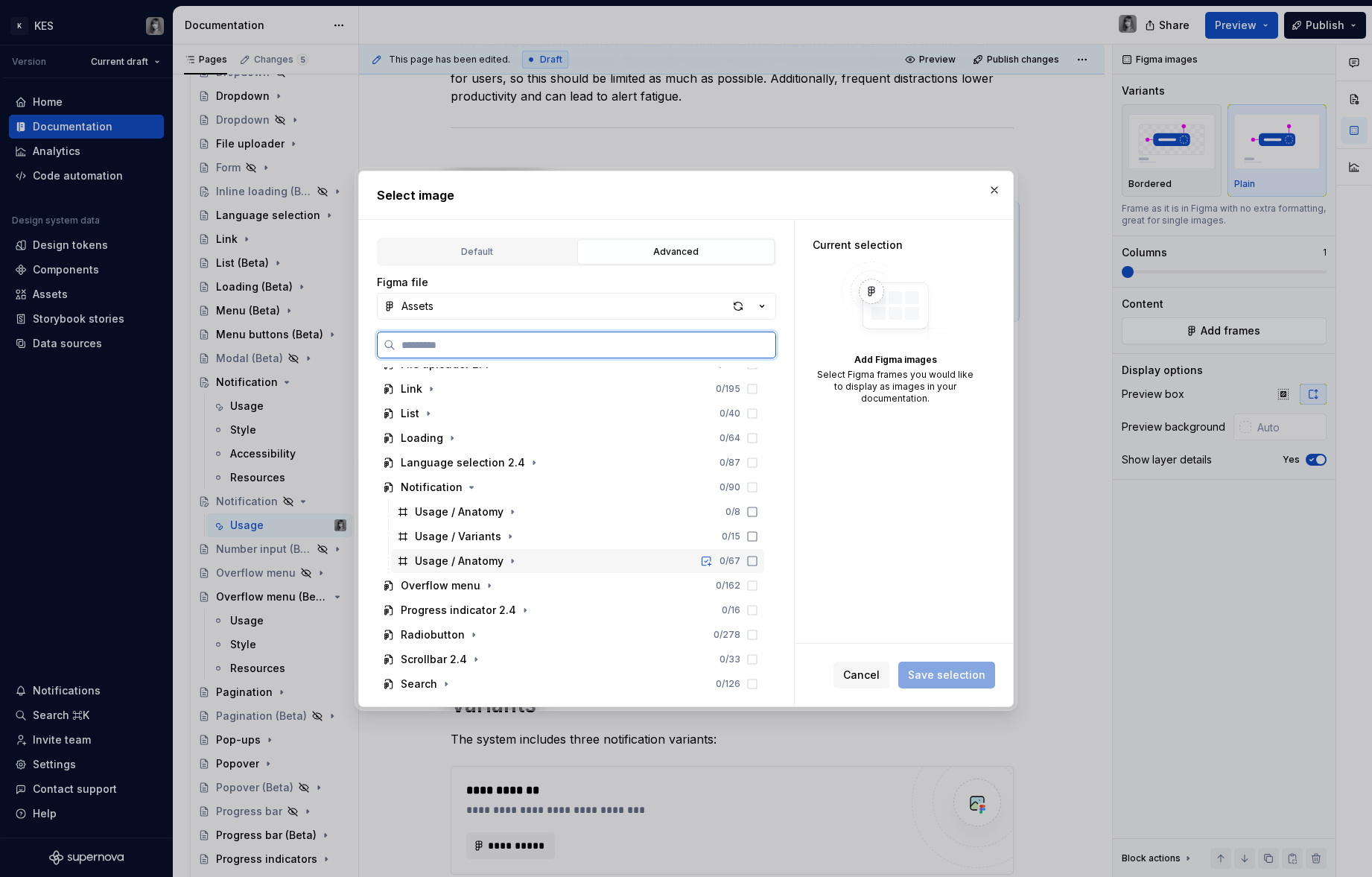 click on "Usage / Anatomy" at bounding box center (459, 561) 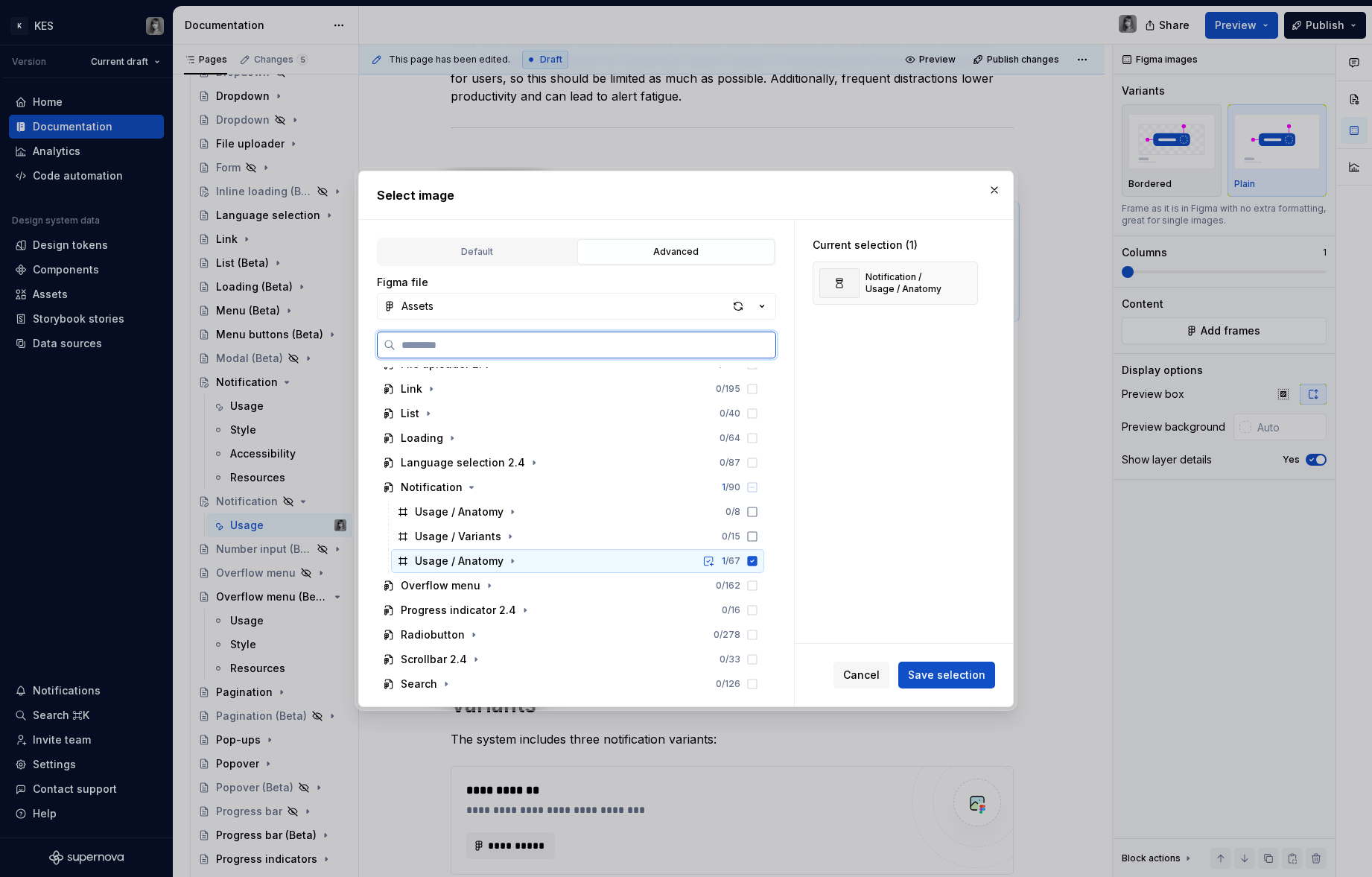click on "Usage / Anatomy" at bounding box center [459, 561] 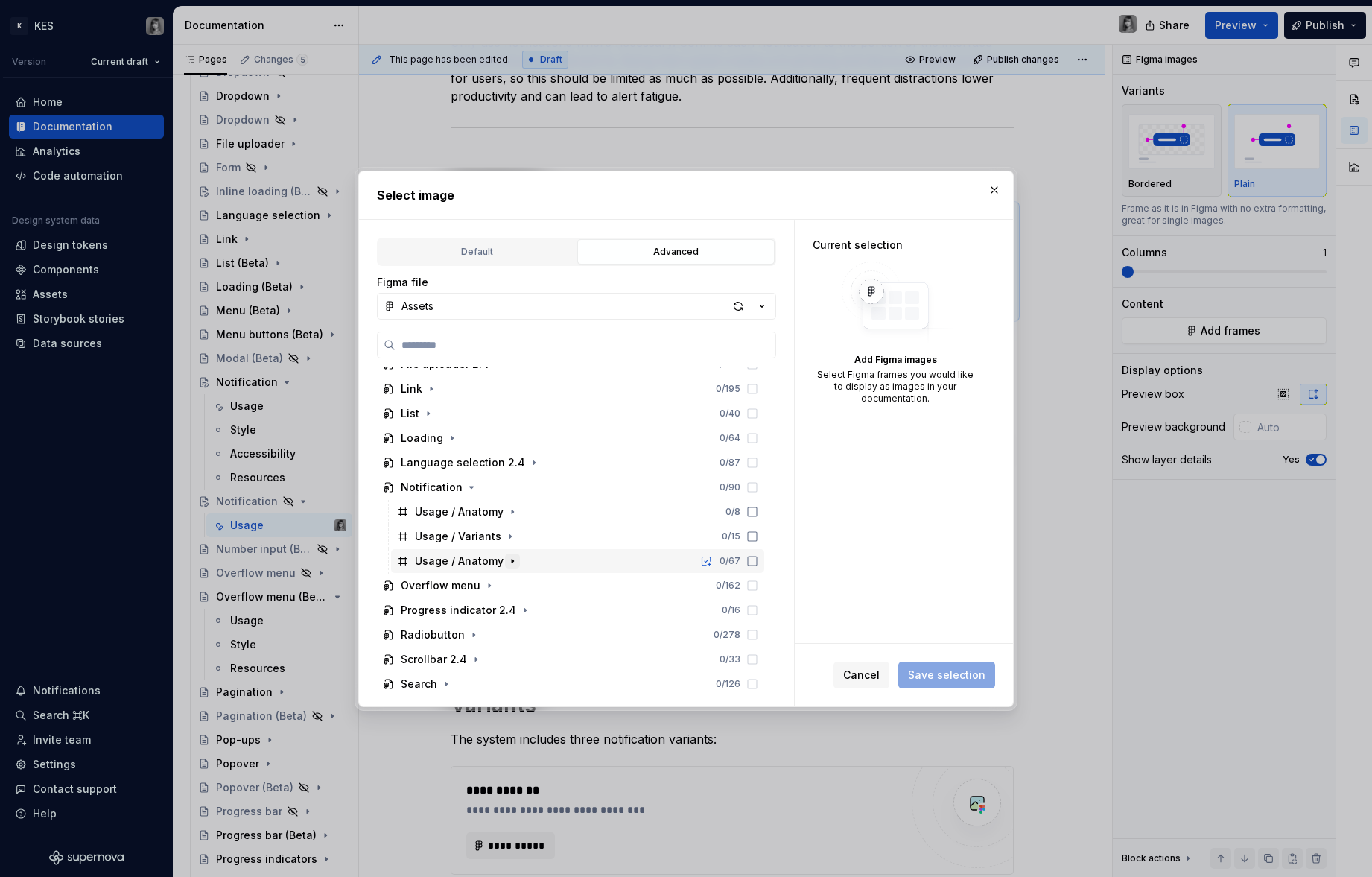 click 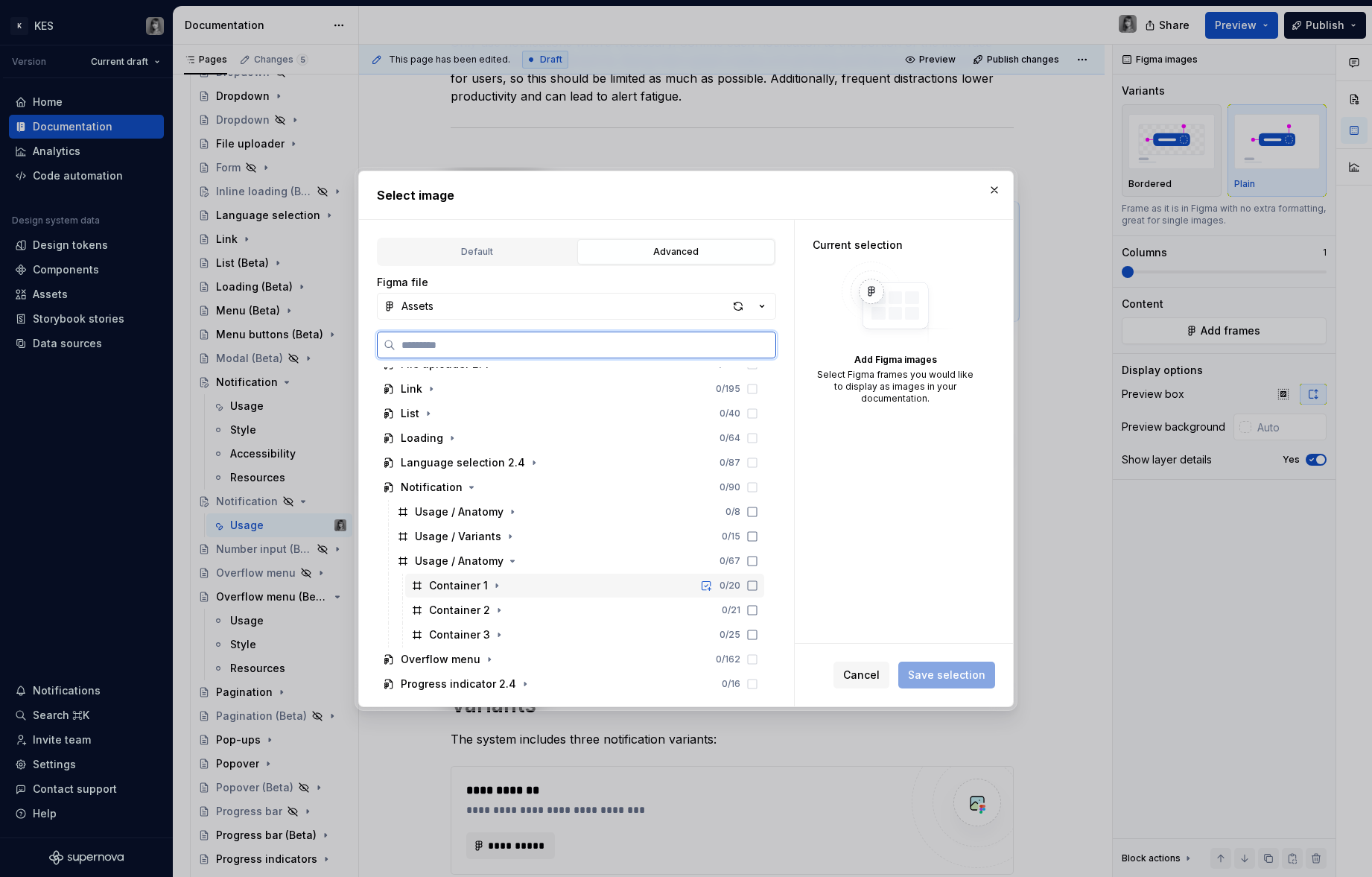 click on "Container 1" at bounding box center (458, 586) 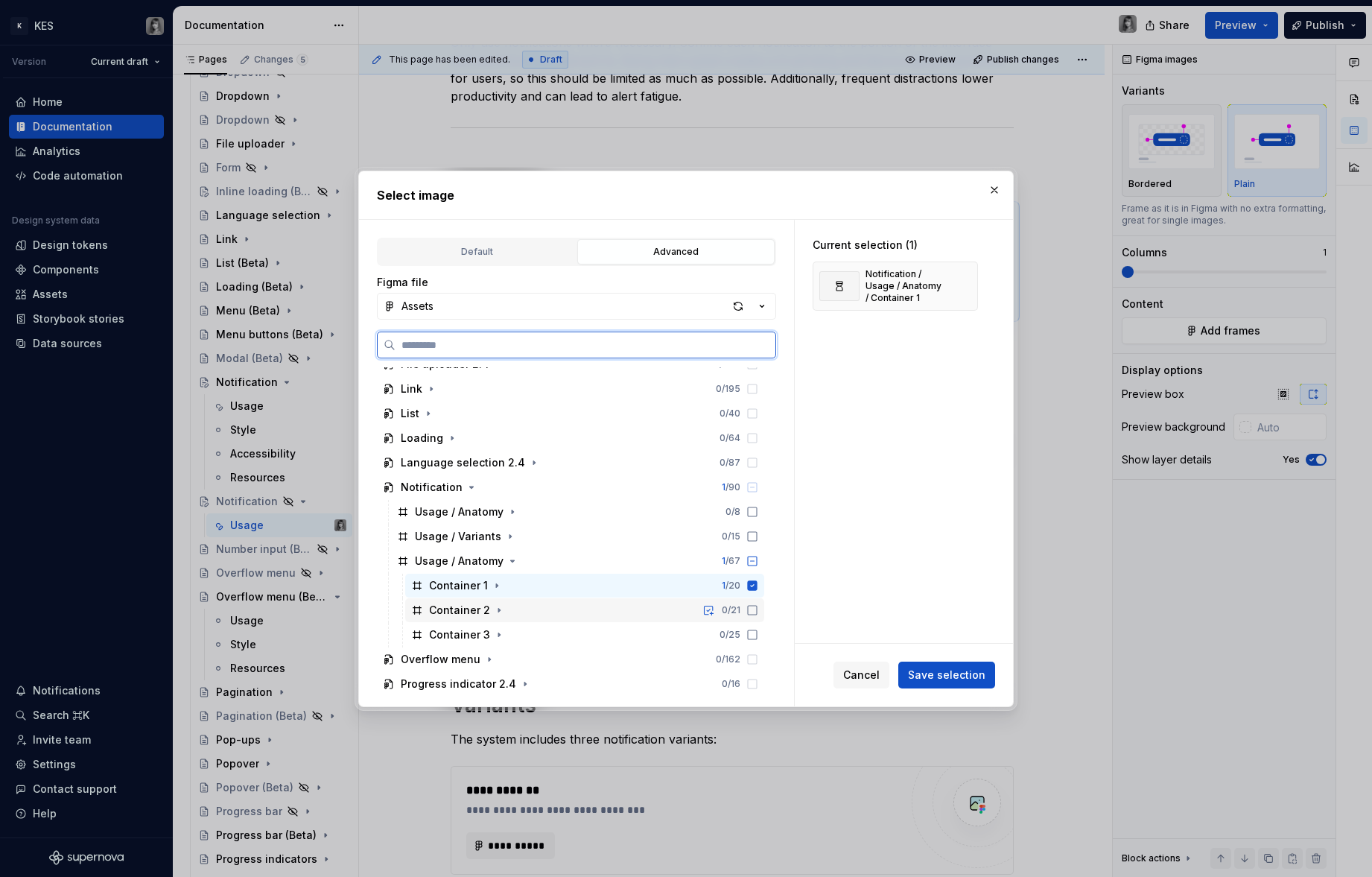 click on "Container 2" at bounding box center (460, 610) 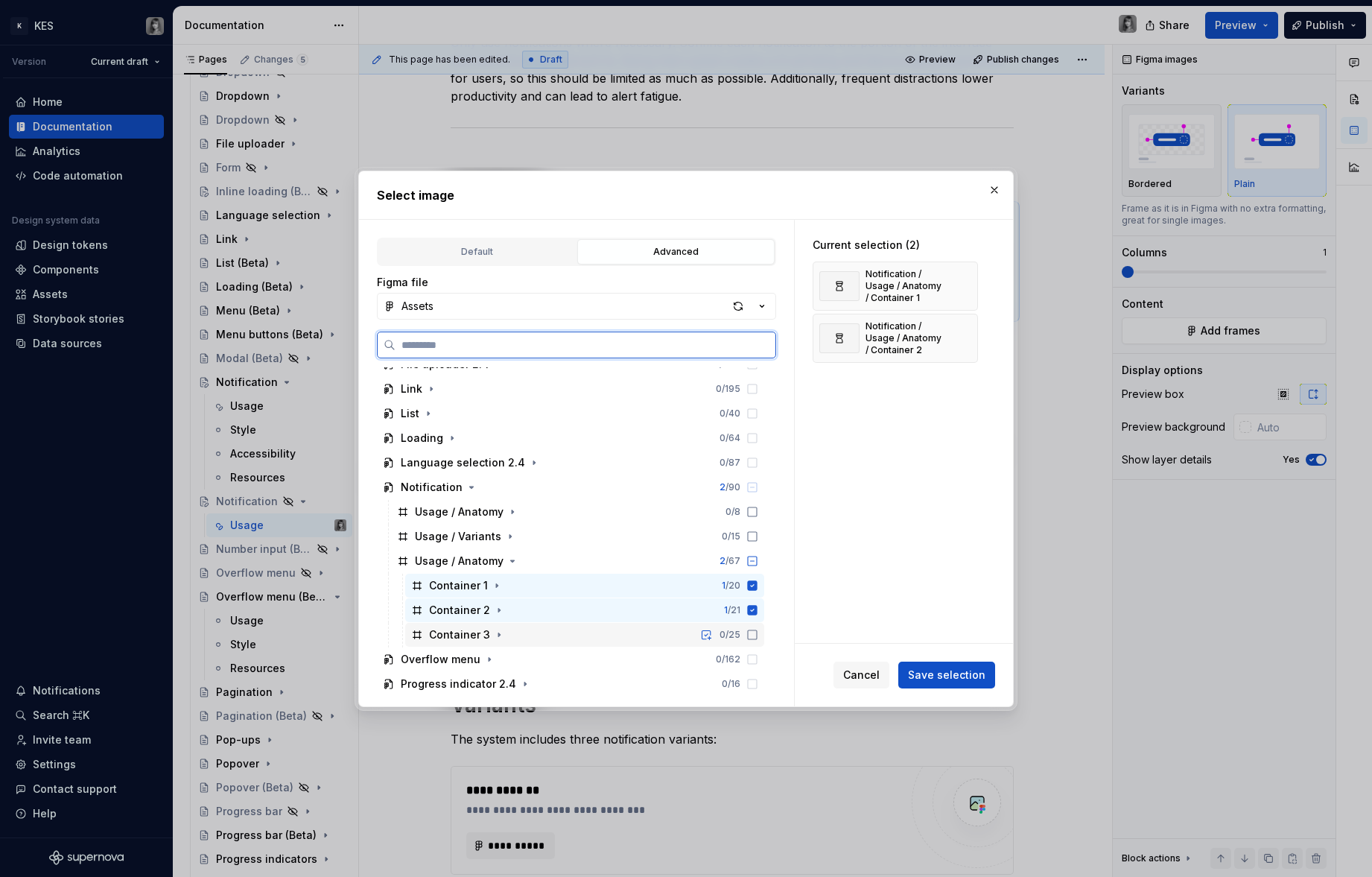 click on "Container 3" at bounding box center [460, 635] 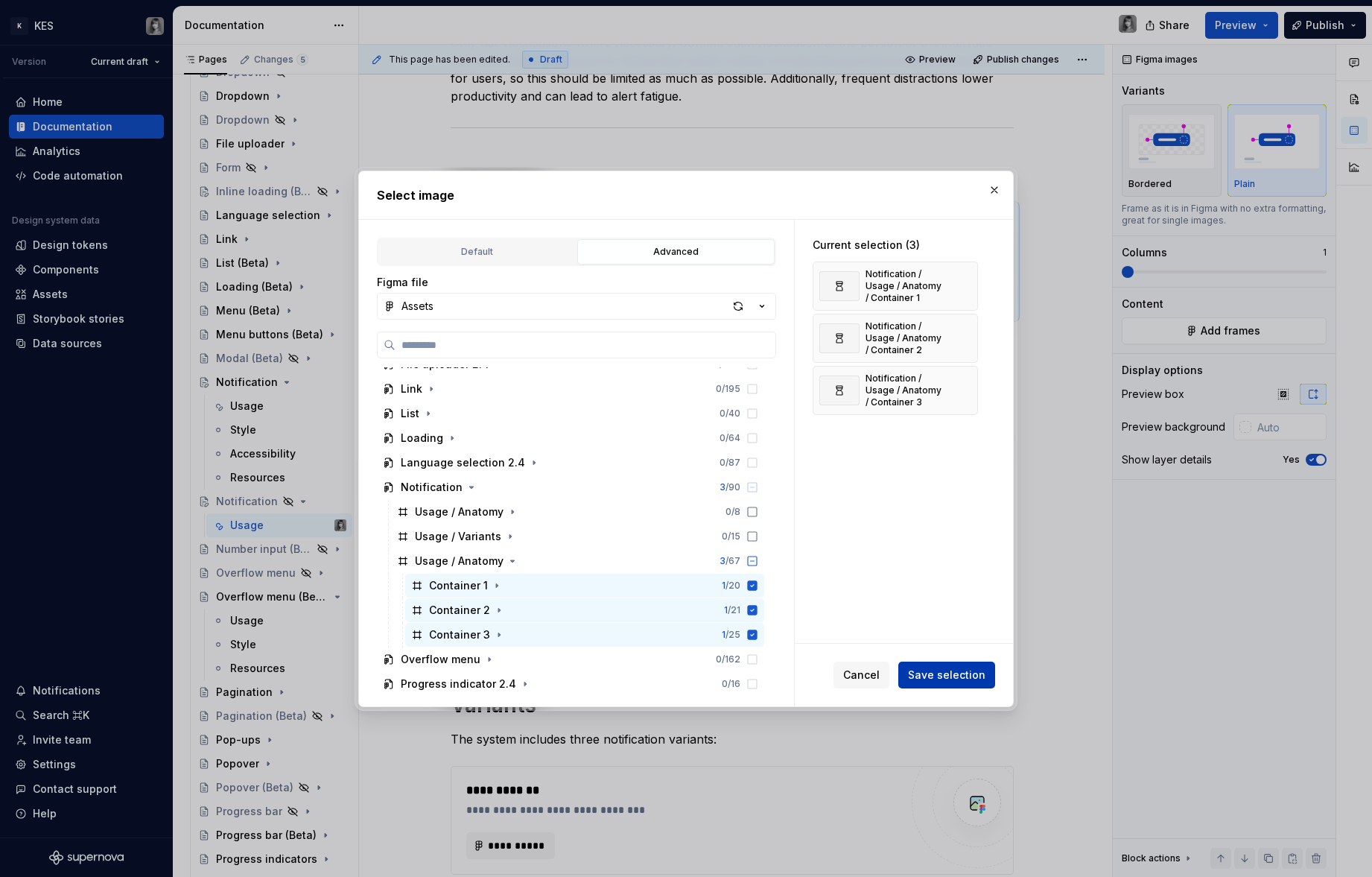 click on "Save selection" at bounding box center [947, 675] 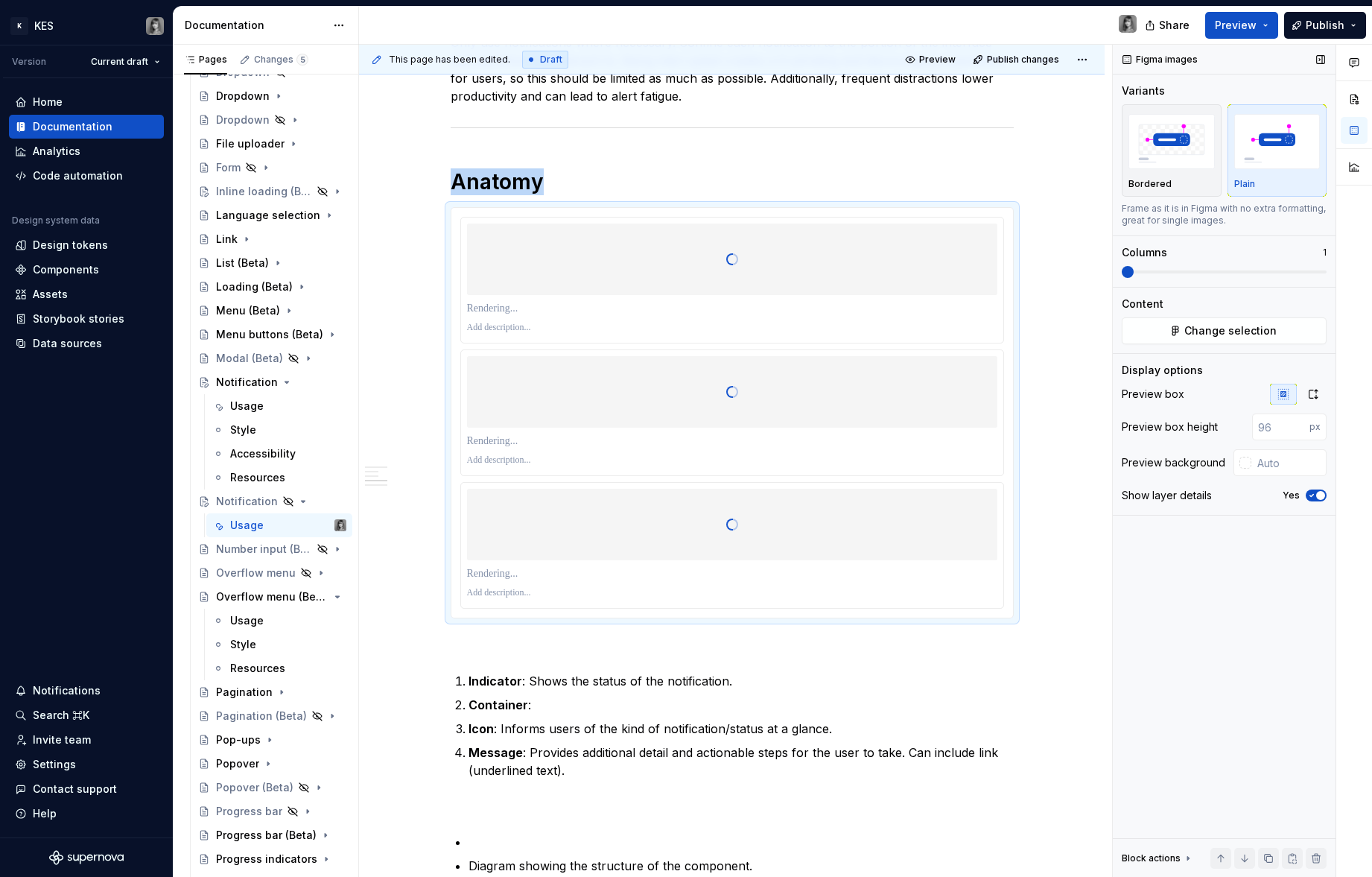 click at bounding box center (1128, 272) 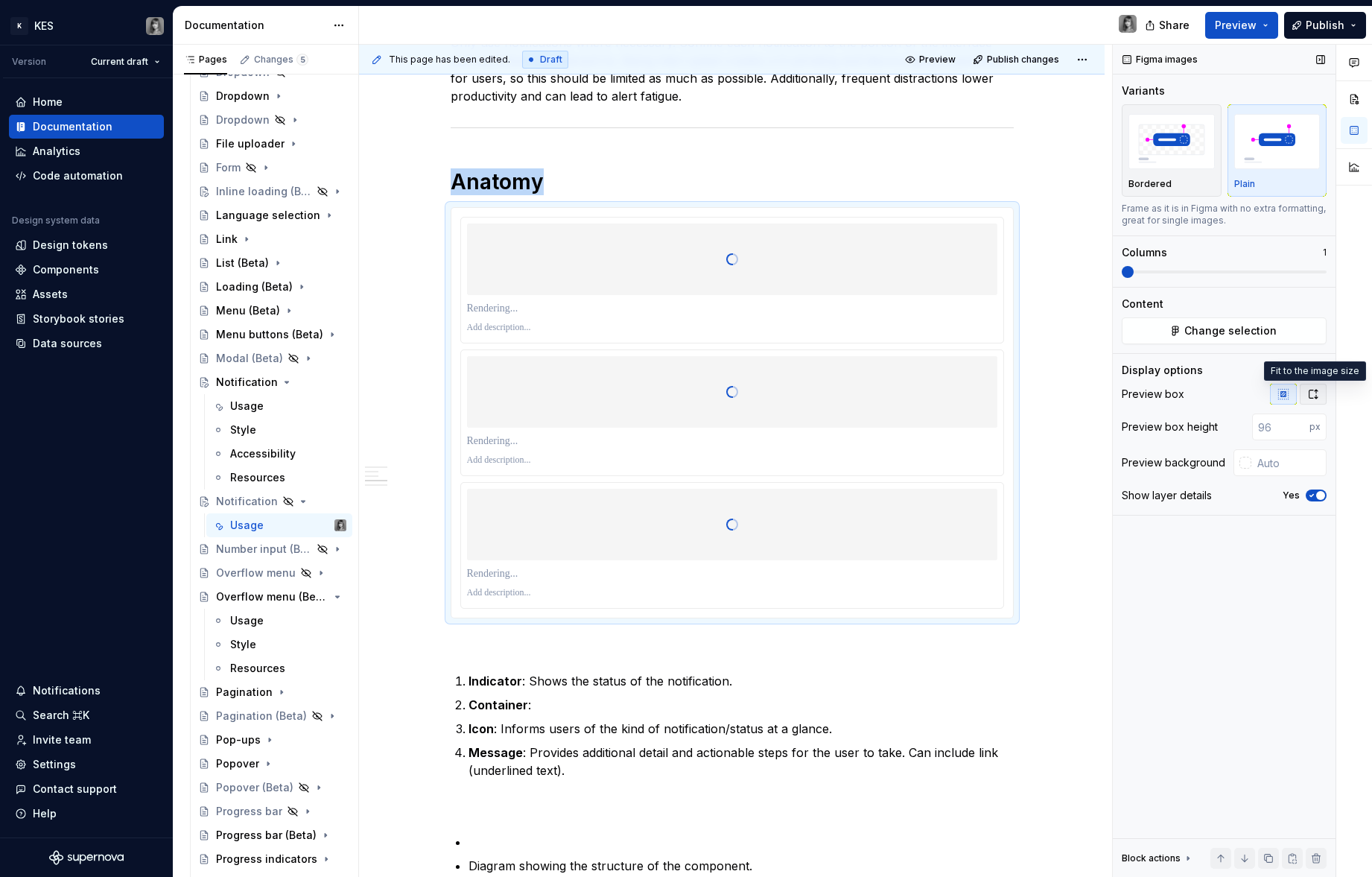 click 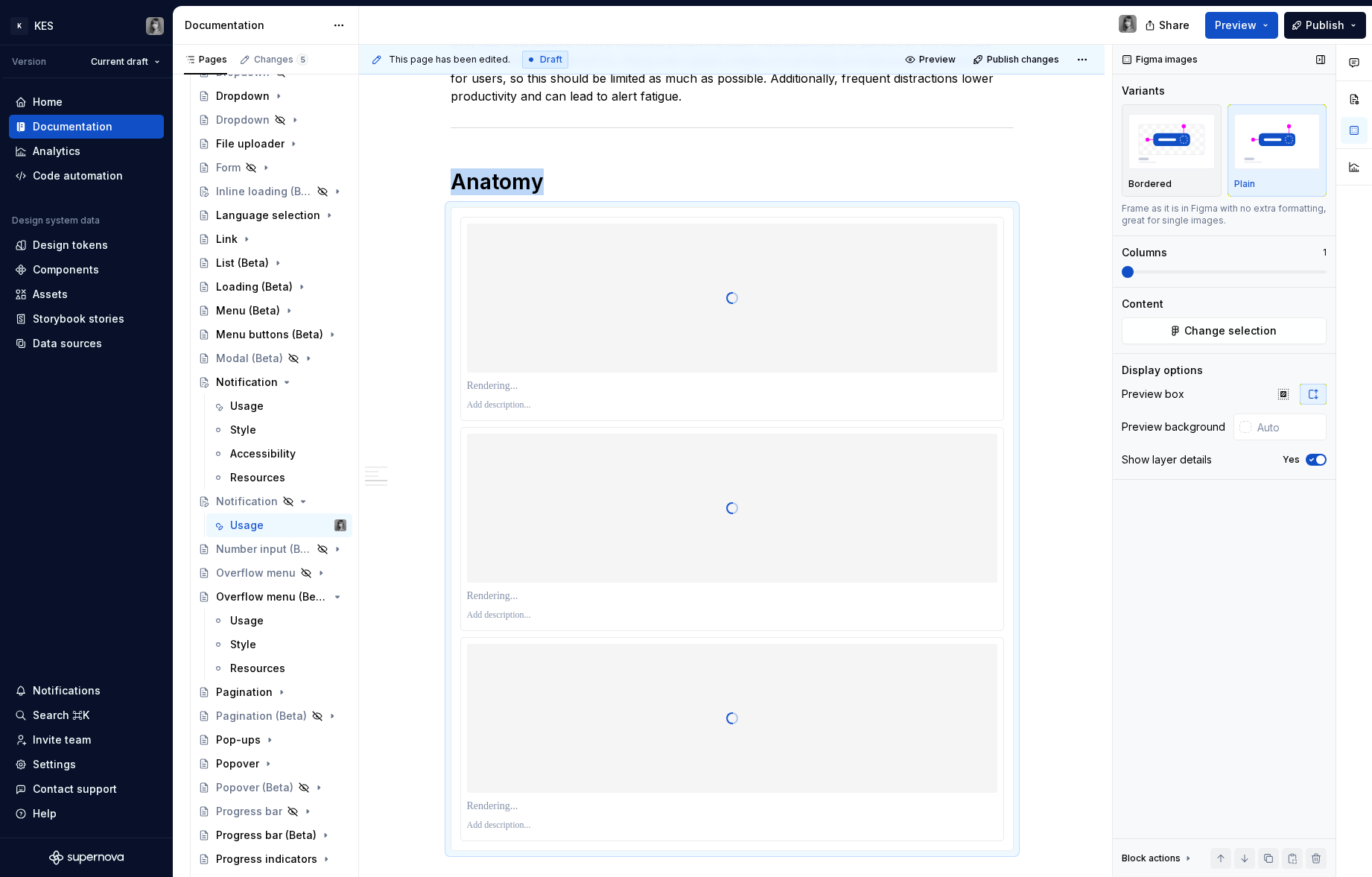 click at bounding box center (1277, 141) 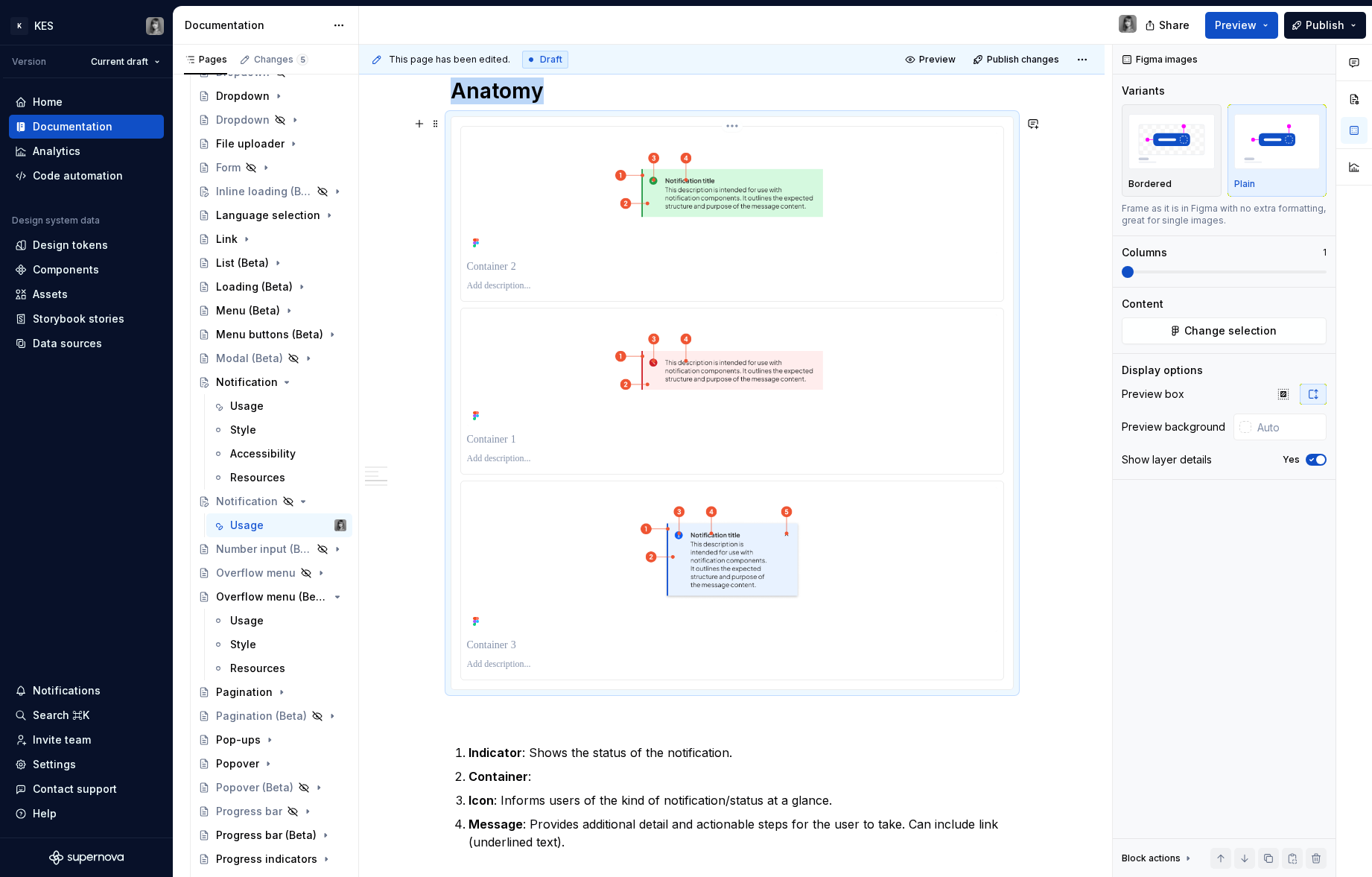 scroll, scrollTop: 1259, scrollLeft: 0, axis: vertical 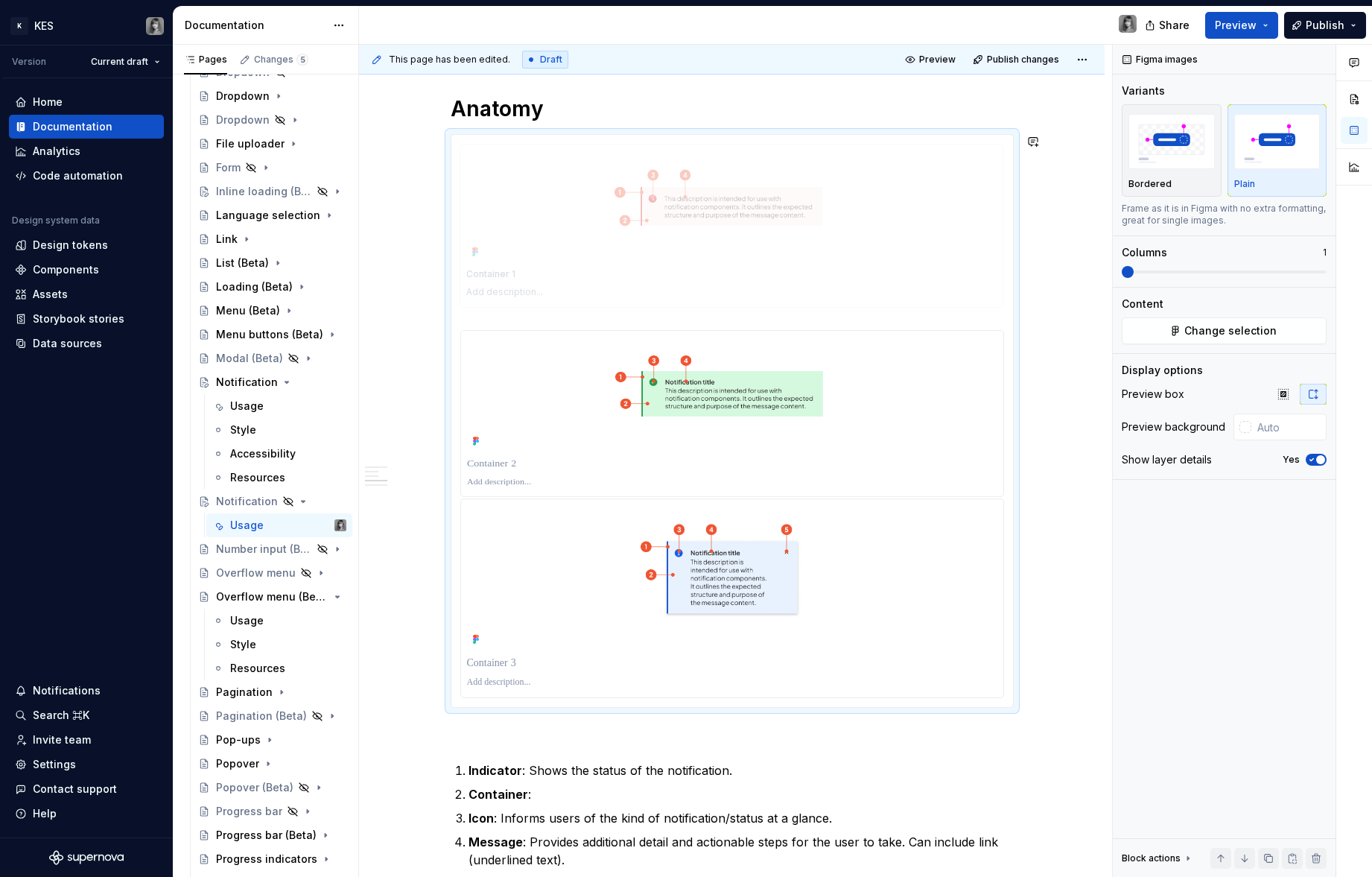 drag, startPoint x: 745, startPoint y: 395, endPoint x: 747, endPoint y: 224, distance: 171.0117 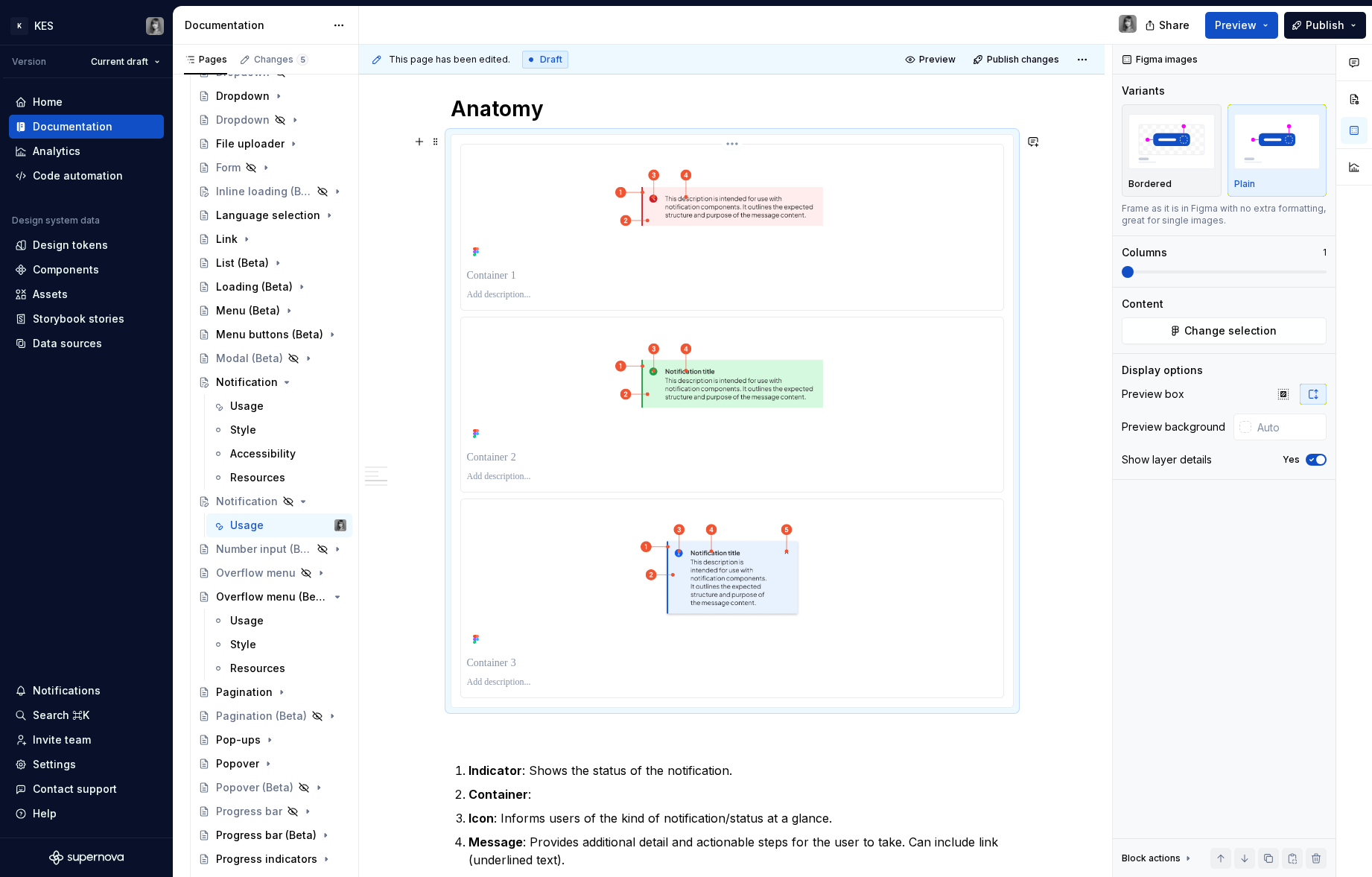 click at bounding box center (732, 276) 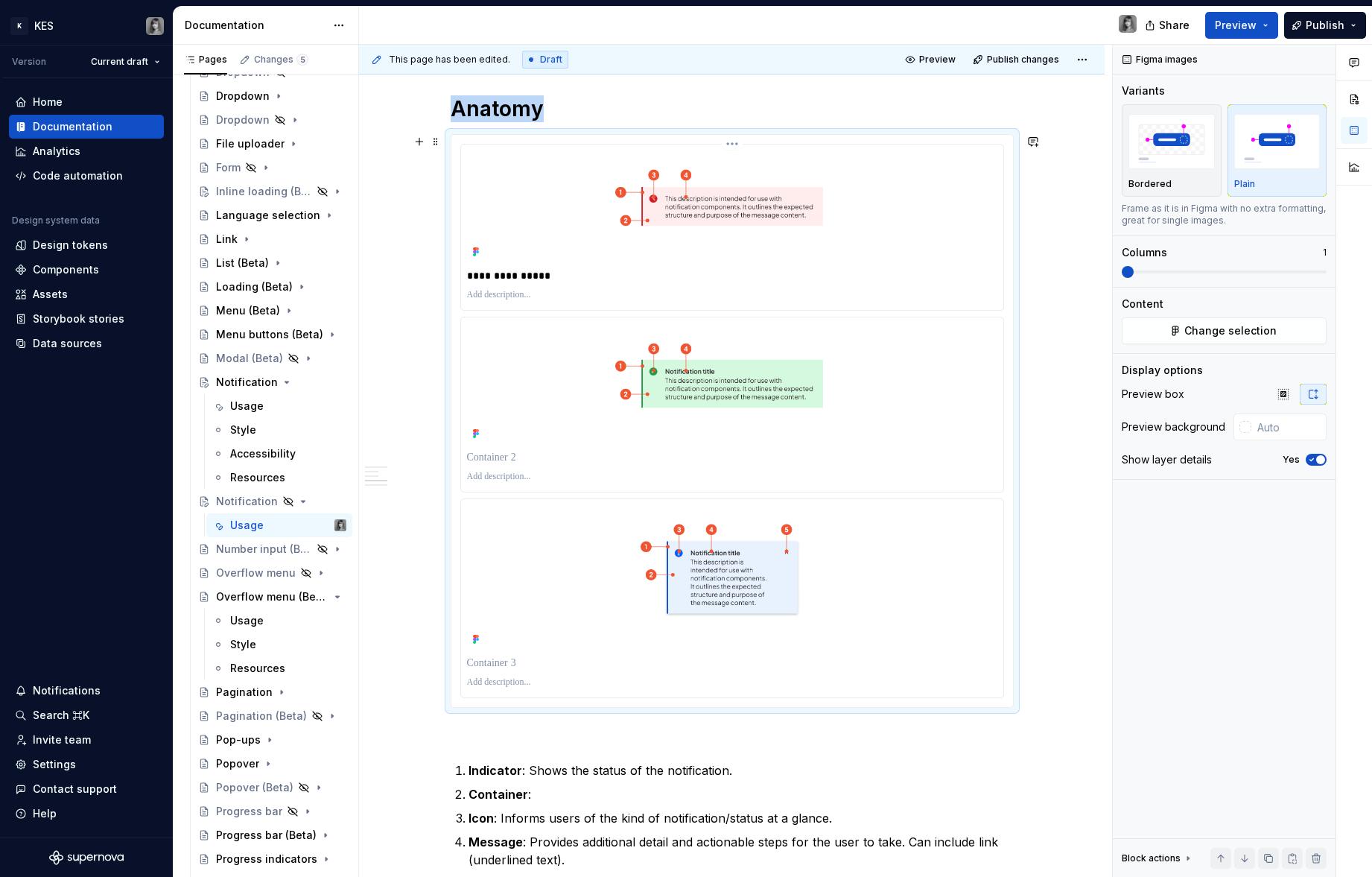 click at bounding box center [732, 295] 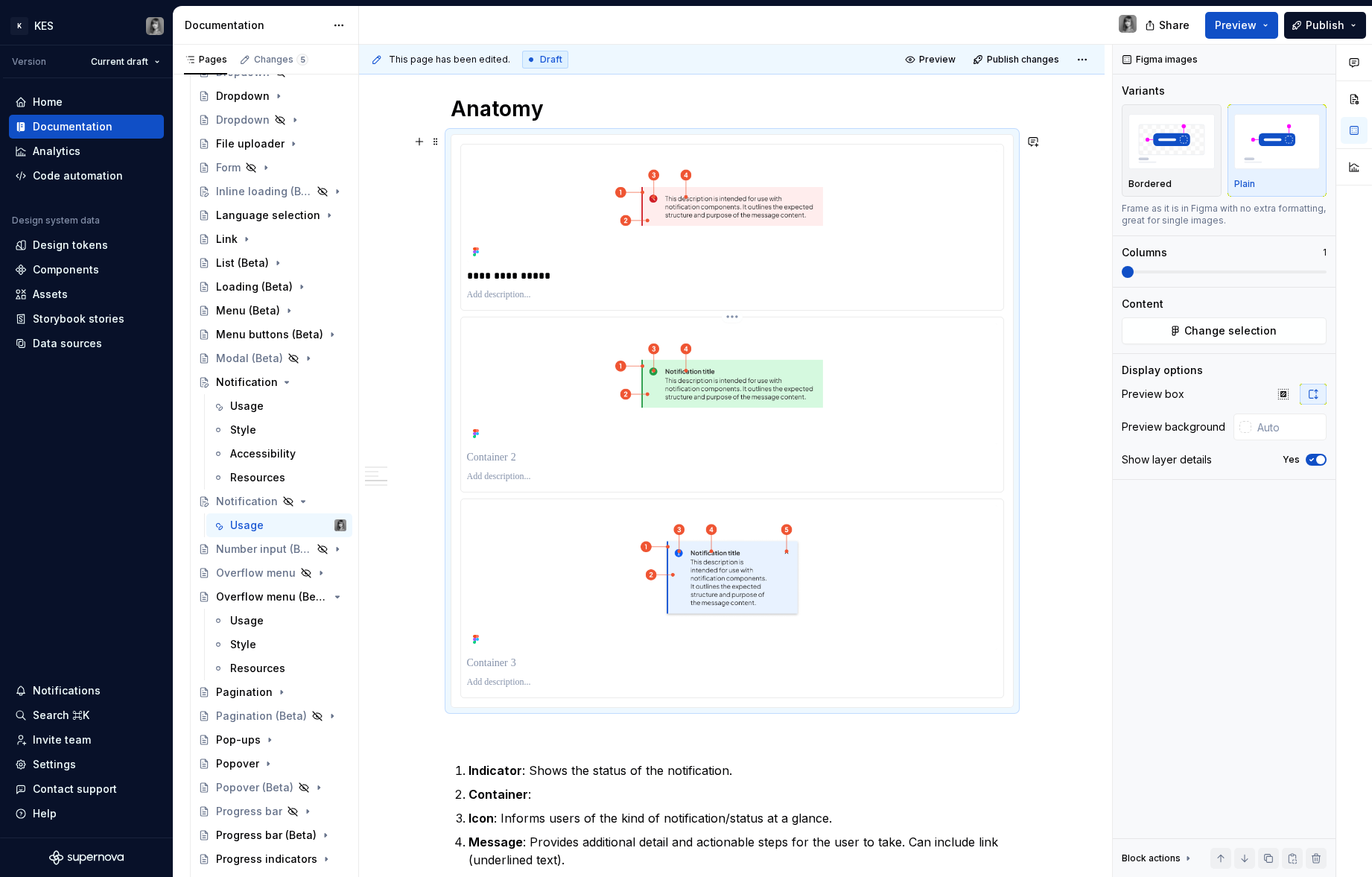 click at bounding box center [732, 458] 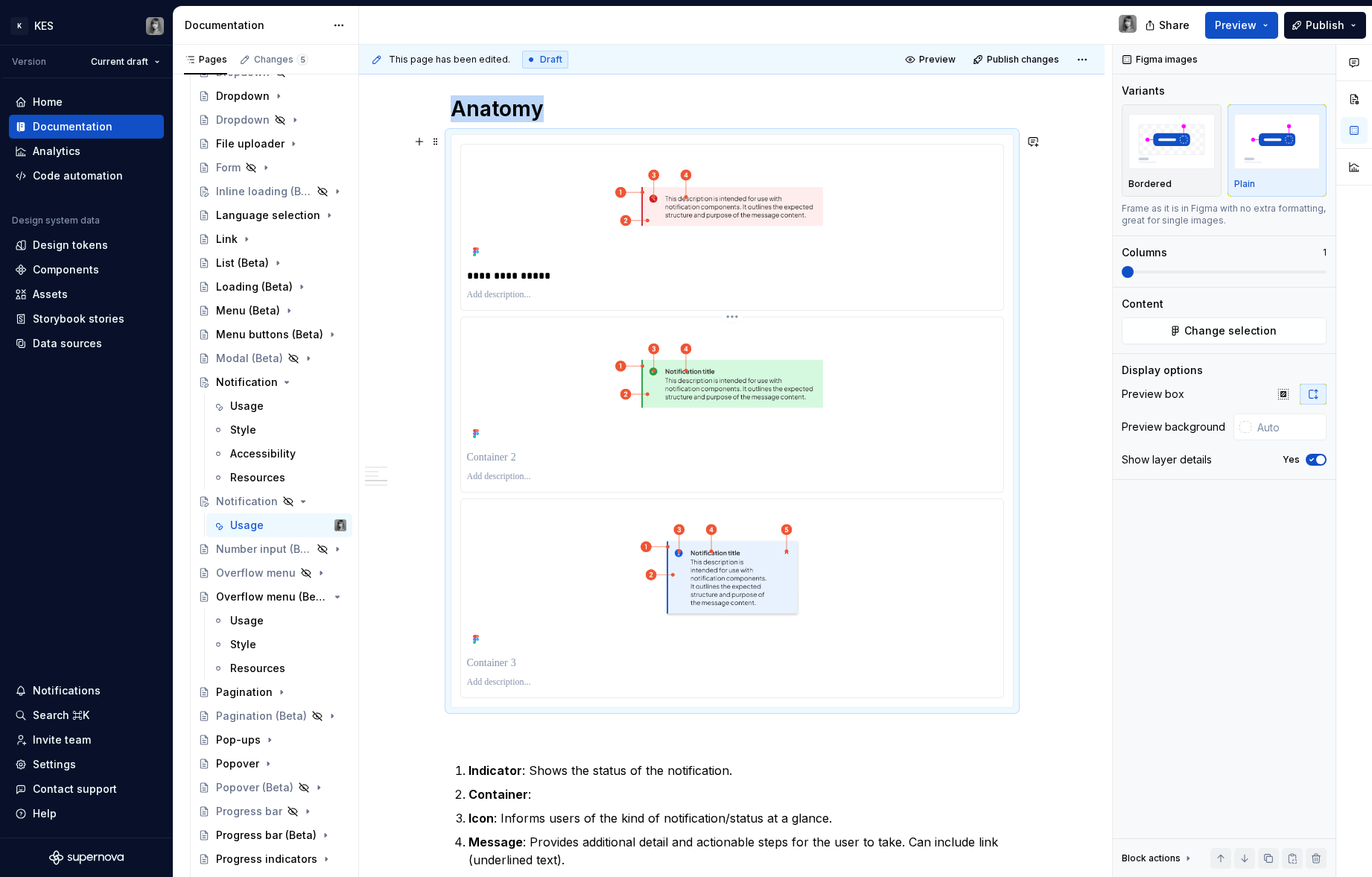 click at bounding box center (732, 477) 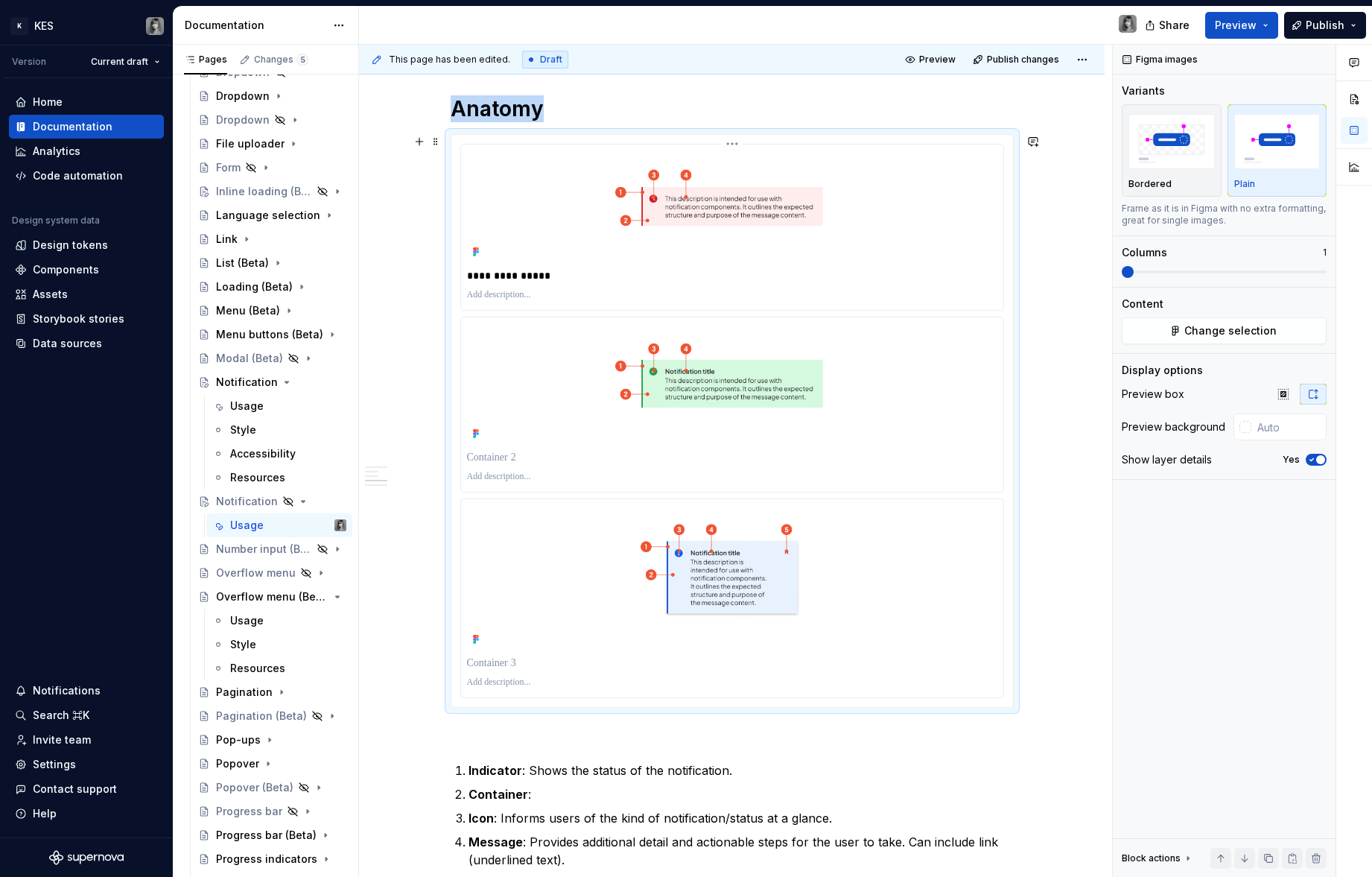 click at bounding box center (732, 295) 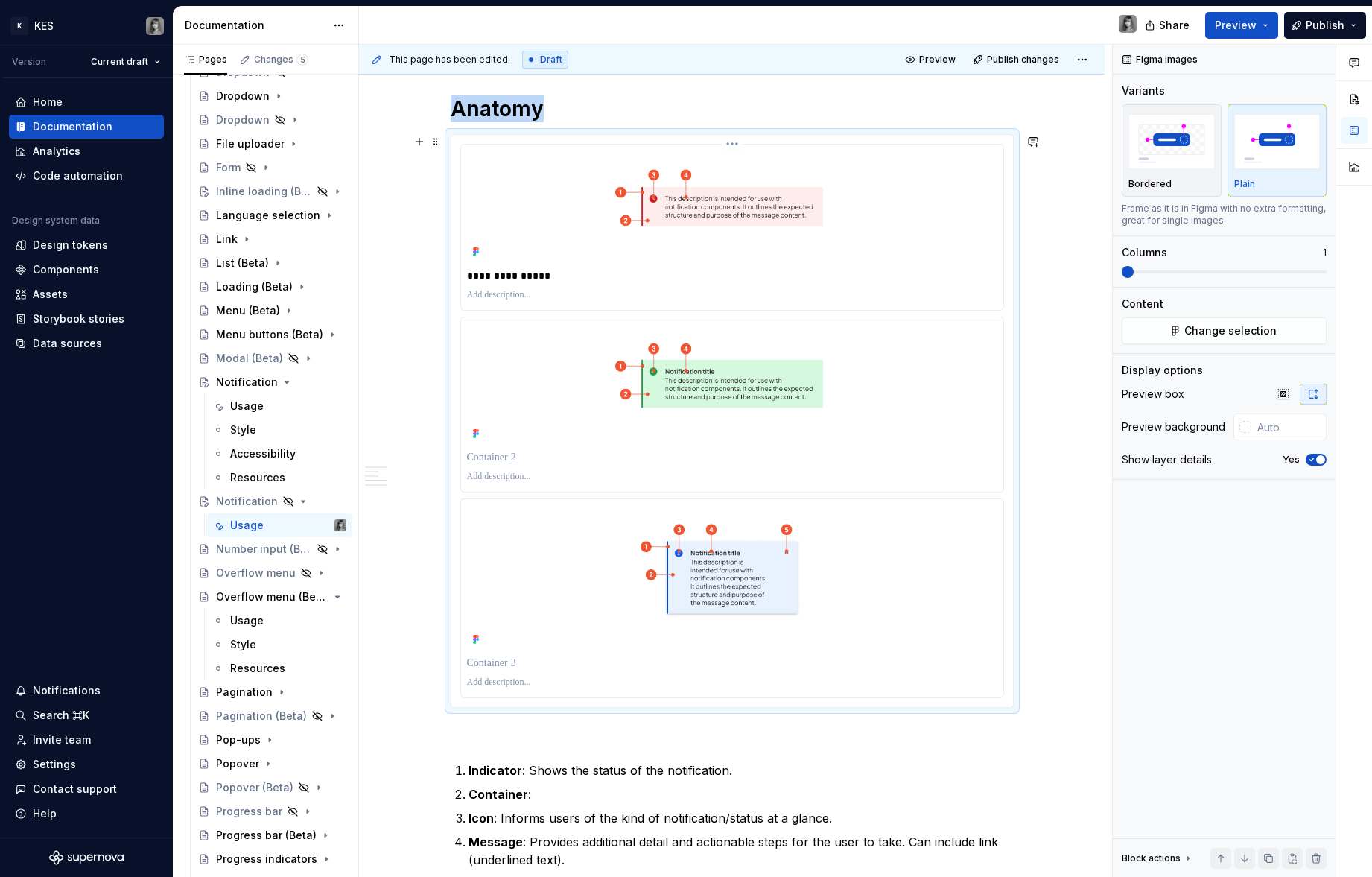 click on "K KES Version Current draft Home Documentation Analytics Code automation Design system data Design tokens Components Assets Storybook stories Data sources Notifications Search ⌘K Invite team Settings Contact support Help Documentation Share Preview Publish Pages Changes 5 Add
Accessibility guide for tree Page tree.
Navigate the tree with the arrow keys. Common tree hotkeys apply. Further keybindings are available:
enter to execute primary action on focused item
f2 to start renaming the focused item
escape to abort renaming an item
control+d to start dragging selected items
Build. Contribute. Evolve. About [PERSON_NAME] What's new Latest release Monthly updates 2025 Foundations Get started Designing Get started Design kits Other resources Developing Get started Contributing Get started Product development lifecycle Component checklist Documentation Elements Tokens Components Component name Overview Components Accessibility status Accordion Usage *" at bounding box center [686, 438] 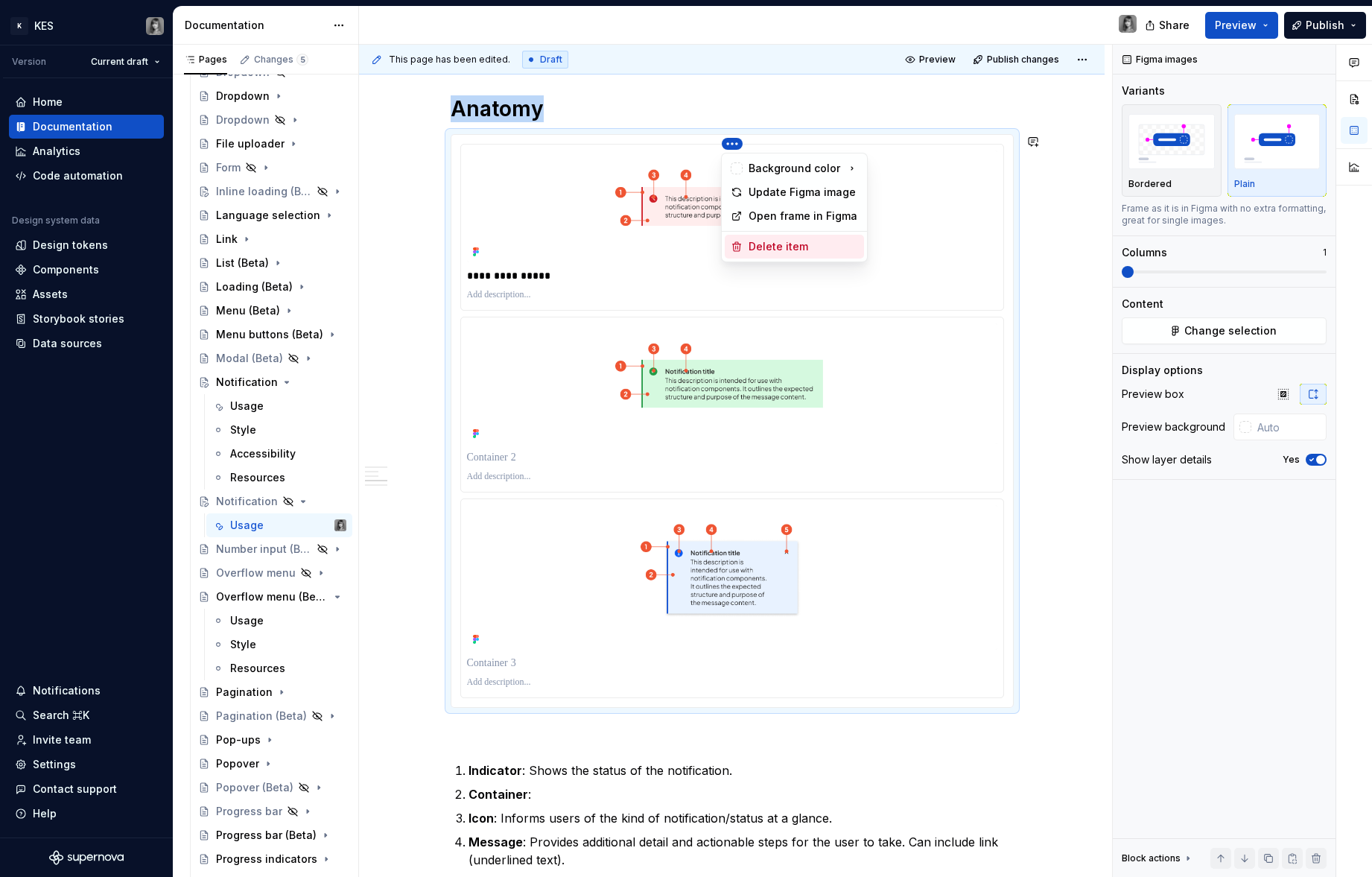 click on "K KES Version Current draft Home Documentation Analytics Code automation Design system data Design tokens Components Assets Storybook stories Data sources Notifications Search ⌘K Invite team Settings Contact support Help Documentation Share Preview Publish Pages Changes 5 Add
Accessibility guide for tree Page tree.
Navigate the tree with the arrow keys. Common tree hotkeys apply. Further keybindings are available:
enter to execute primary action on focused item
f2 to start renaming the focused item
escape to abort renaming an item
control+d to start dragging selected items
Build. Contribute. Evolve. About [PERSON_NAME] What's new Latest release Monthly updates 2025 Foundations Get started Designing Get started Design kits Other resources Developing Get started Contributing Get started Product development lifecycle Component checklist Documentation Elements Tokens Components Component name Overview Components Accessibility status Accordion Usage *" at bounding box center (686, 438) 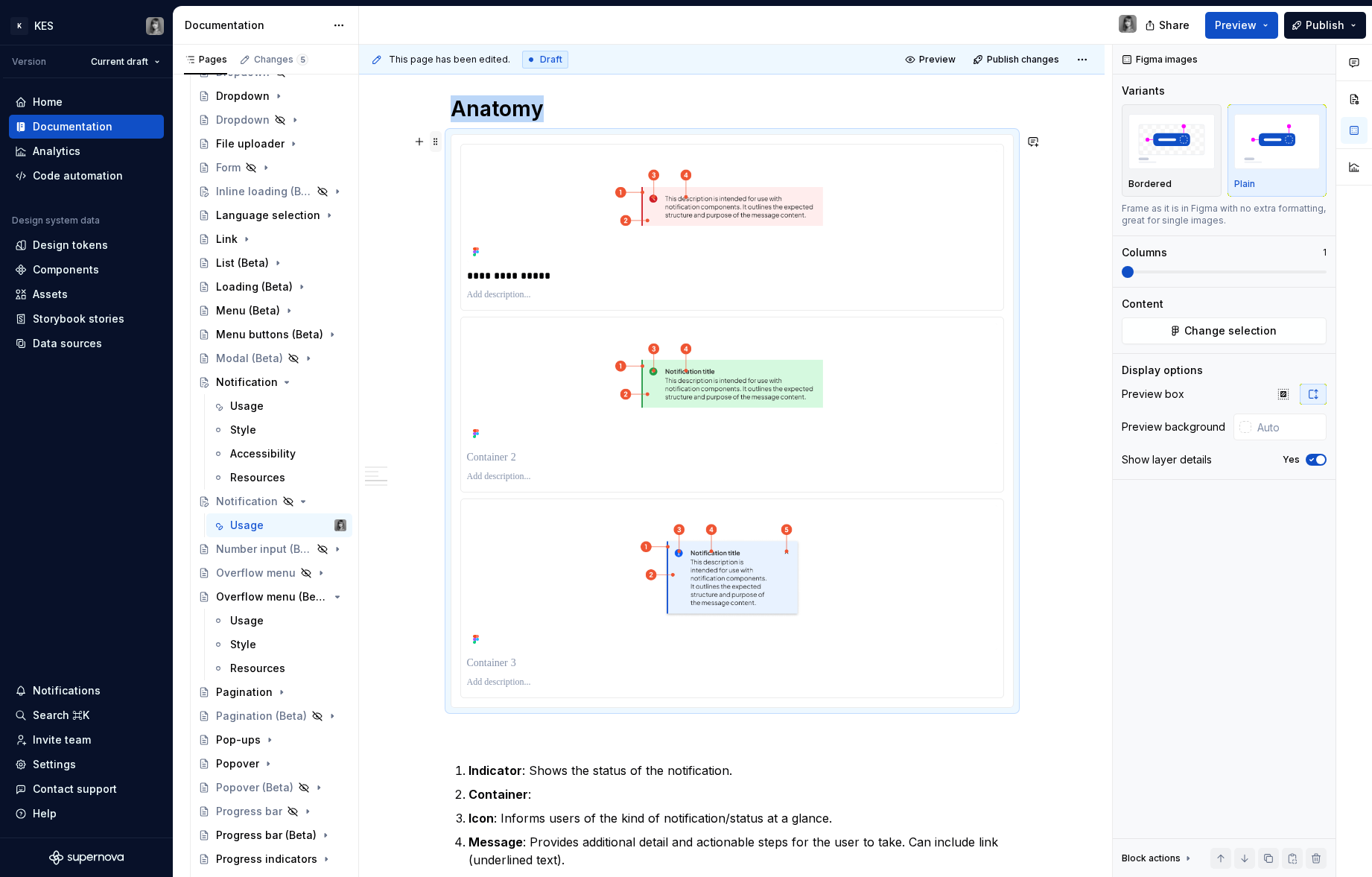 click at bounding box center [436, 142] 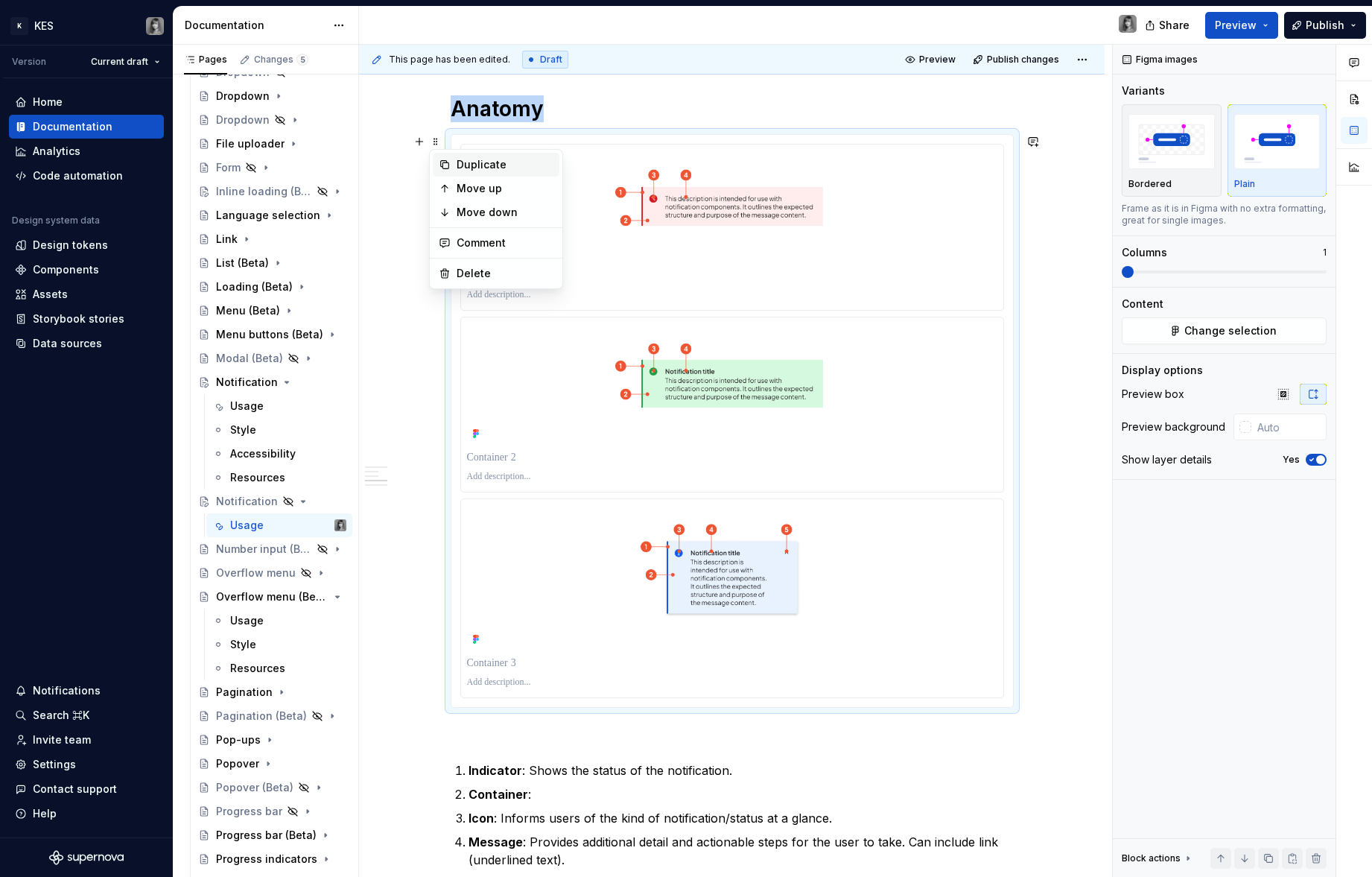 click on "Duplicate" at bounding box center [505, 165] 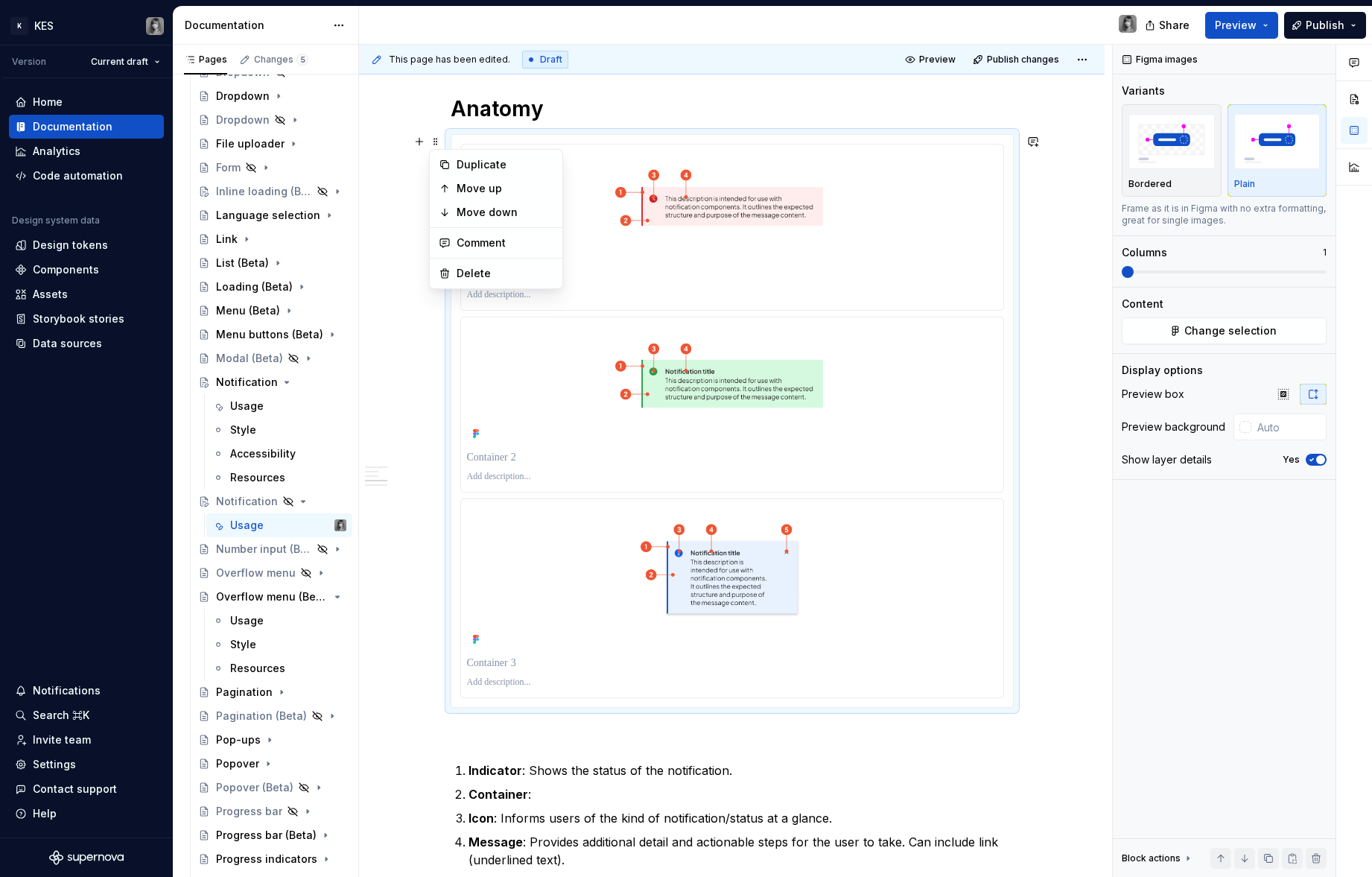 scroll, scrollTop: 1682, scrollLeft: 0, axis: vertical 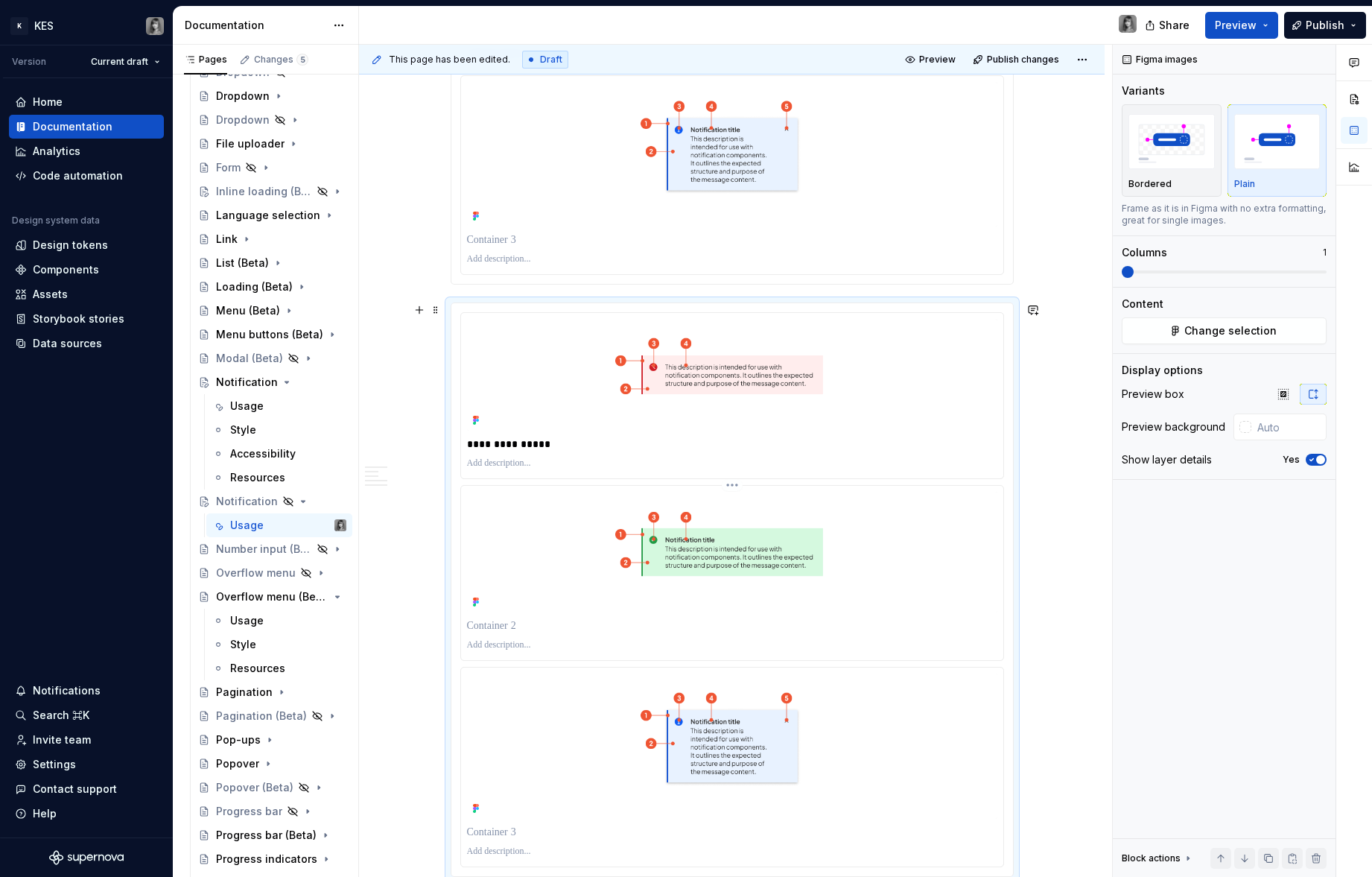 click at bounding box center [732, 626] 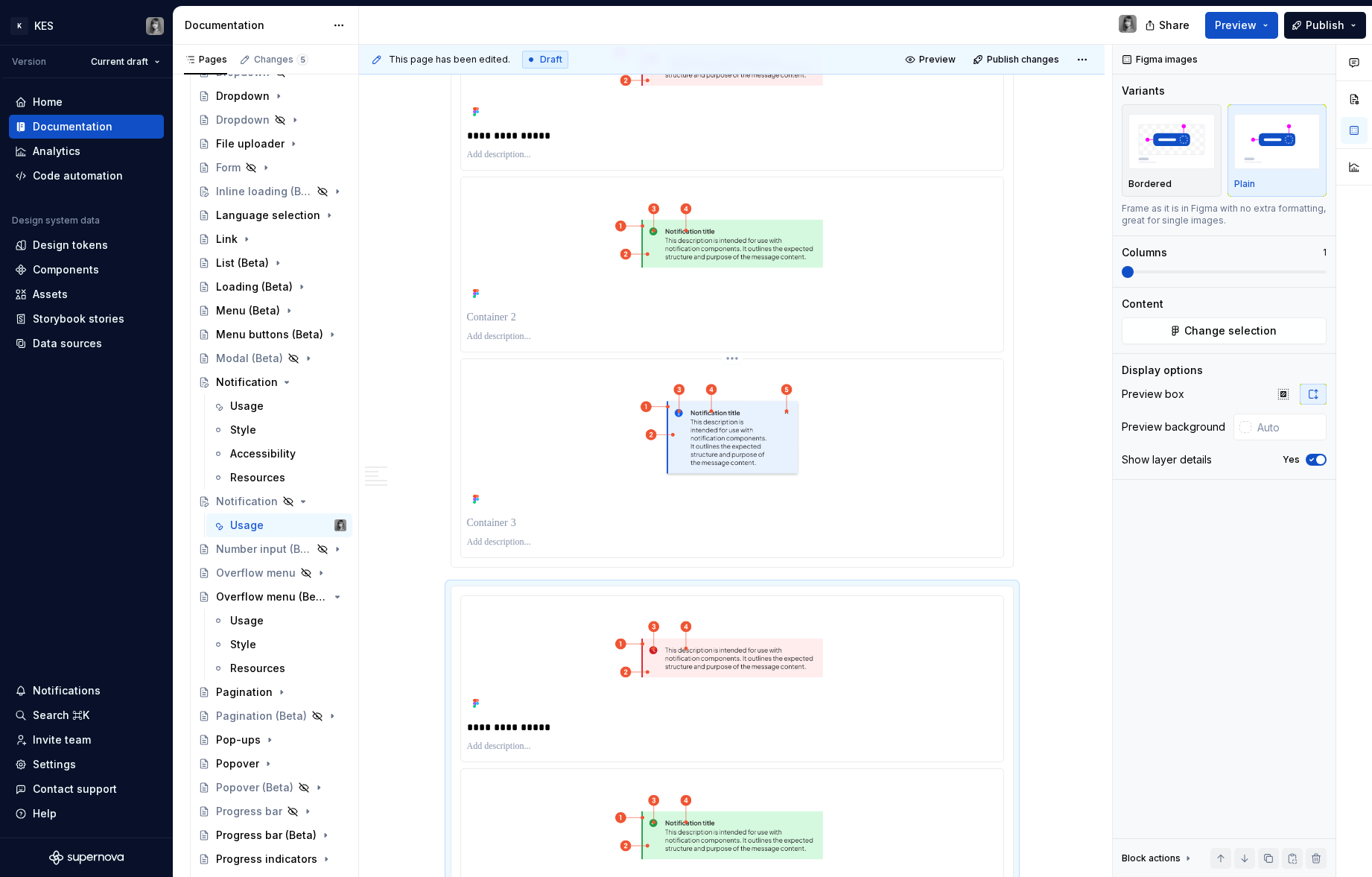 scroll, scrollTop: 1382, scrollLeft: 0, axis: vertical 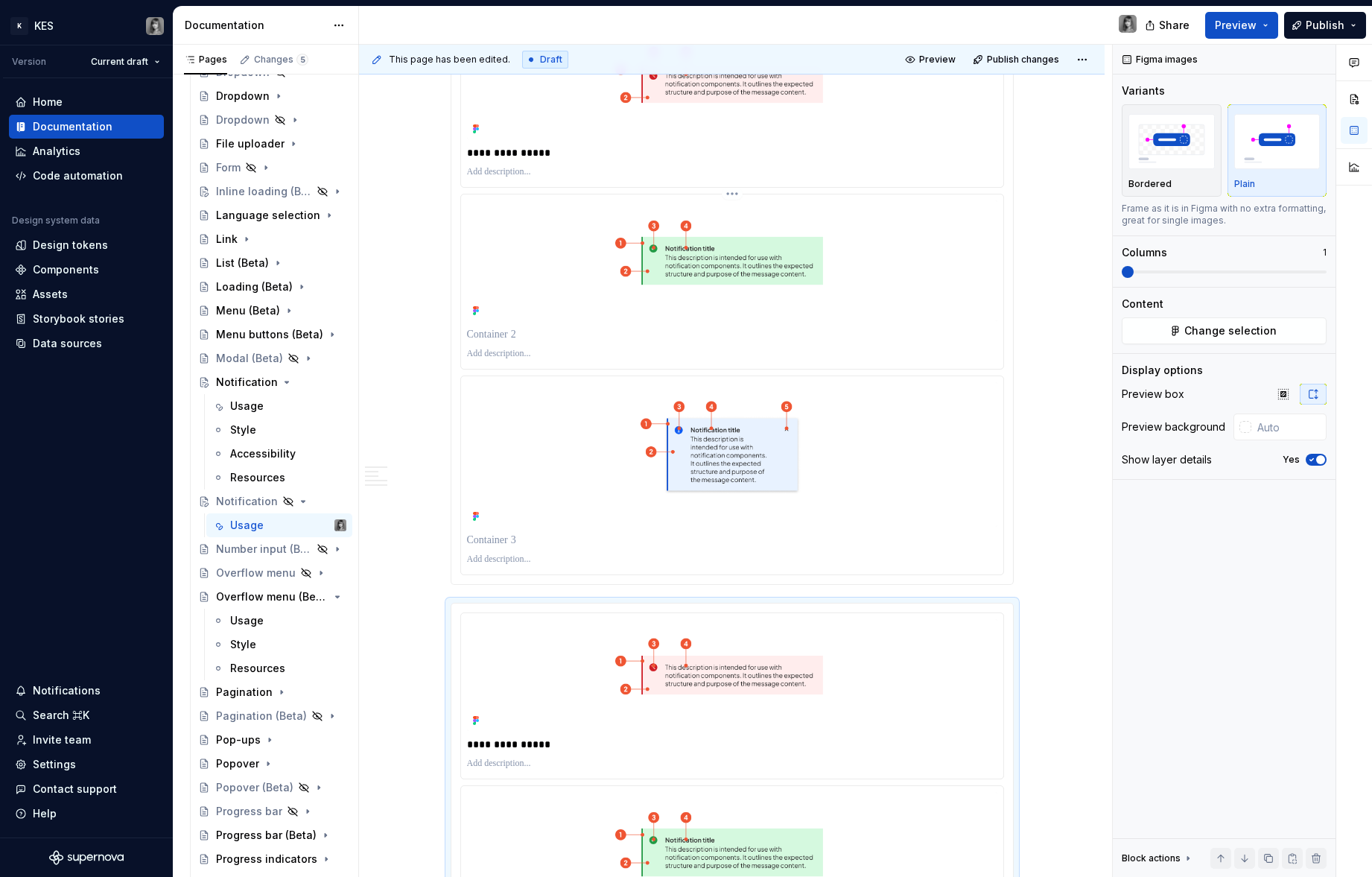 click at bounding box center [732, 261] 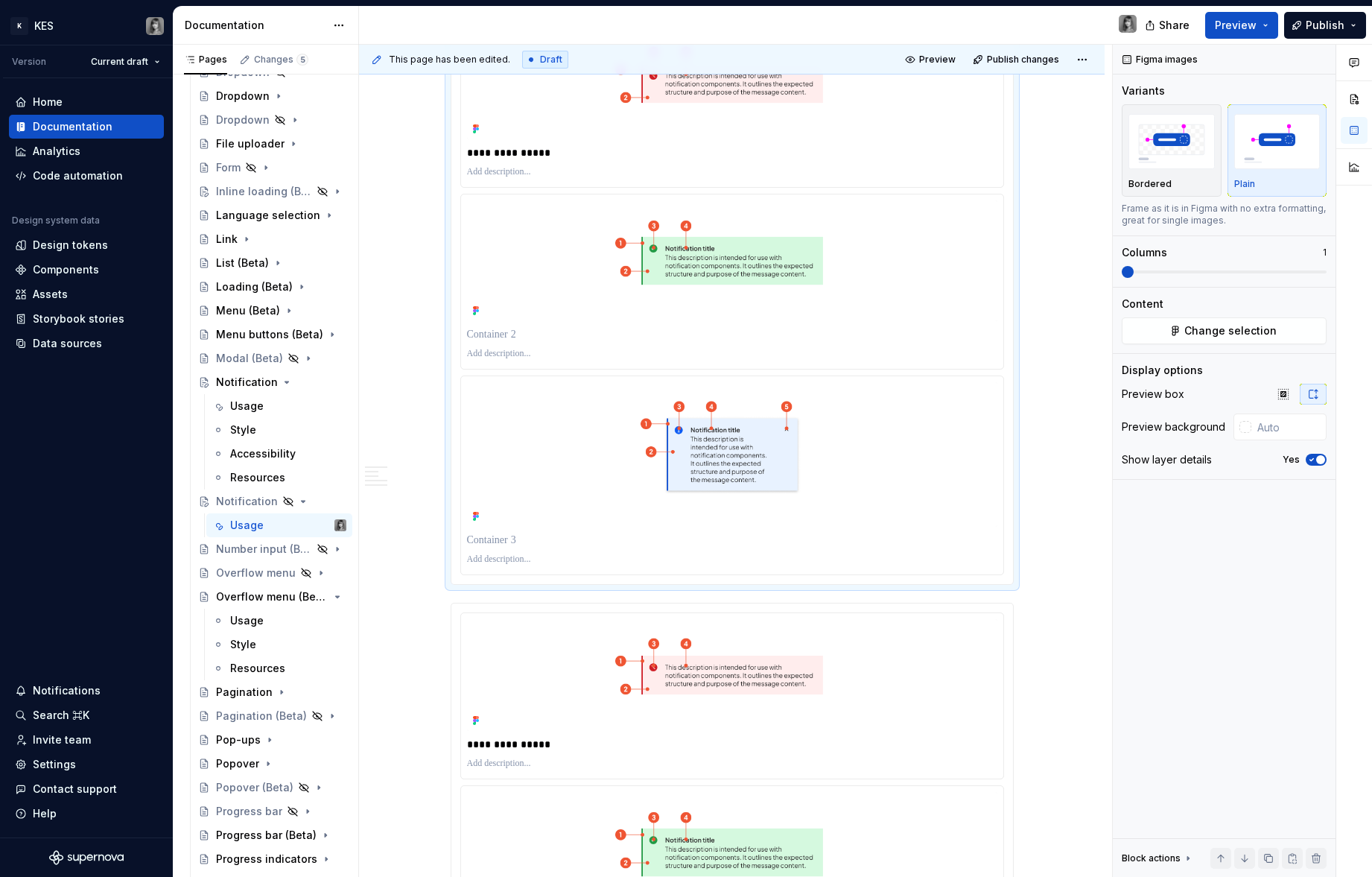 click on "**********" at bounding box center [732, 298] 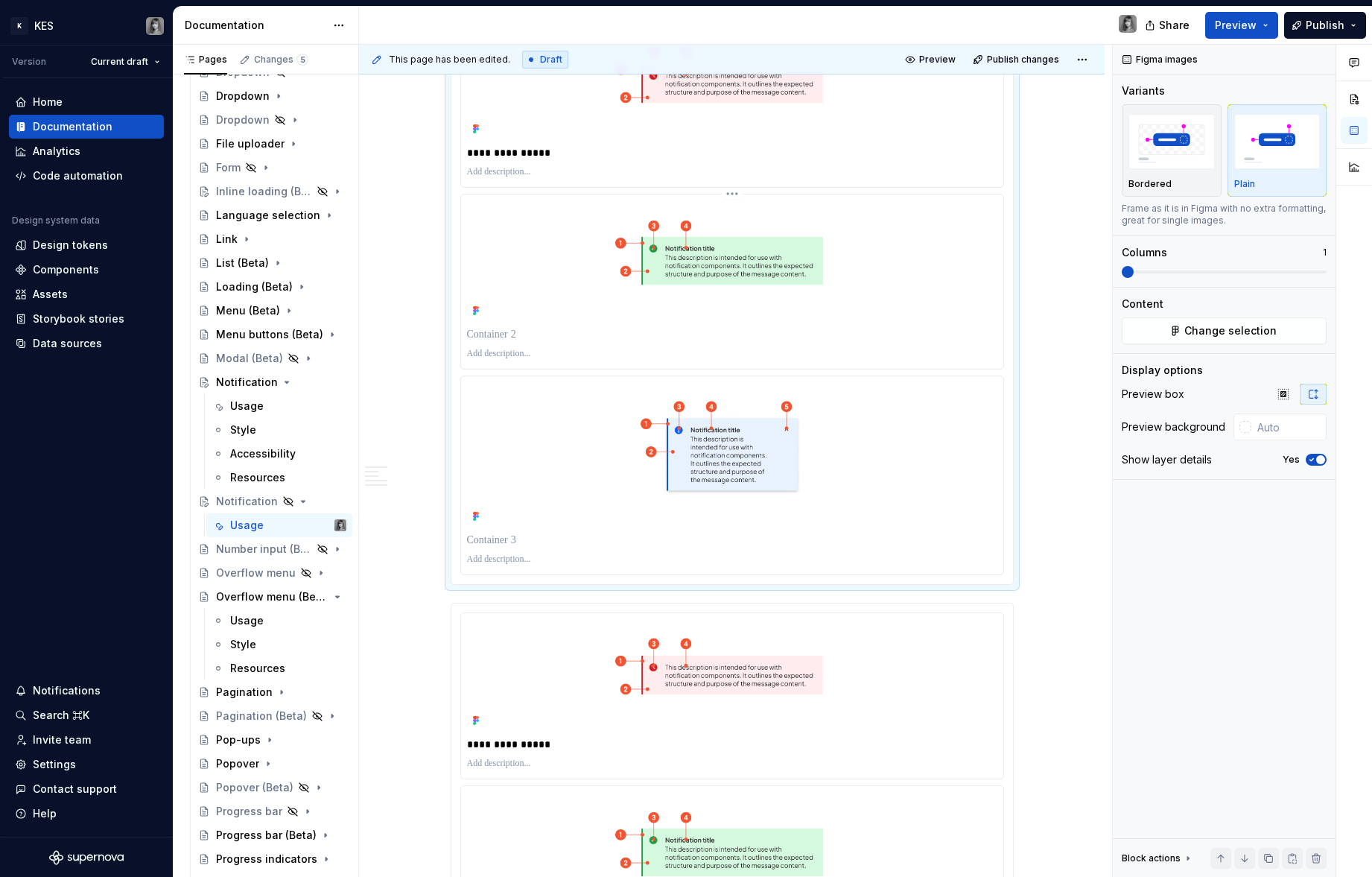 click on "K KES Version Current draft Home Documentation Analytics Code automation Design system data Design tokens Components Assets Storybook stories Data sources Notifications Search ⌘K Invite team Settings Contact support Help Documentation Share Preview Publish Pages Changes 5 Add
Accessibility guide for tree Page tree.
Navigate the tree with the arrow keys. Common tree hotkeys apply. Further keybindings are available:
enter to execute primary action on focused item
f2 to start renaming the focused item
escape to abort renaming an item
control+d to start dragging selected items
Build. Contribute. Evolve. About [PERSON_NAME] What's new Latest release Monthly updates 2025 Foundations Get started Designing Get started Design kits Other resources Developing Get started Contributing Get started Product development lifecycle Component checklist Documentation Elements Tokens Components Component name Overview Components Accessibility status Accordion Usage *" at bounding box center [686, 438] 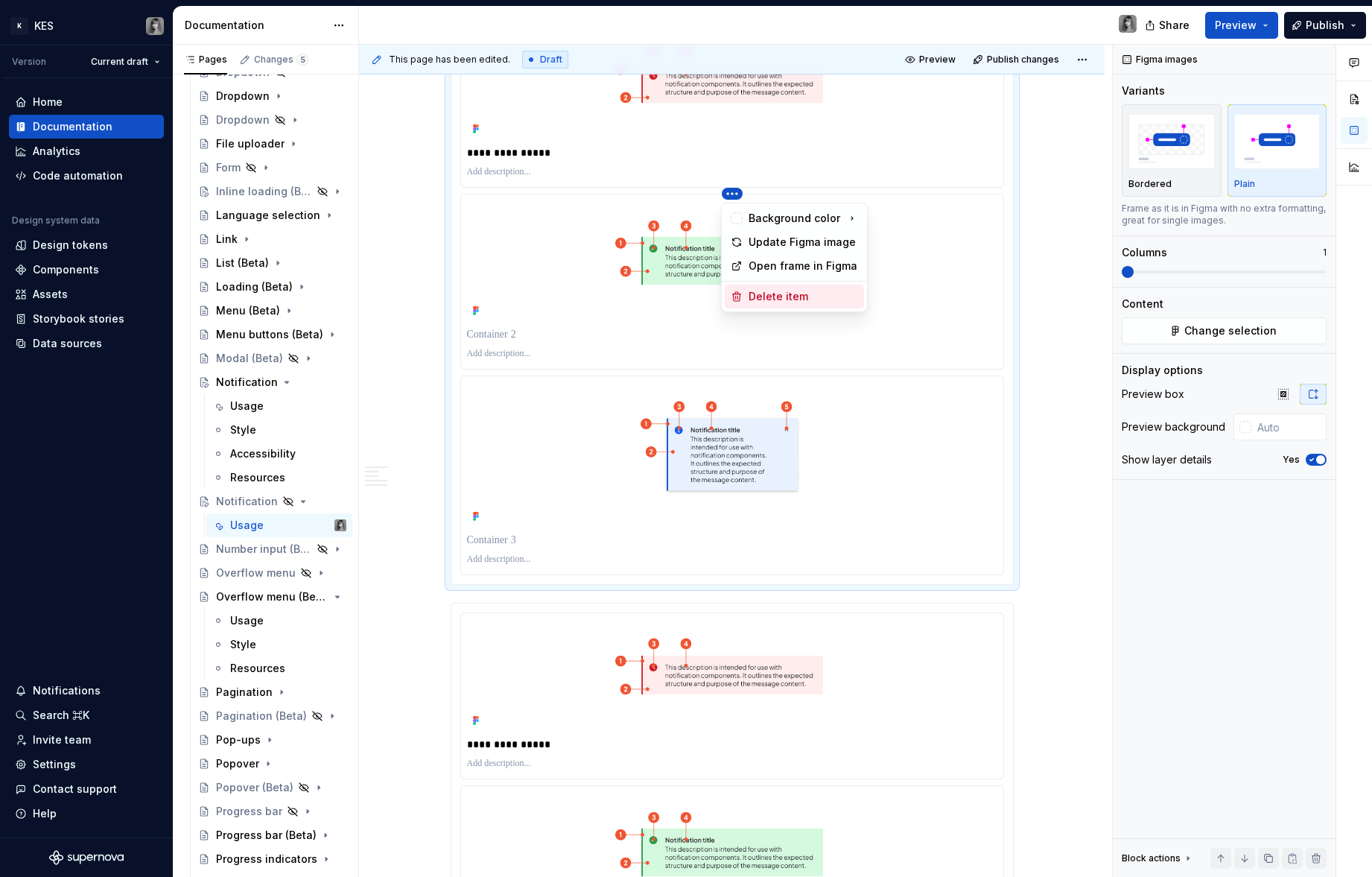 click on "Delete item" at bounding box center [803, 297] 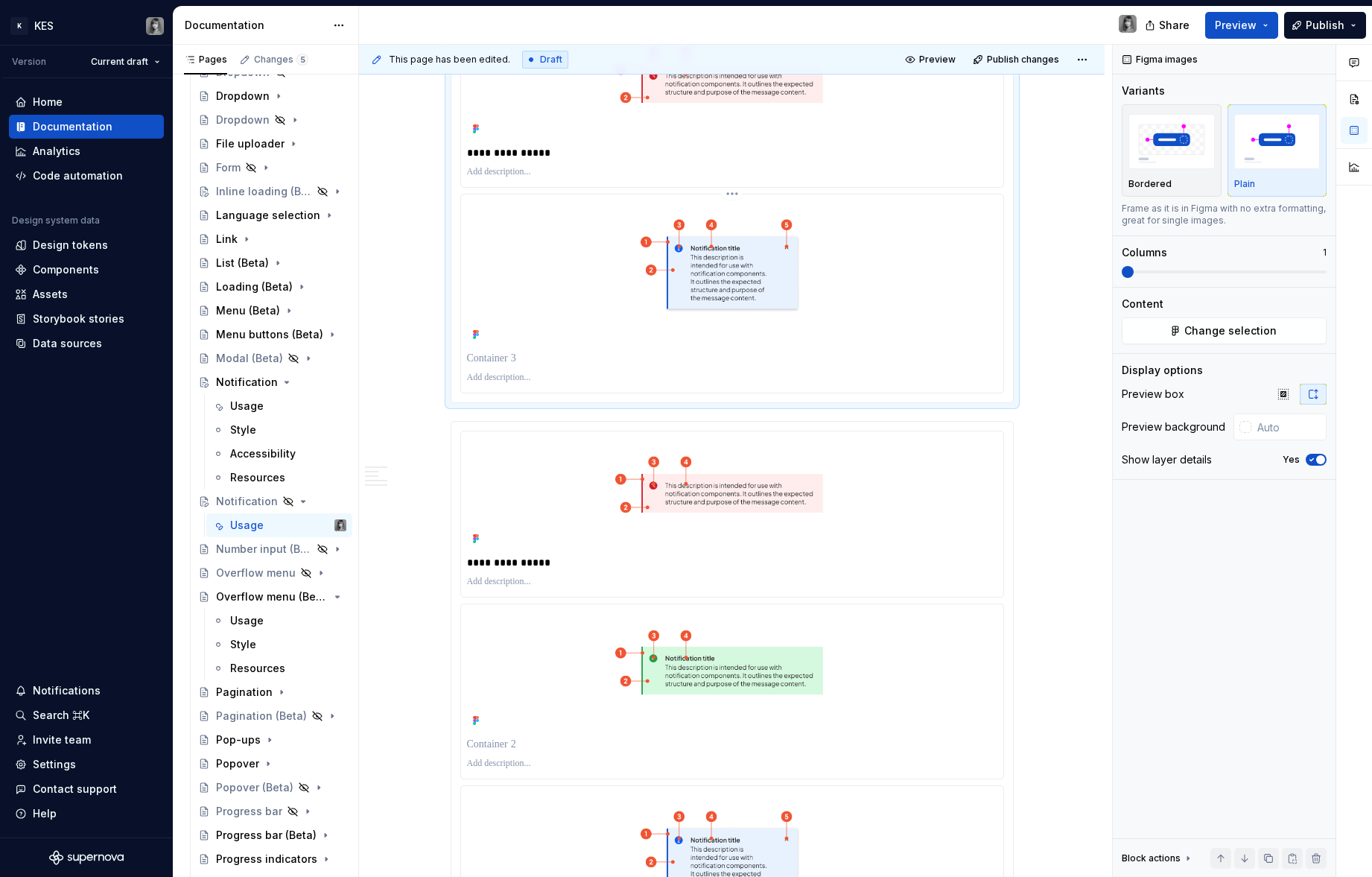 click on "K KES Version Current draft Home Documentation Analytics Code automation Design system data Design tokens Components Assets Storybook stories Data sources Notifications Search ⌘K Invite team Settings Contact support Help Documentation Share Preview Publish Pages Changes 5 Add
Accessibility guide for tree Page tree.
Navigate the tree with the arrow keys. Common tree hotkeys apply. Further keybindings are available:
enter to execute primary action on focused item
f2 to start renaming the focused item
escape to abort renaming an item
control+d to start dragging selected items
Build. Contribute. Evolve. About [PERSON_NAME] What's new Latest release Monthly updates 2025 Foundations Get started Designing Get started Design kits Other resources Developing Get started Contributing Get started Product development lifecycle Component checklist Documentation Elements Tokens Components Component name Overview Components Accessibility status Accordion Usage *" at bounding box center (686, 438) 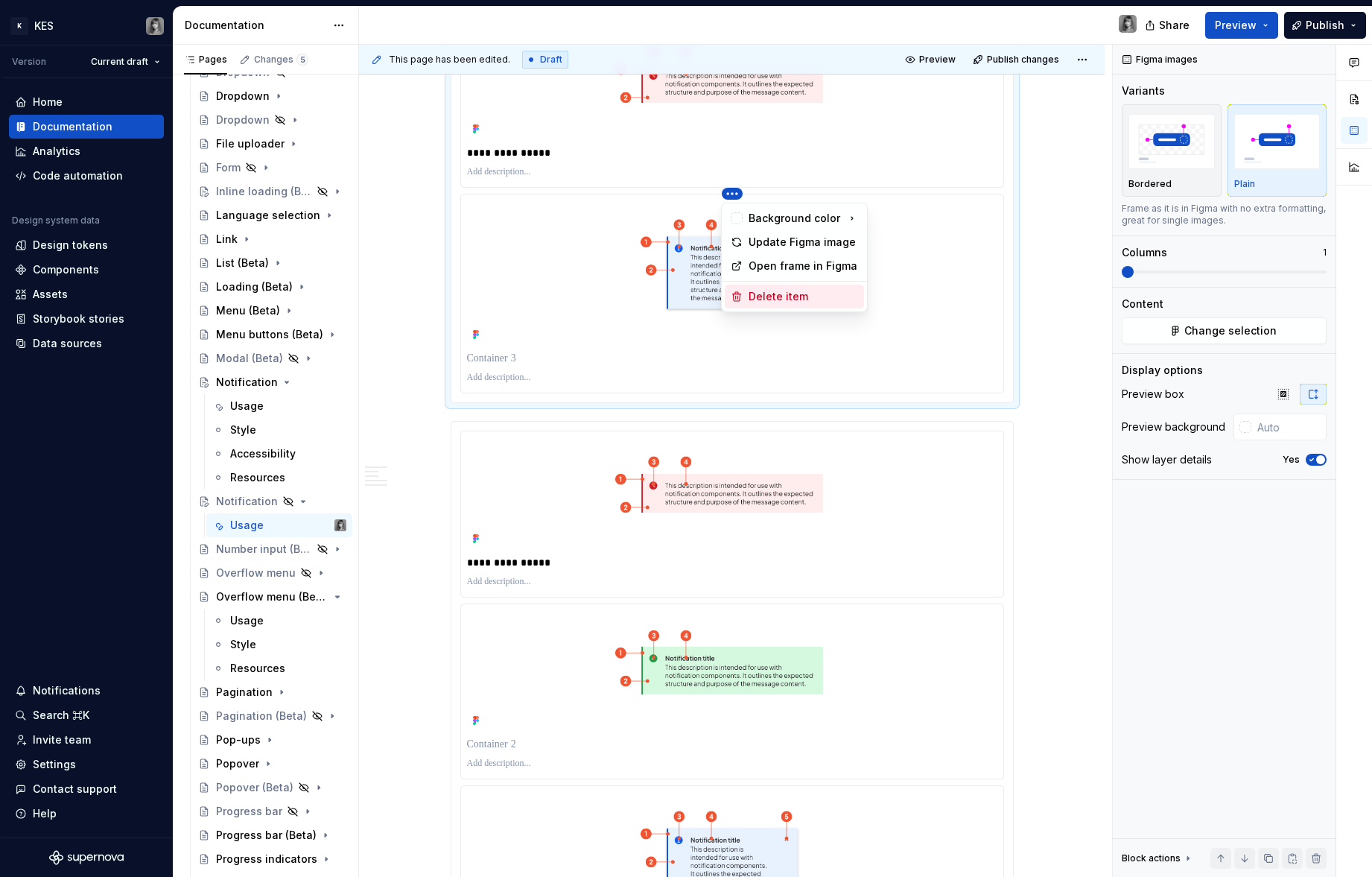 click on "Delete item" at bounding box center [803, 297] 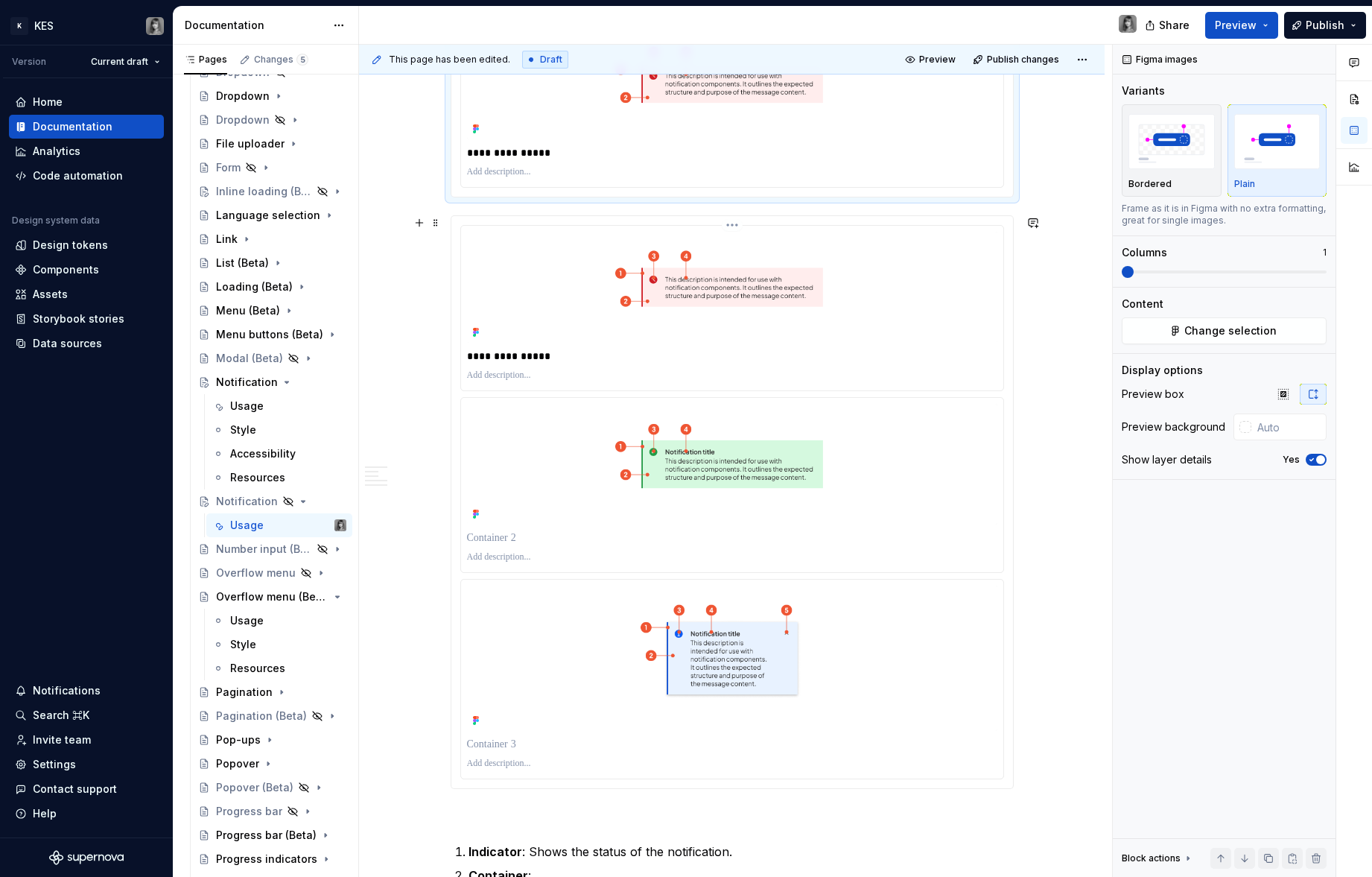 scroll, scrollTop: 1175, scrollLeft: 0, axis: vertical 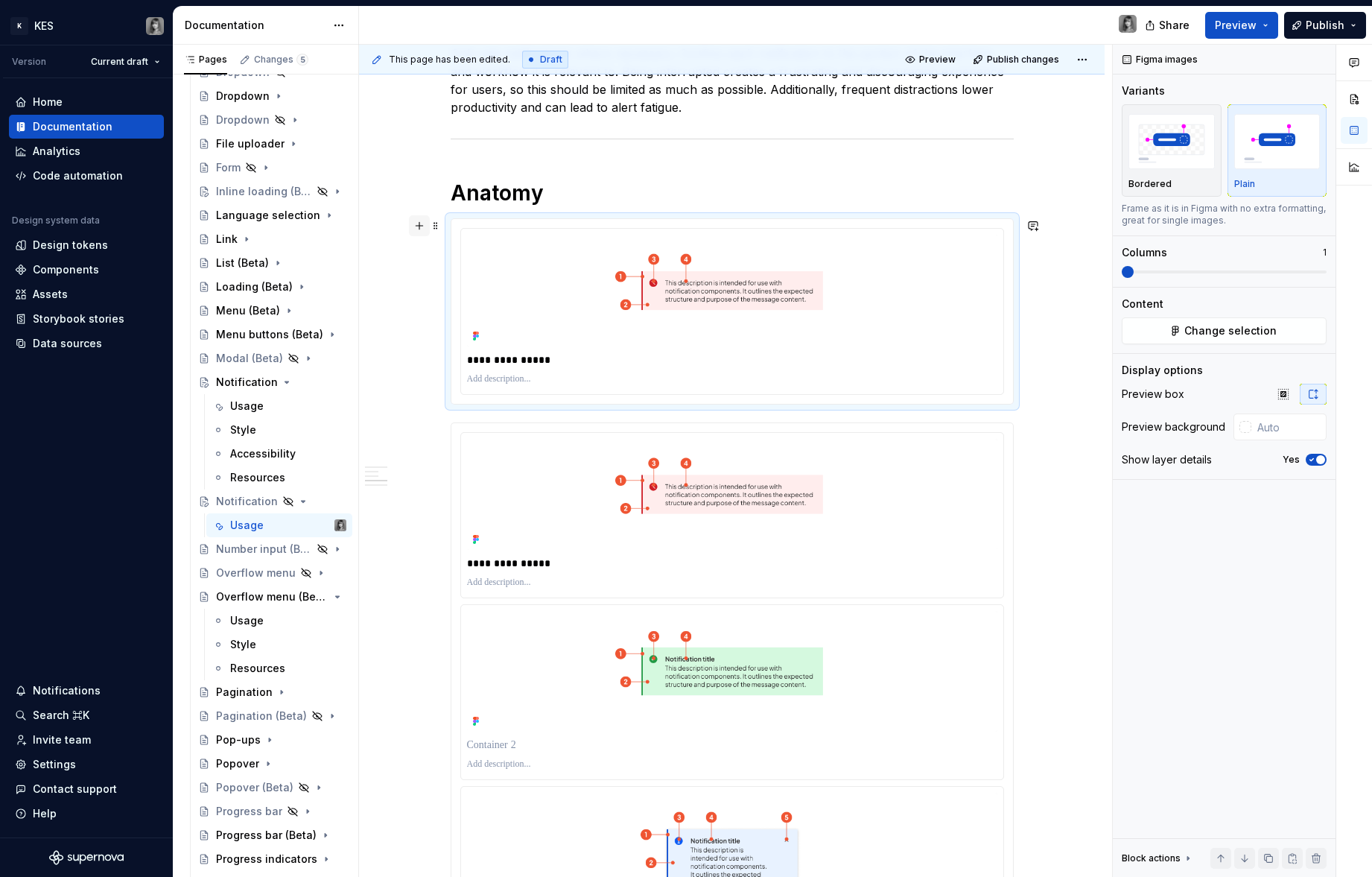 click at bounding box center [419, 226] 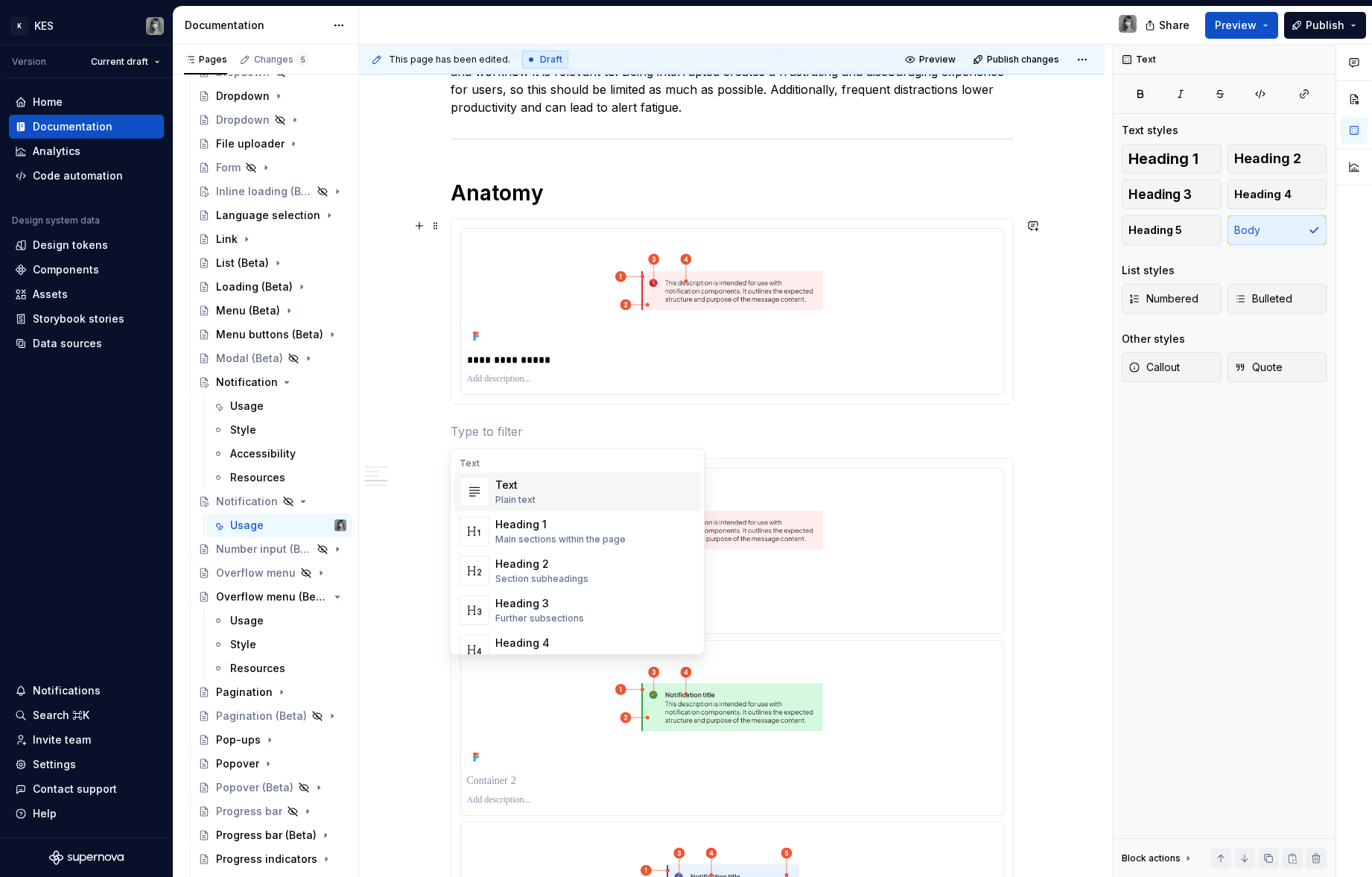 click on "Text" at bounding box center (515, 485) 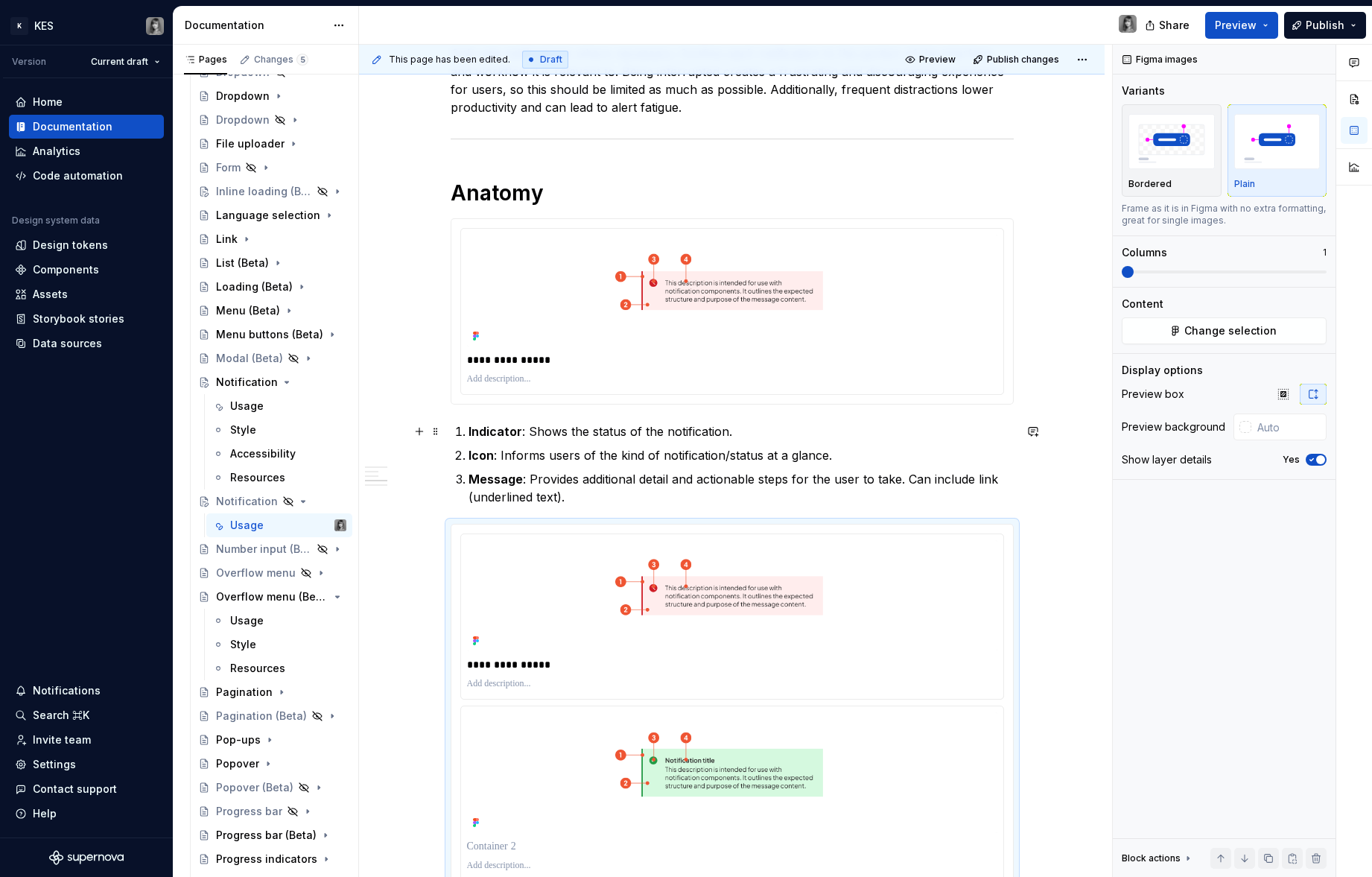 click on "Indicator : Shows the status of the notification." at bounding box center [741, 431] 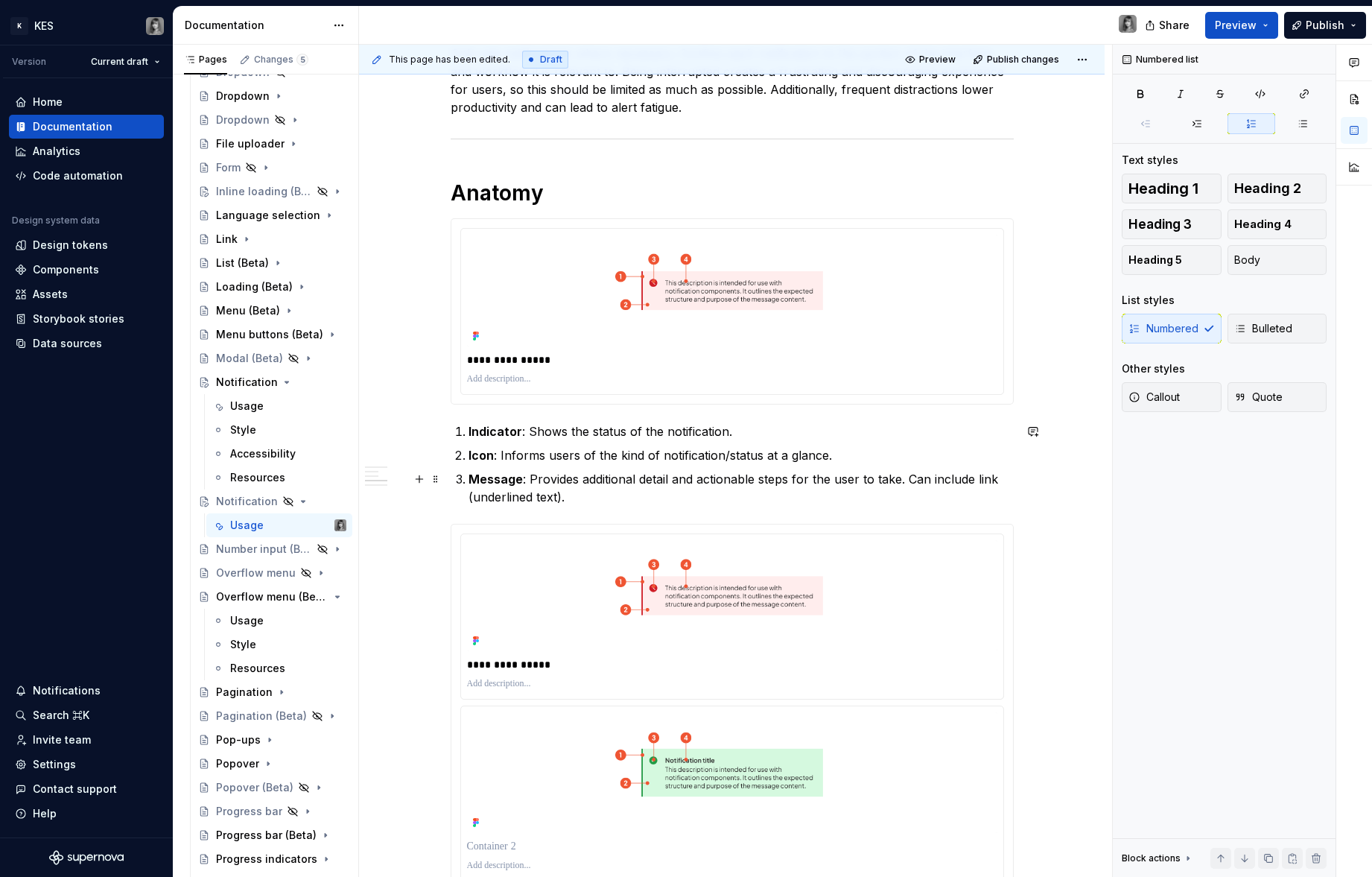 click on "Message : Provides additional detail and actionable steps for the user to take. Can include link (underlined text)." at bounding box center [741, 488] 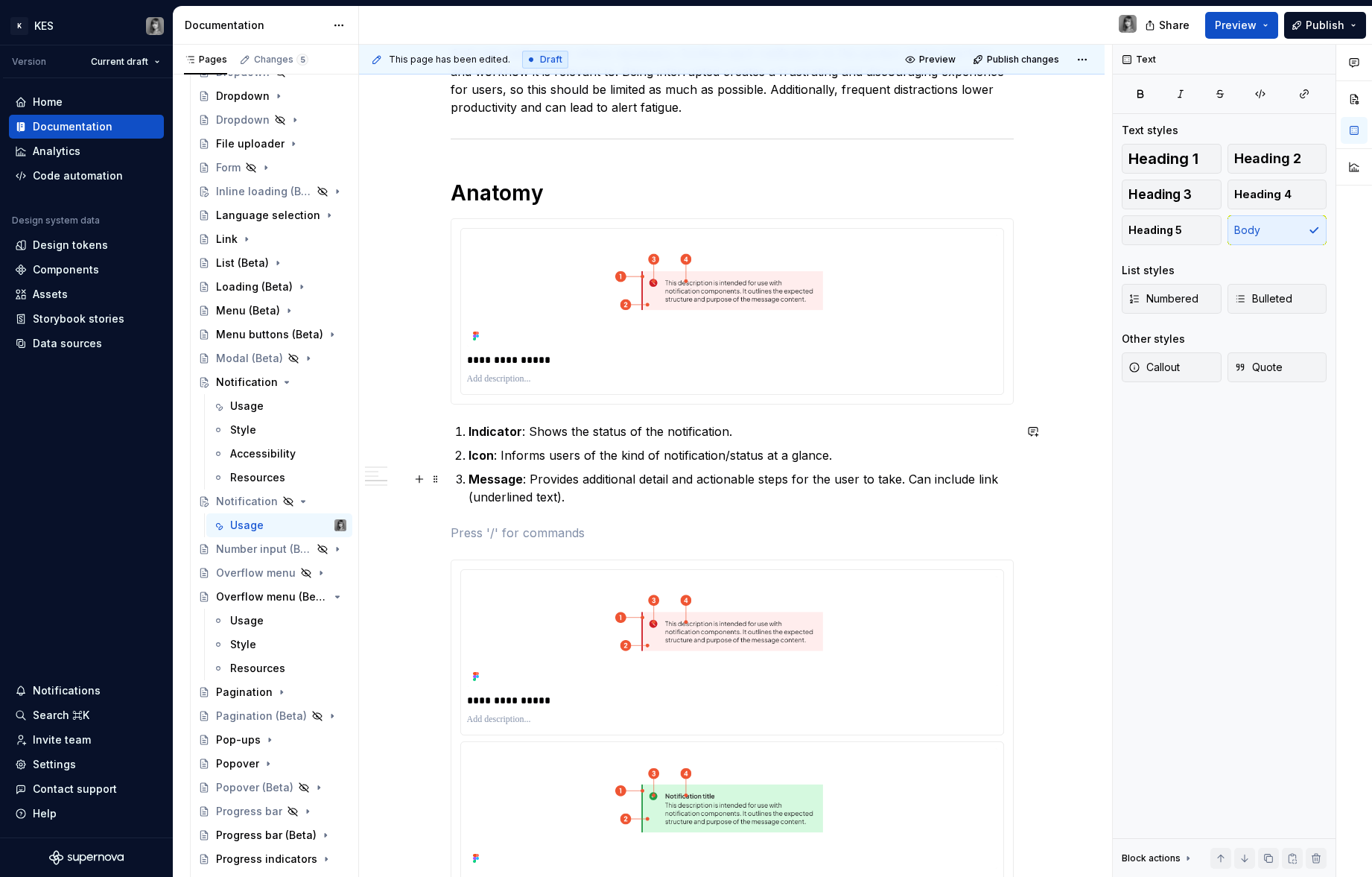 scroll, scrollTop: 1423, scrollLeft: 0, axis: vertical 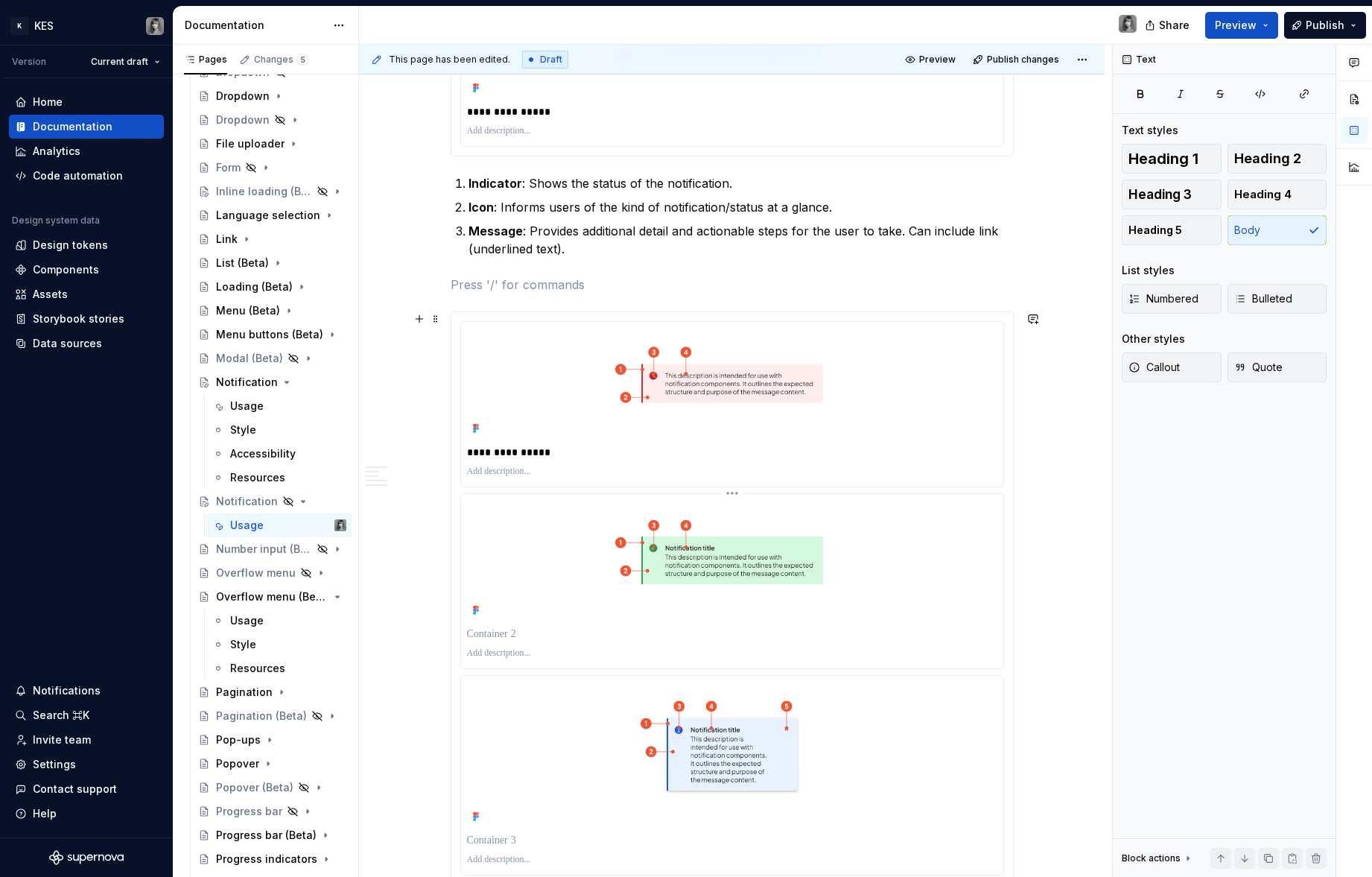 click at bounding box center (732, 384) 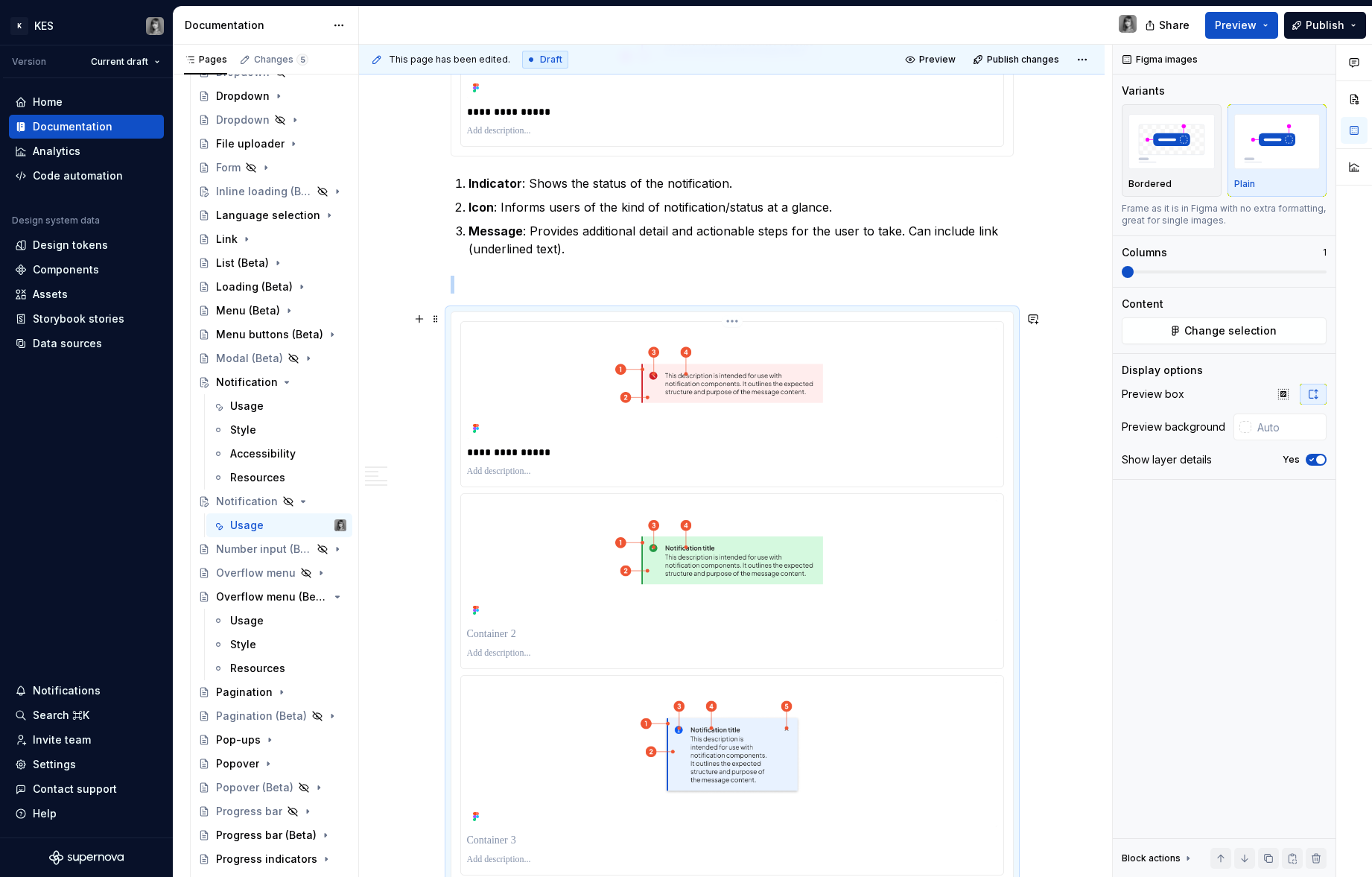 click on "K KES Version Current draft Home Documentation Analytics Code automation Design system data Design tokens Components Assets Storybook stories Data sources Notifications Search ⌘K Invite team Settings Contact support Help Documentation Share Preview Publish Pages Changes 5 Add
Accessibility guide for tree Page tree.
Navigate the tree with the arrow keys. Common tree hotkeys apply. Further keybindings are available:
enter to execute primary action on focused item
f2 to start renaming the focused item
escape to abort renaming an item
control+d to start dragging selected items
Build. Contribute. Evolve. About [PERSON_NAME] What's new Latest release Monthly updates 2025 Foundations Get started Designing Get started Design kits Other resources Developing Get started Contributing Get started Product development lifecycle Component checklist Documentation Elements Tokens Components Component name Overview Components Accessibility status Accordion Usage *" at bounding box center [686, 438] 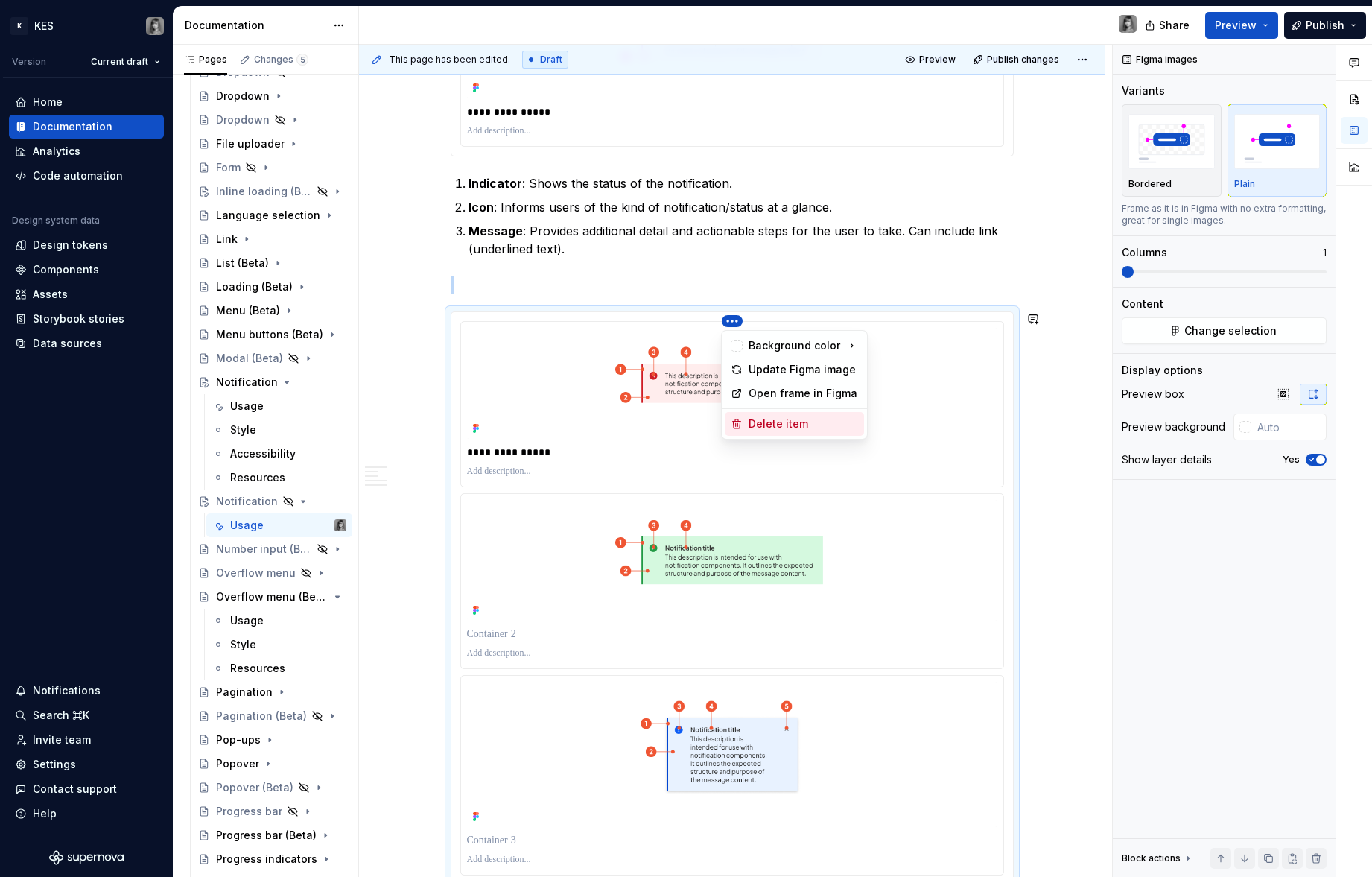 click on "Delete item" at bounding box center (803, 424) 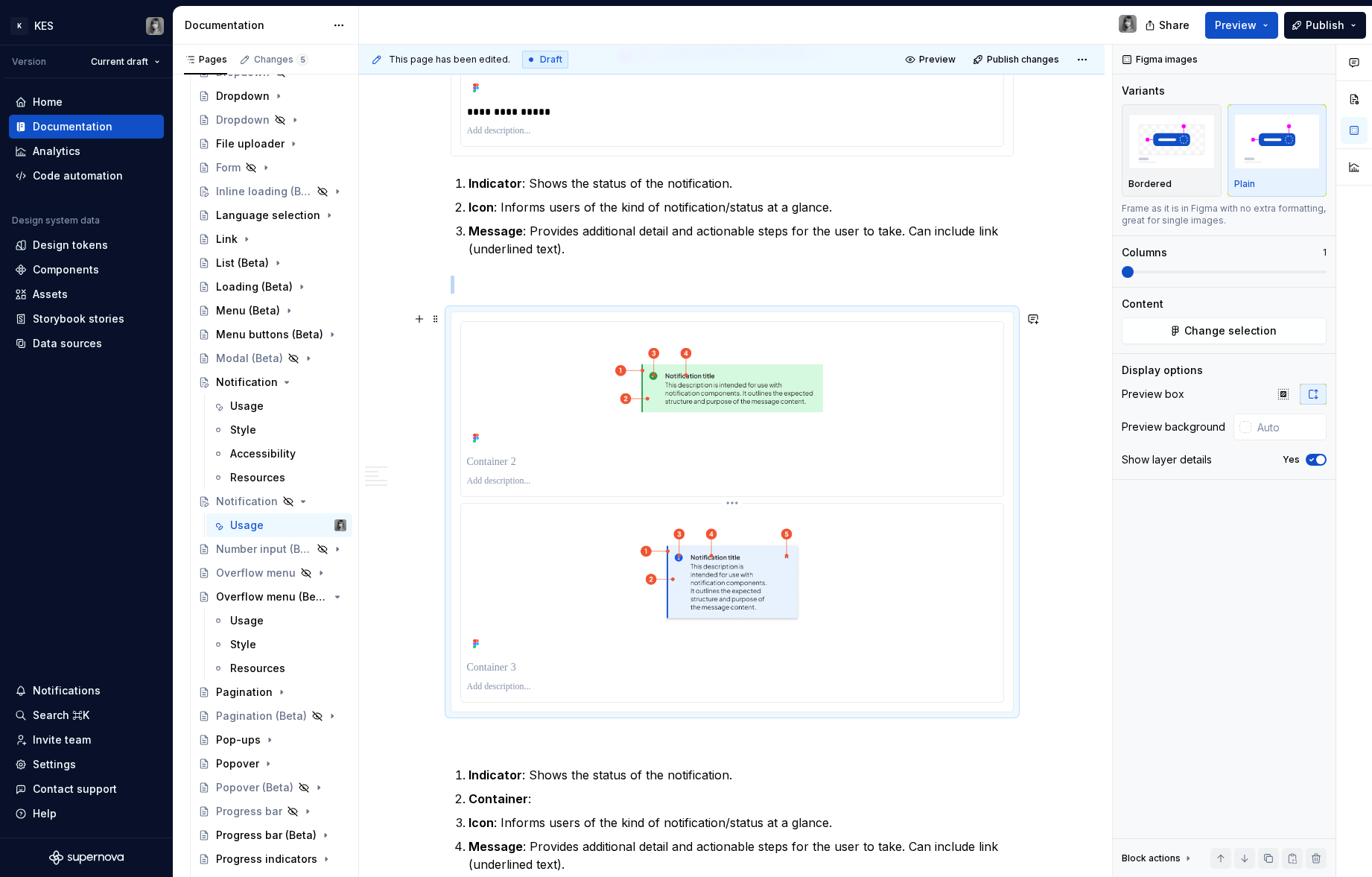 click at bounding box center [732, 582] 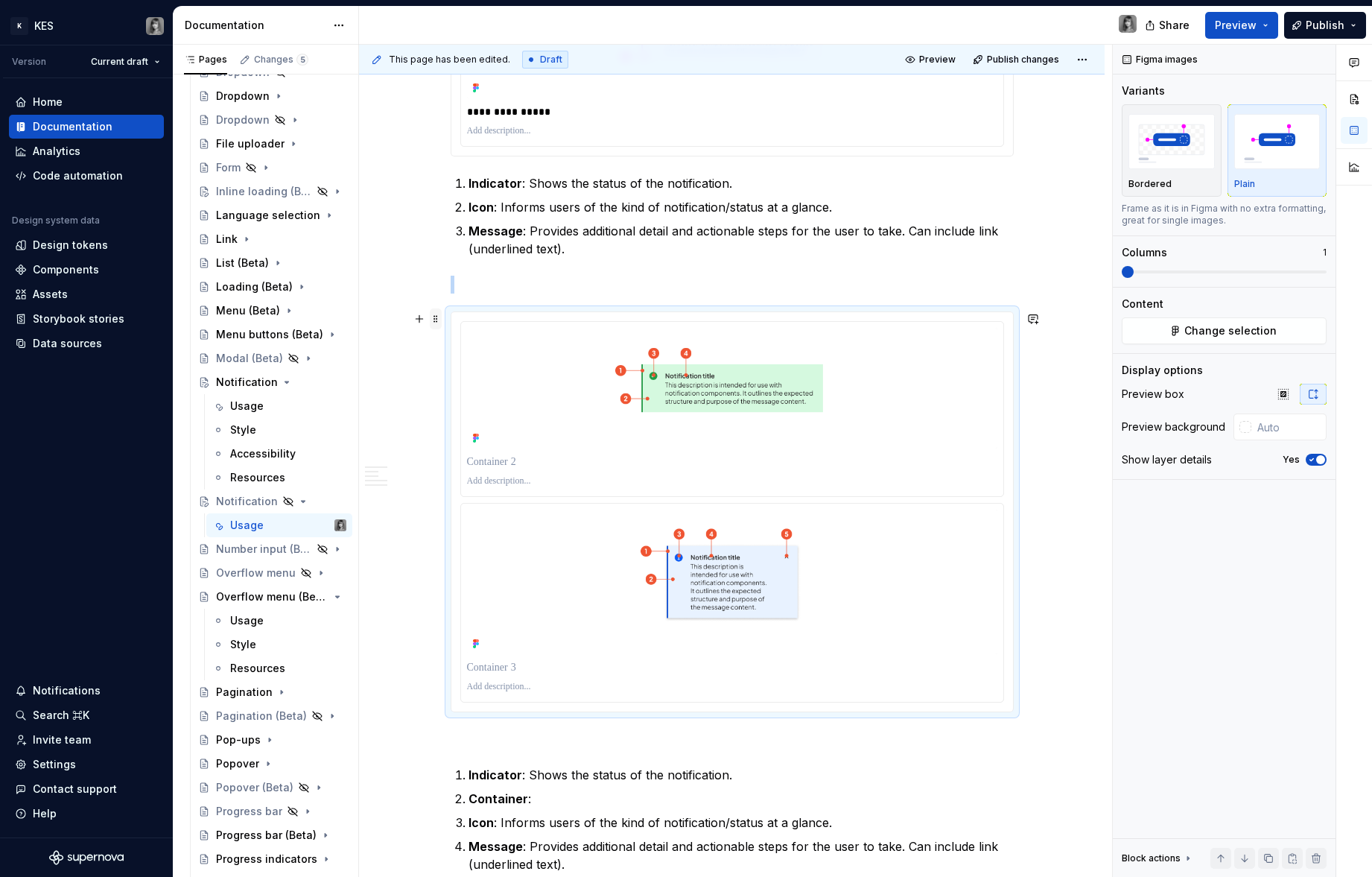 click at bounding box center [436, 319] 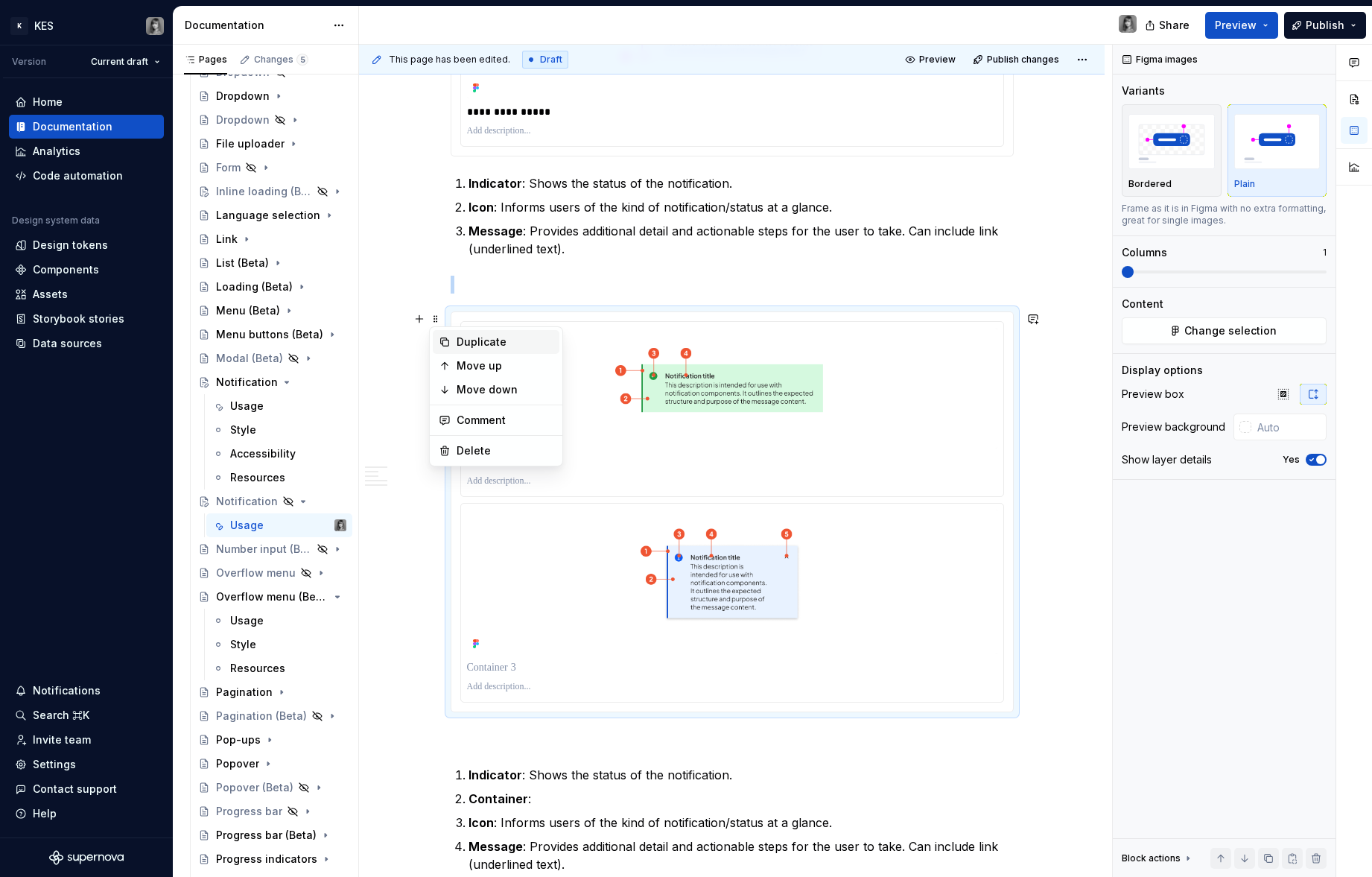 click on "Duplicate" at bounding box center (505, 342) 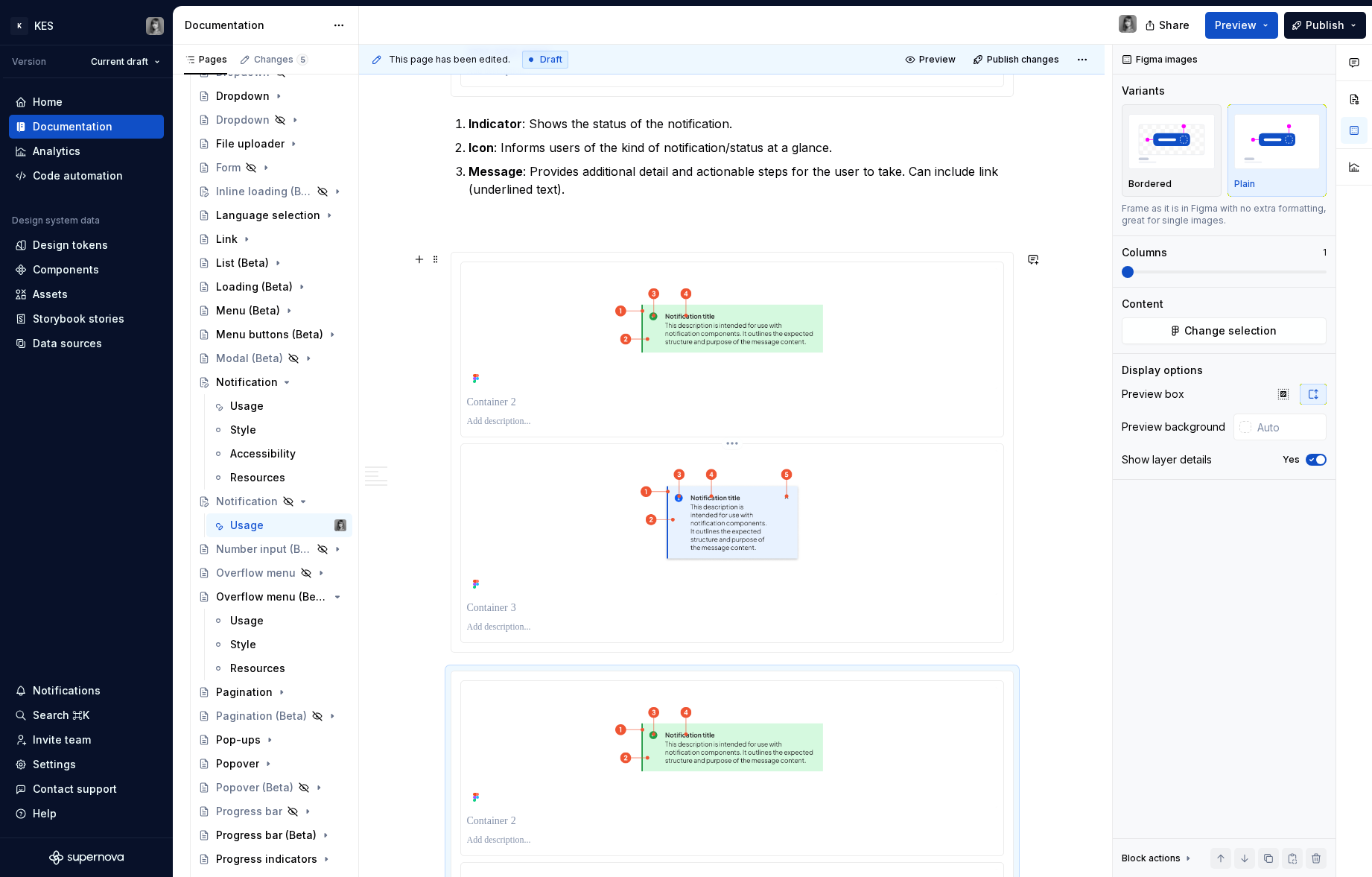 scroll, scrollTop: 1352, scrollLeft: 0, axis: vertical 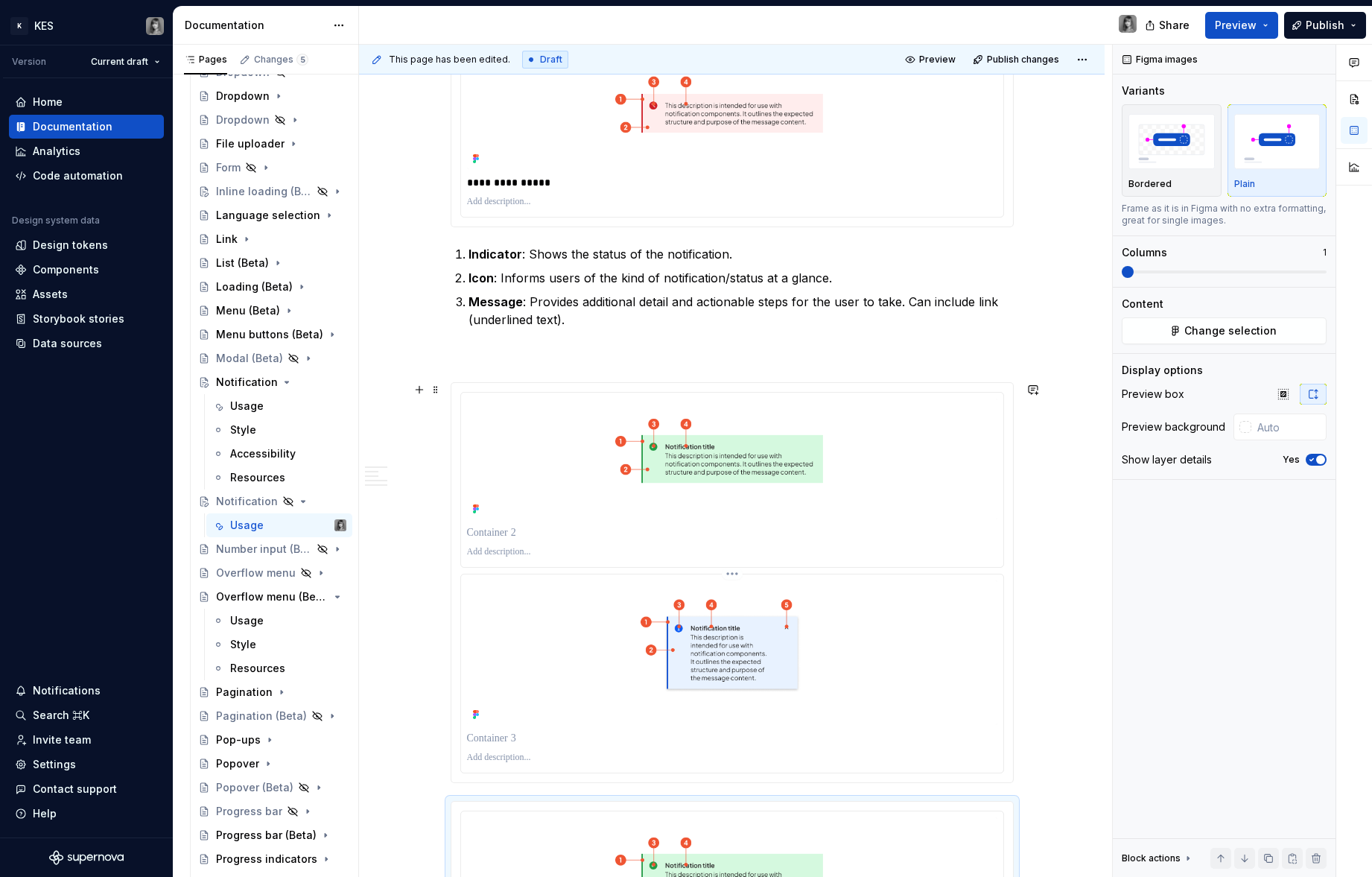 click at bounding box center [732, 653] 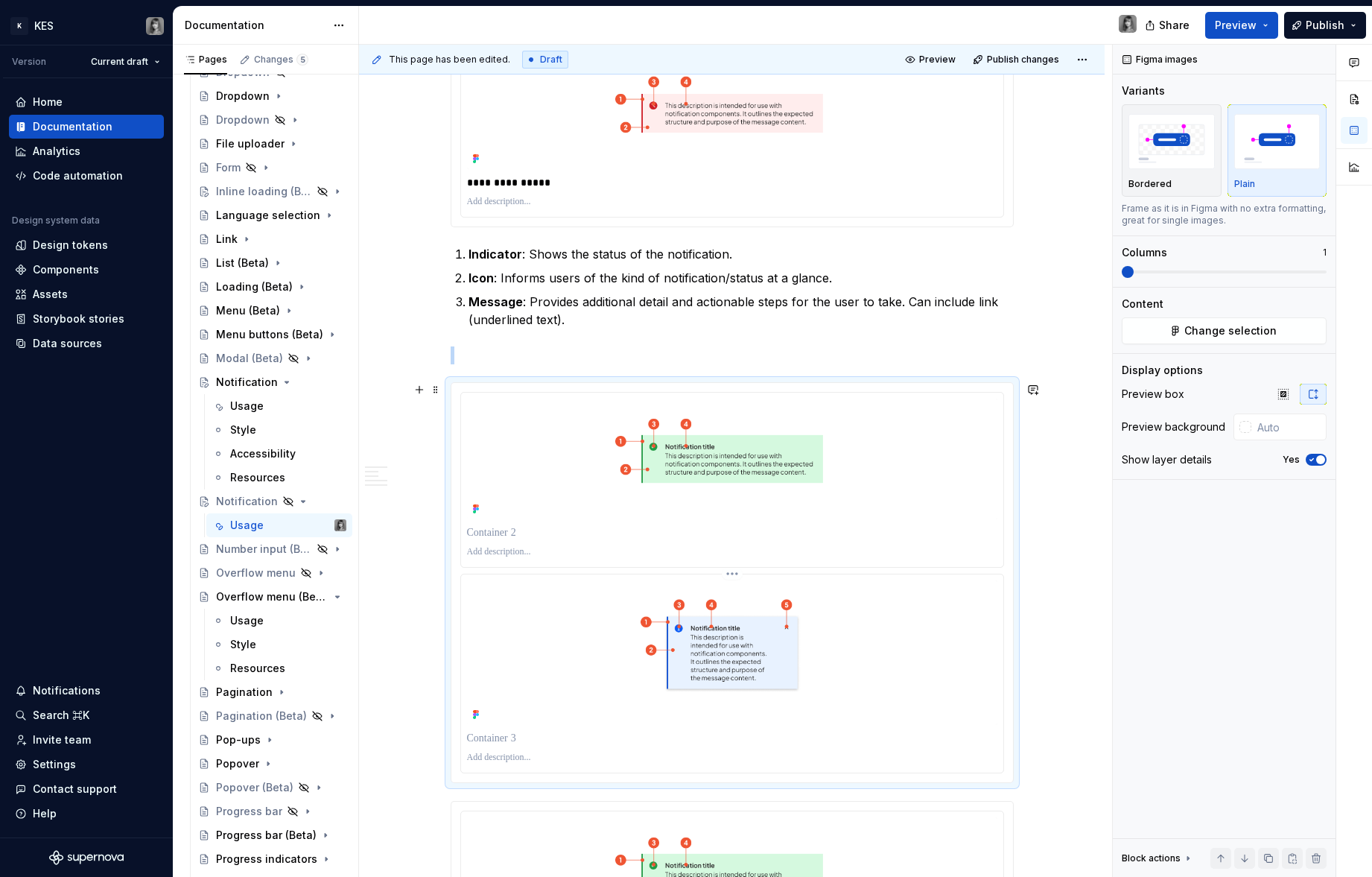 click on "K KES Version Current draft Home Documentation Analytics Code automation Design system data Design tokens Components Assets Storybook stories Data sources Notifications Search ⌘K Invite team Settings Contact support Help Documentation Share Preview Publish Pages Changes 5 Add
Accessibility guide for tree Page tree.
Navigate the tree with the arrow keys. Common tree hotkeys apply. Further keybindings are available:
enter to execute primary action on focused item
f2 to start renaming the focused item
escape to abort renaming an item
control+d to start dragging selected items
Build. Contribute. Evolve. About [PERSON_NAME] What's new Latest release Monthly updates 2025 Foundations Get started Designing Get started Design kits Other resources Developing Get started Contributing Get started Product development lifecycle Component checklist Documentation Elements Tokens Components Component name Overview Components Accessibility status Accordion Usage *" at bounding box center [686, 438] 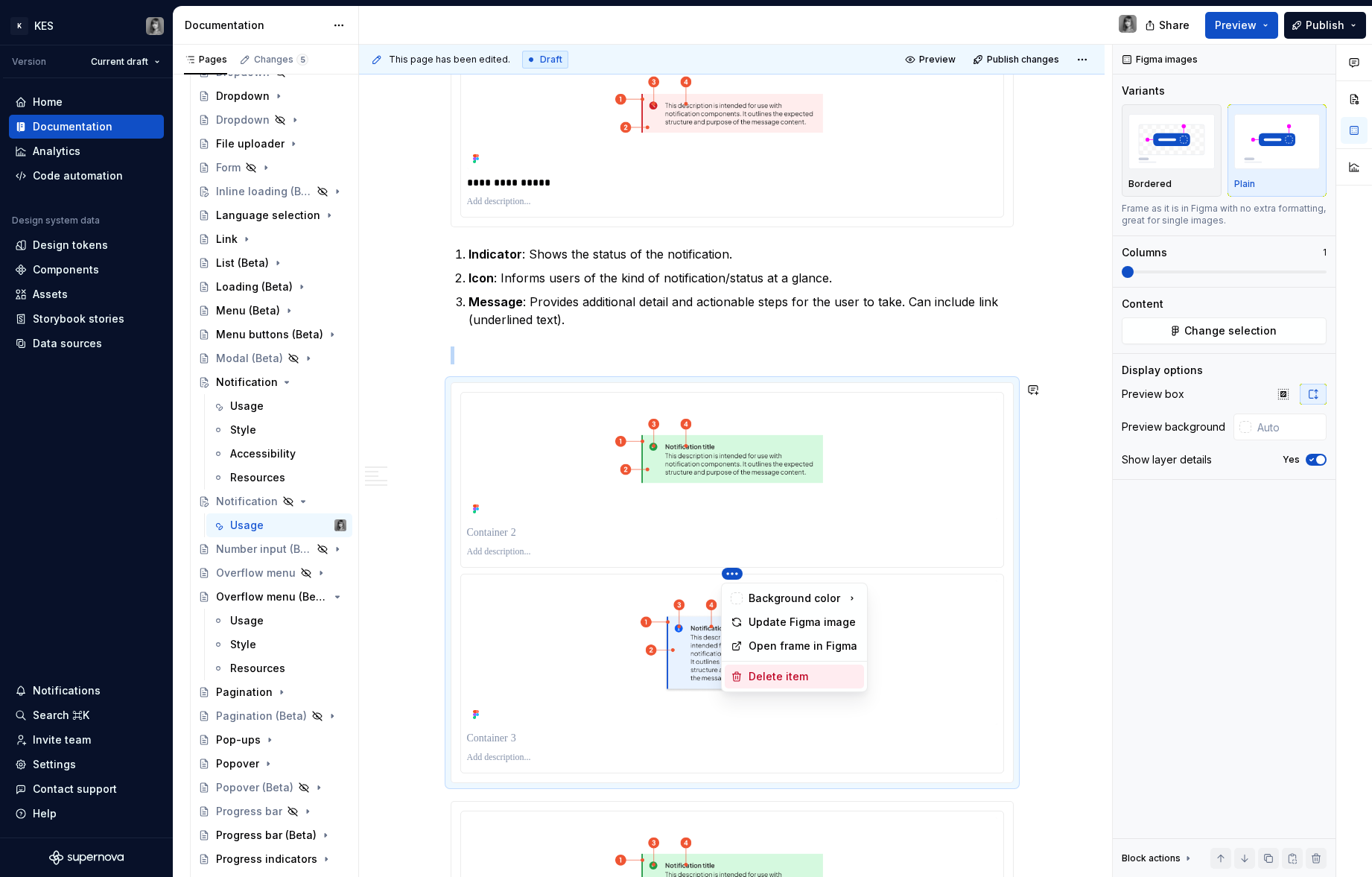 click on "Delete item" at bounding box center [803, 677] 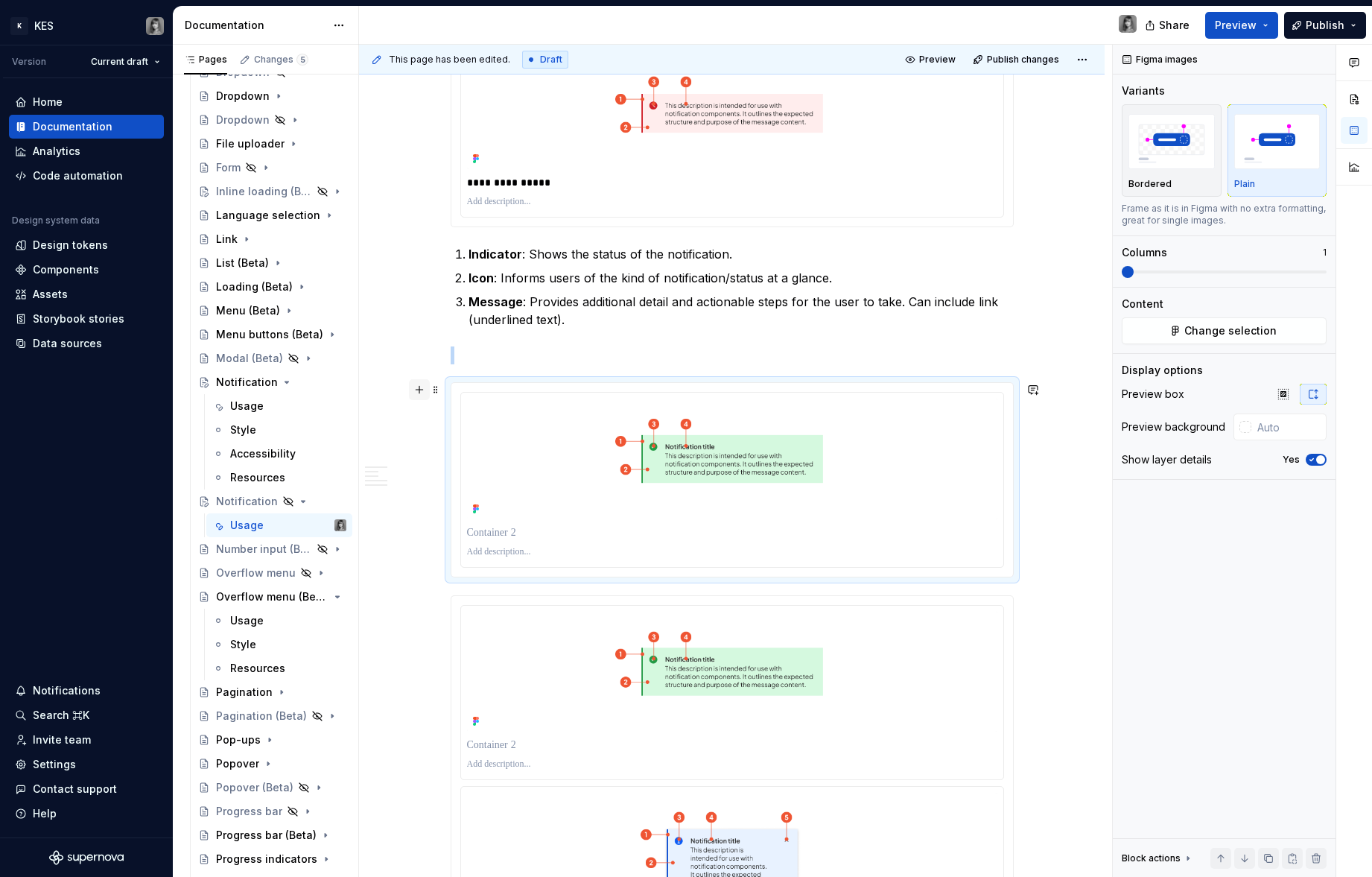drag, startPoint x: 421, startPoint y: 376, endPoint x: 416, endPoint y: 390, distance: 14.866069 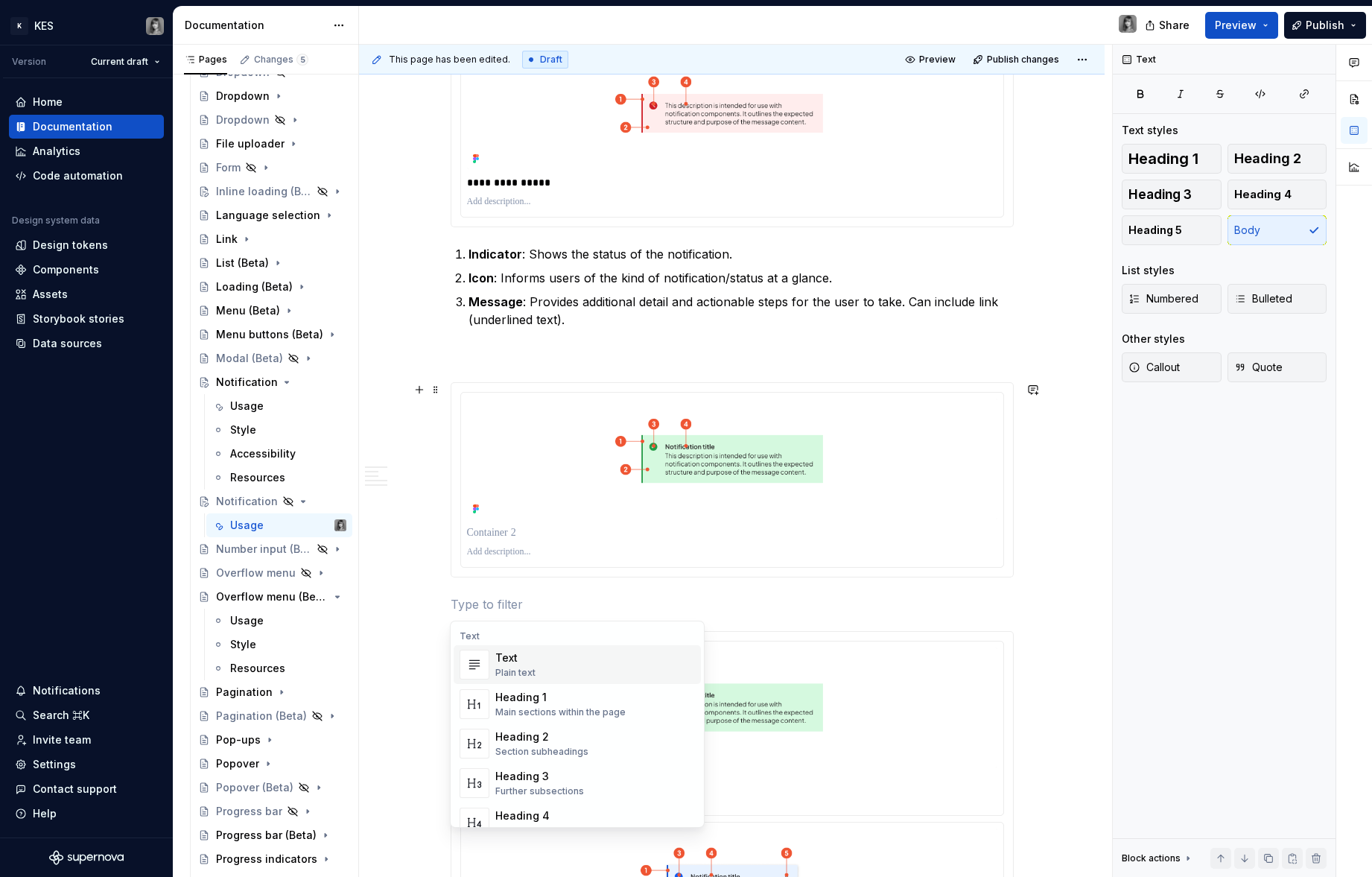 click at bounding box center (732, 604) 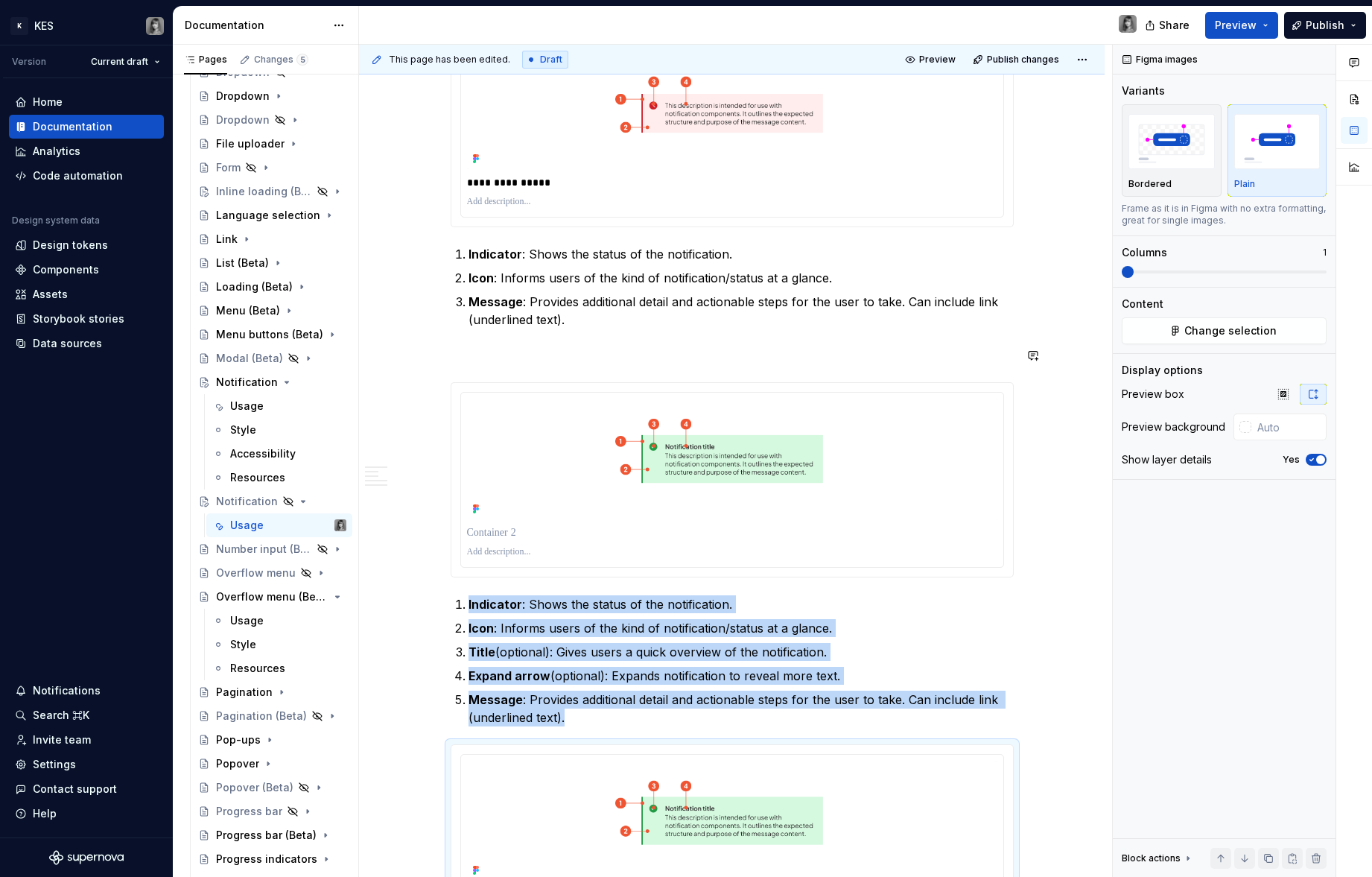 click on "**********" at bounding box center (732, 952) 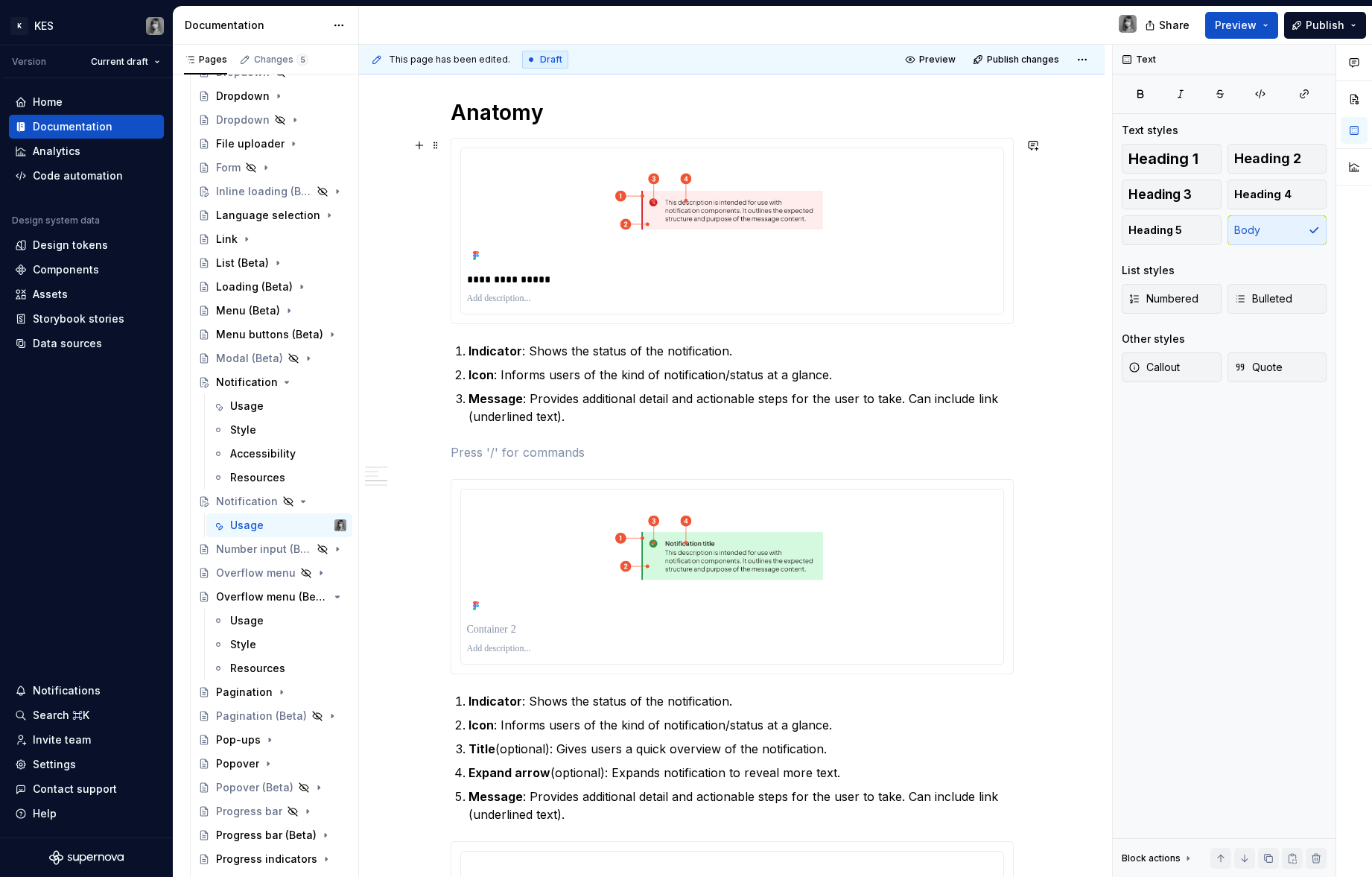 scroll, scrollTop: 1090, scrollLeft: 0, axis: vertical 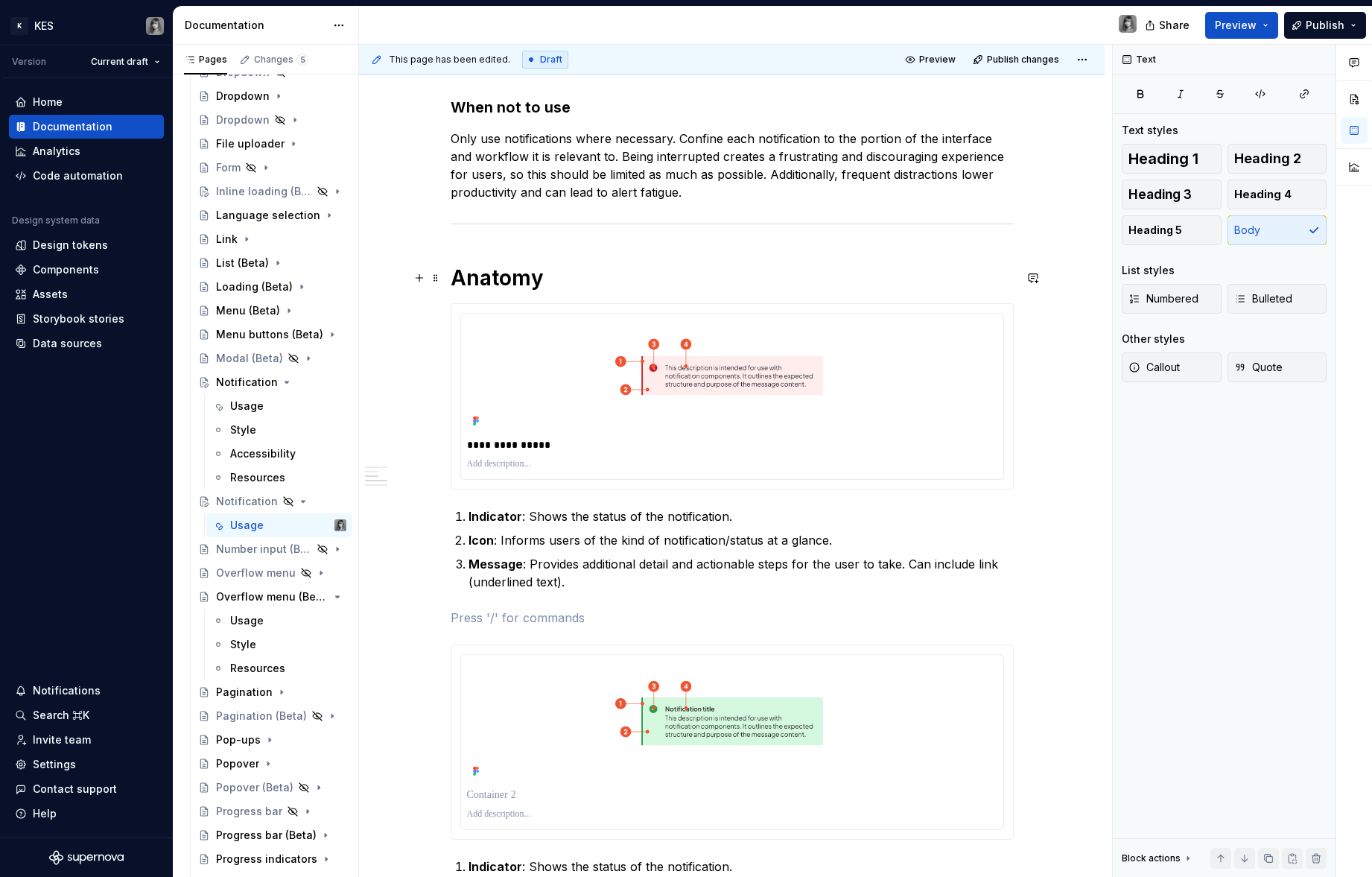 click on "Anatomy" at bounding box center (732, 278) 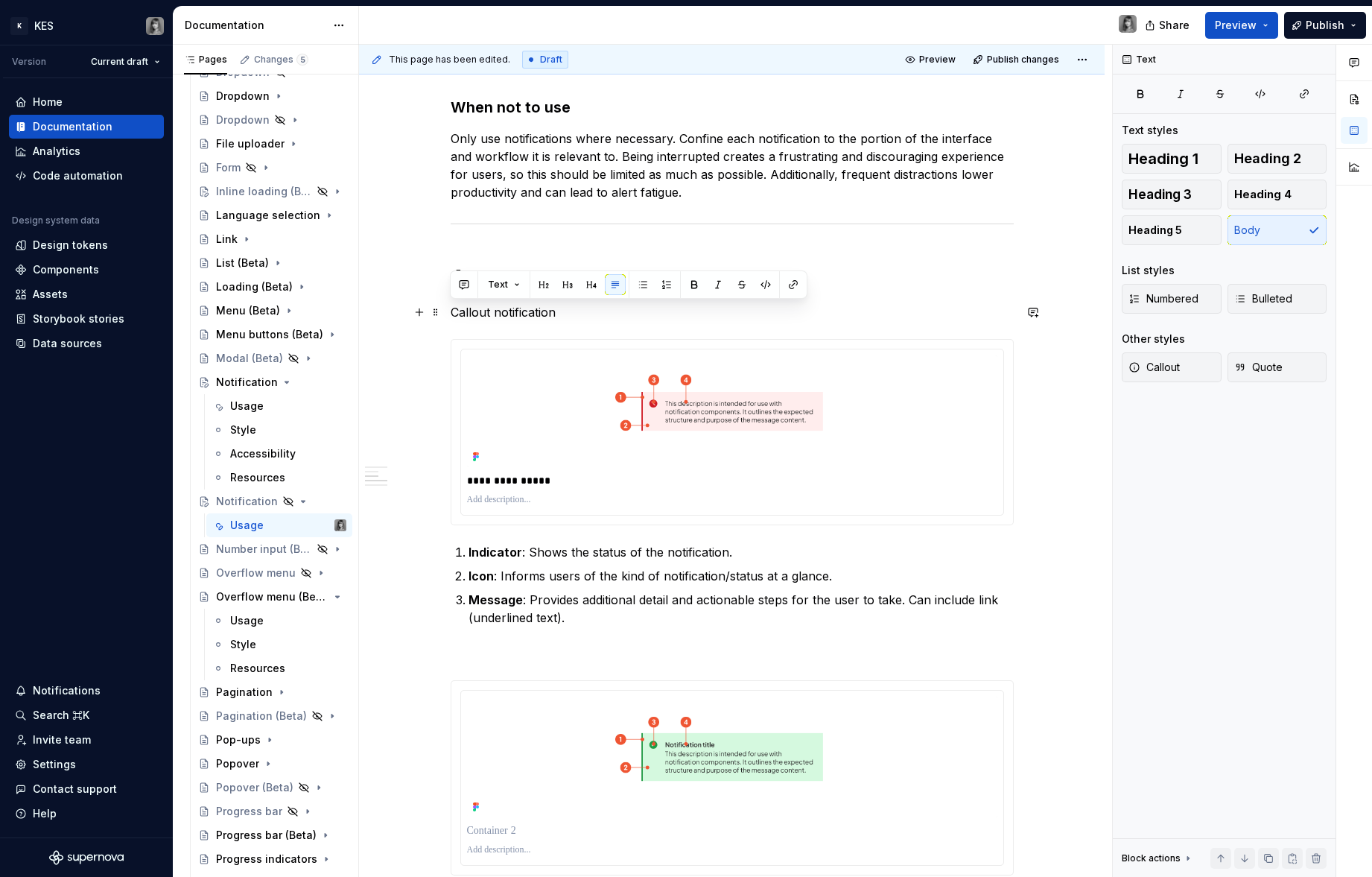 click on "**********" at bounding box center (732, 1232) 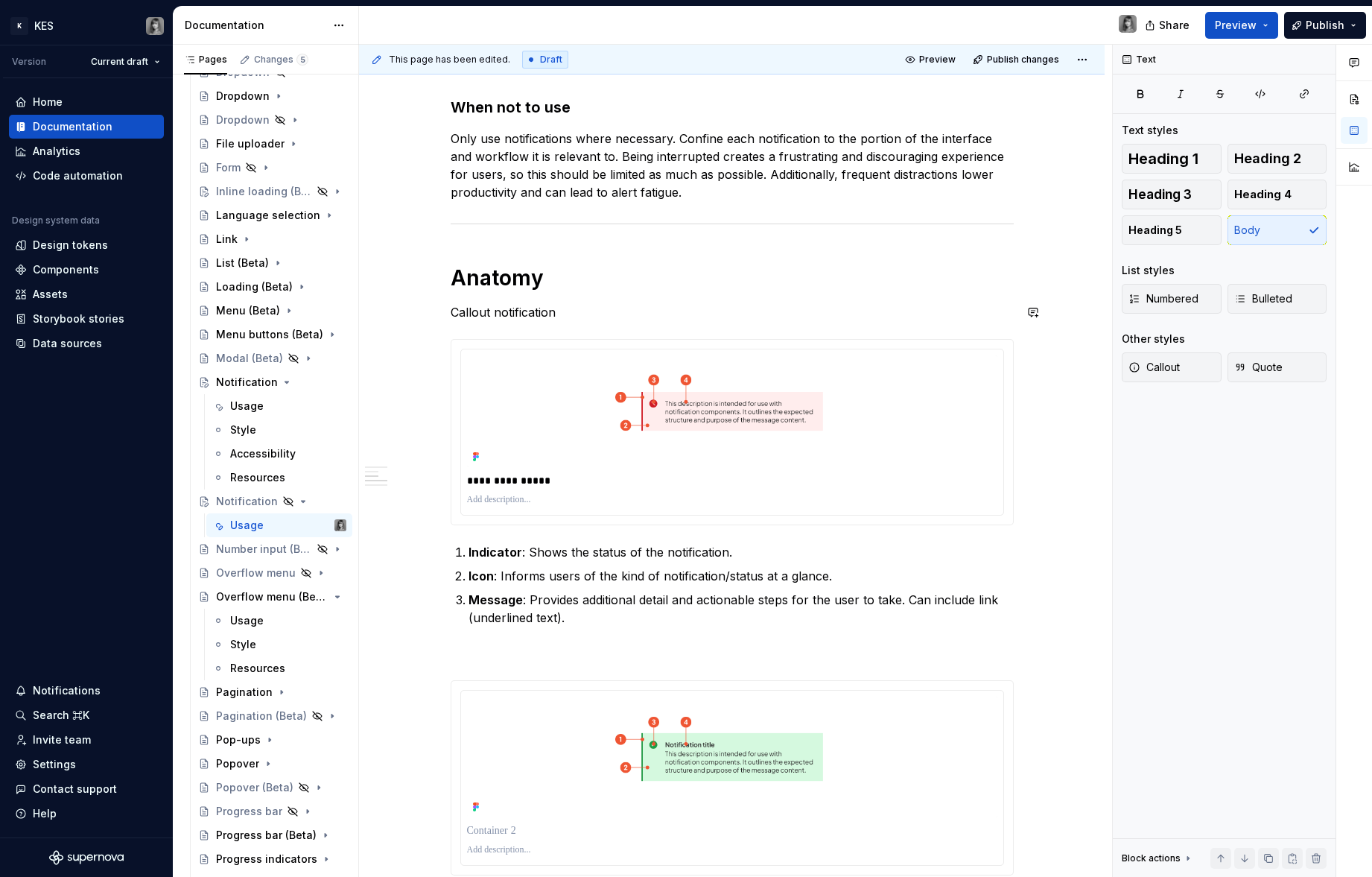 click on "Callout notification" at bounding box center (732, 312) 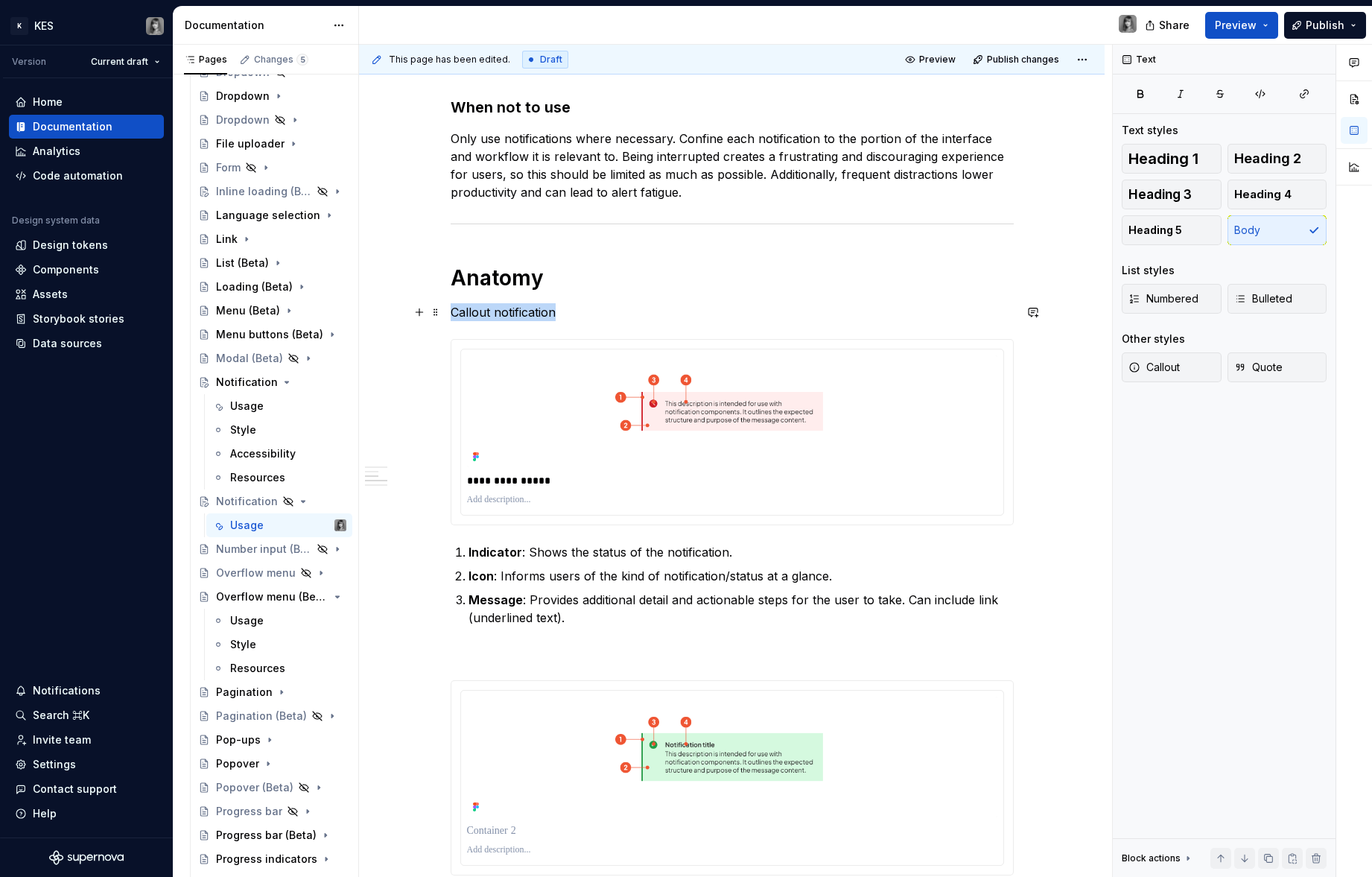 click on "Callout notification" at bounding box center [732, 312] 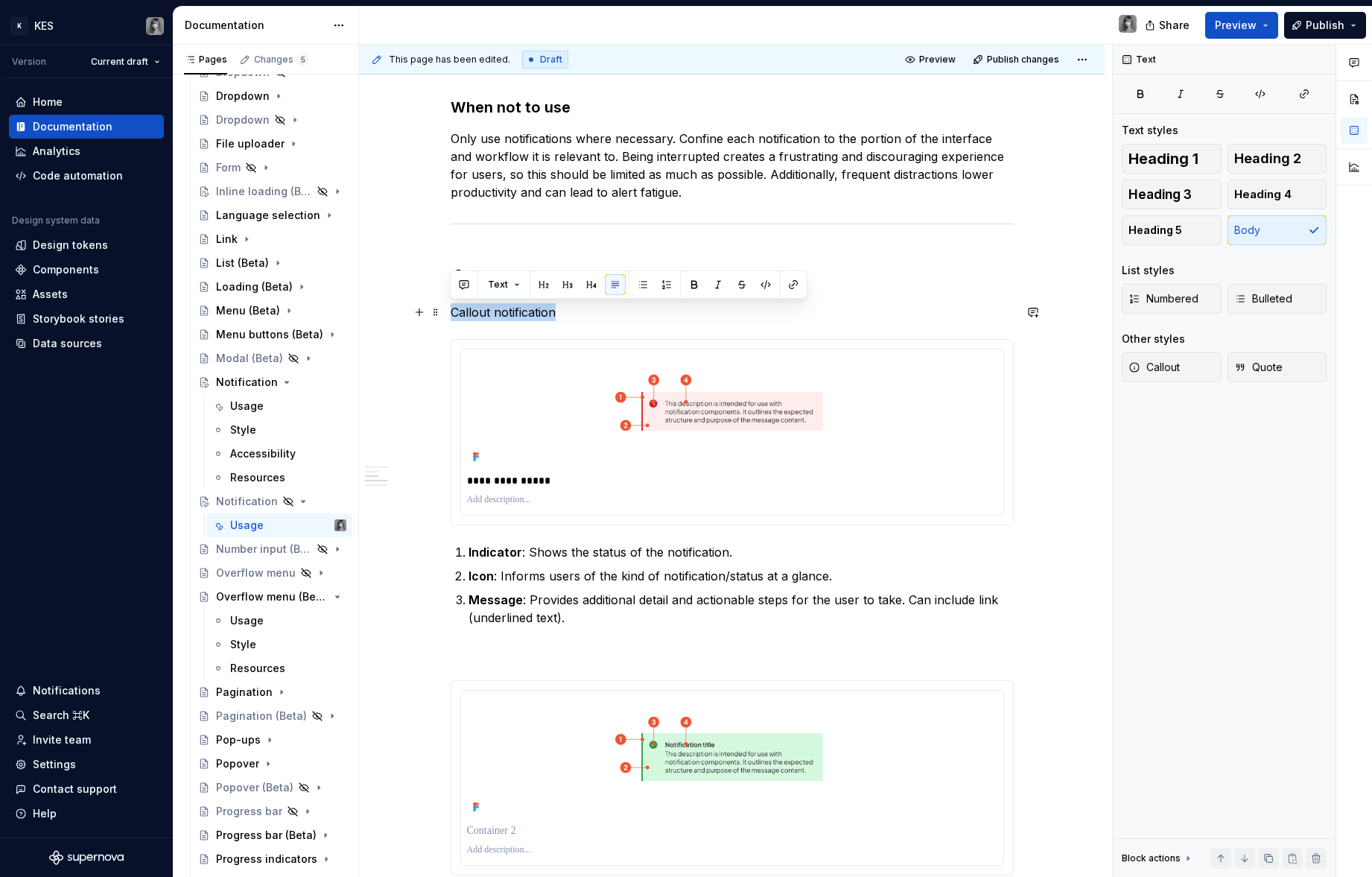 click on "Callout notification" at bounding box center (732, 312) 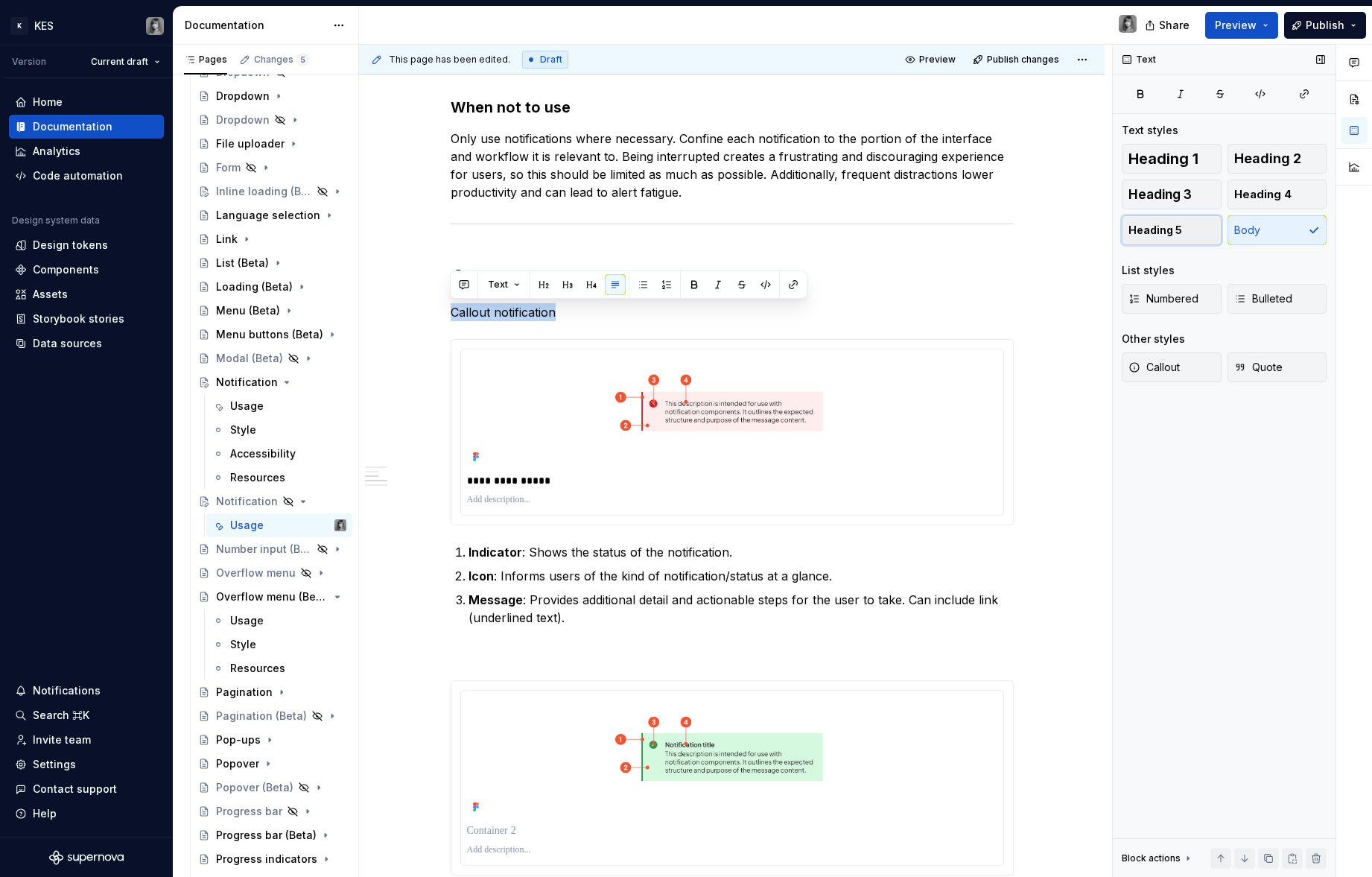 click on "Heading 5" at bounding box center (1172, 230) 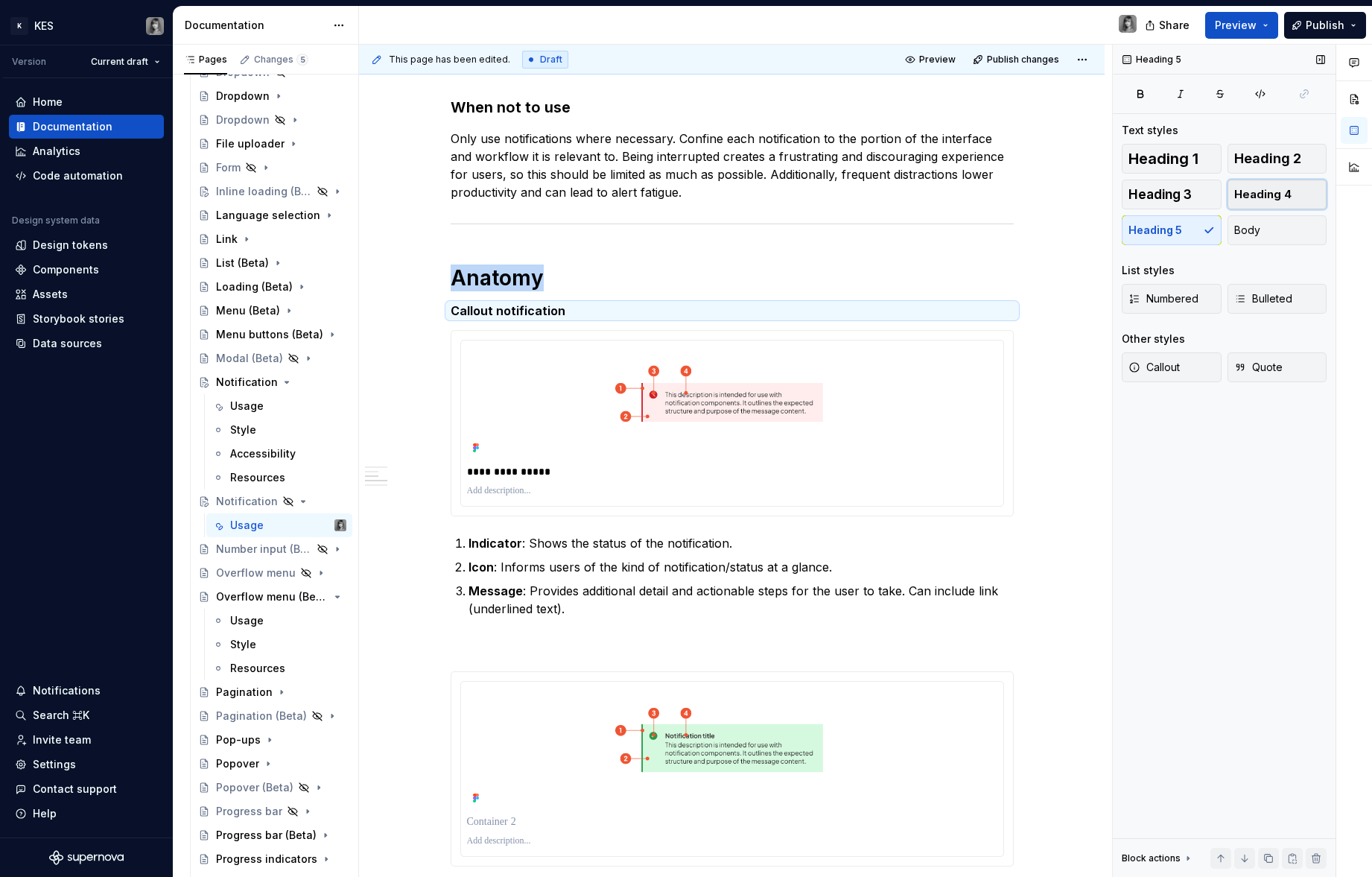 click on "Heading 4" at bounding box center (1277, 194) 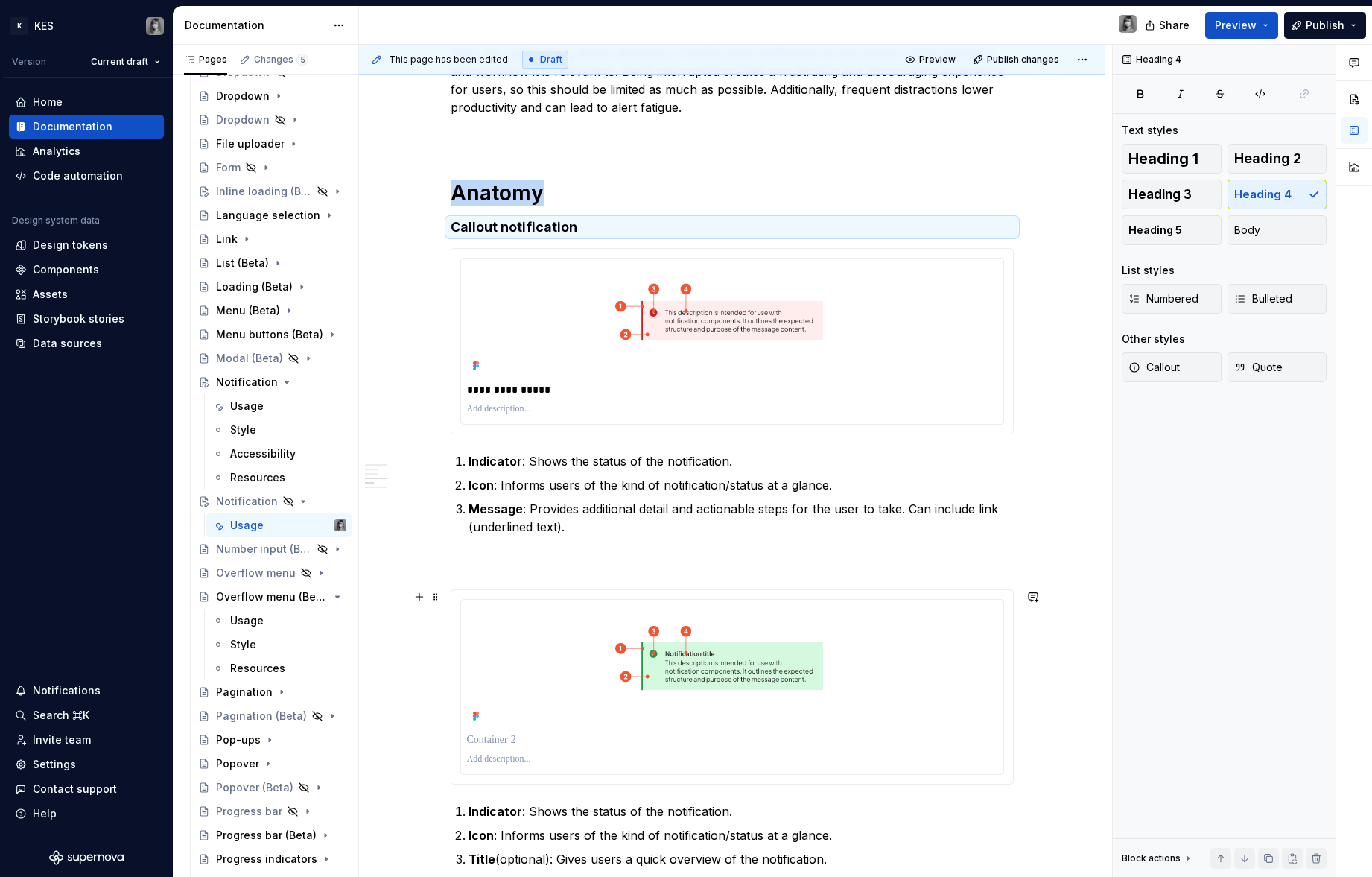 scroll, scrollTop: 1178, scrollLeft: 0, axis: vertical 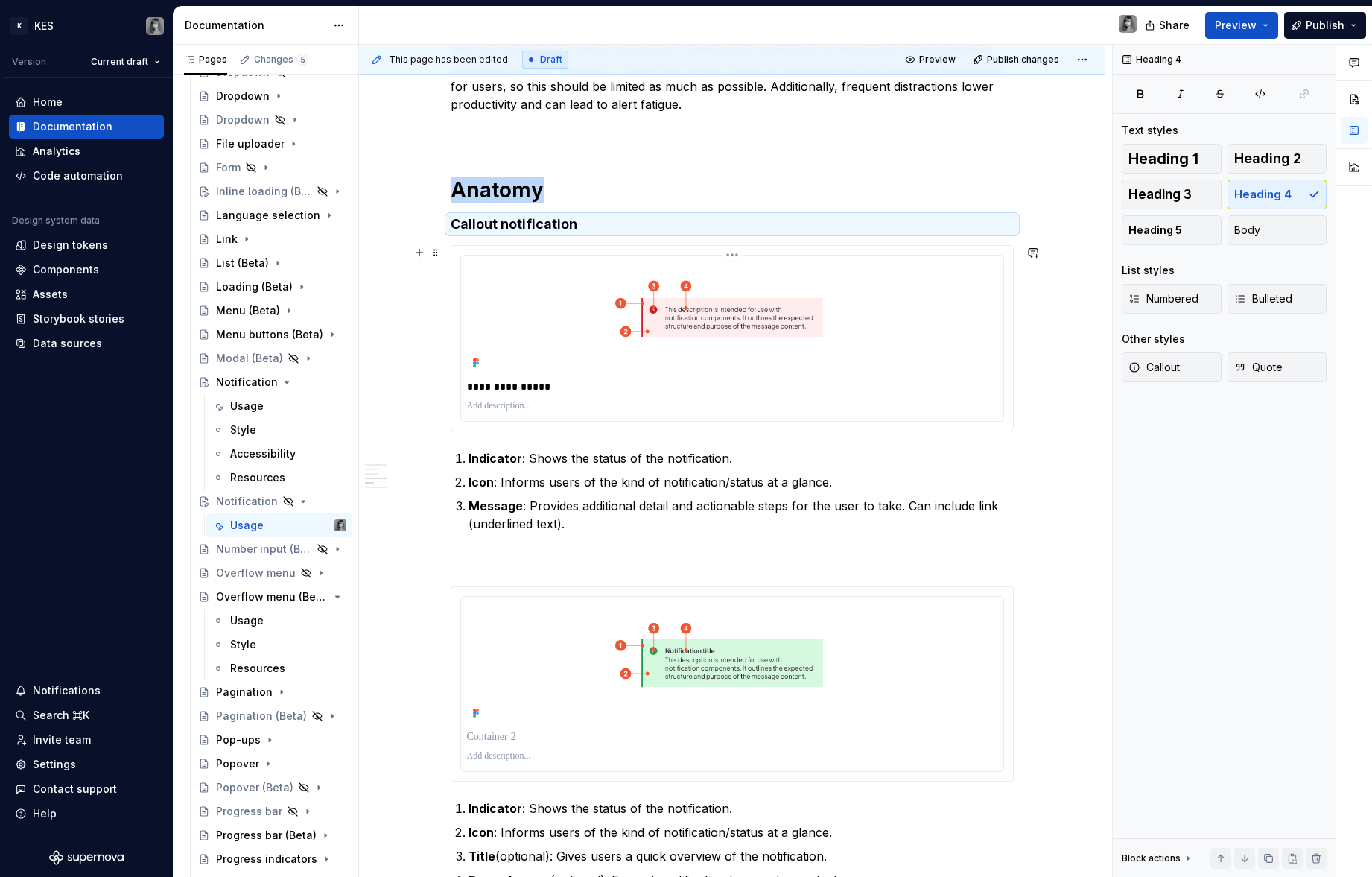 copy on "Anatomy" 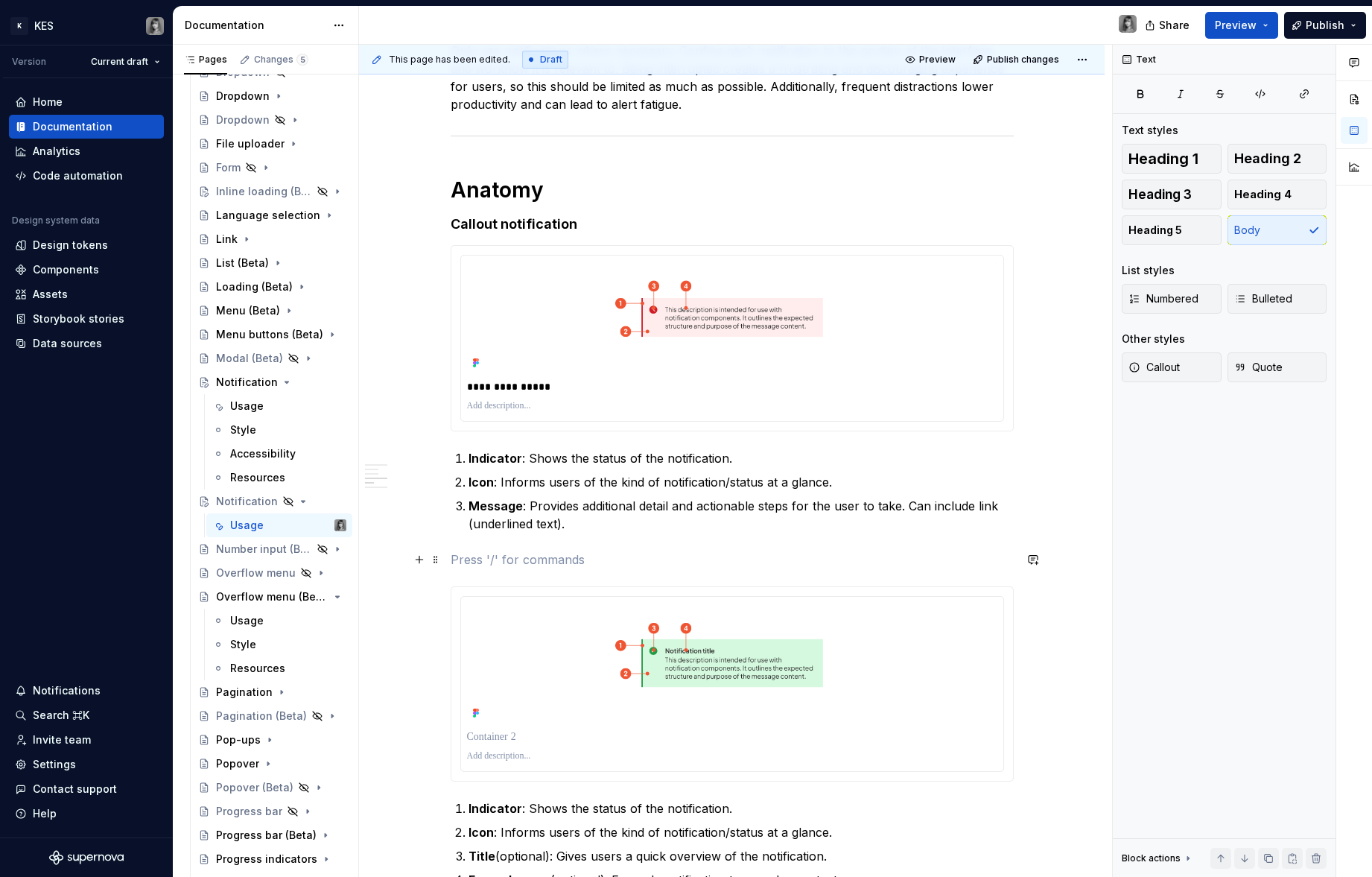 click at bounding box center [732, 560] 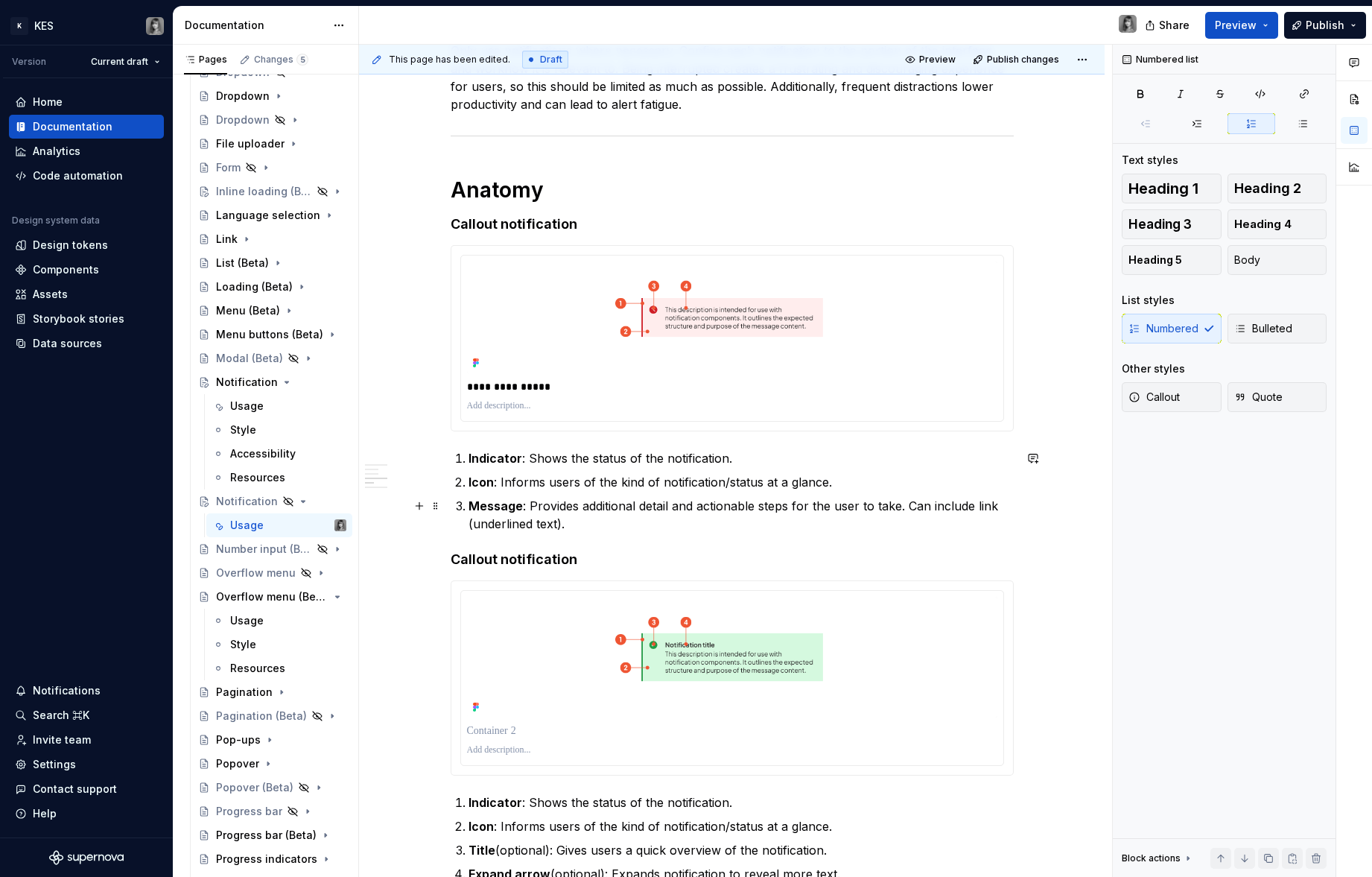 click on "Message : Provides additional detail and actionable steps for the user to take. Can include link (underlined text)." at bounding box center (741, 515) 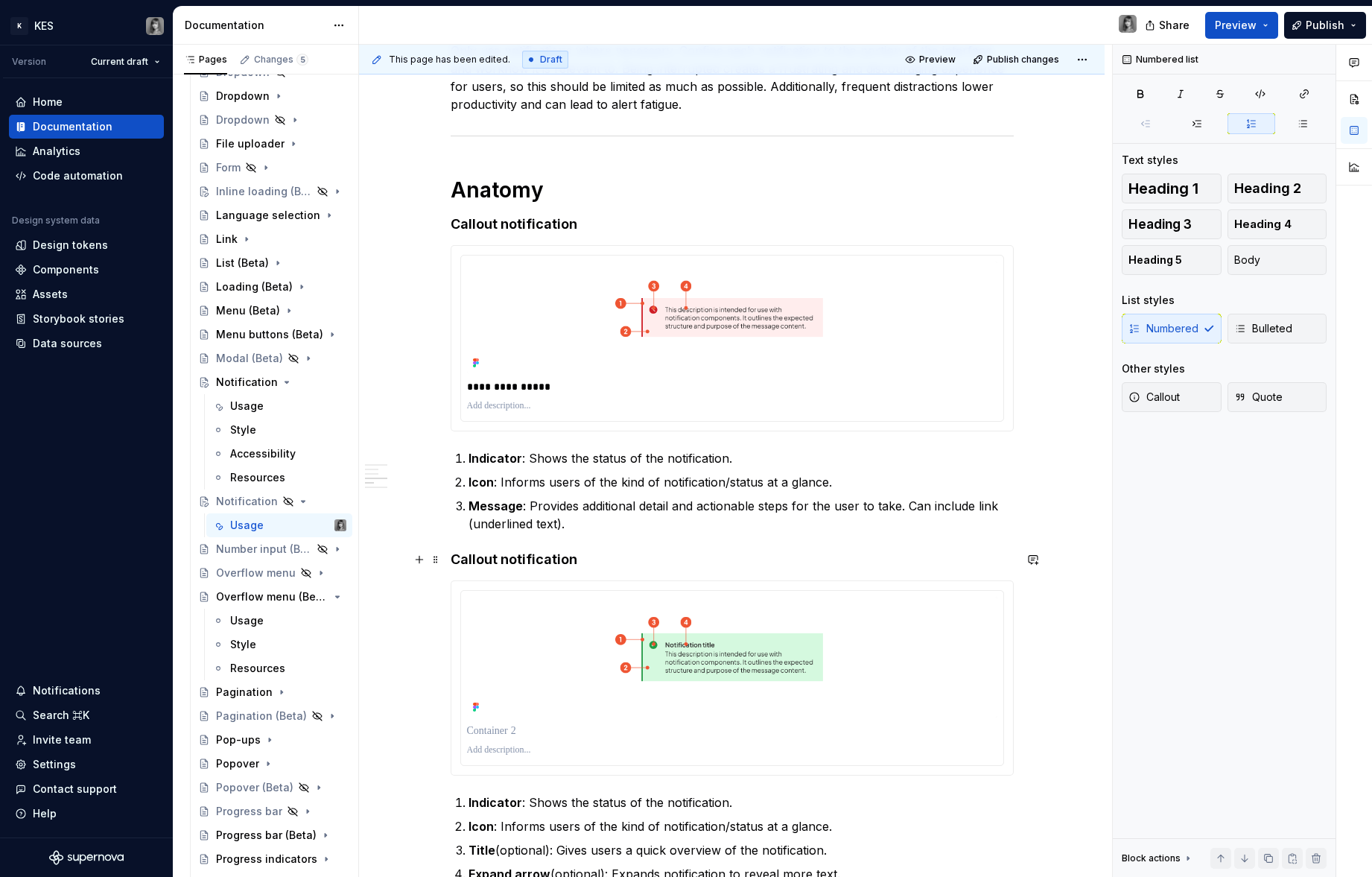 click on "Callout notification" at bounding box center (732, 560) 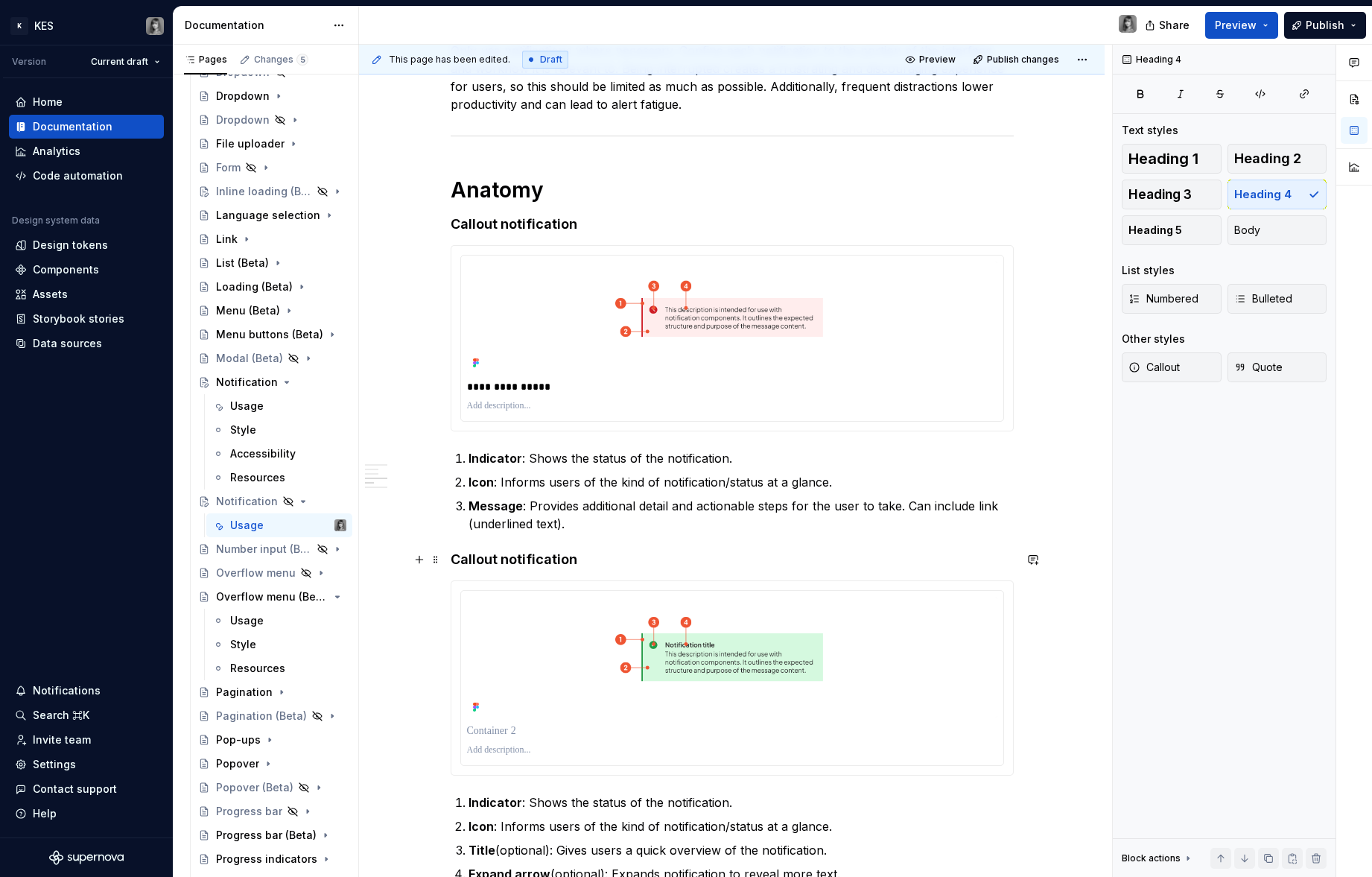 click on "Callout notification" at bounding box center [732, 560] 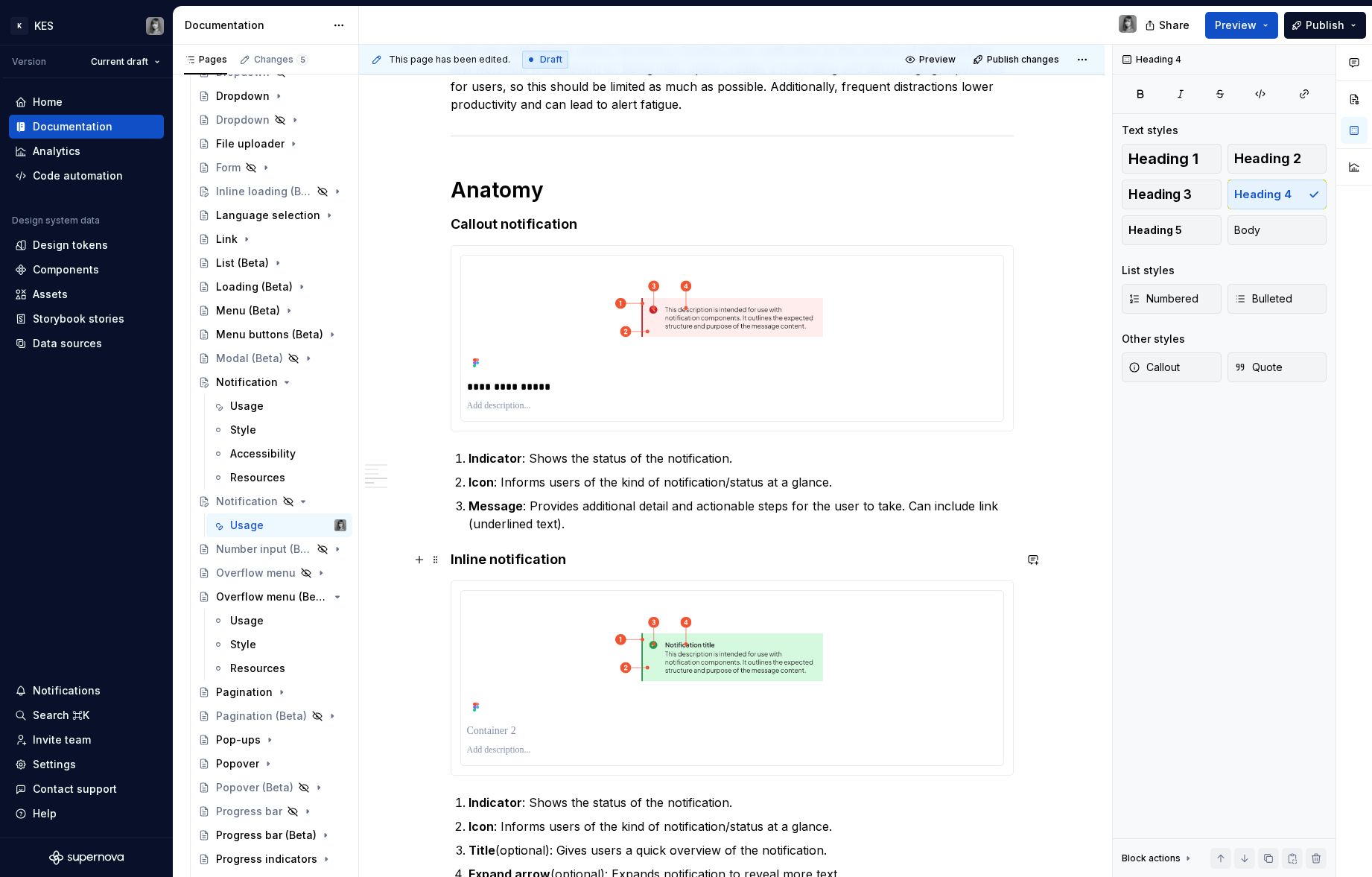 click on "Inline notification" at bounding box center [732, 560] 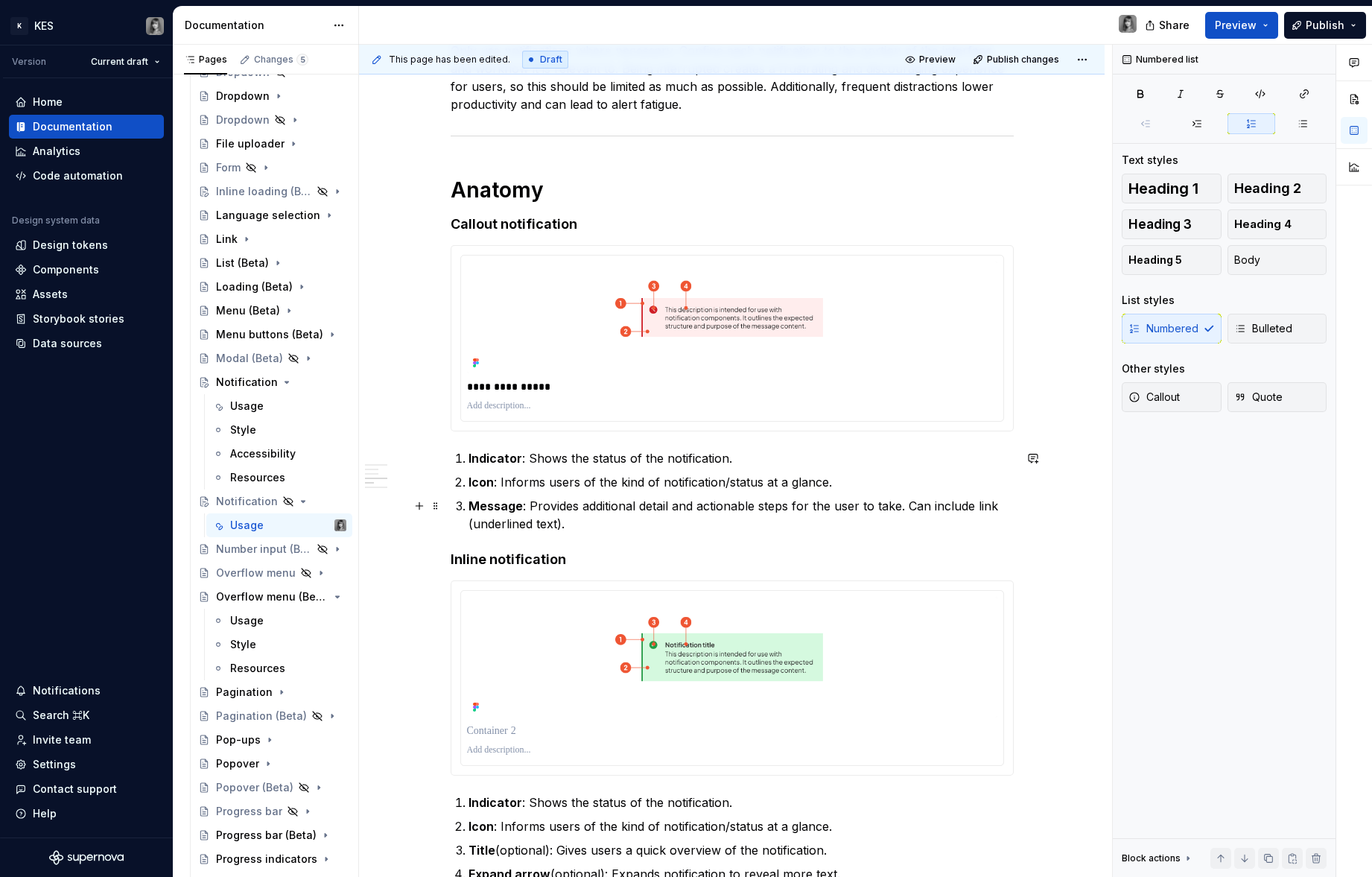 click on "Message : Provides additional detail and actionable steps for the user to take. Can include link (underlined text)." at bounding box center [741, 515] 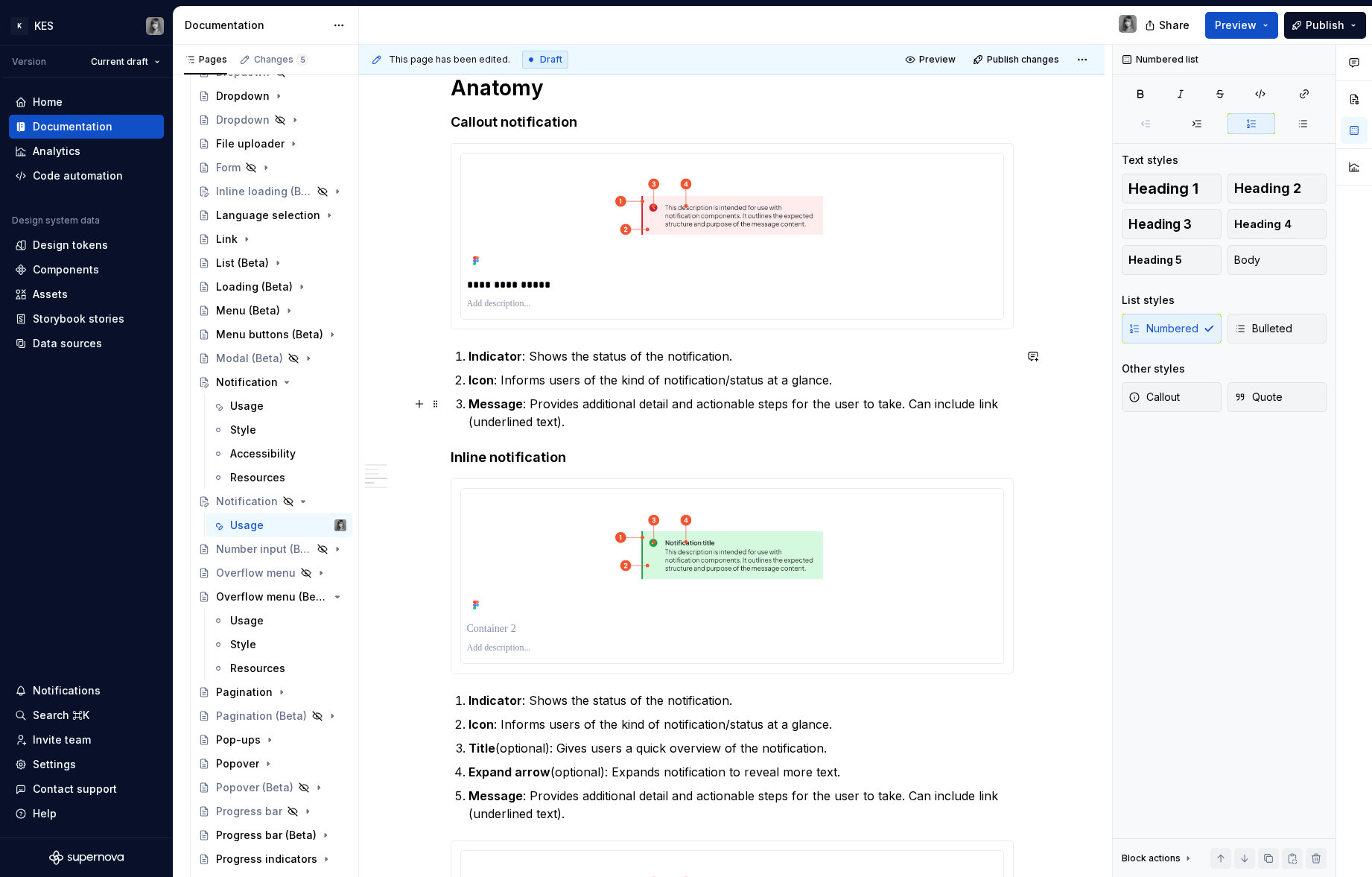 scroll, scrollTop: 1404, scrollLeft: 0, axis: vertical 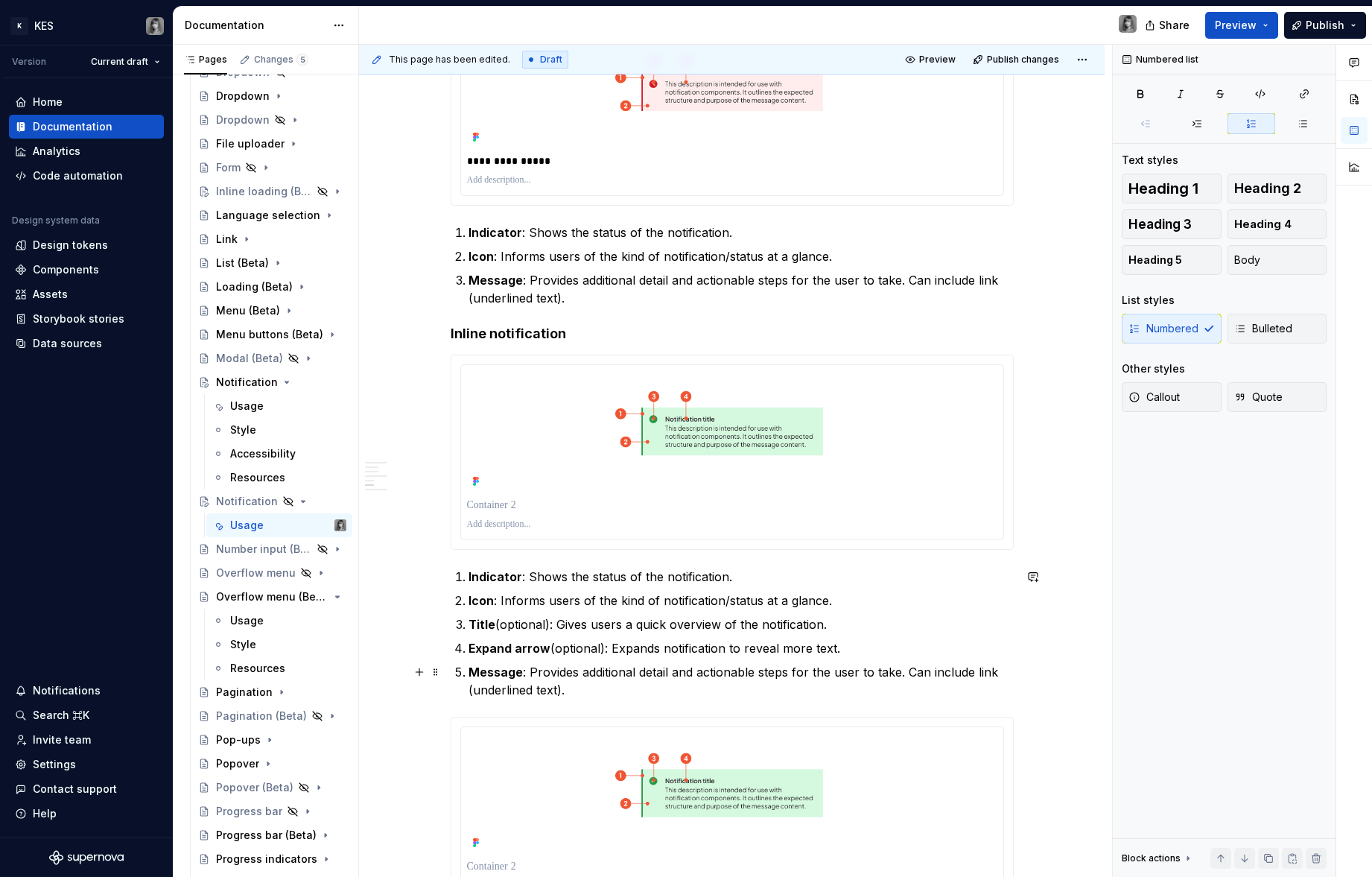 click on "Message : Provides additional detail and actionable steps for the user to take. Can include link (underlined text)." at bounding box center (741, 681) 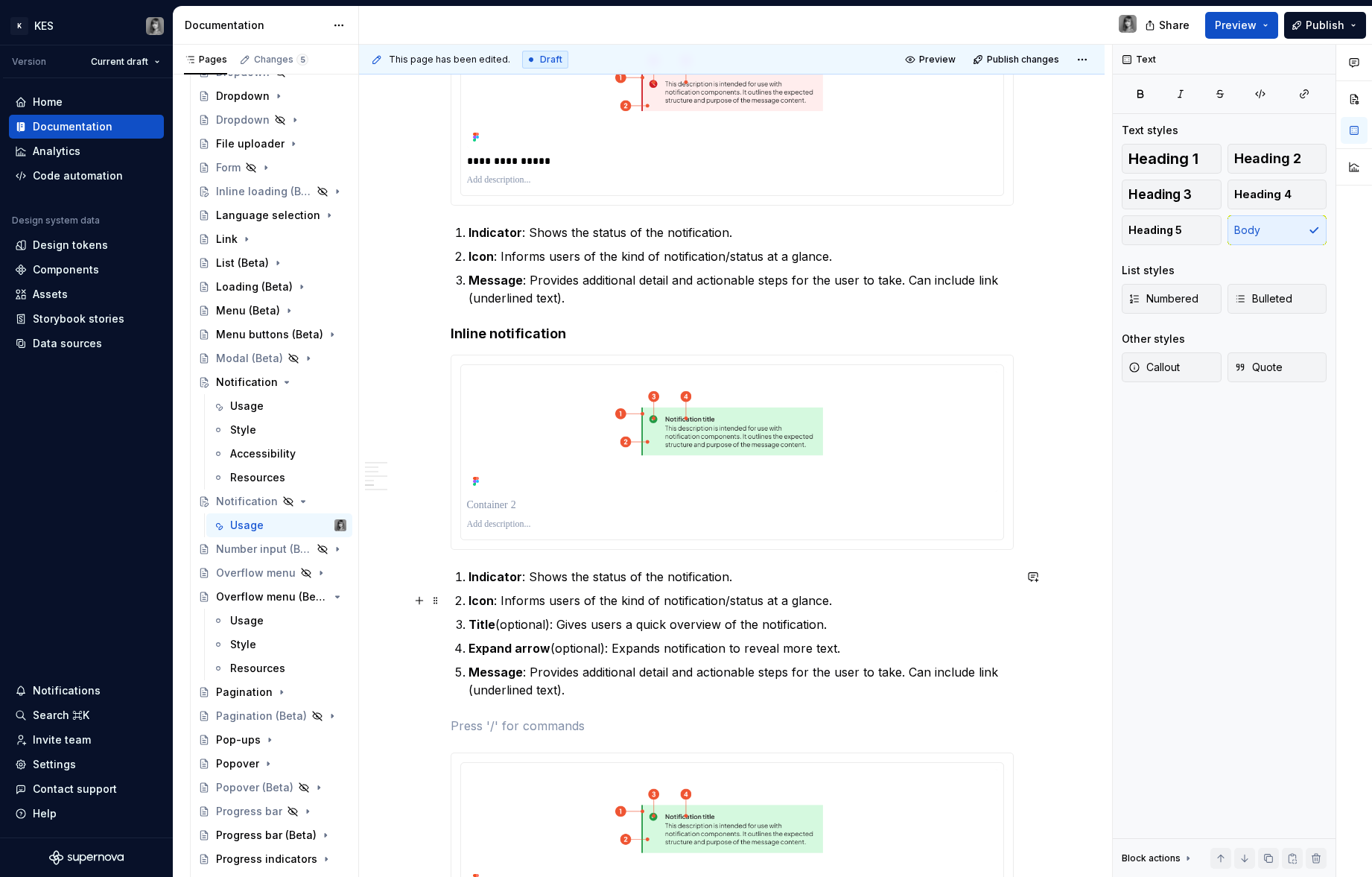 click on "Title  (optional): Gives users a quick overview of the notification." at bounding box center [741, 624] 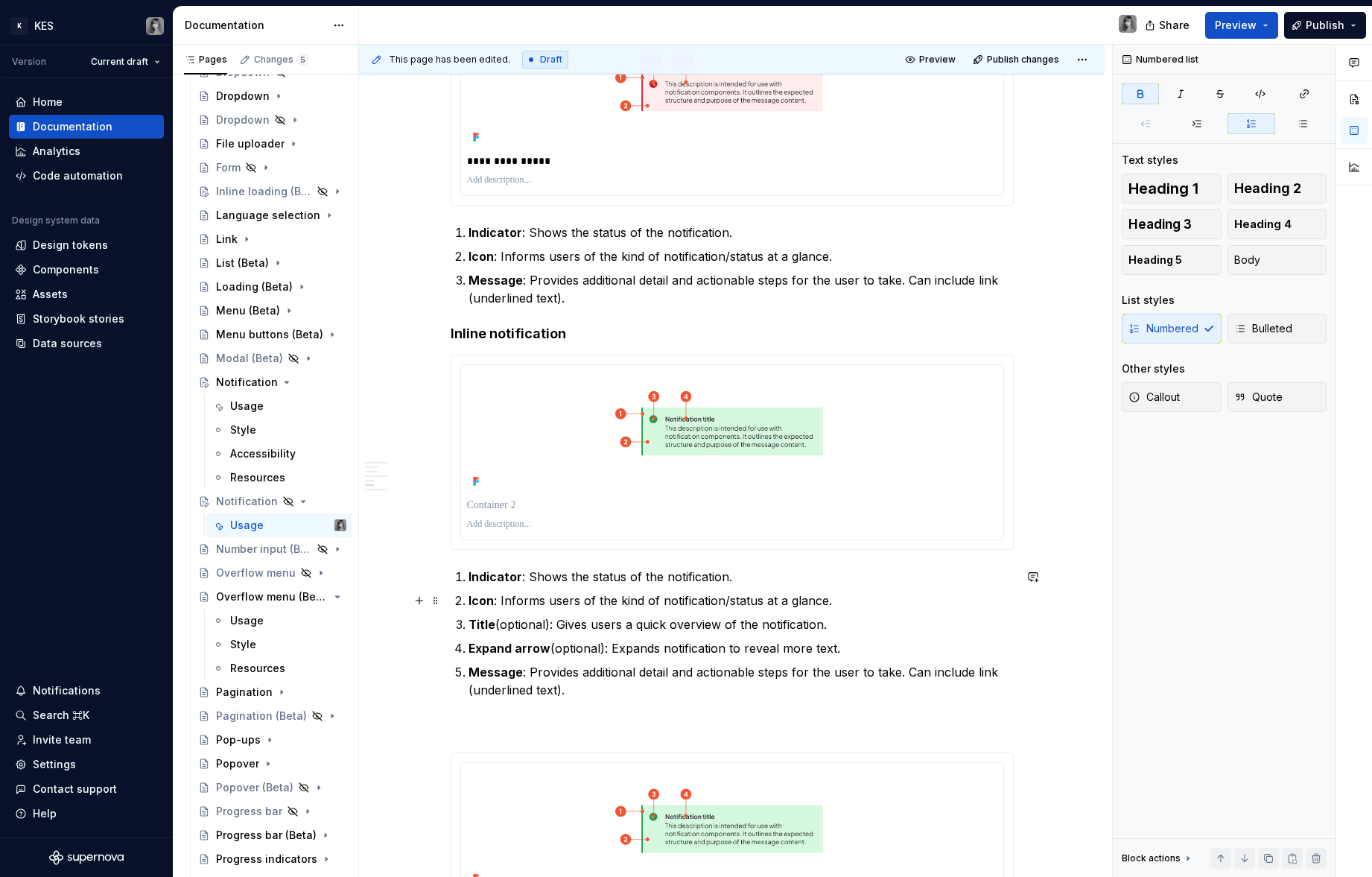 click on "Icon : Informs users of the kind of notification/status at a glance." at bounding box center [741, 601] 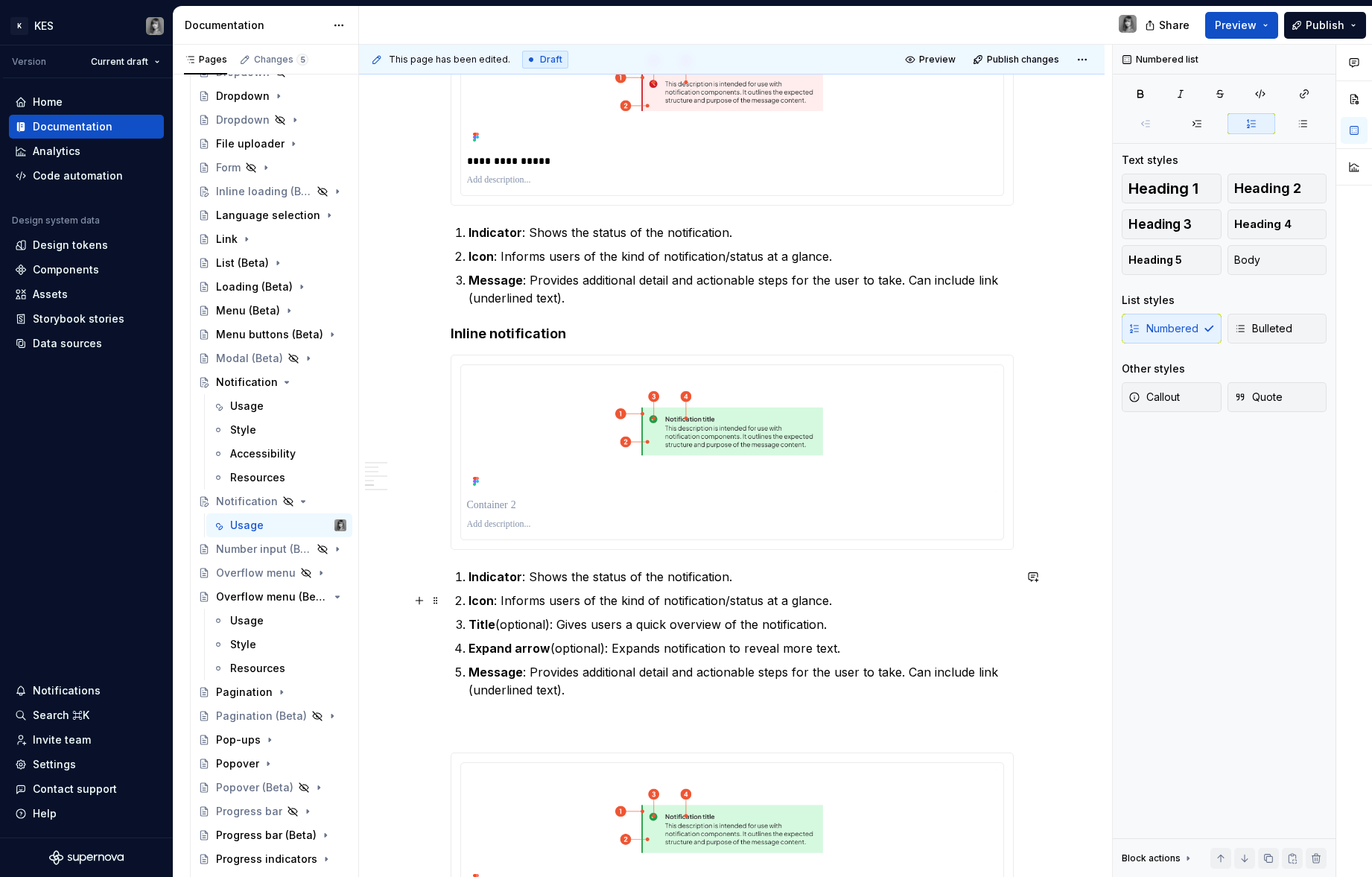 click on "Icon : Informs users of the kind of notification/status at a glance." at bounding box center [741, 601] 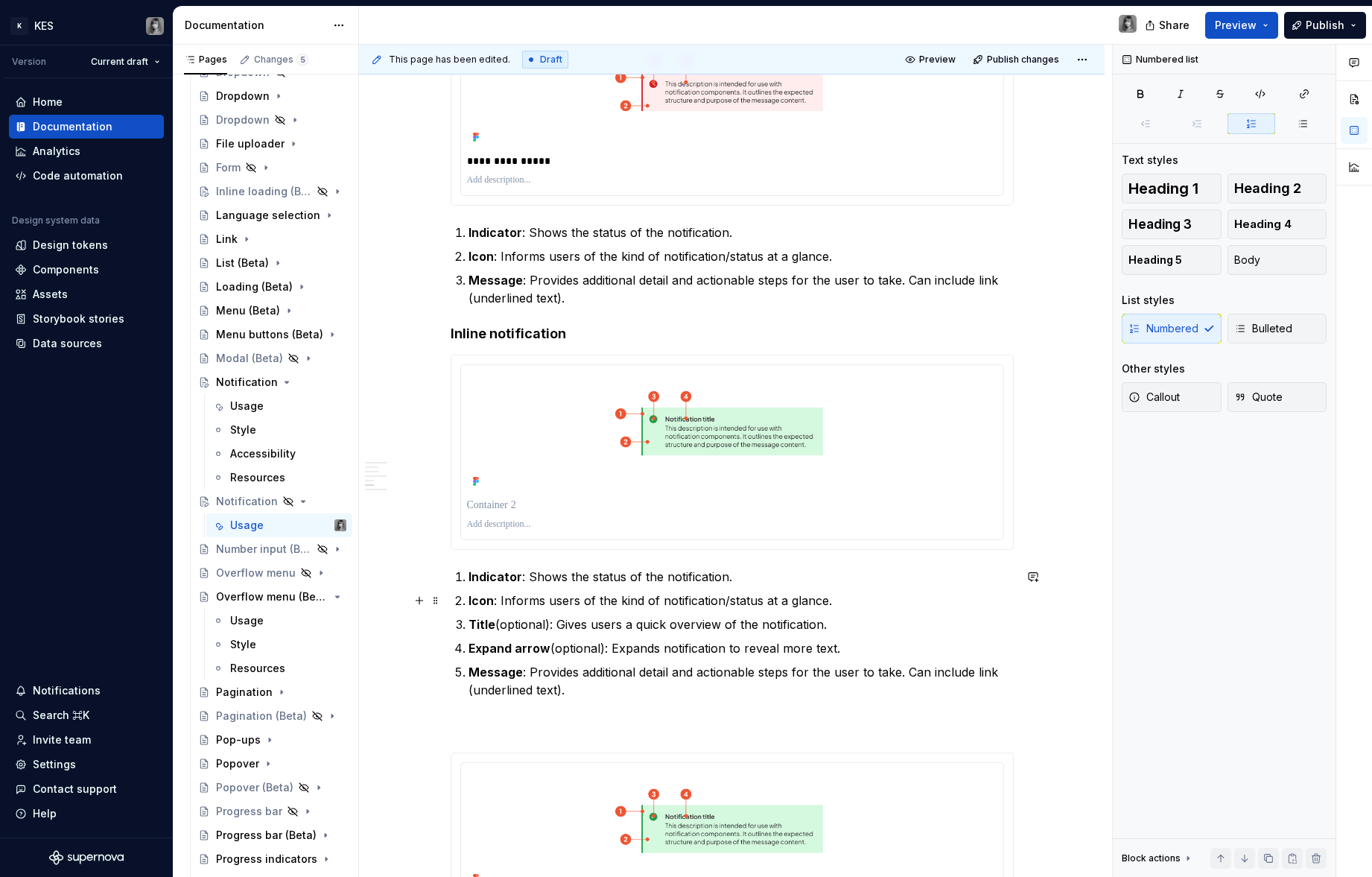 click on "Icon : Informs users of the kind of notification/status at a glance." at bounding box center (741, 601) 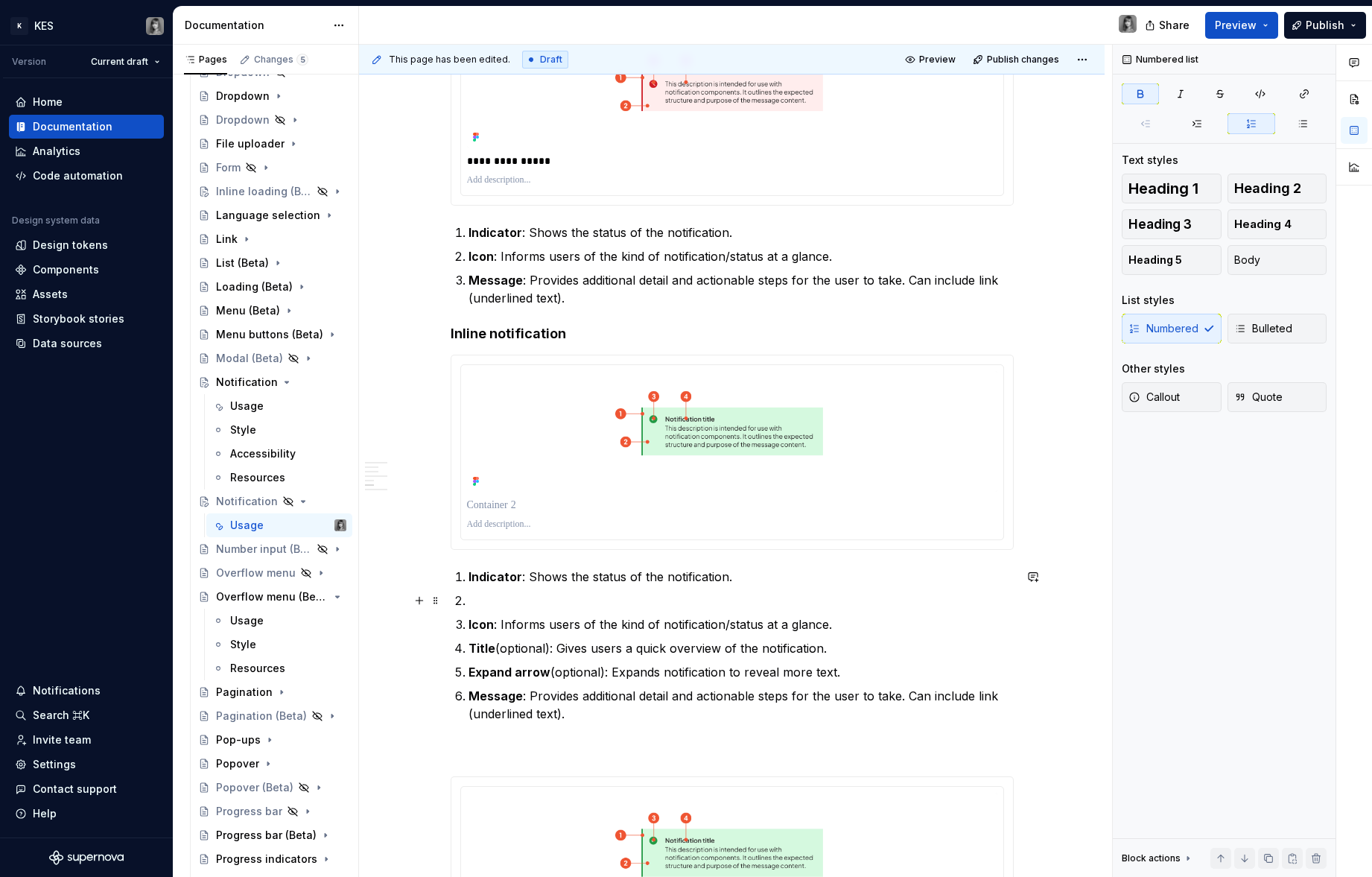 click at bounding box center (741, 601) 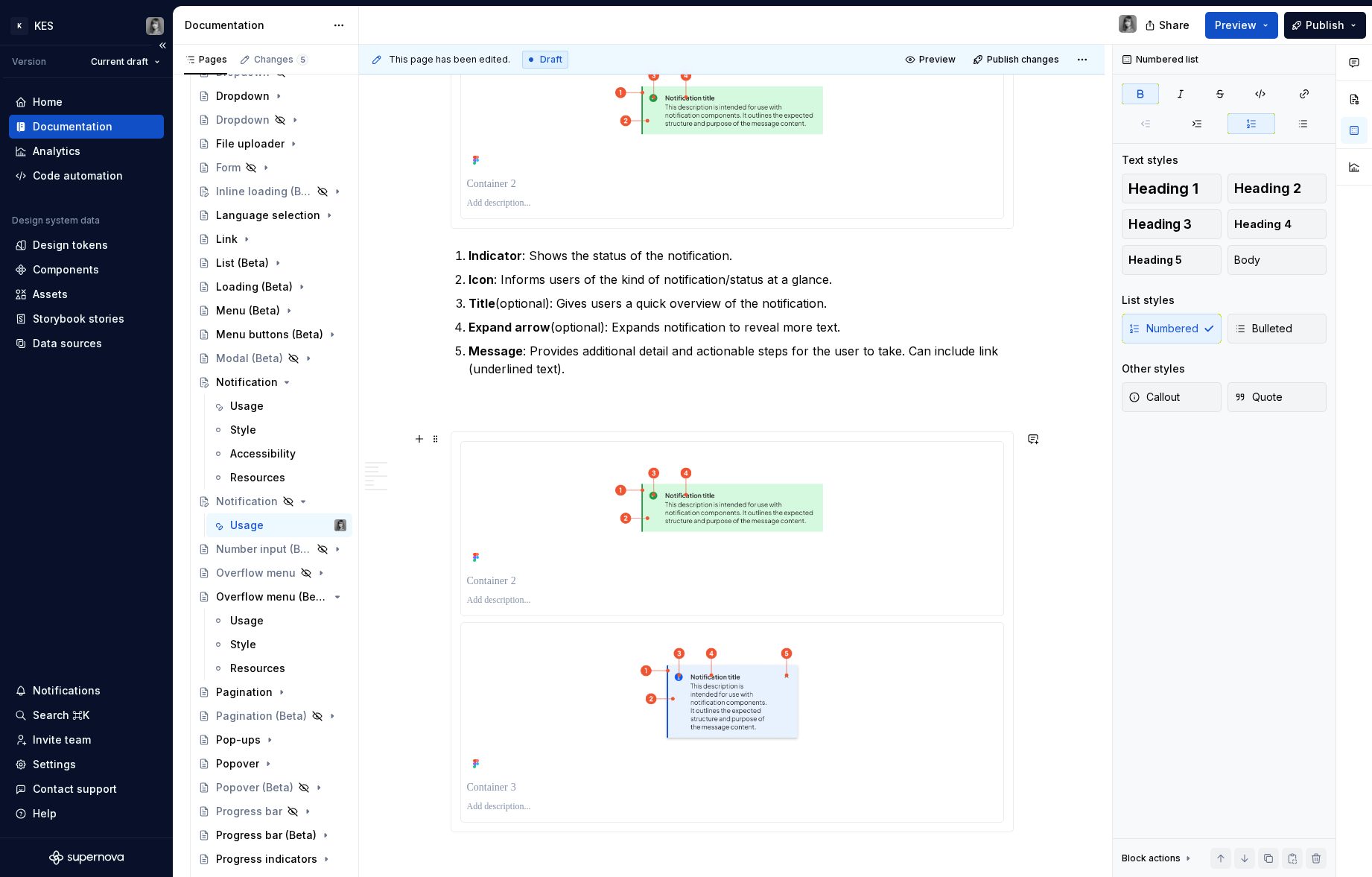 scroll, scrollTop: 1963, scrollLeft: 0, axis: vertical 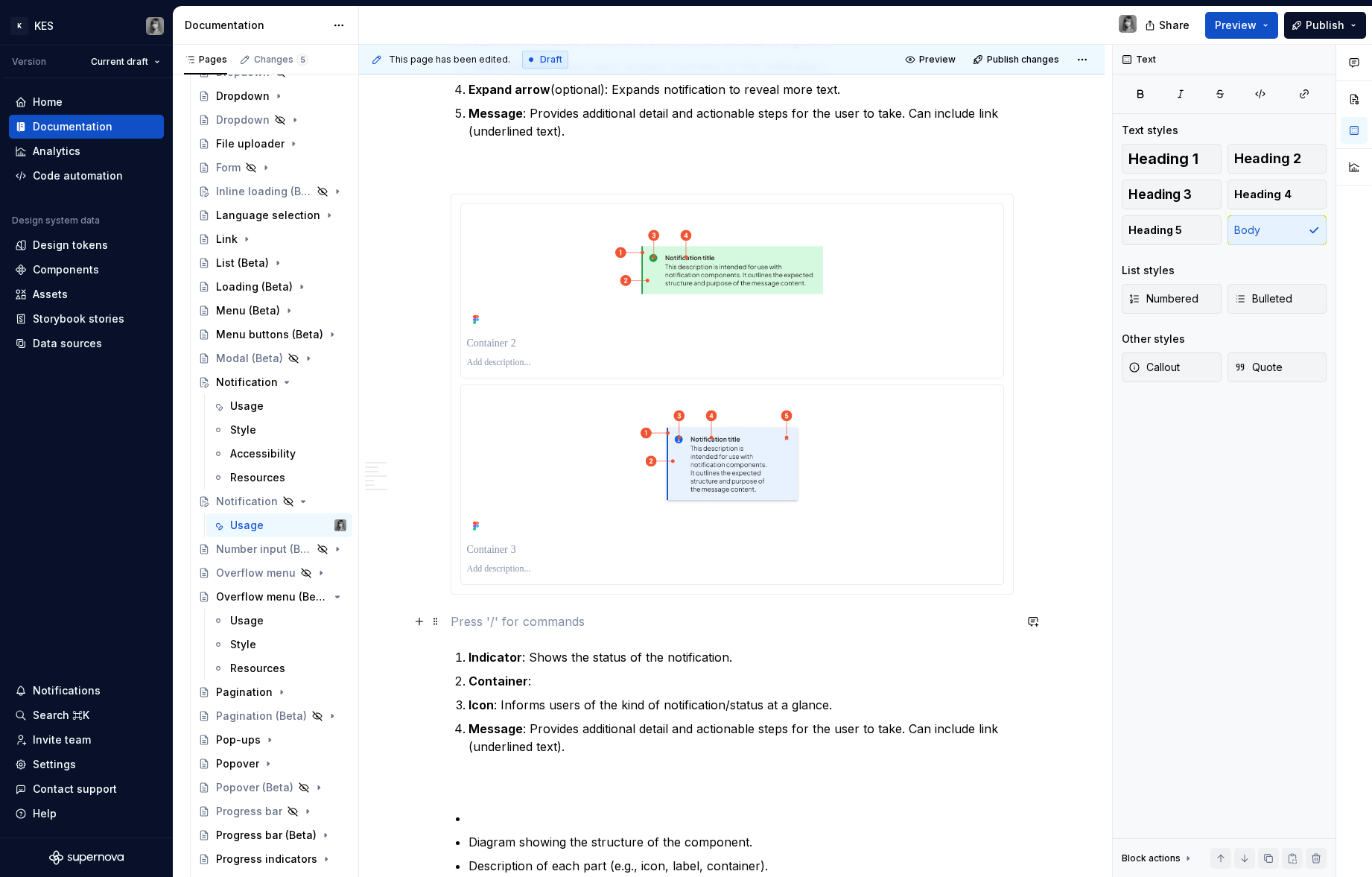click at bounding box center [732, 621] 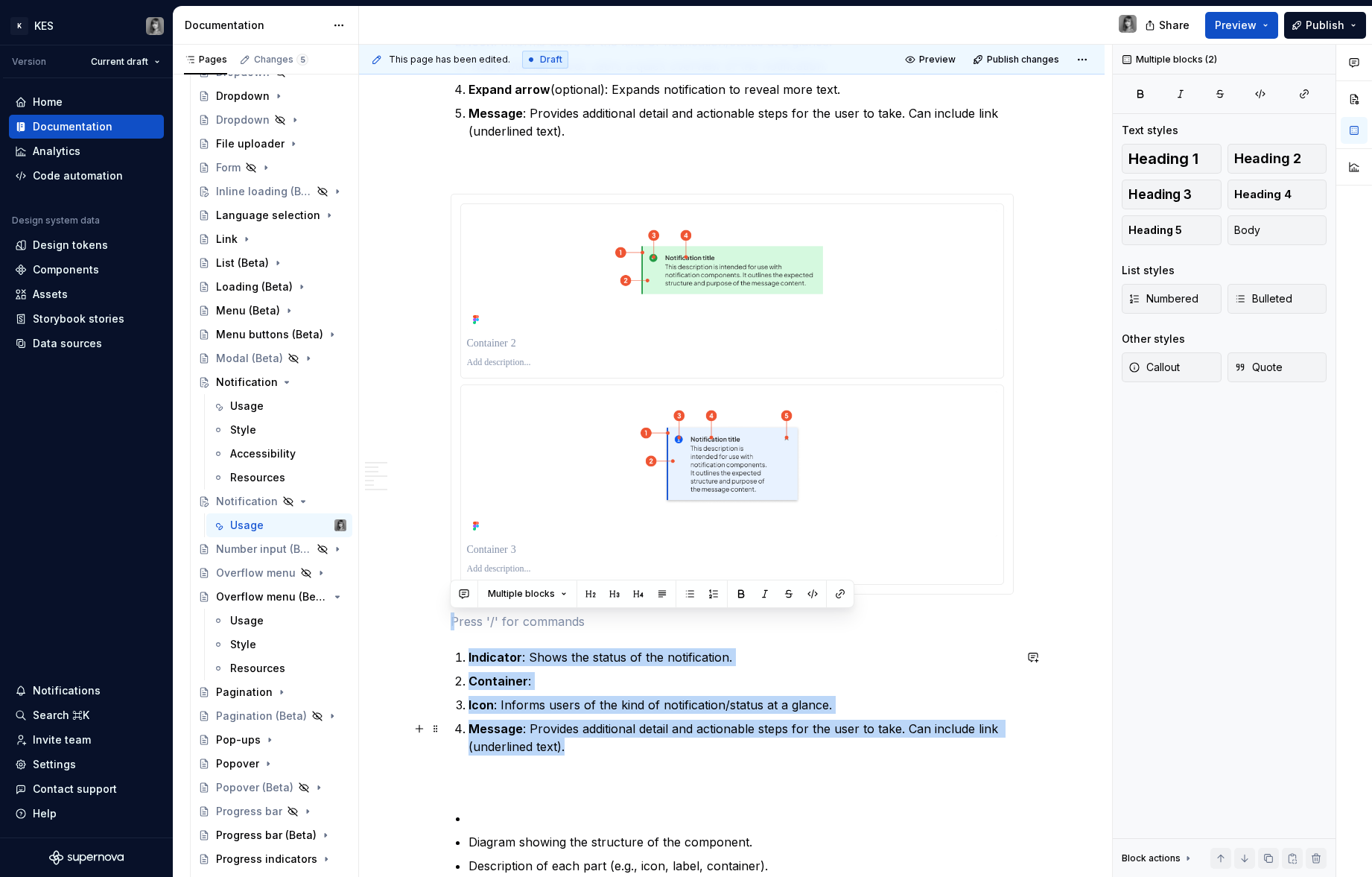 drag, startPoint x: 477, startPoint y: 617, endPoint x: 626, endPoint y: 738, distance: 191.9427 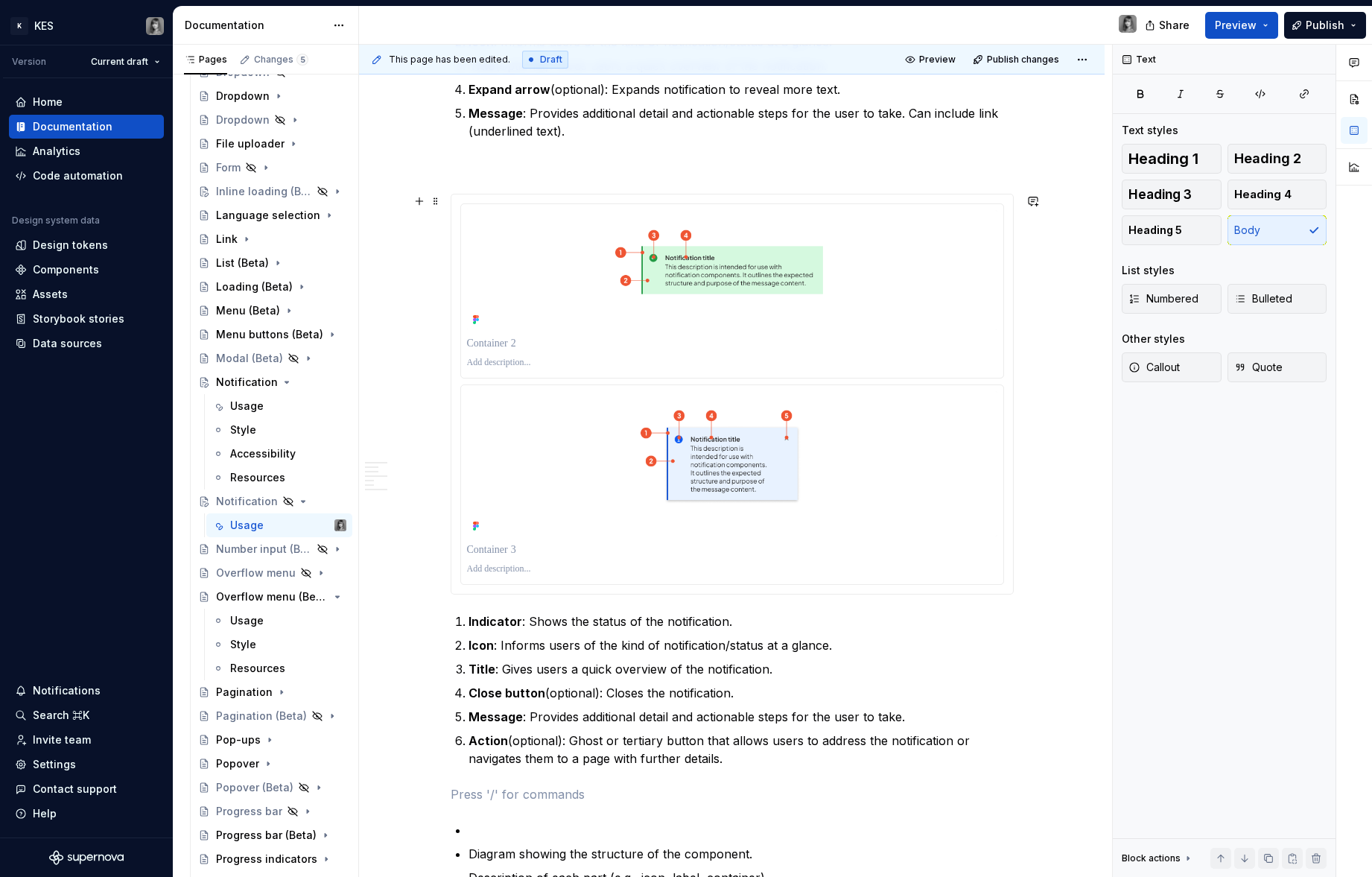 click at bounding box center (732, 394) 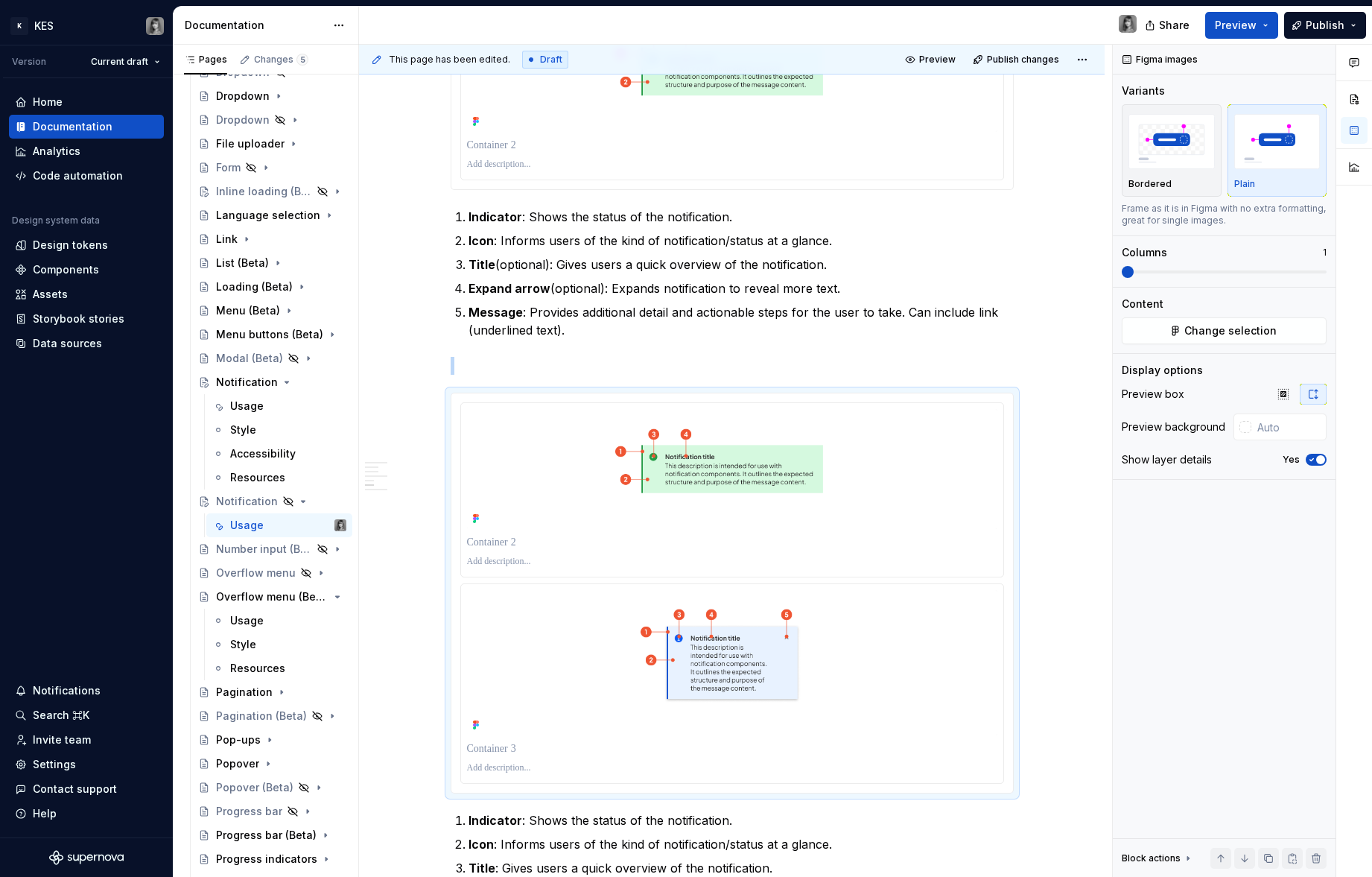 scroll, scrollTop: 1631, scrollLeft: 0, axis: vertical 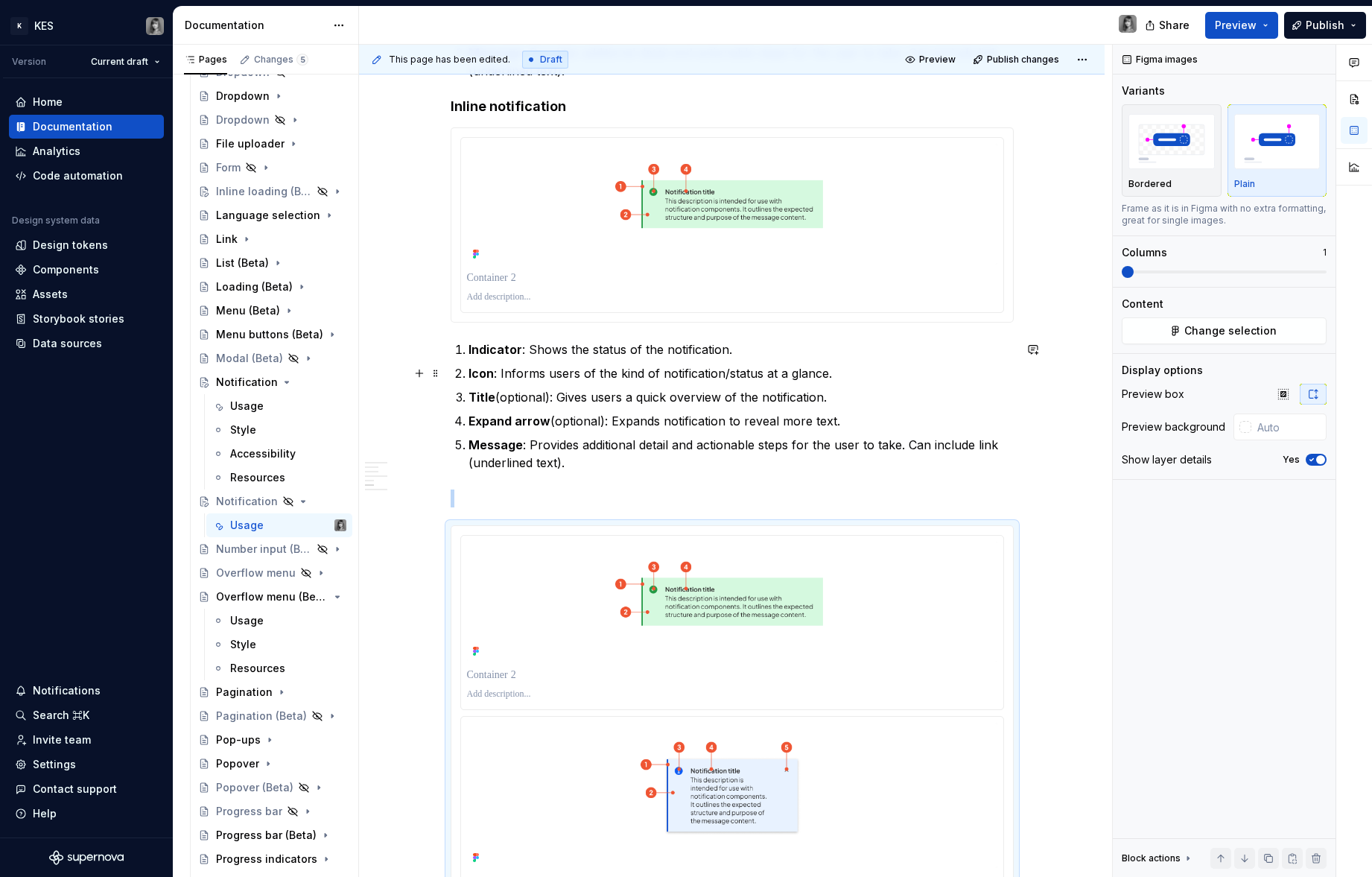 click on "Message : Provides additional detail and actionable steps for the user to take. Can include link (underlined text)." at bounding box center [741, 454] 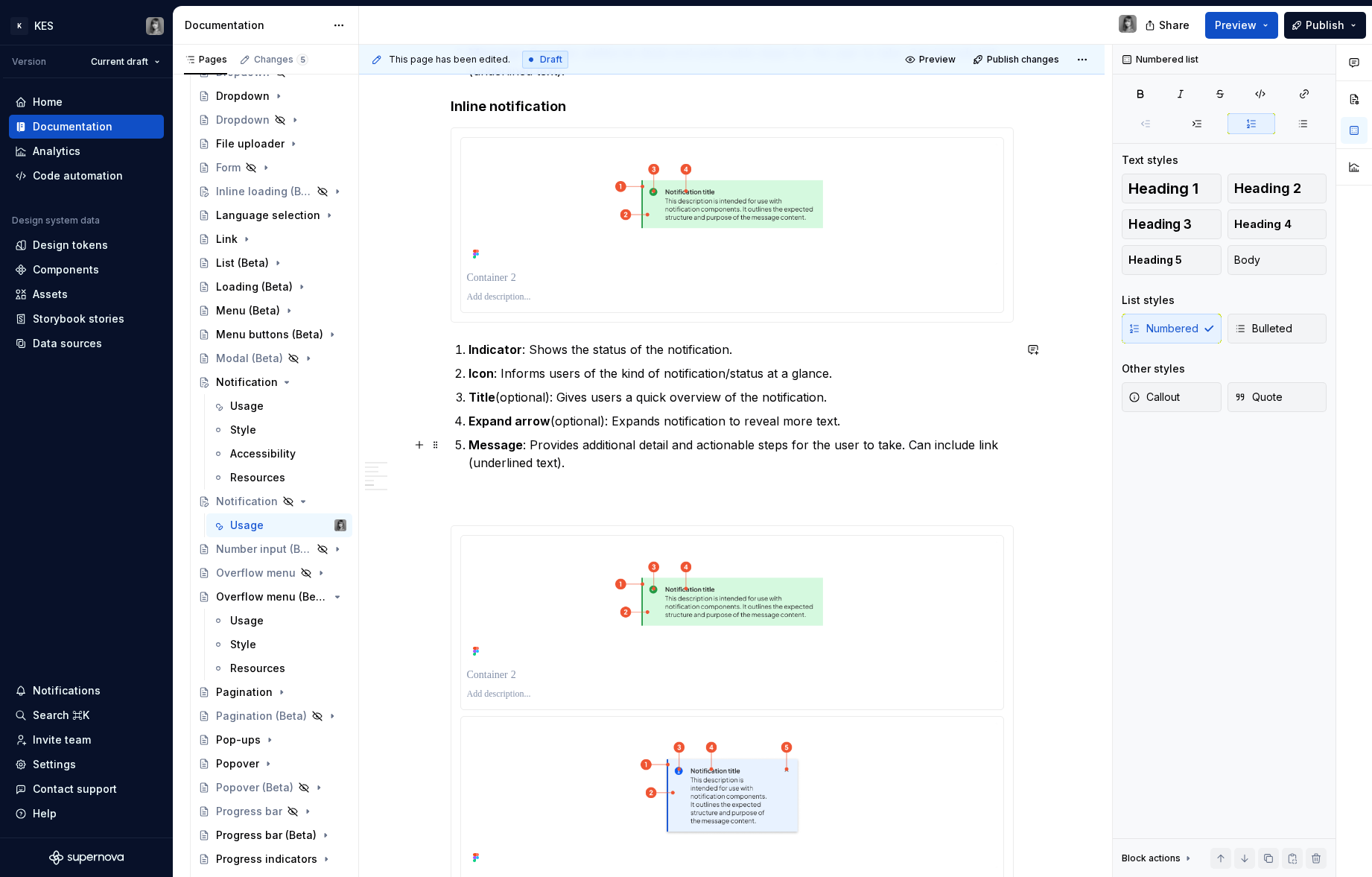 click at bounding box center [732, 498] 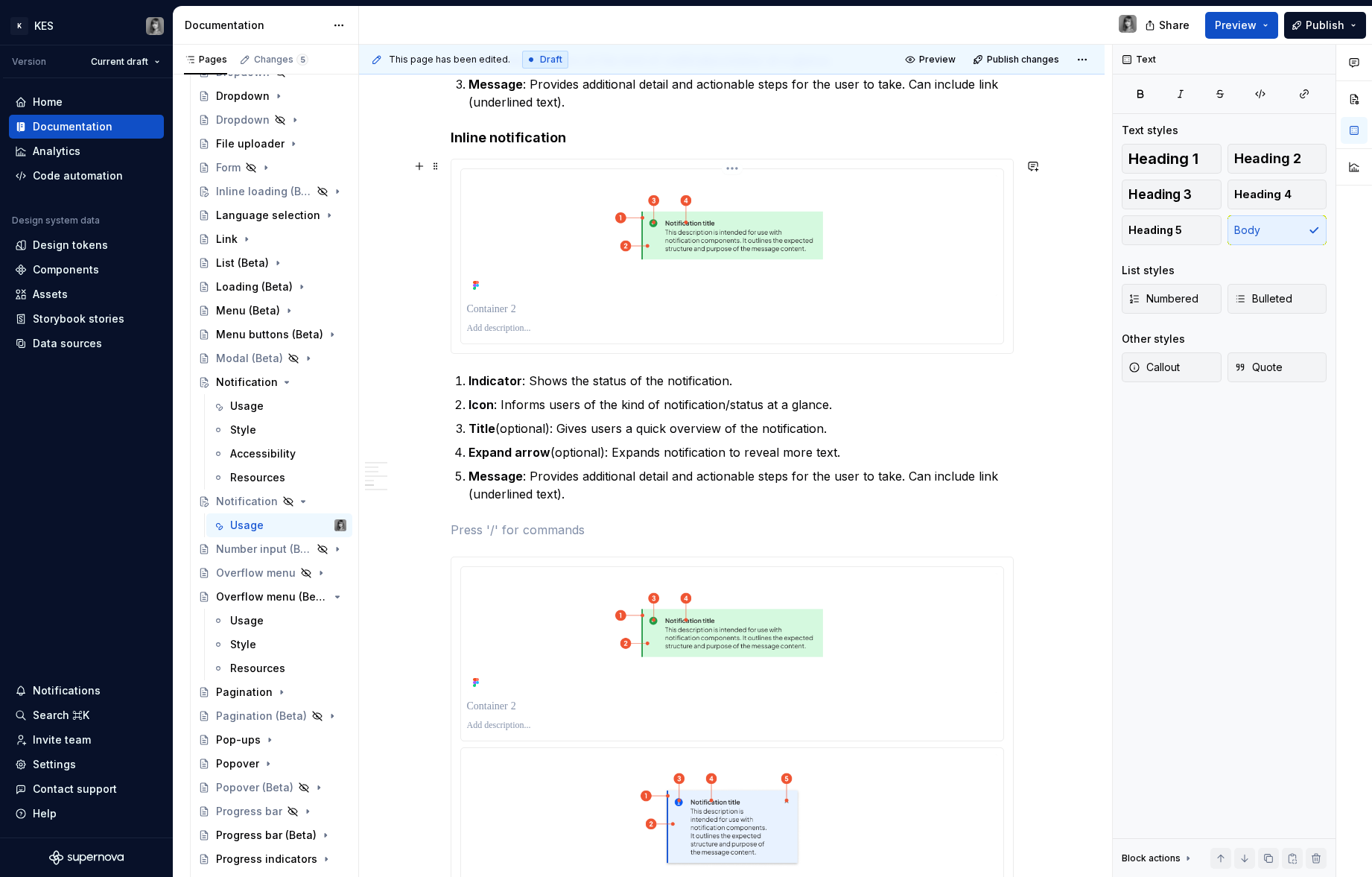 scroll, scrollTop: 1571, scrollLeft: 0, axis: vertical 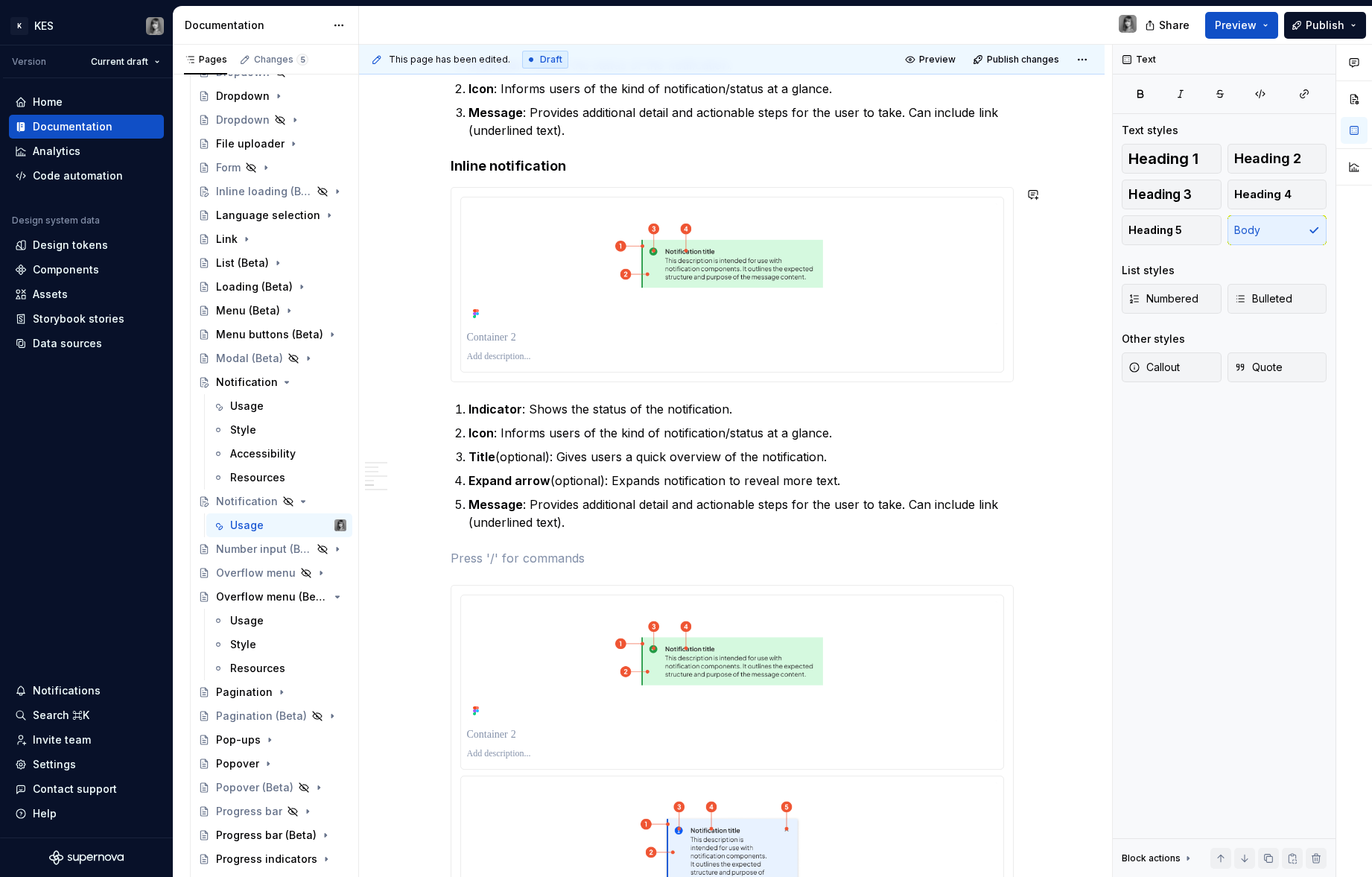 click on "Inline notification" at bounding box center [732, 166] 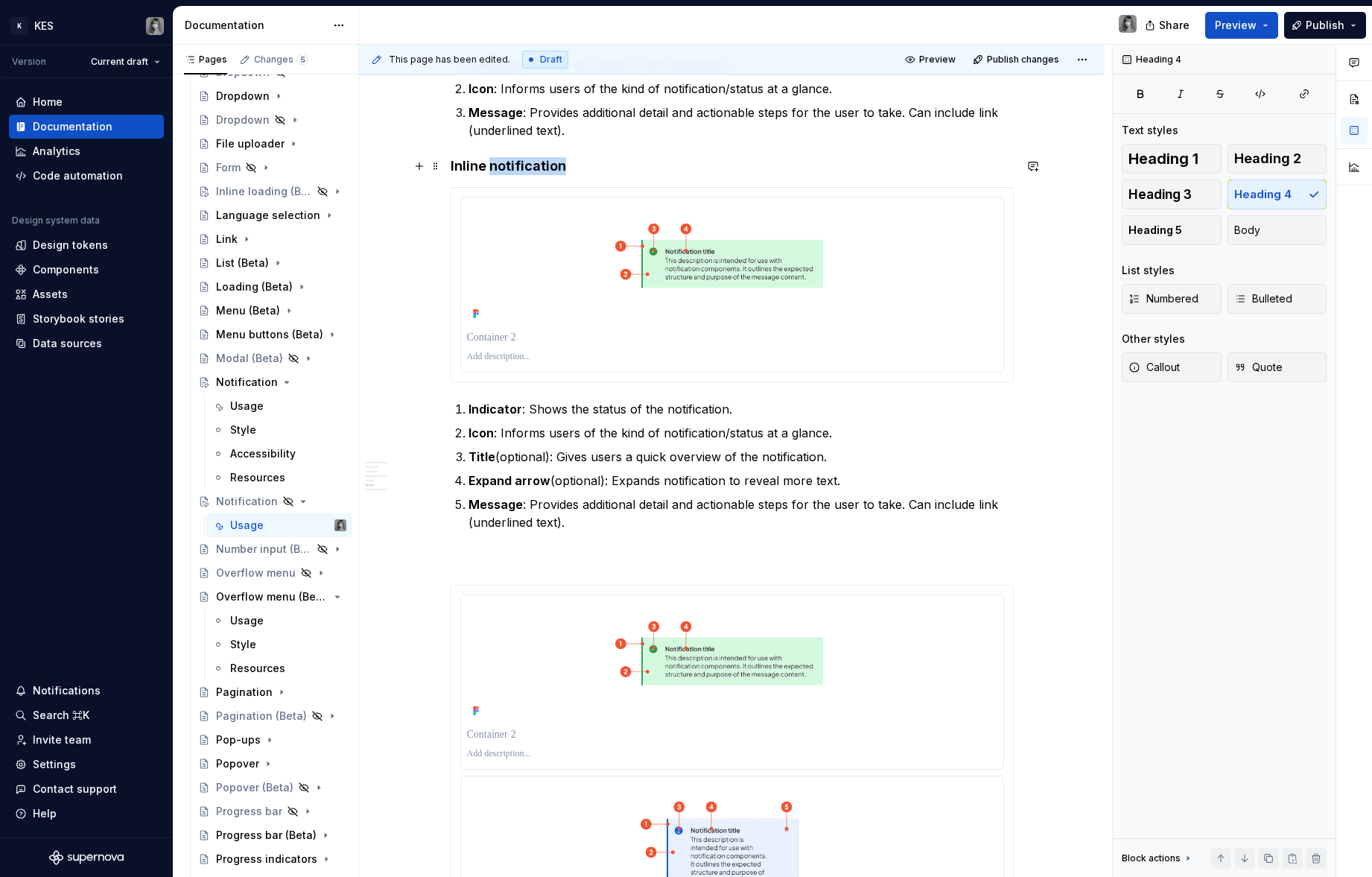 click on "Inline notification" at bounding box center [732, 166] 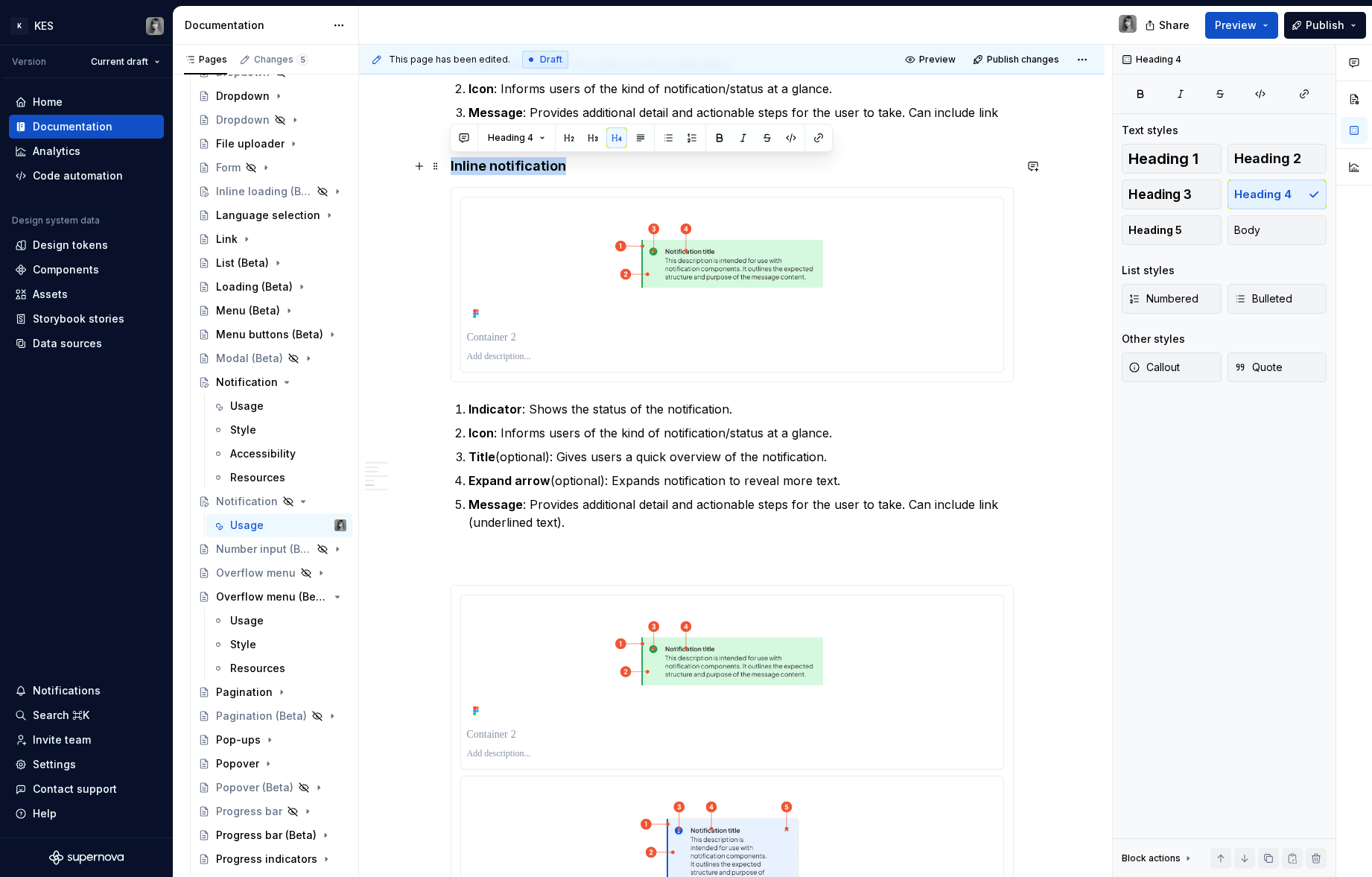 click on "Inline notification" at bounding box center (732, 166) 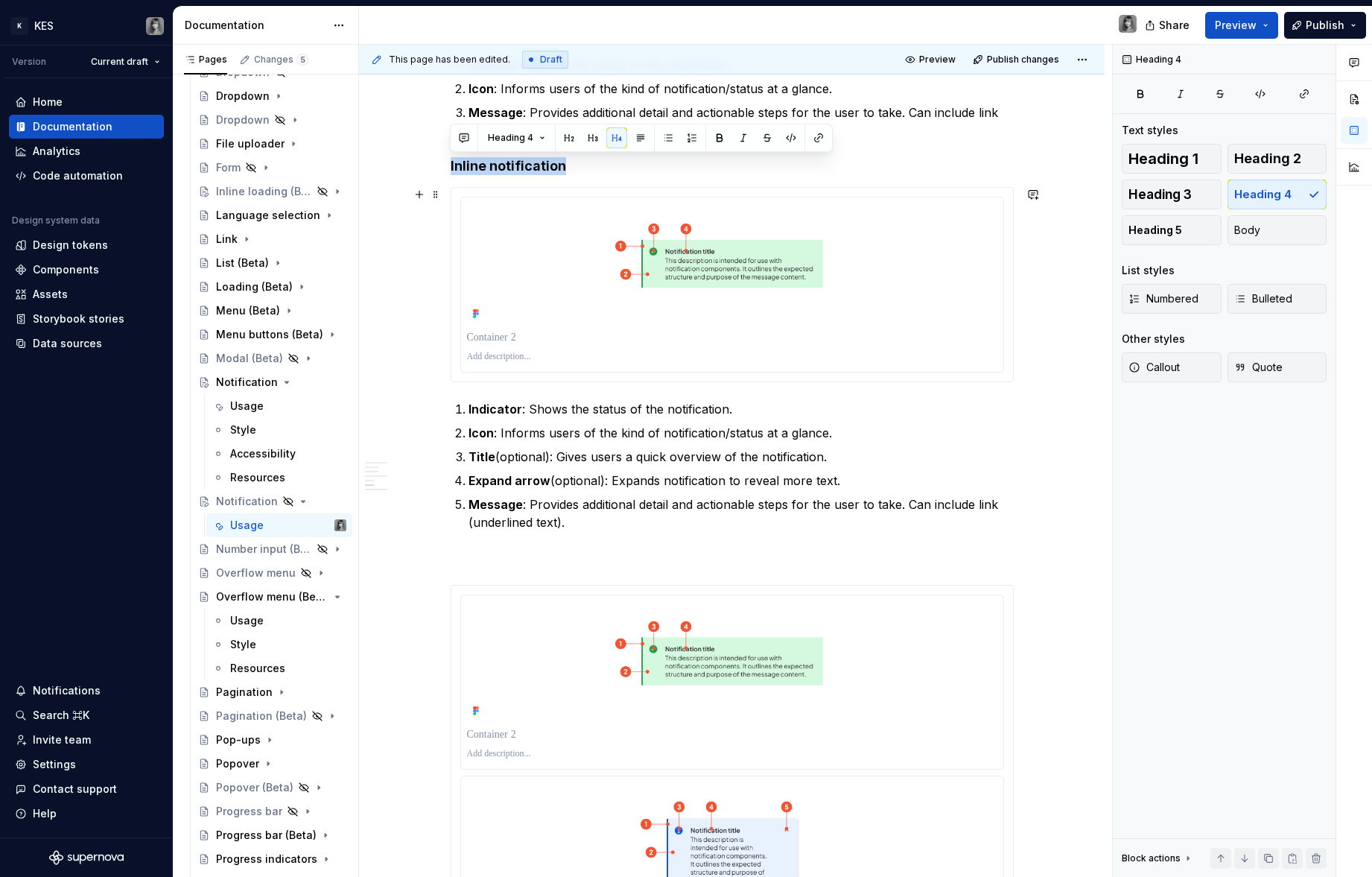 copy on "Inline notification" 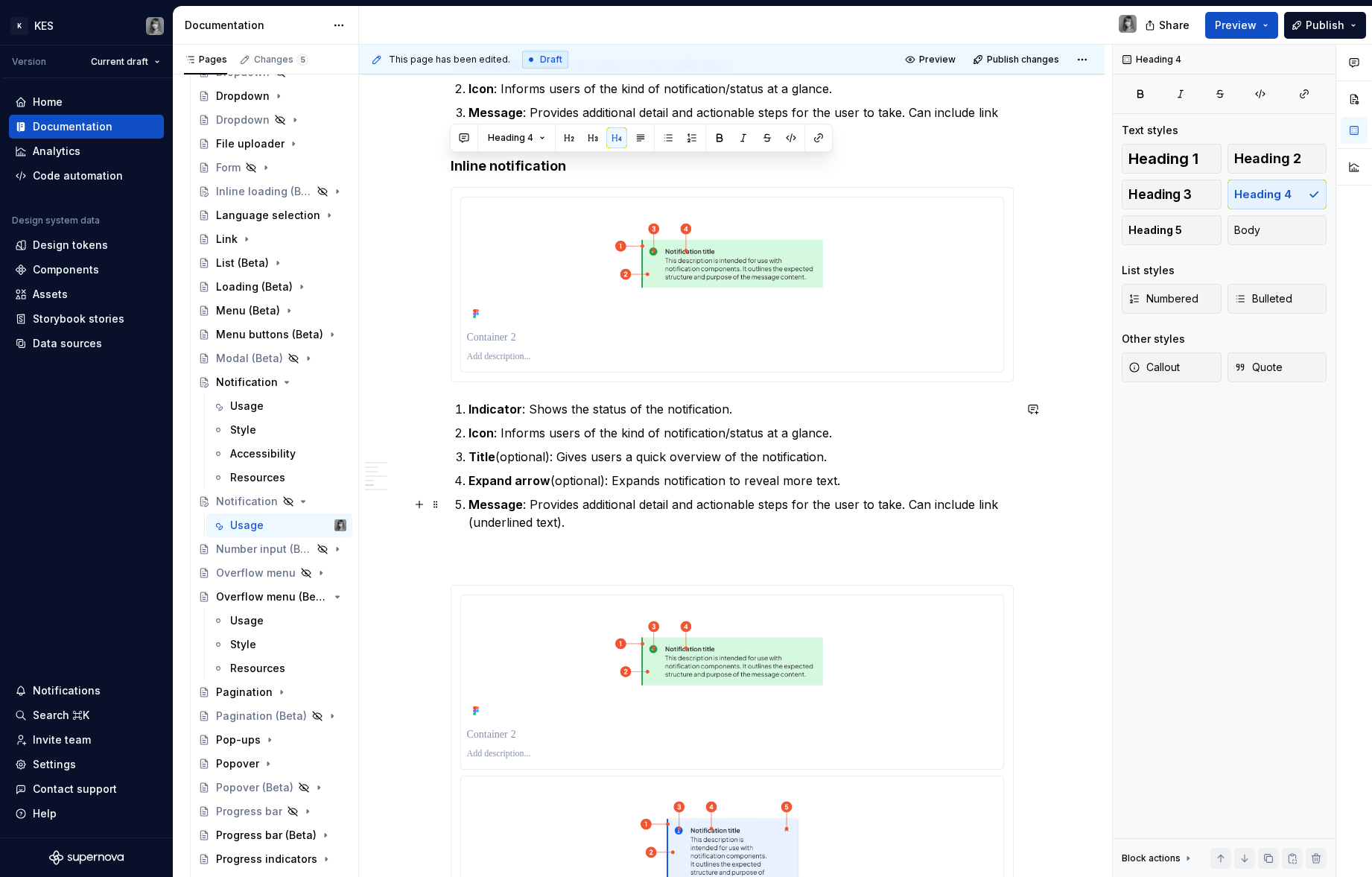 click at bounding box center (732, 558) 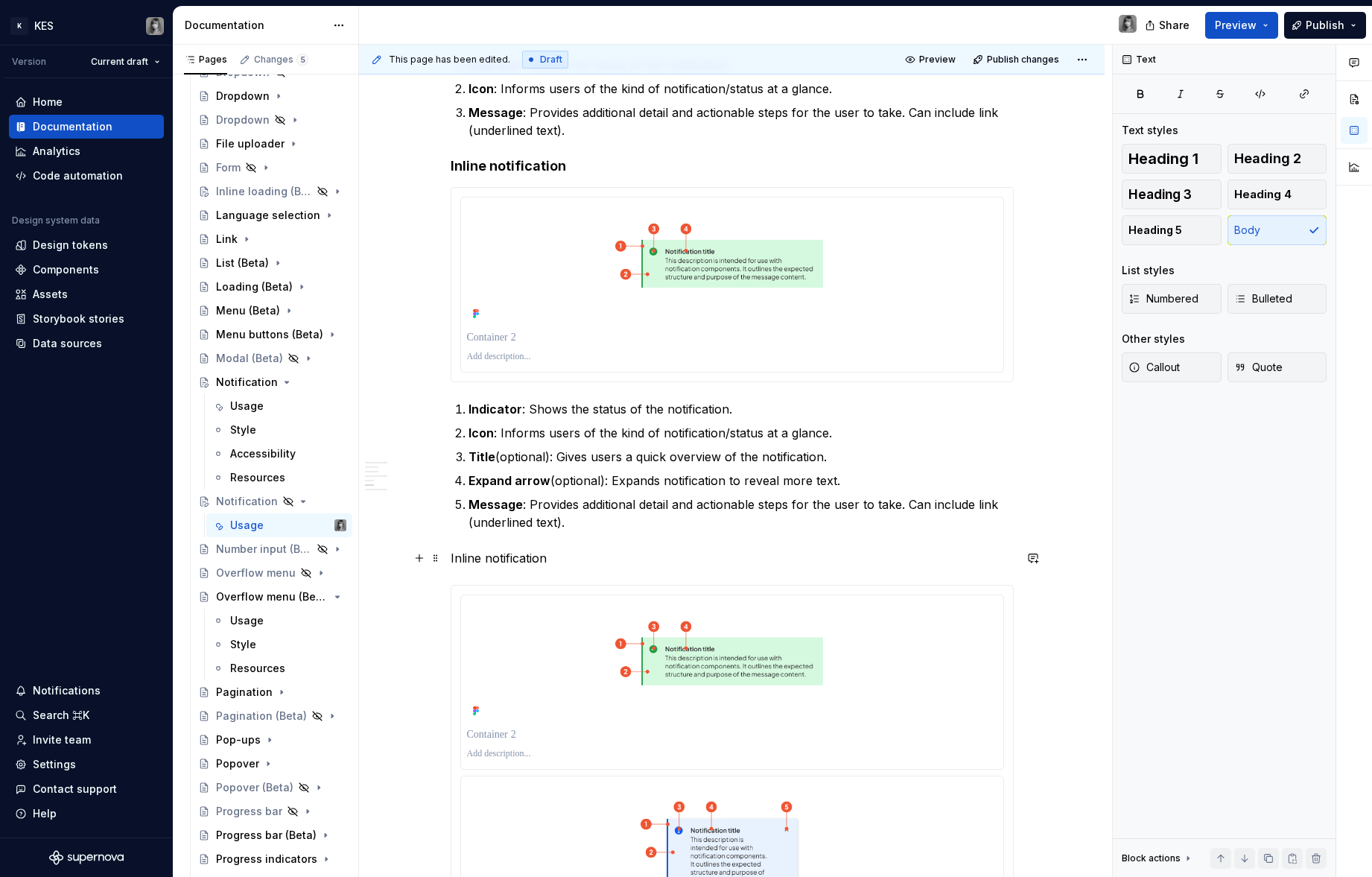 click on "Inline notification" at bounding box center (732, 558) 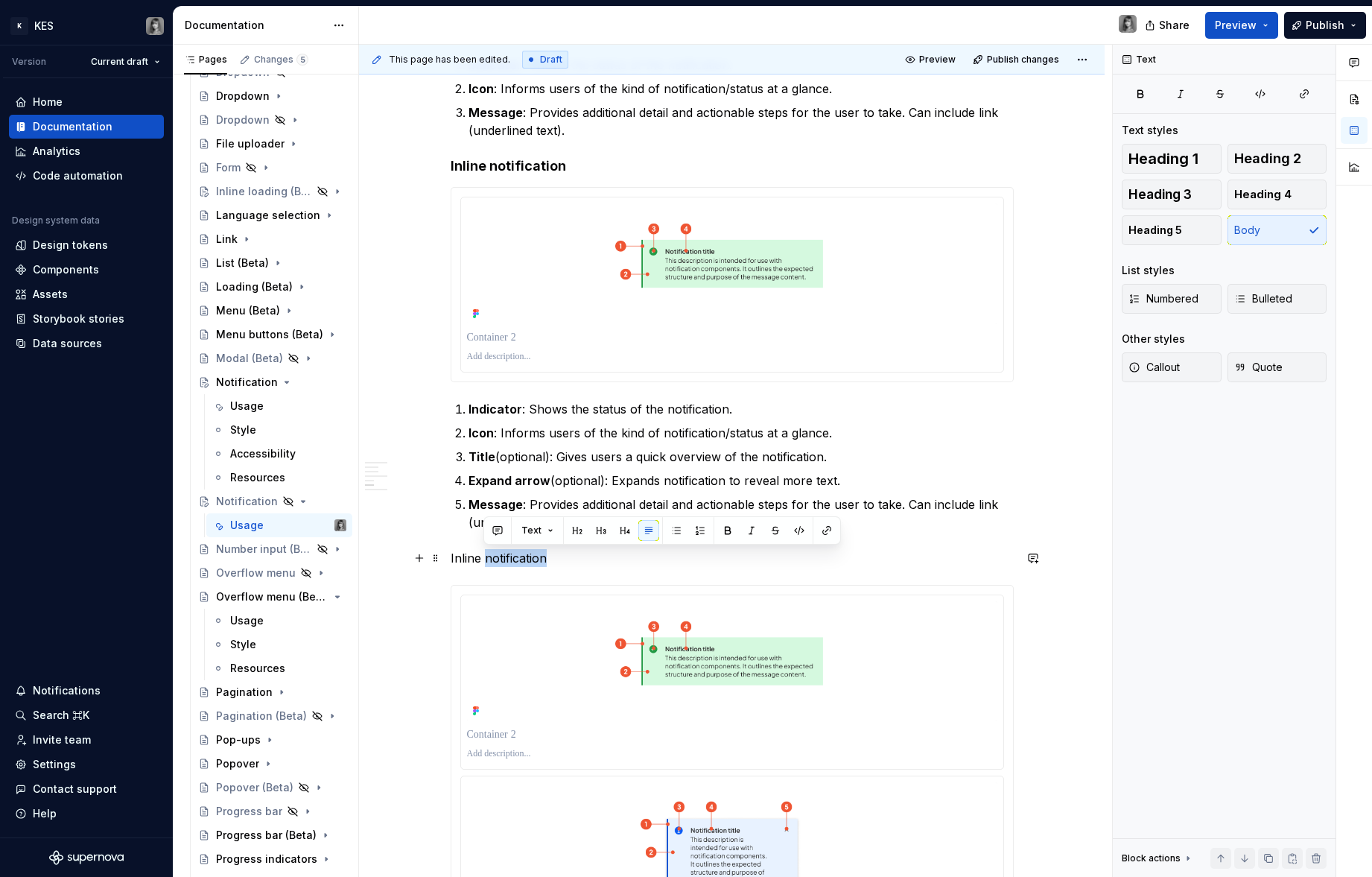 click on "Inline notification" at bounding box center [732, 558] 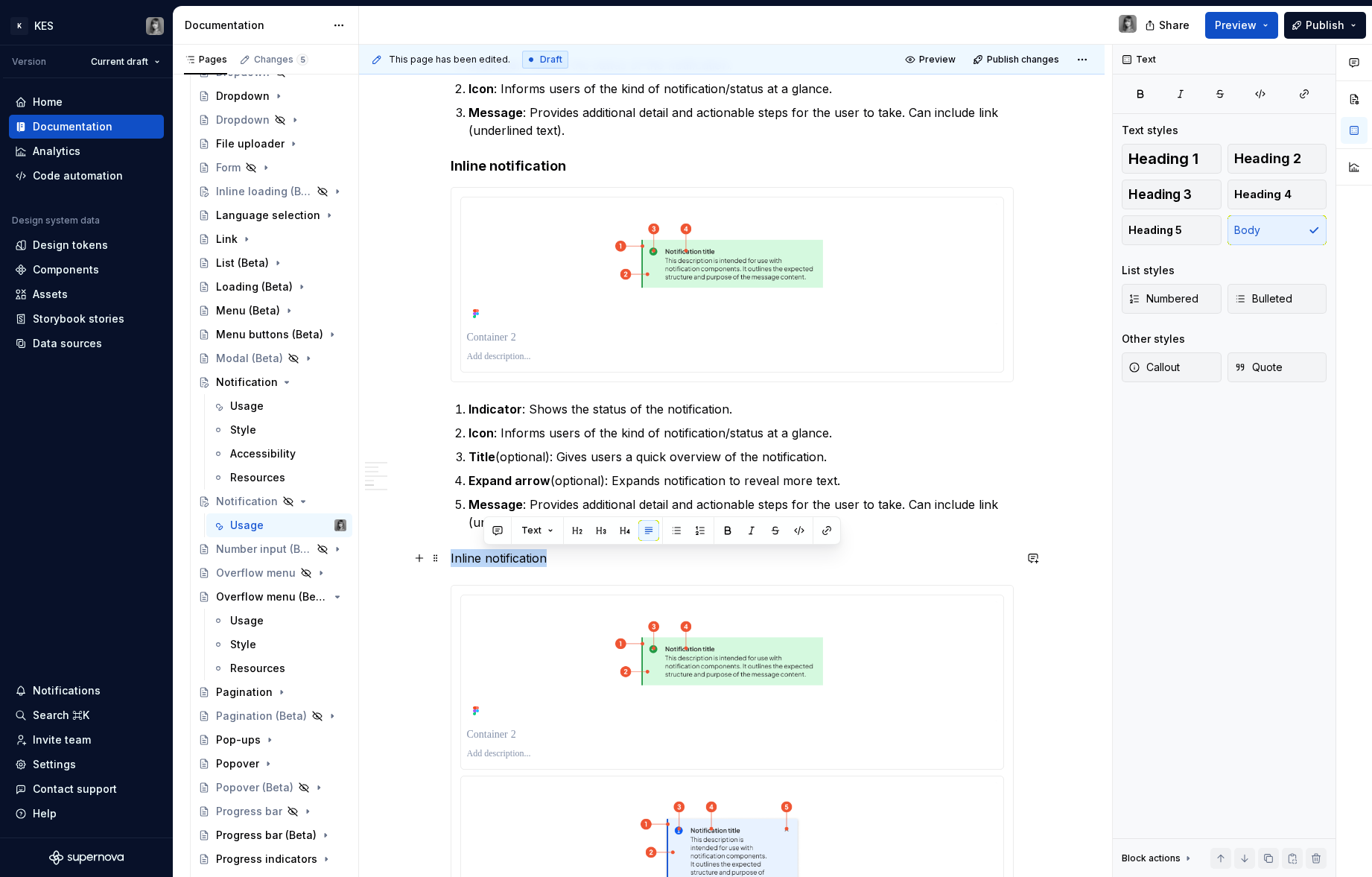 click on "Inline notification" at bounding box center [732, 558] 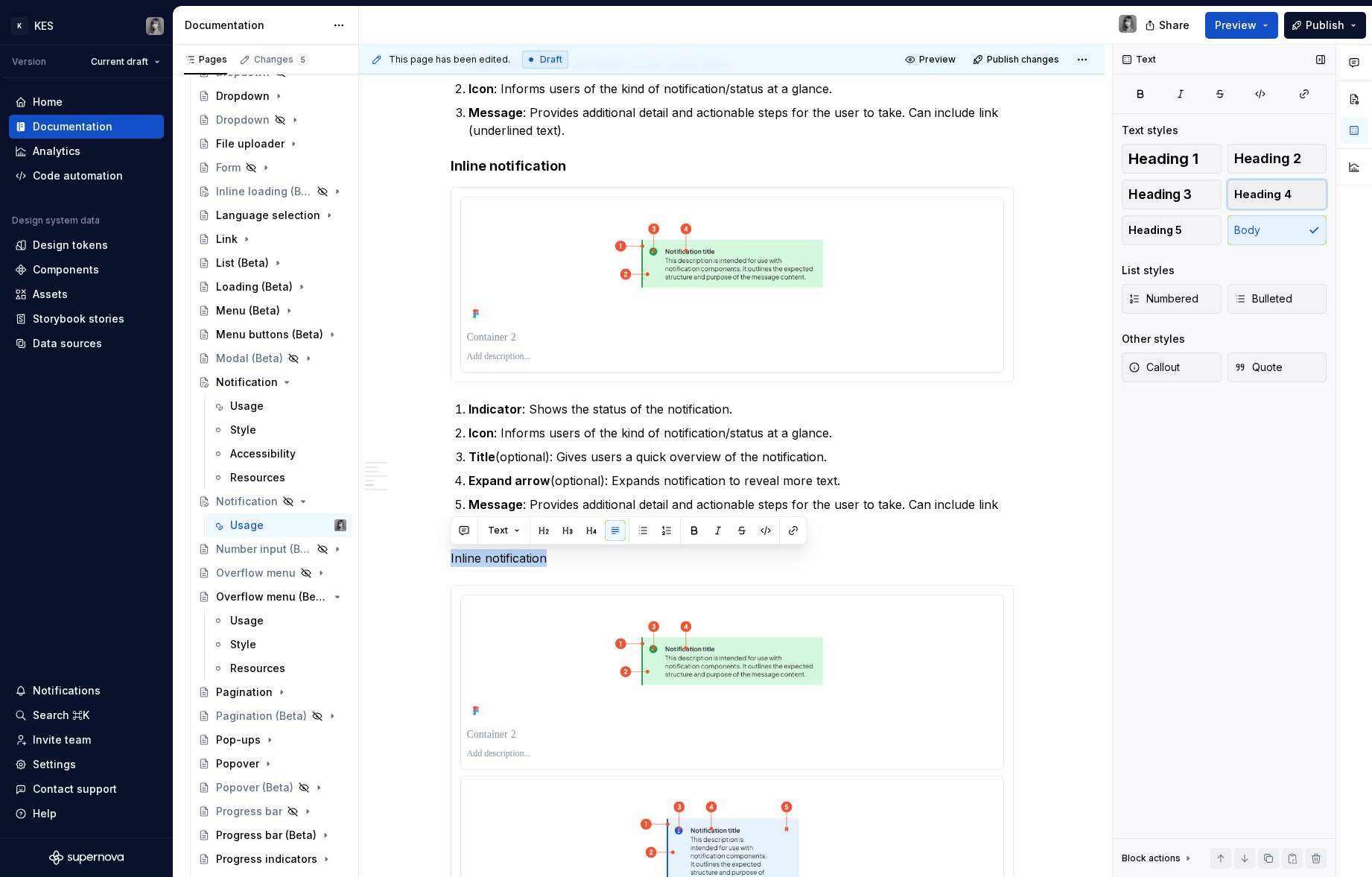 click on "Heading 4" at bounding box center (1263, 194) 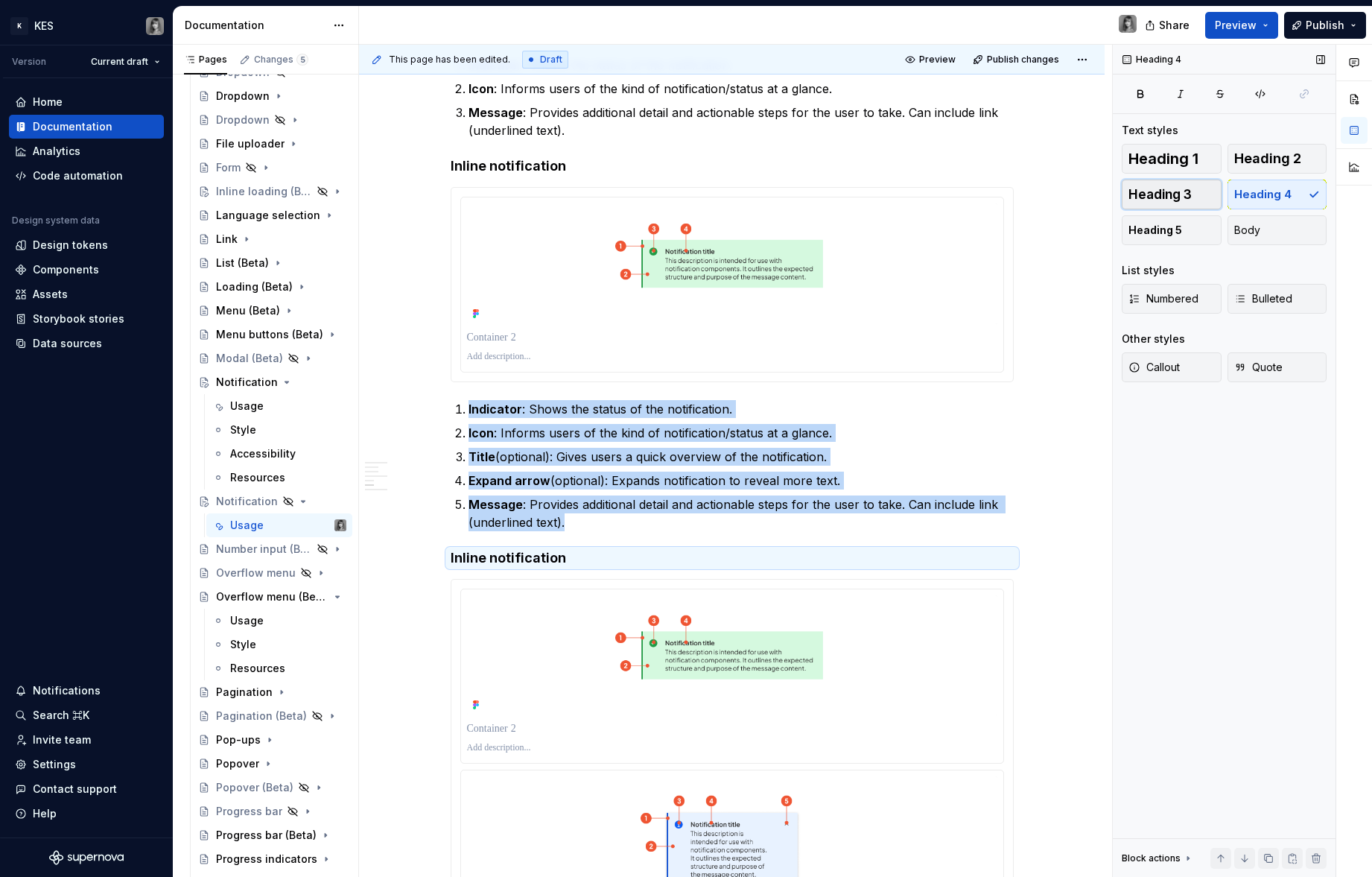 click on "Heading 3" at bounding box center [1172, 194] 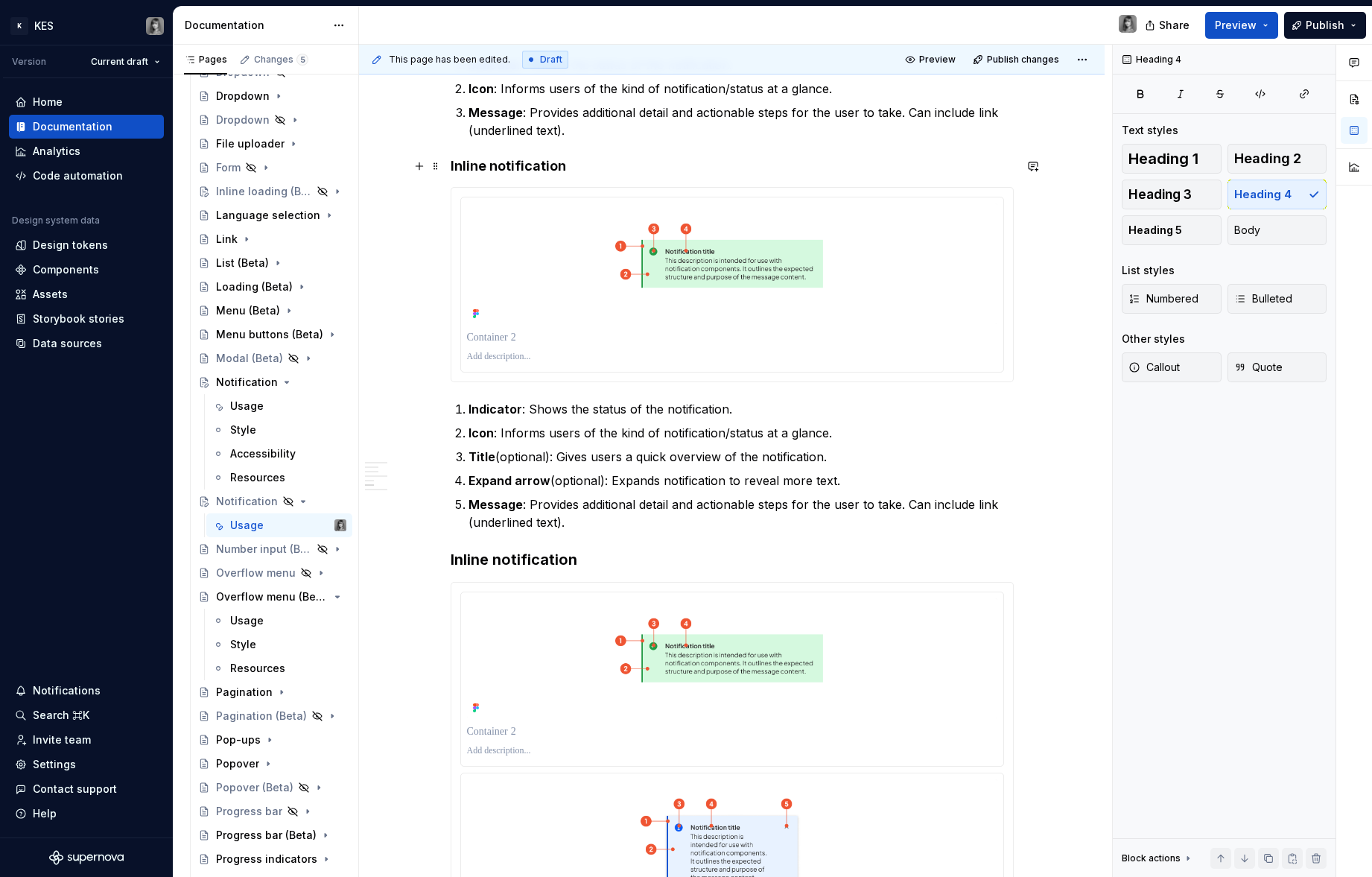 click on "Inline notification" at bounding box center [732, 166] 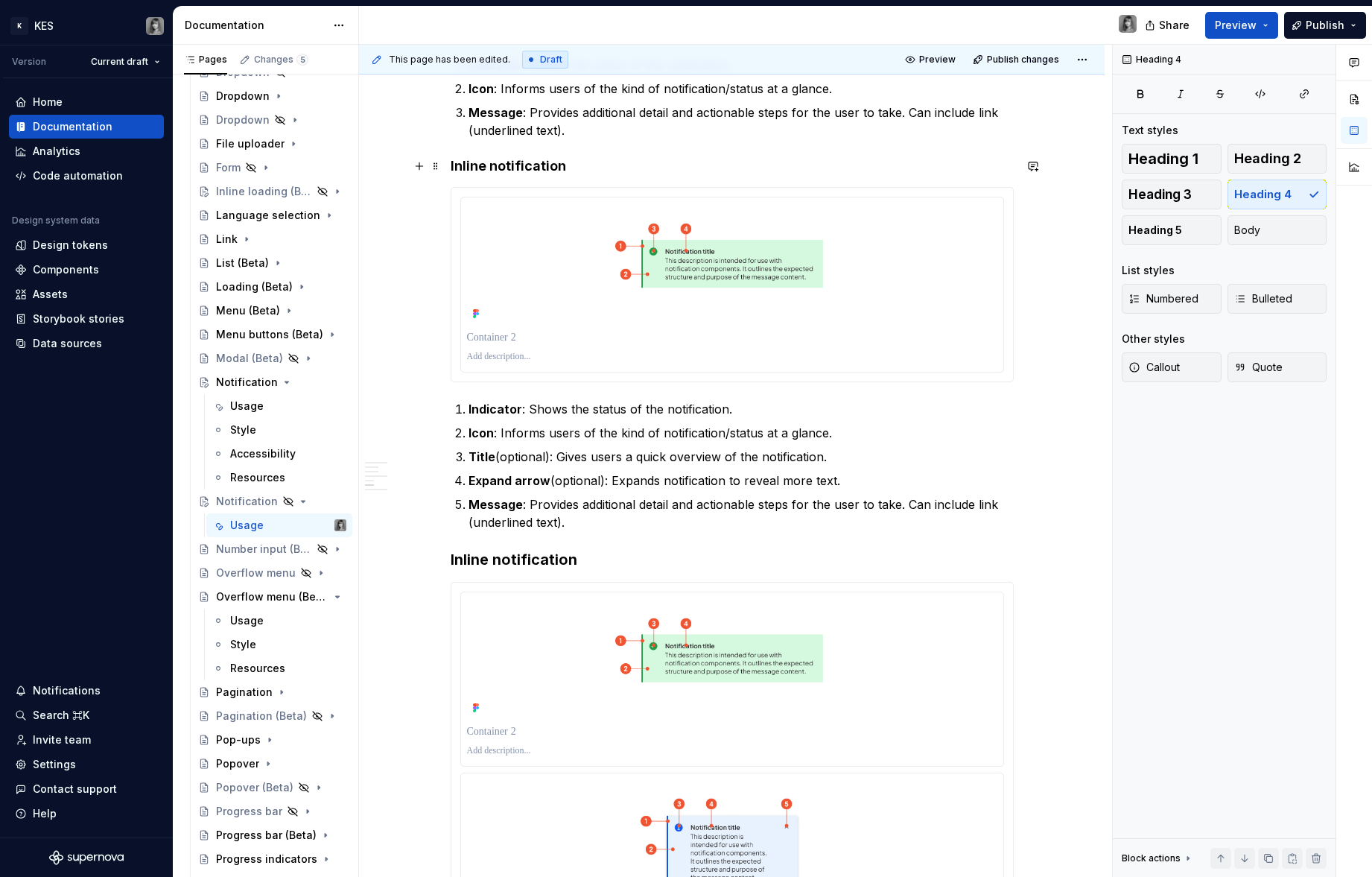 click on "Inline notification" at bounding box center (732, 166) 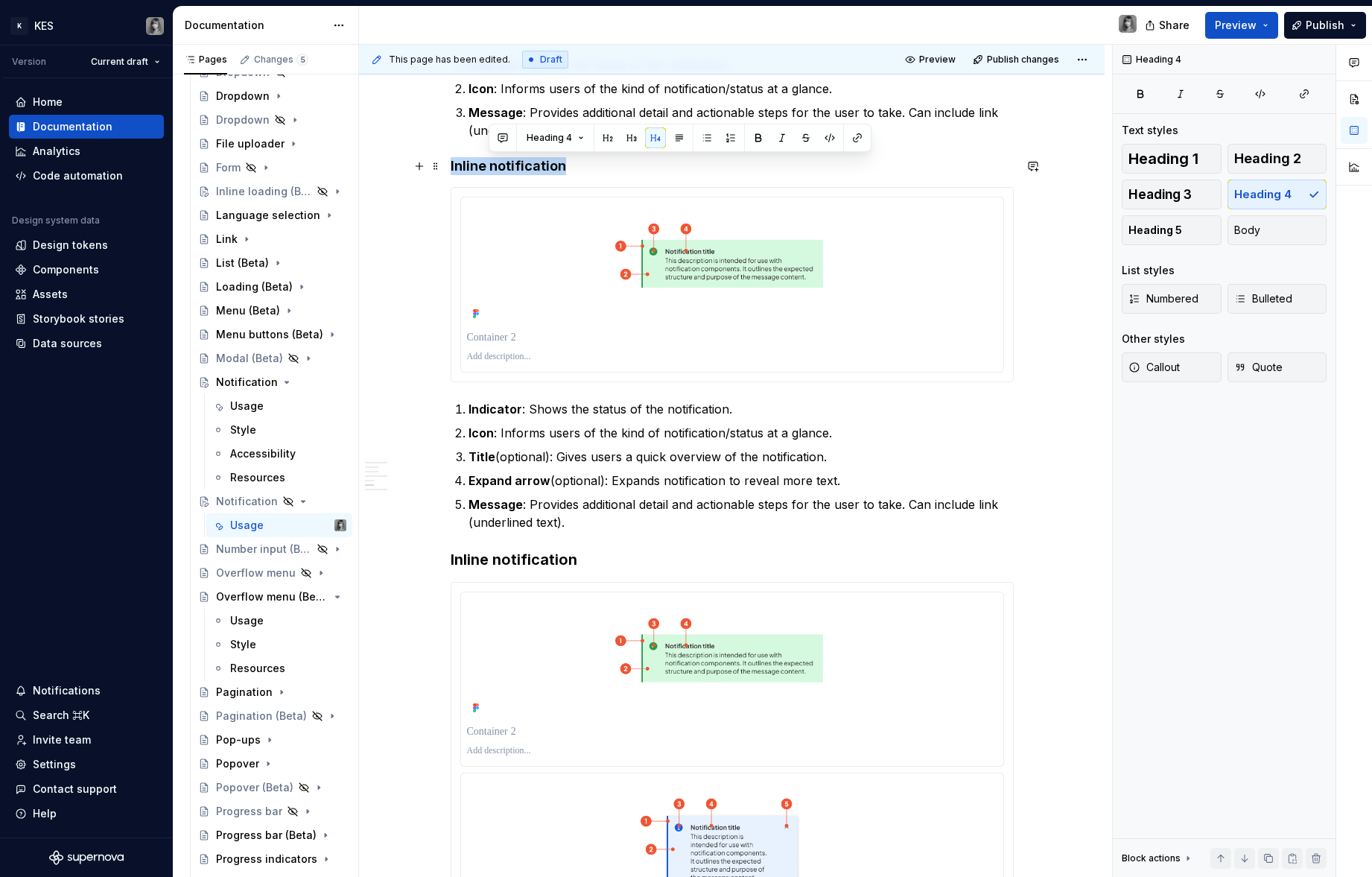 click on "Inline notification" at bounding box center (732, 166) 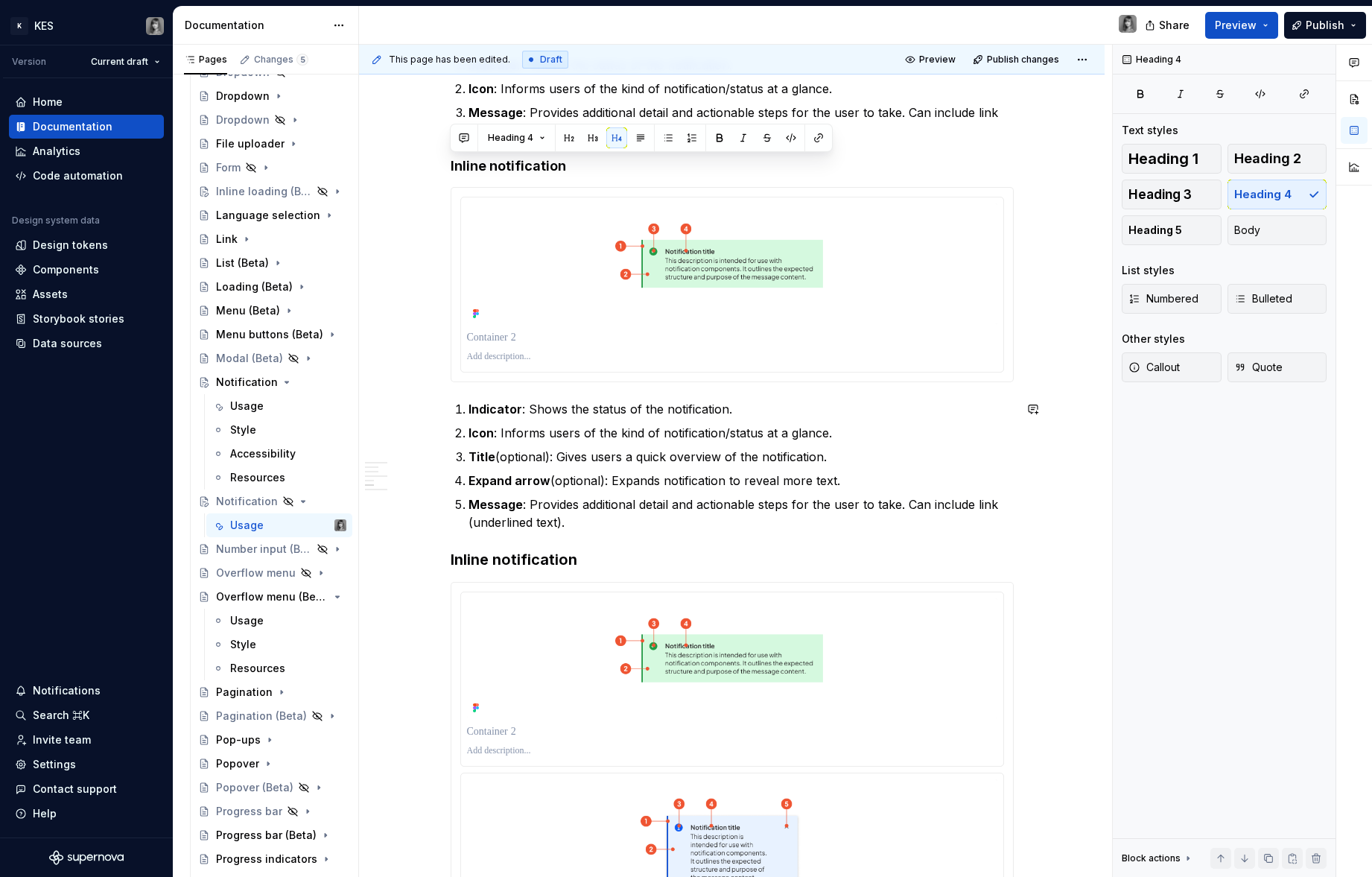 click on "**********" at bounding box center [732, 767] 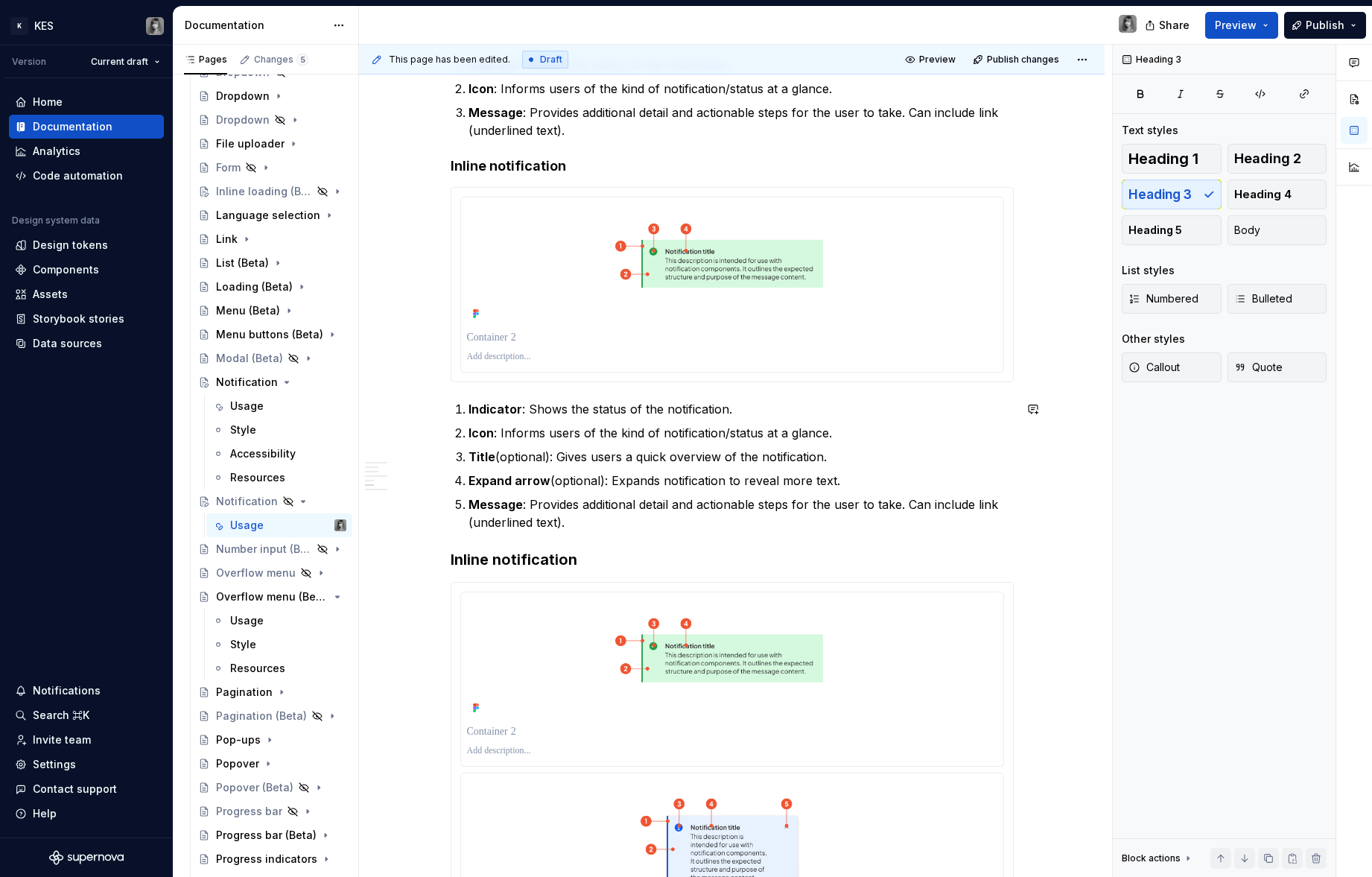 click on "Message : Provides additional detail and actionable steps for the user to take. Can include link (underlined text)." at bounding box center (741, 513) 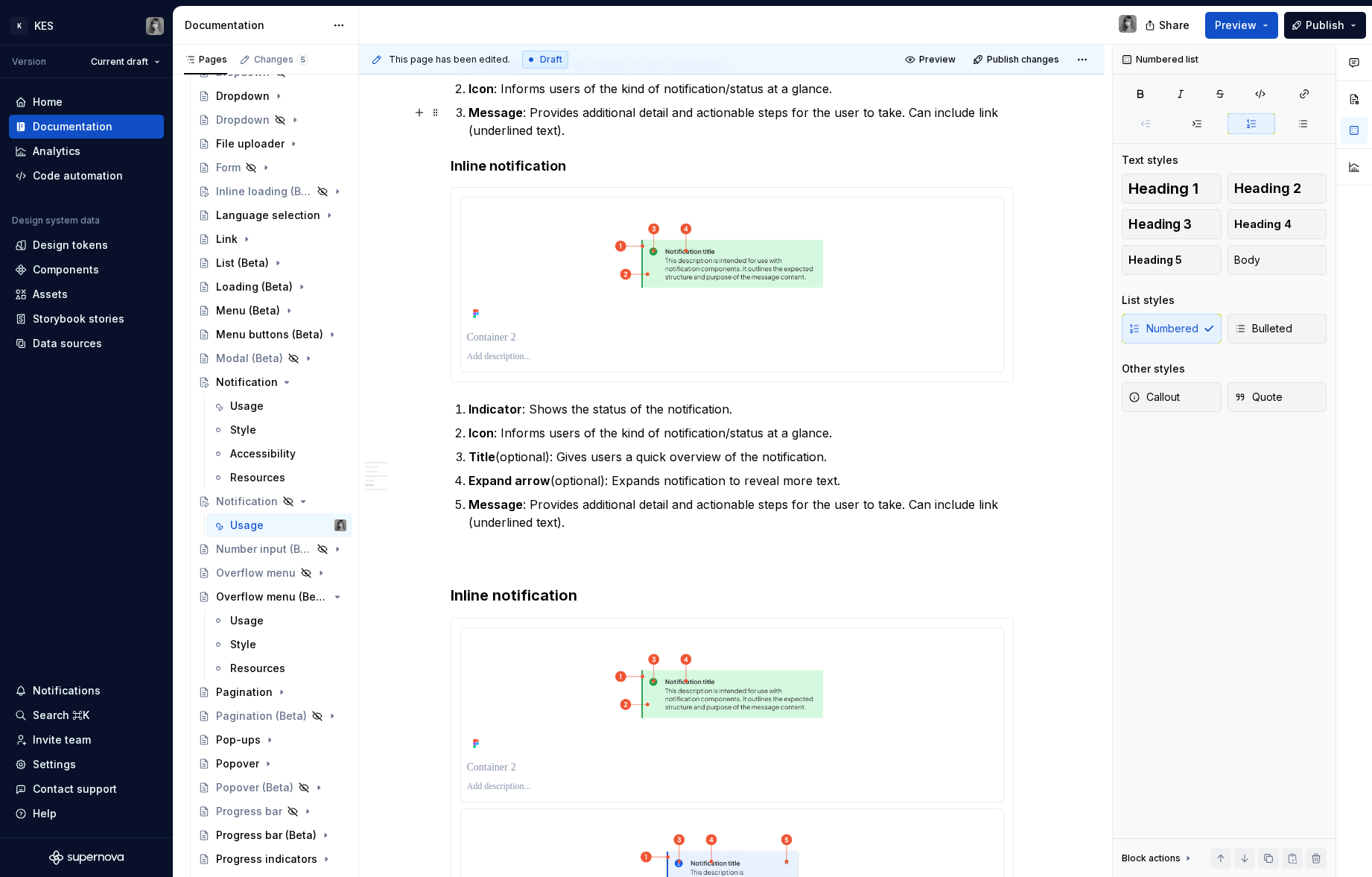 click on "Message : Provides additional detail and actionable steps for the user to take. Can include link (underlined text)." at bounding box center [741, 121] 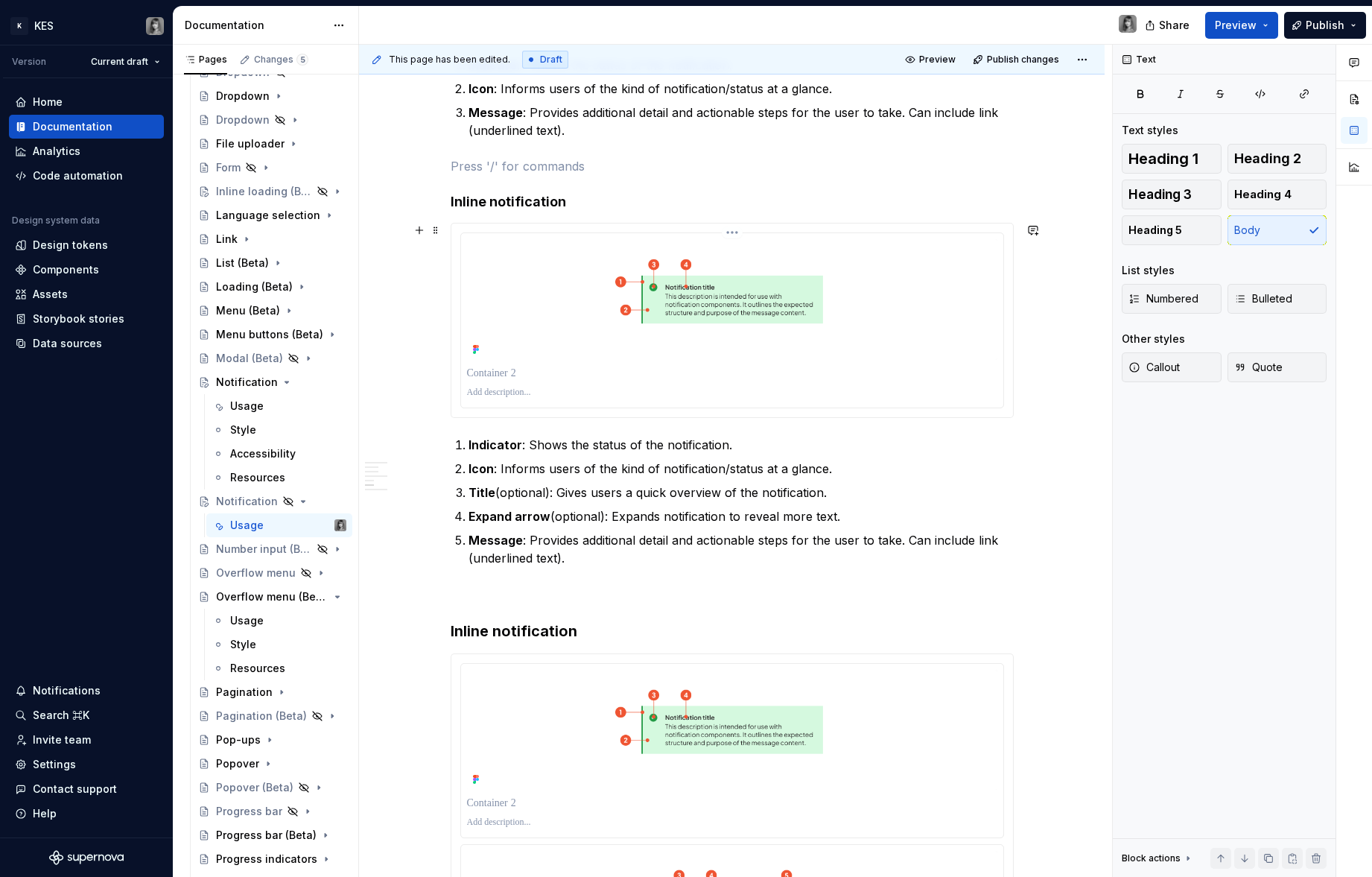 click at bounding box center [732, 300] 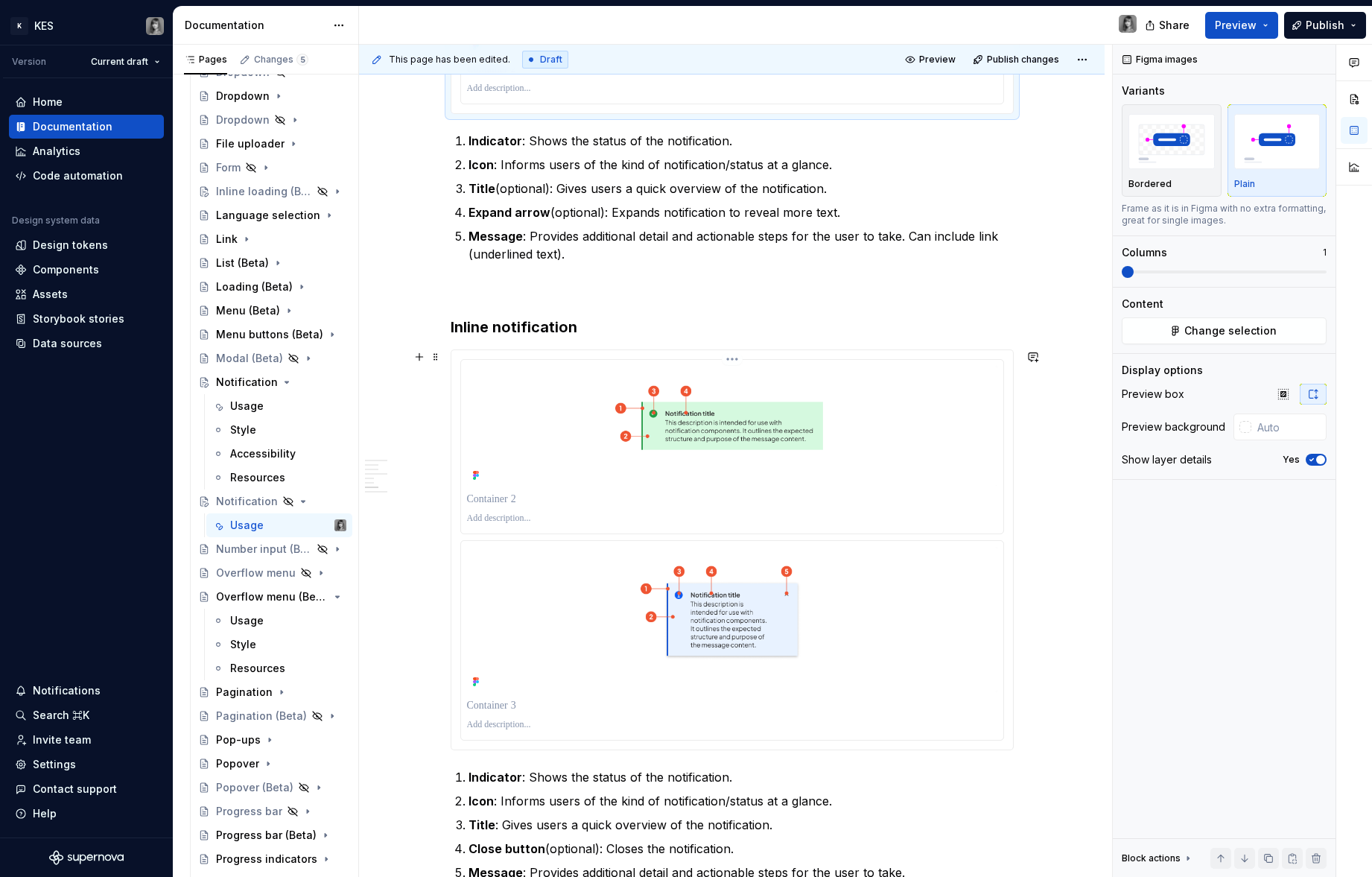 scroll, scrollTop: 1889, scrollLeft: 0, axis: vertical 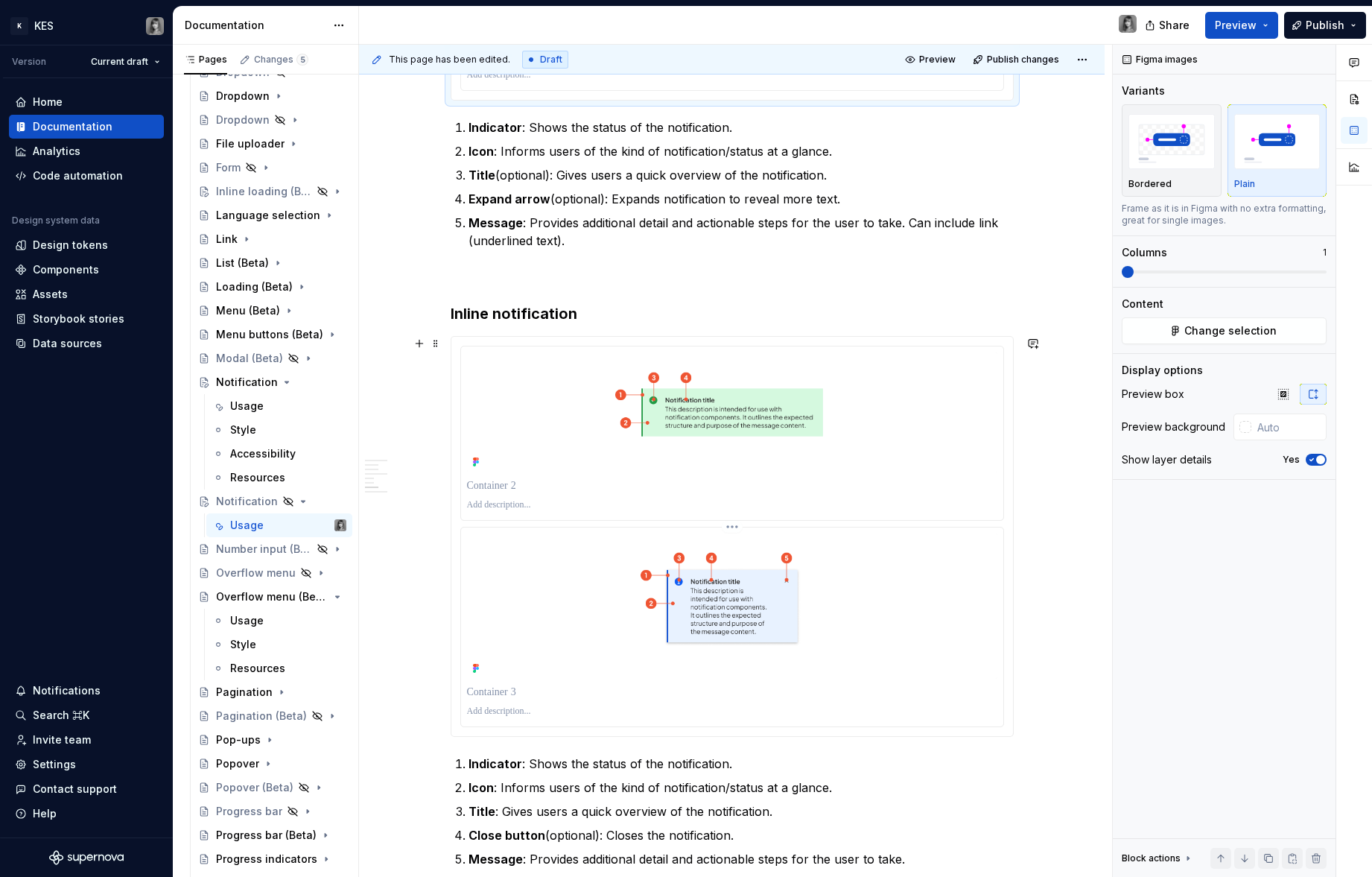 click at bounding box center (732, 606) 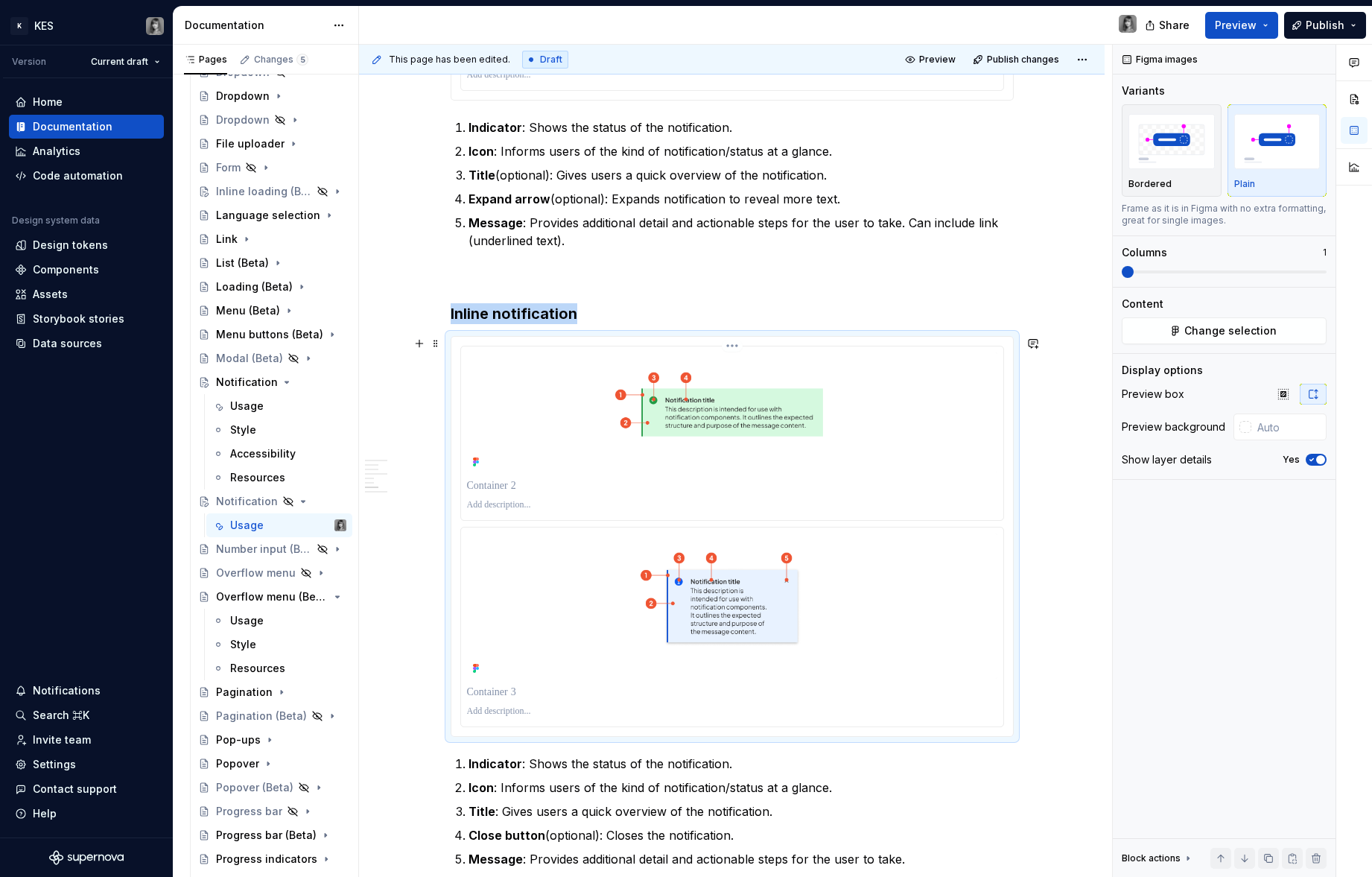 click on "K KES Version Current draft Home Documentation Analytics Code automation Design system data Design tokens Components Assets Storybook stories Data sources Notifications Search ⌘K Invite team Settings Contact support Help Documentation Share Preview Publish Pages Changes 5 Add
Accessibility guide for tree Page tree.
Navigate the tree with the arrow keys. Common tree hotkeys apply. Further keybindings are available:
enter to execute primary action on focused item
f2 to start renaming the focused item
escape to abort renaming an item
control+d to start dragging selected items
Build. Contribute. Evolve. About [PERSON_NAME] What's new Latest release Monthly updates 2025 Foundations Get started Designing Get started Design kits Other resources Developing Get started Contributing Get started Product development lifecycle Component checklist Documentation Elements Tokens Components Component name Overview Components Accessibility status Accordion Usage *" at bounding box center [686, 438] 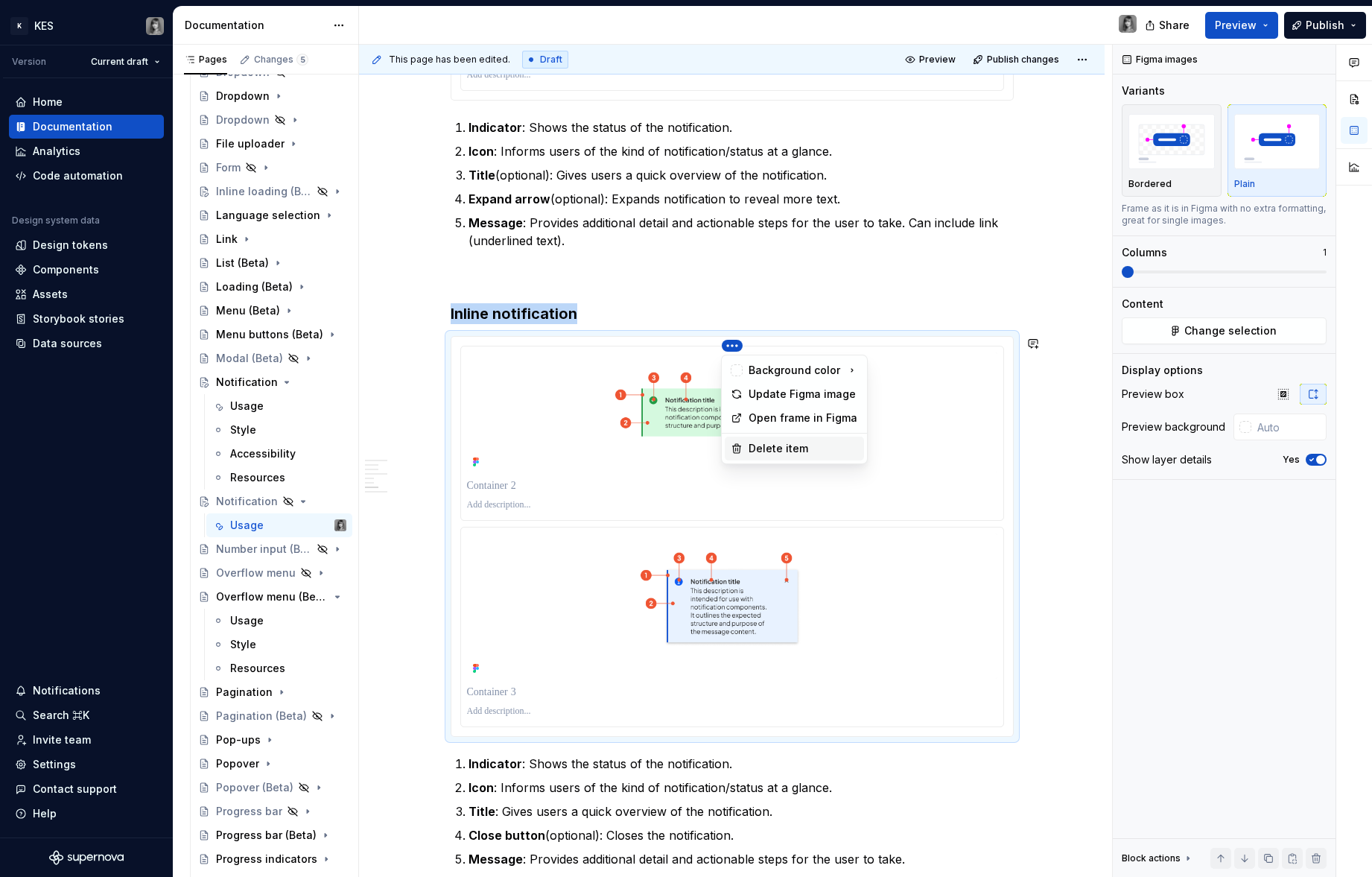 click on "Delete item" at bounding box center (803, 449) 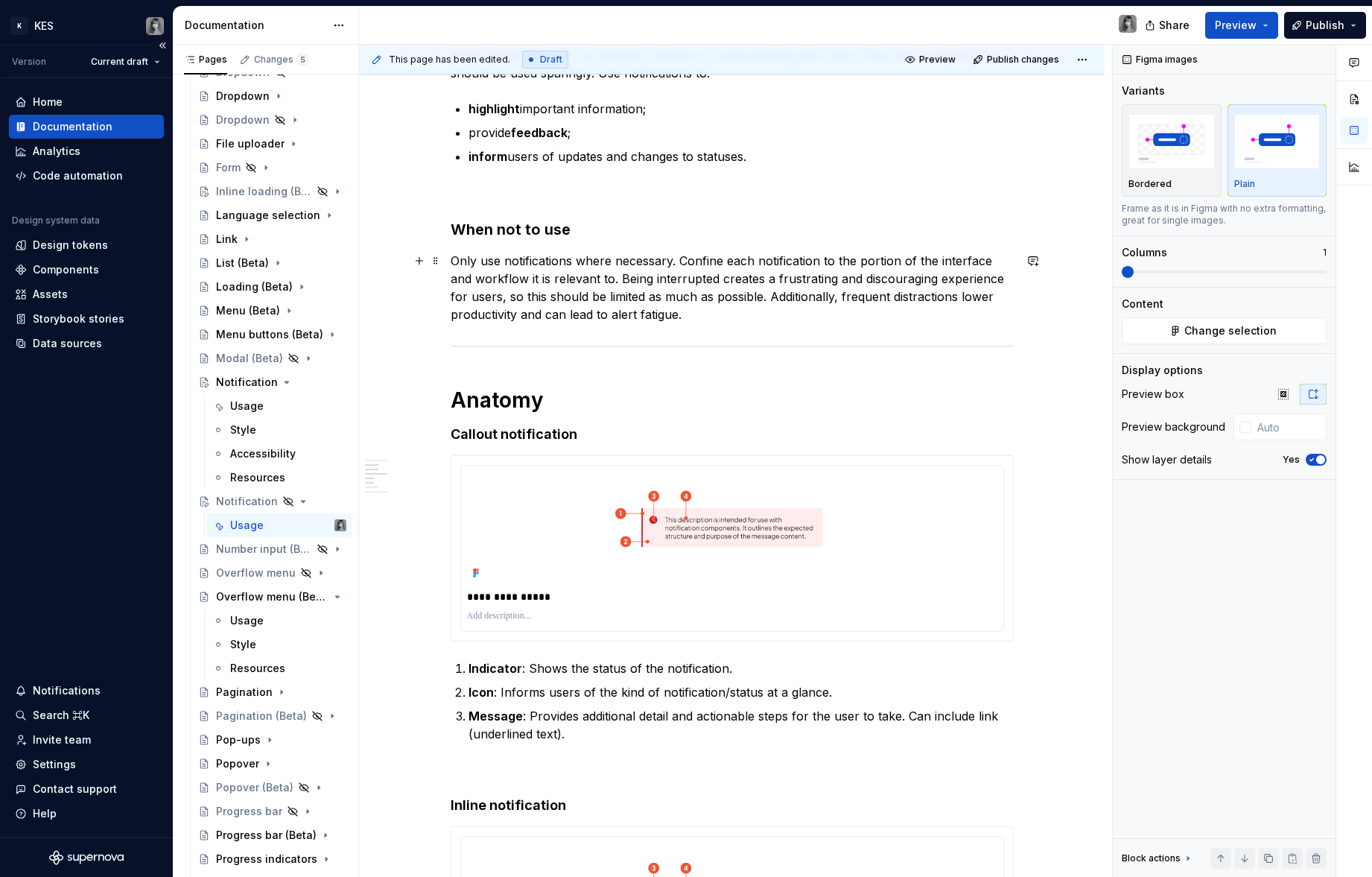 scroll, scrollTop: 979, scrollLeft: 0, axis: vertical 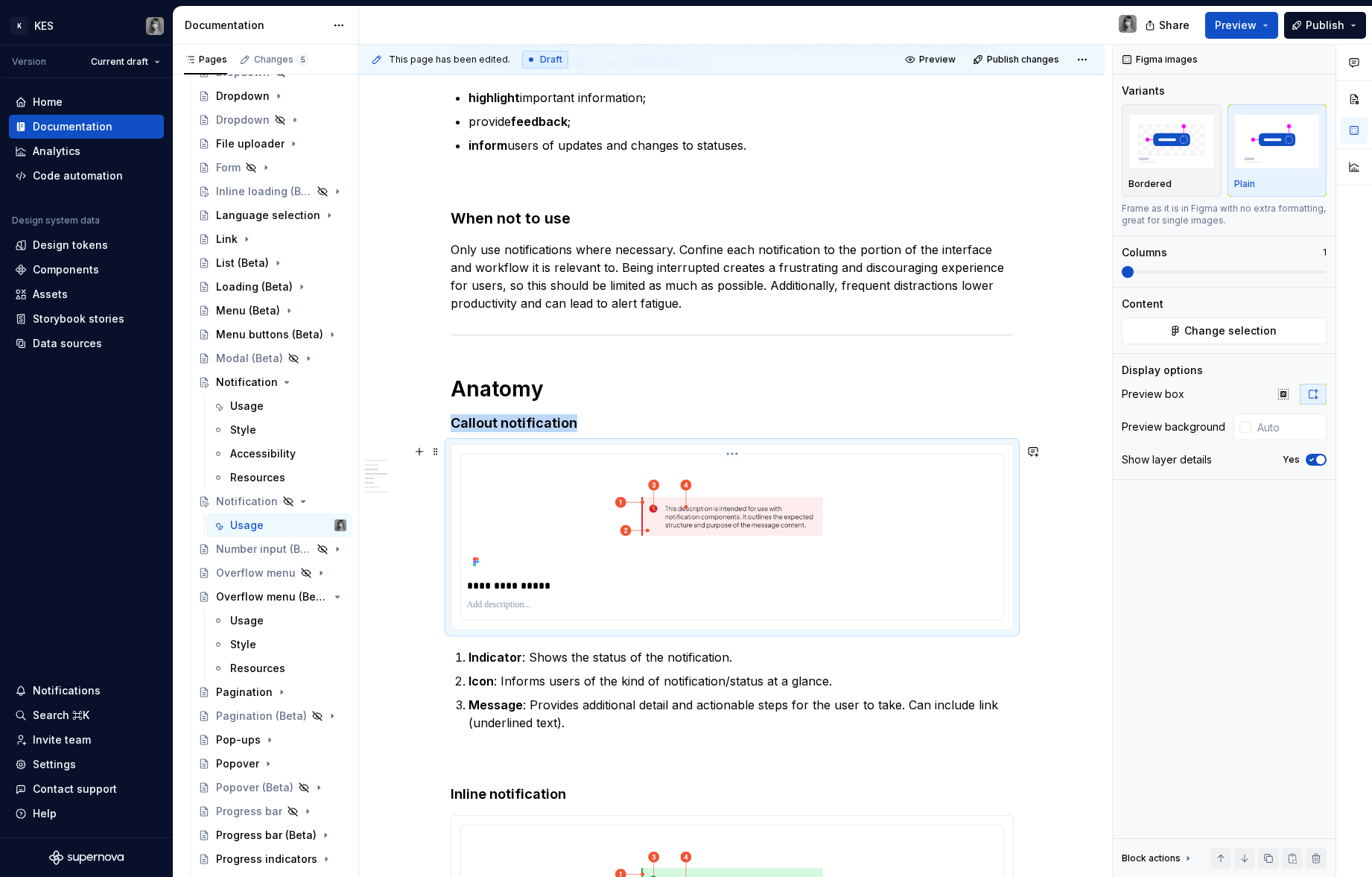 click at bounding box center [732, 516] 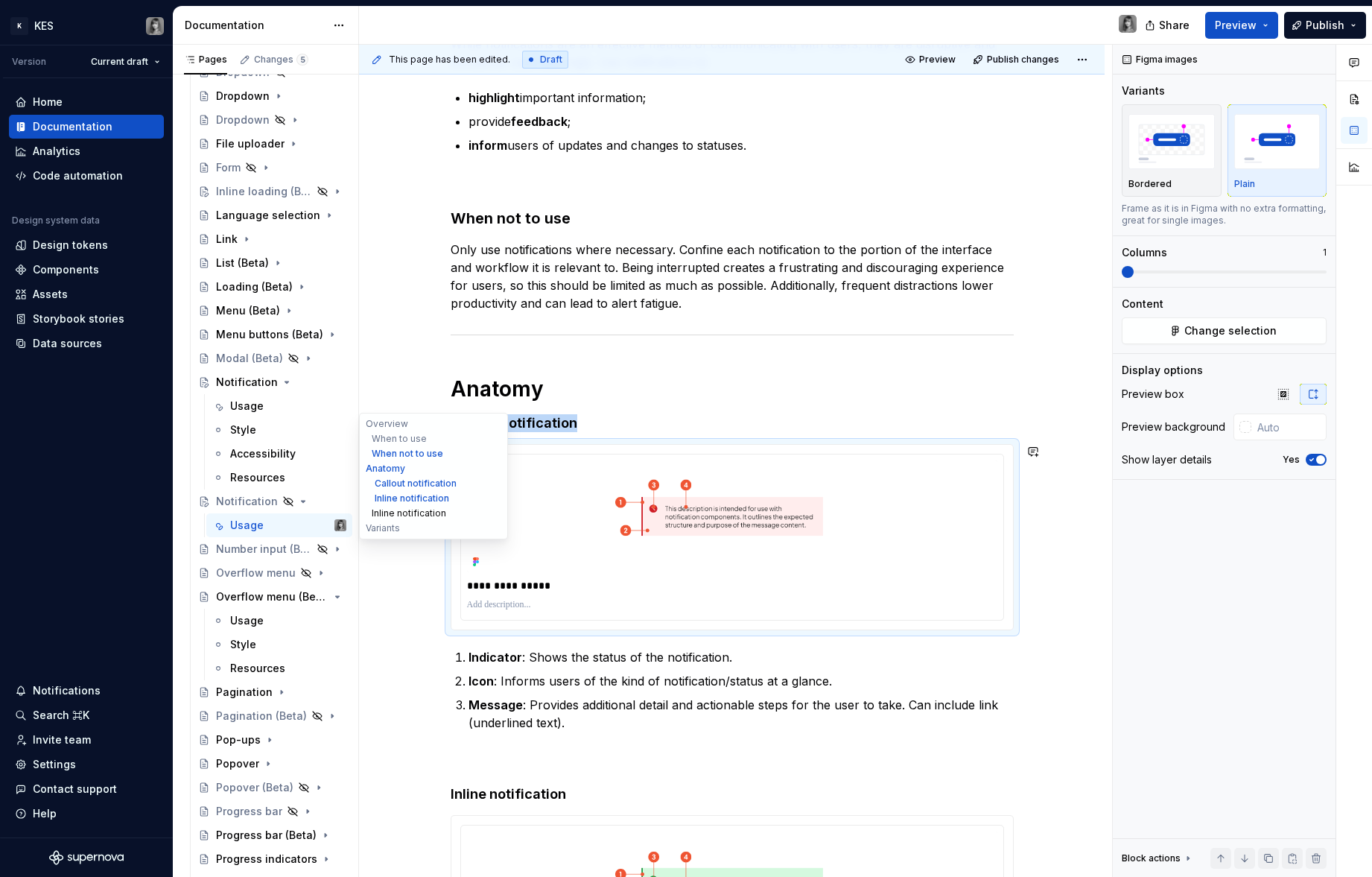 click on "Inline notification" at bounding box center (433, 513) 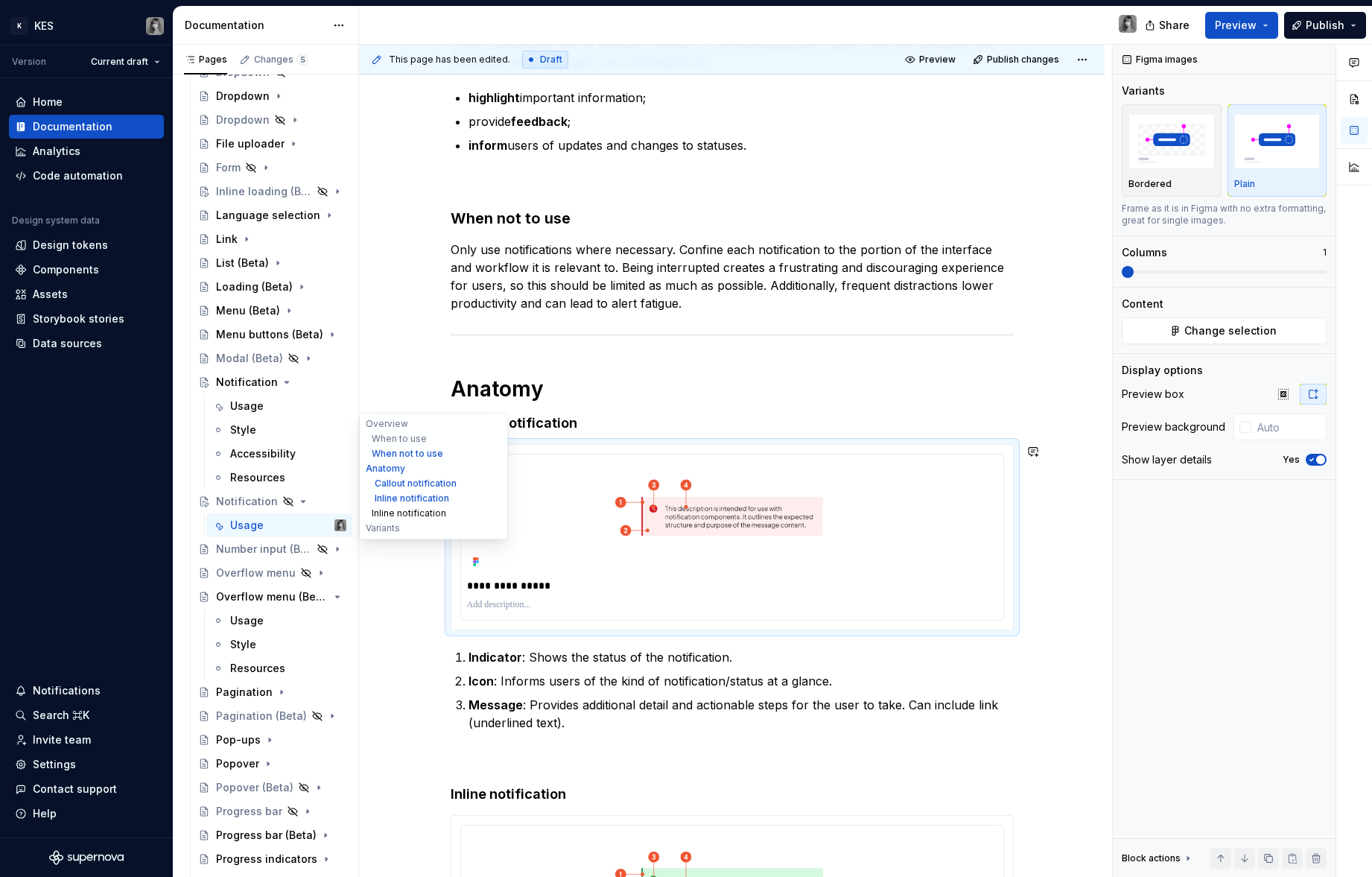 scroll, scrollTop: 1054, scrollLeft: 0, axis: vertical 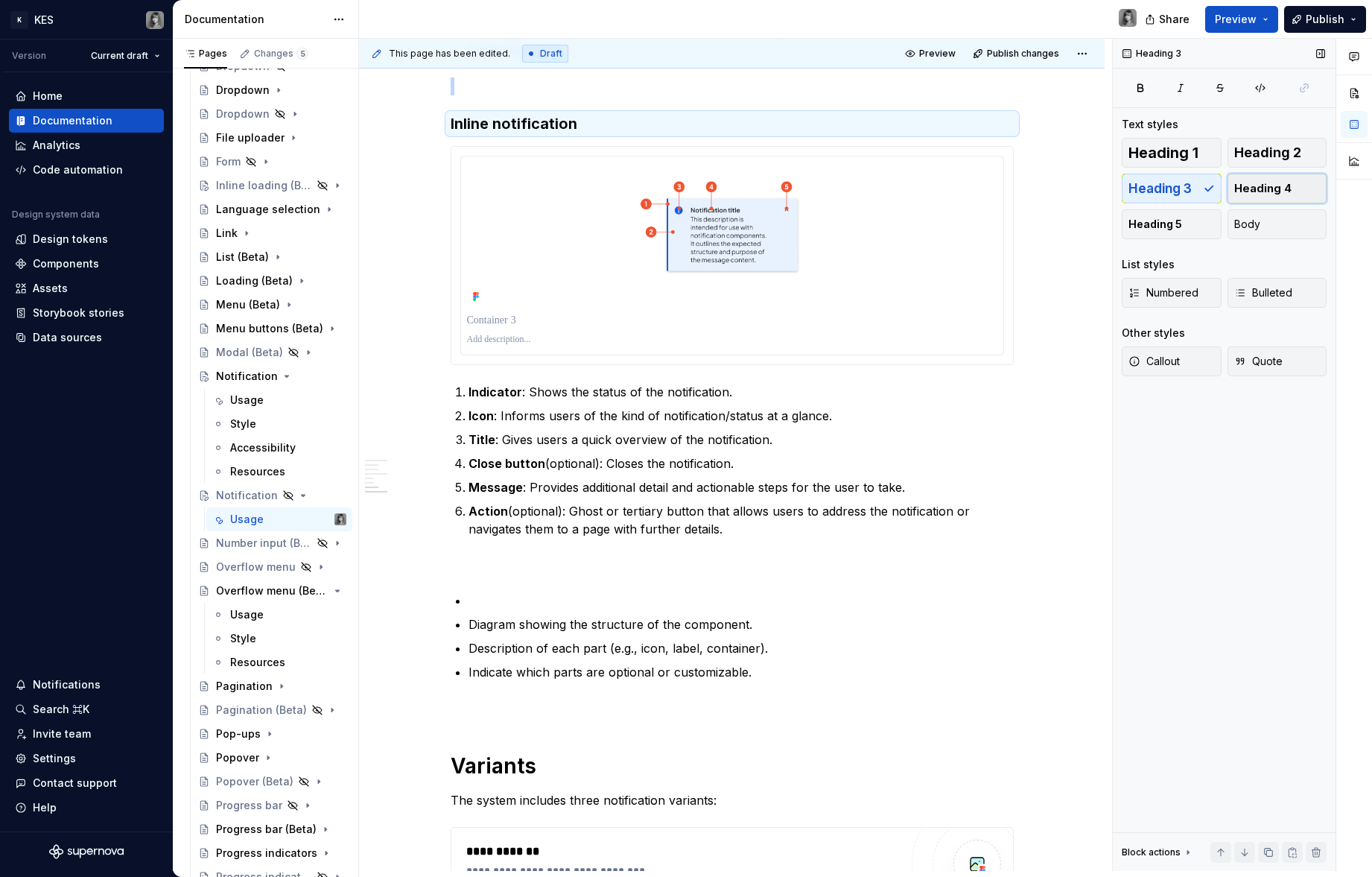 click on "Heading 4" at bounding box center [1263, 189] 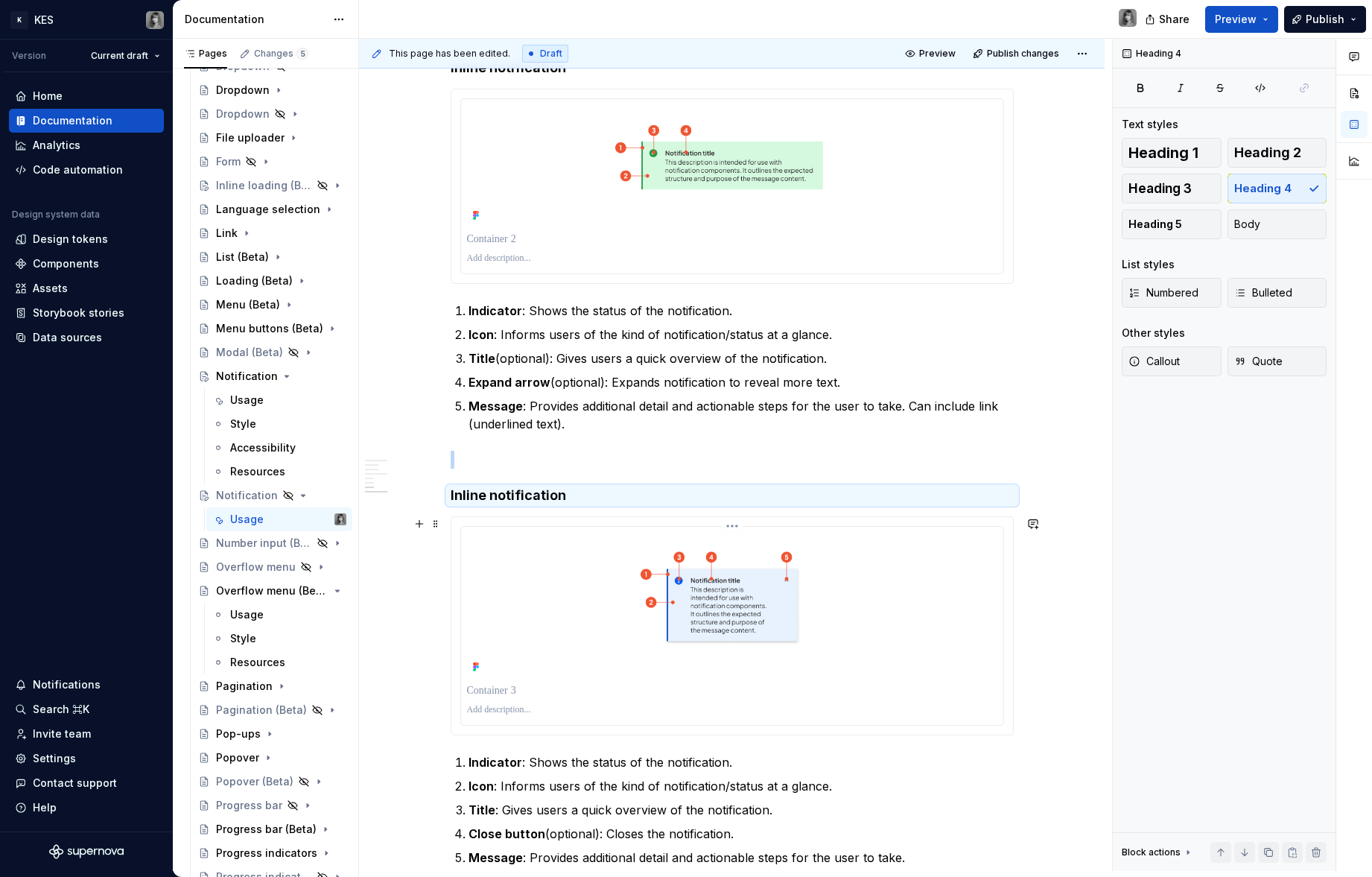 scroll, scrollTop: 1383, scrollLeft: 0, axis: vertical 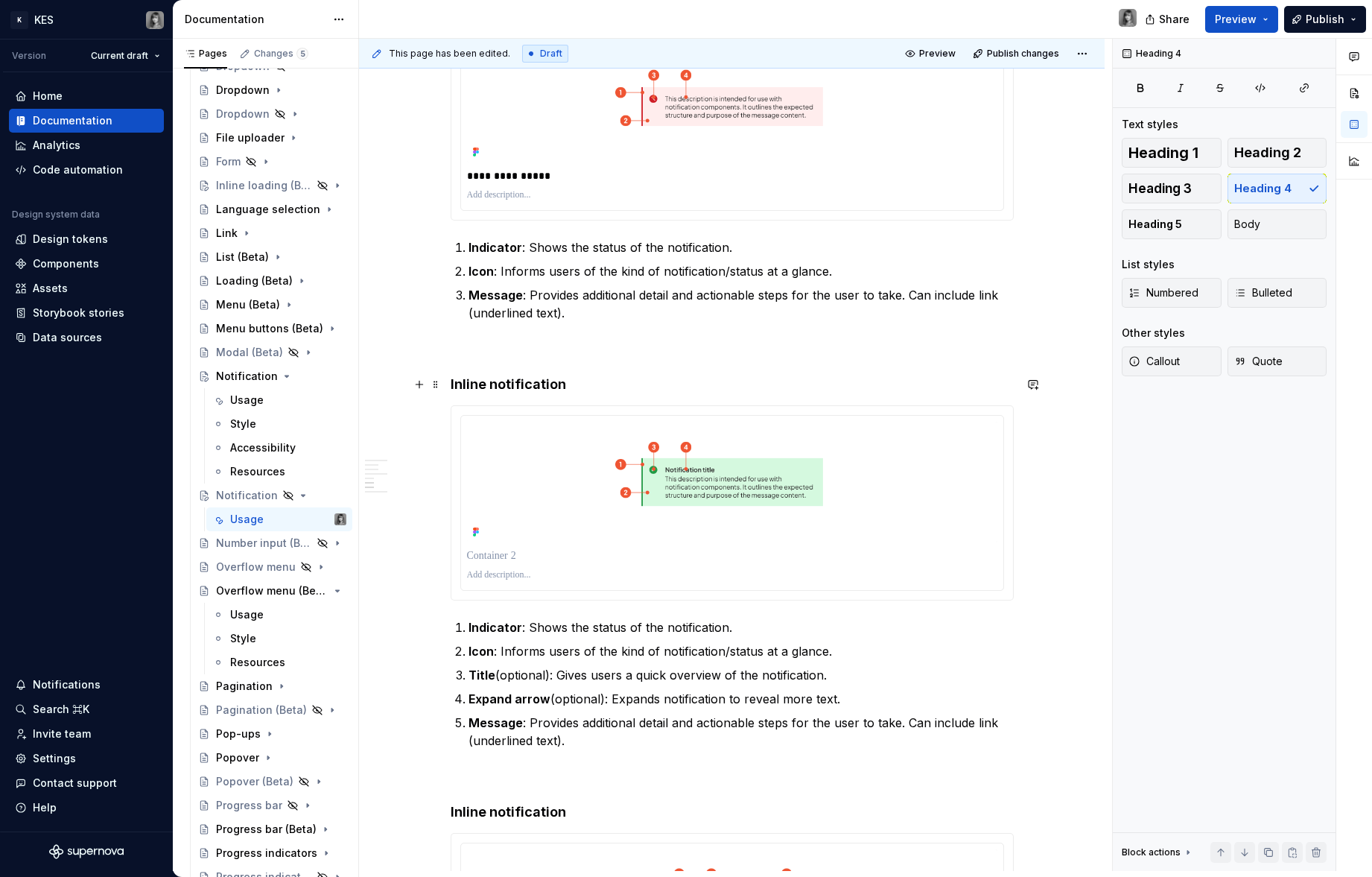 click on "Inline notification" at bounding box center [732, 384] 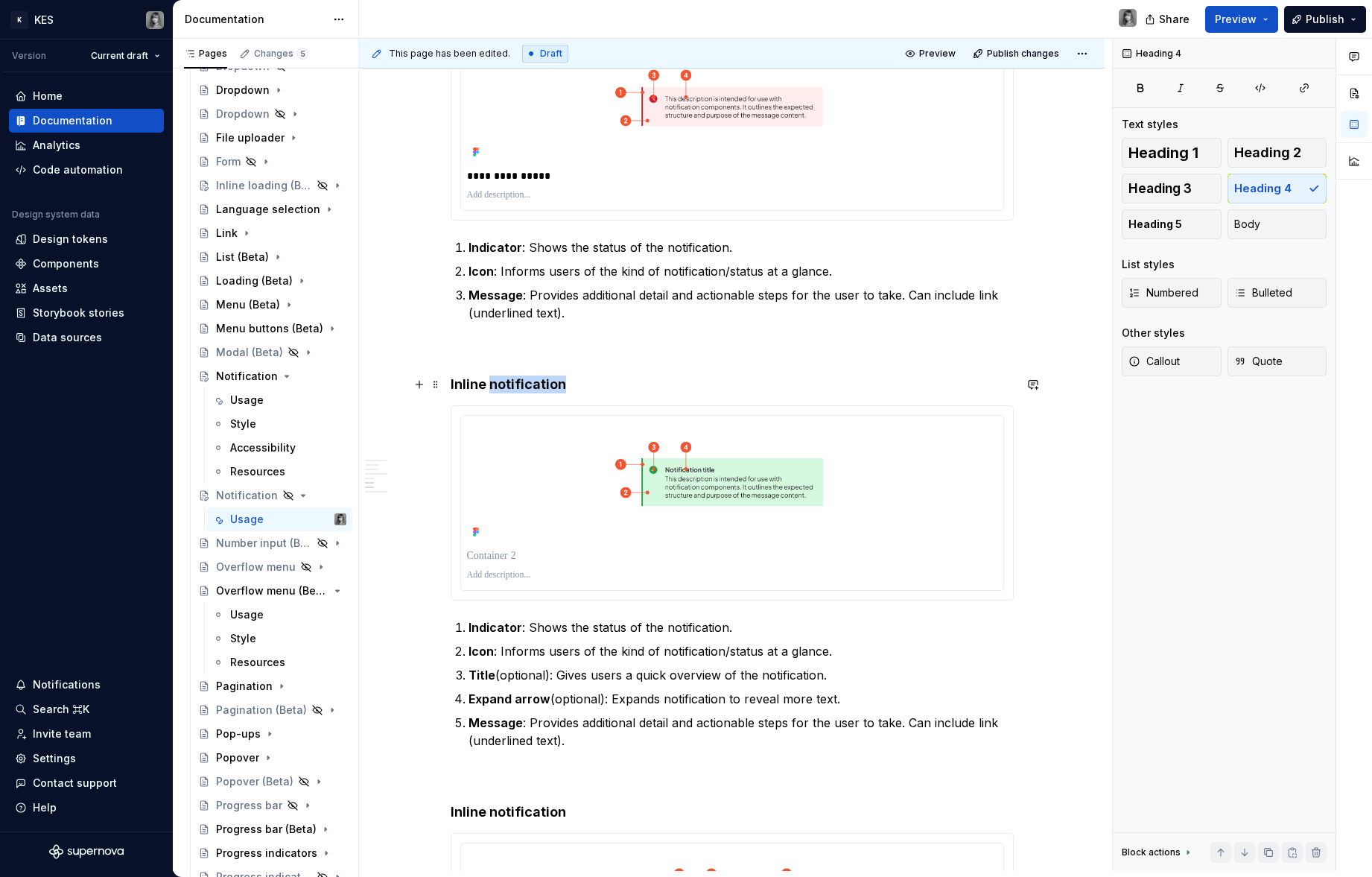 click on "Inline notification" at bounding box center [732, 384] 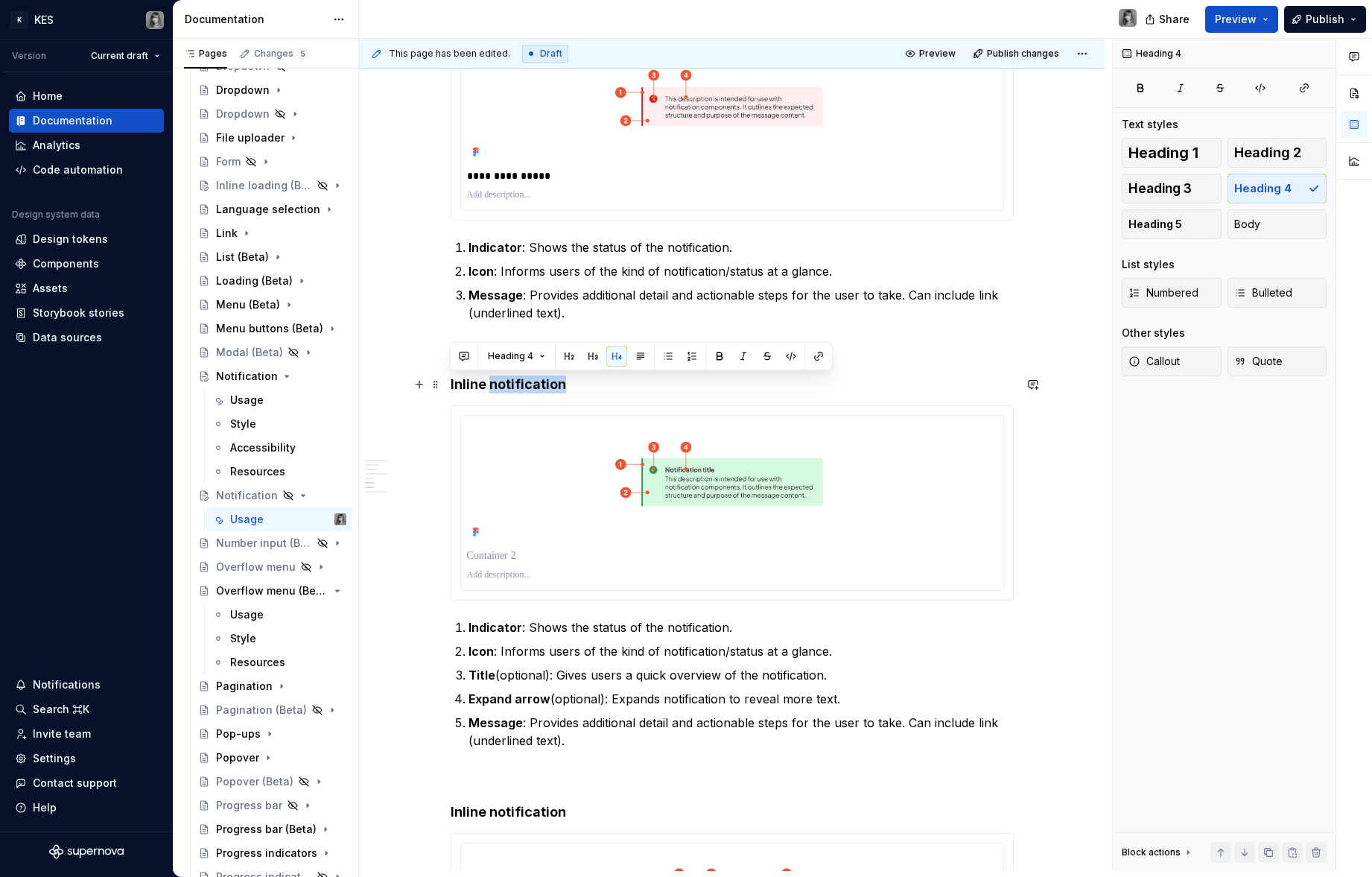 click on "Inline notification" at bounding box center [732, 384] 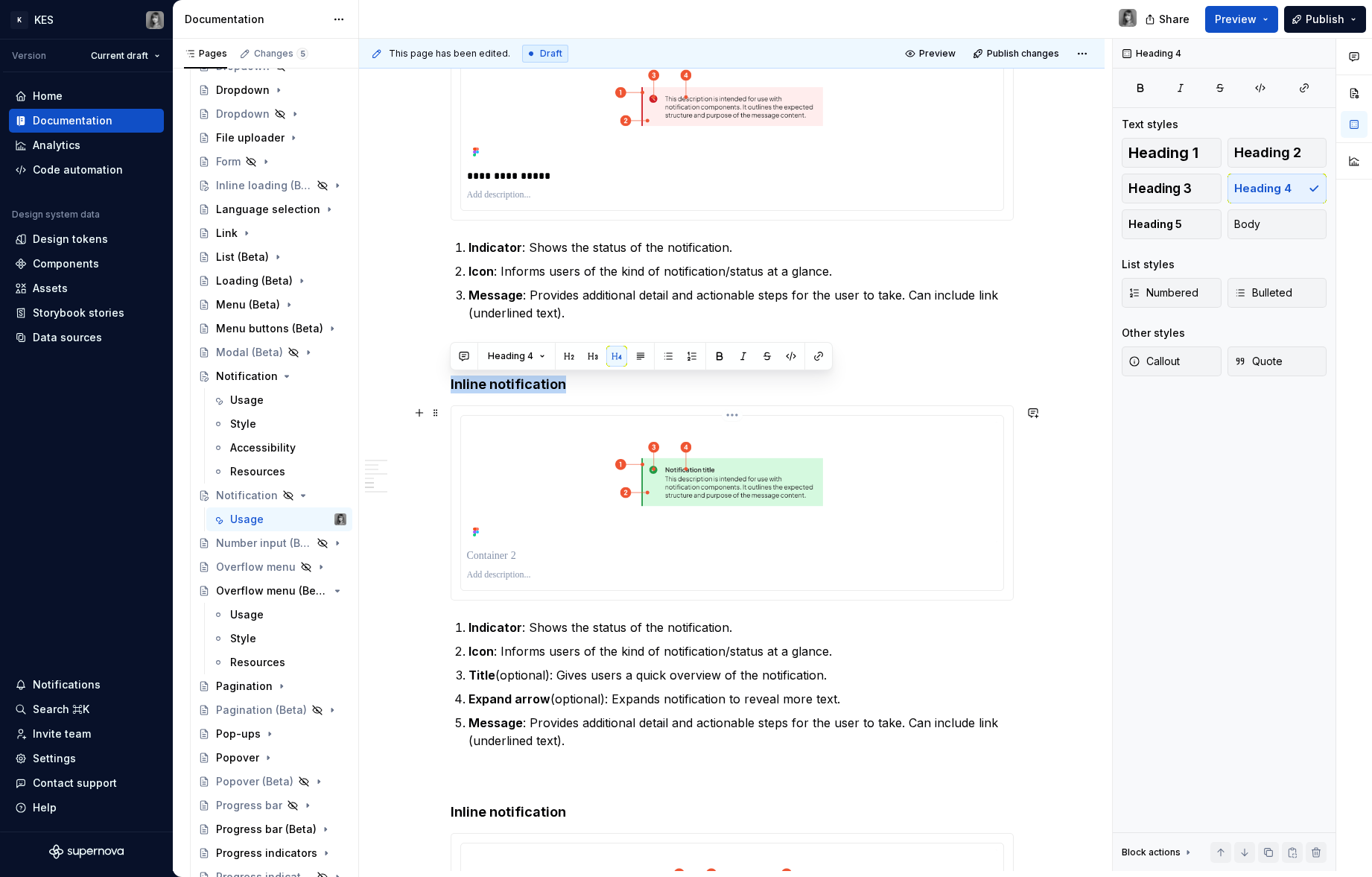 scroll, scrollTop: 1386, scrollLeft: 0, axis: vertical 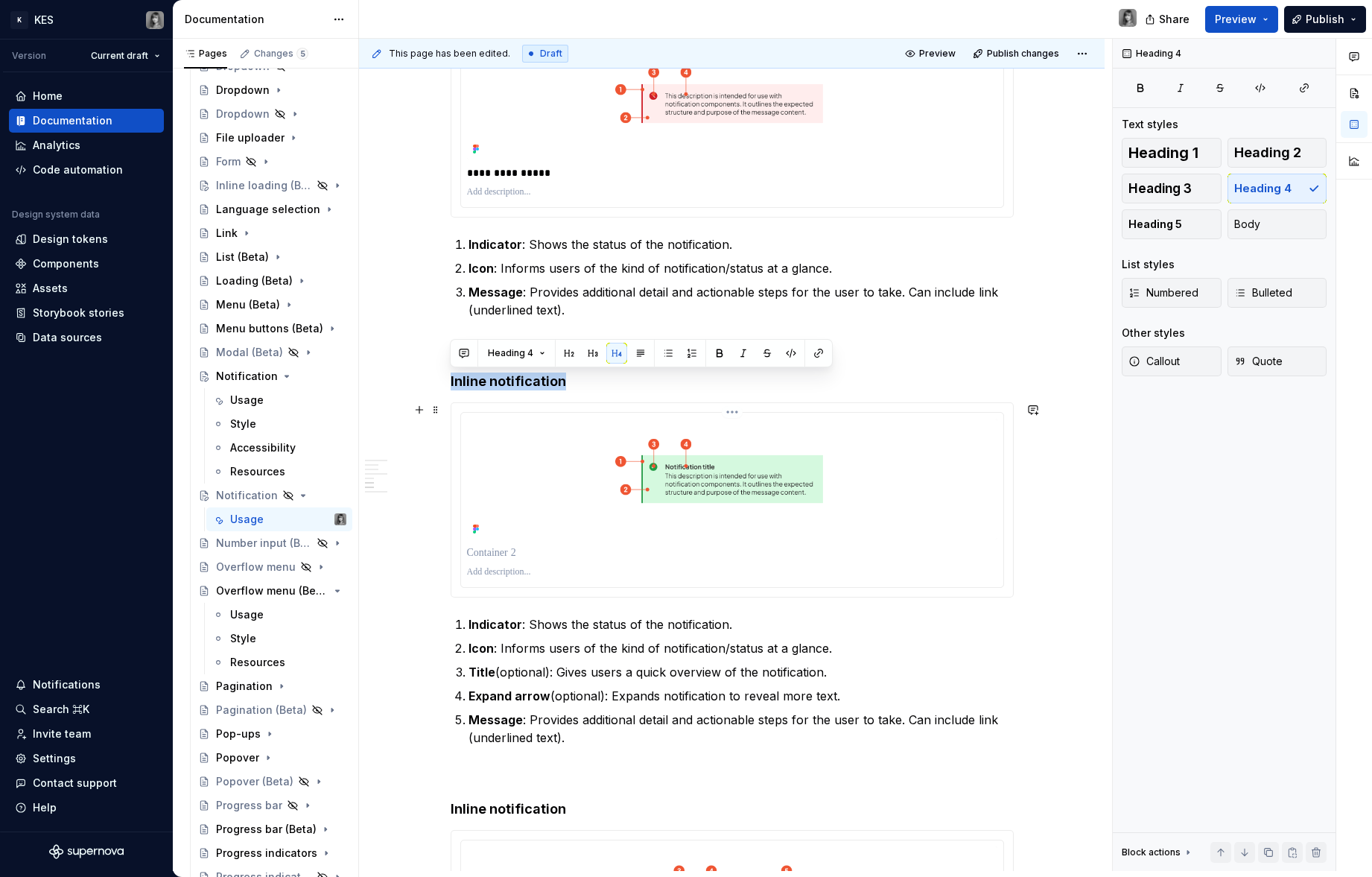 click at bounding box center (732, 479) 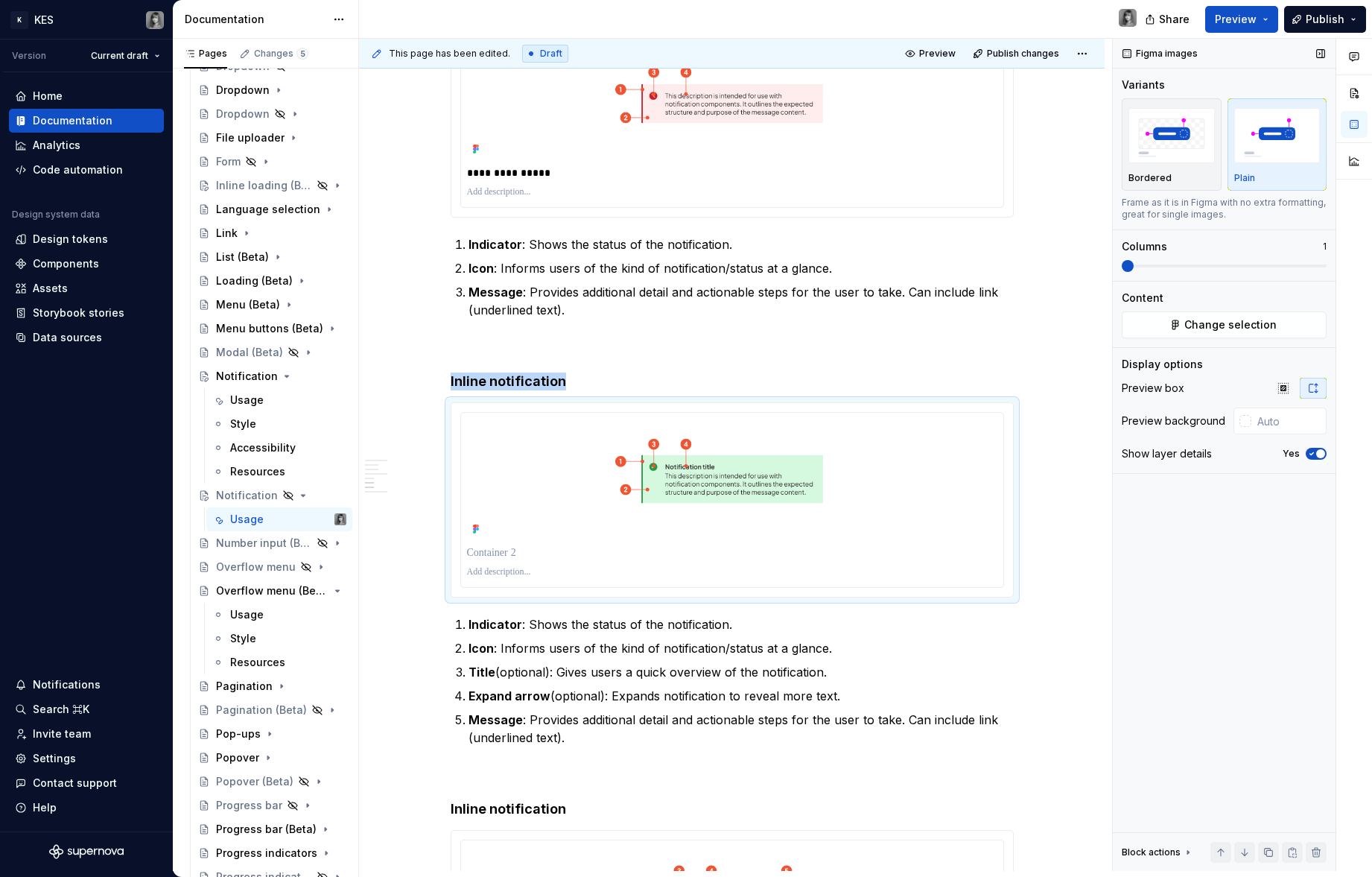 click at bounding box center [1321, 454] 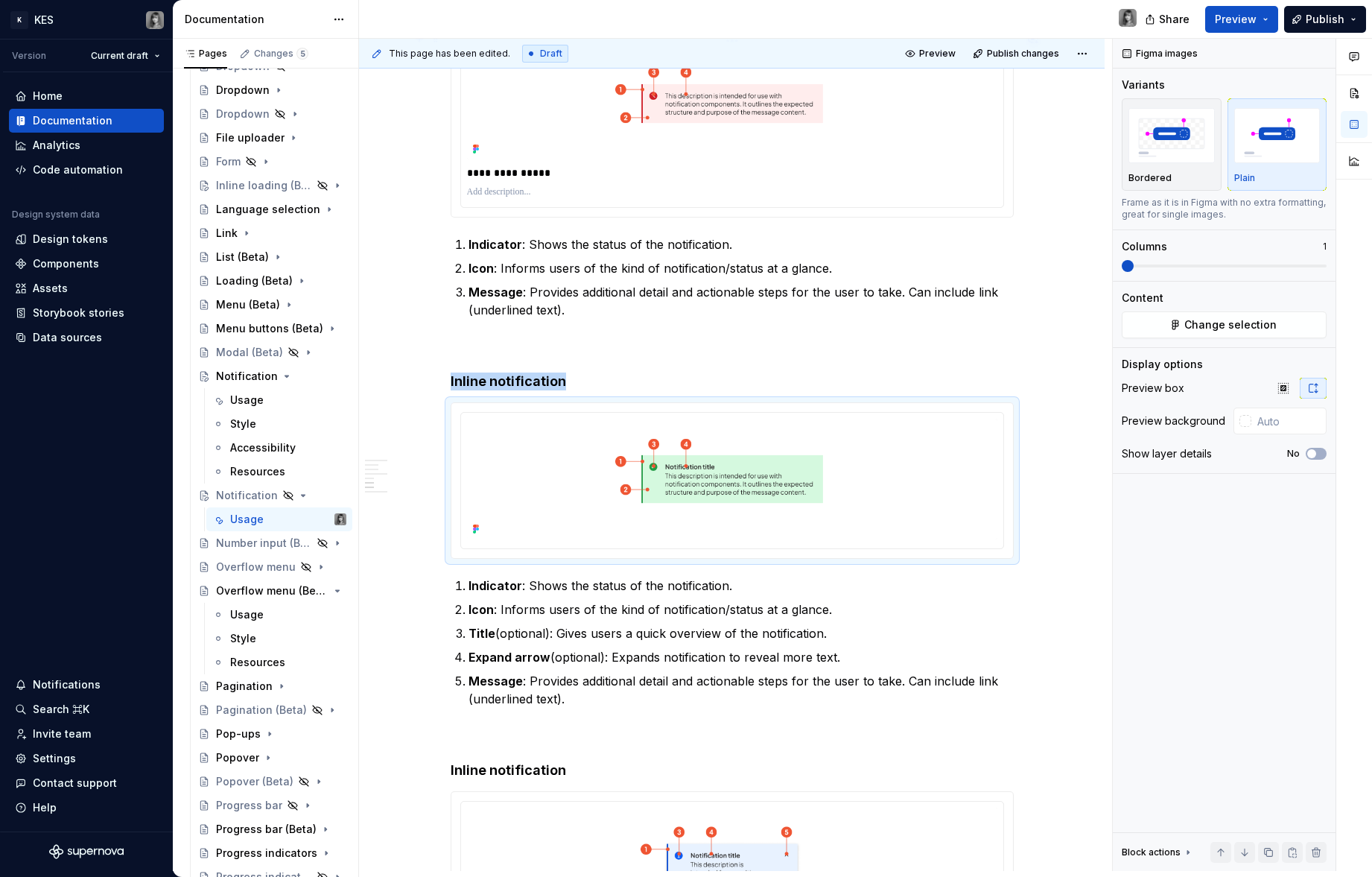 click at bounding box center [732, 104] 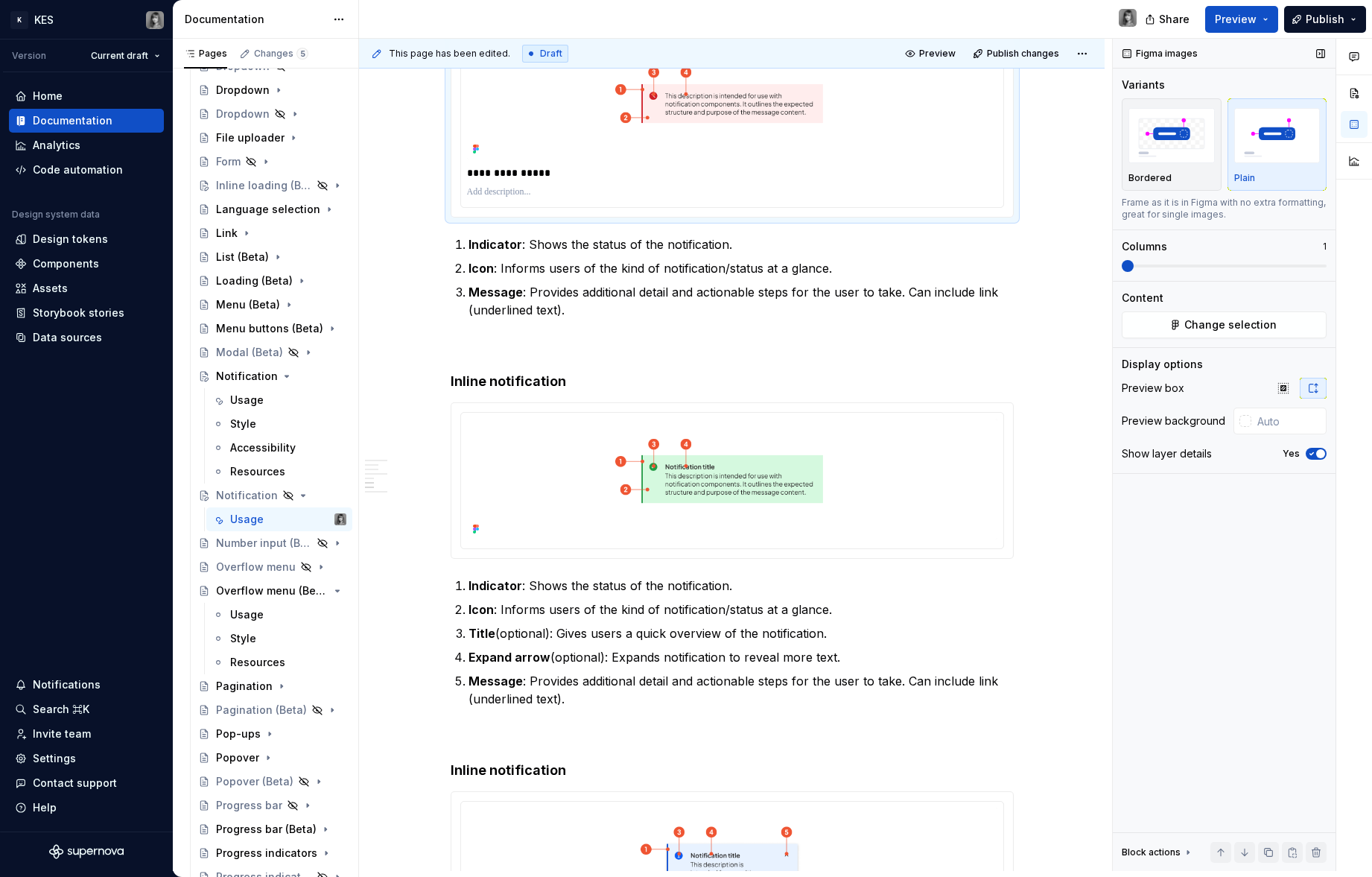 click on "Yes" at bounding box center (1316, 454) 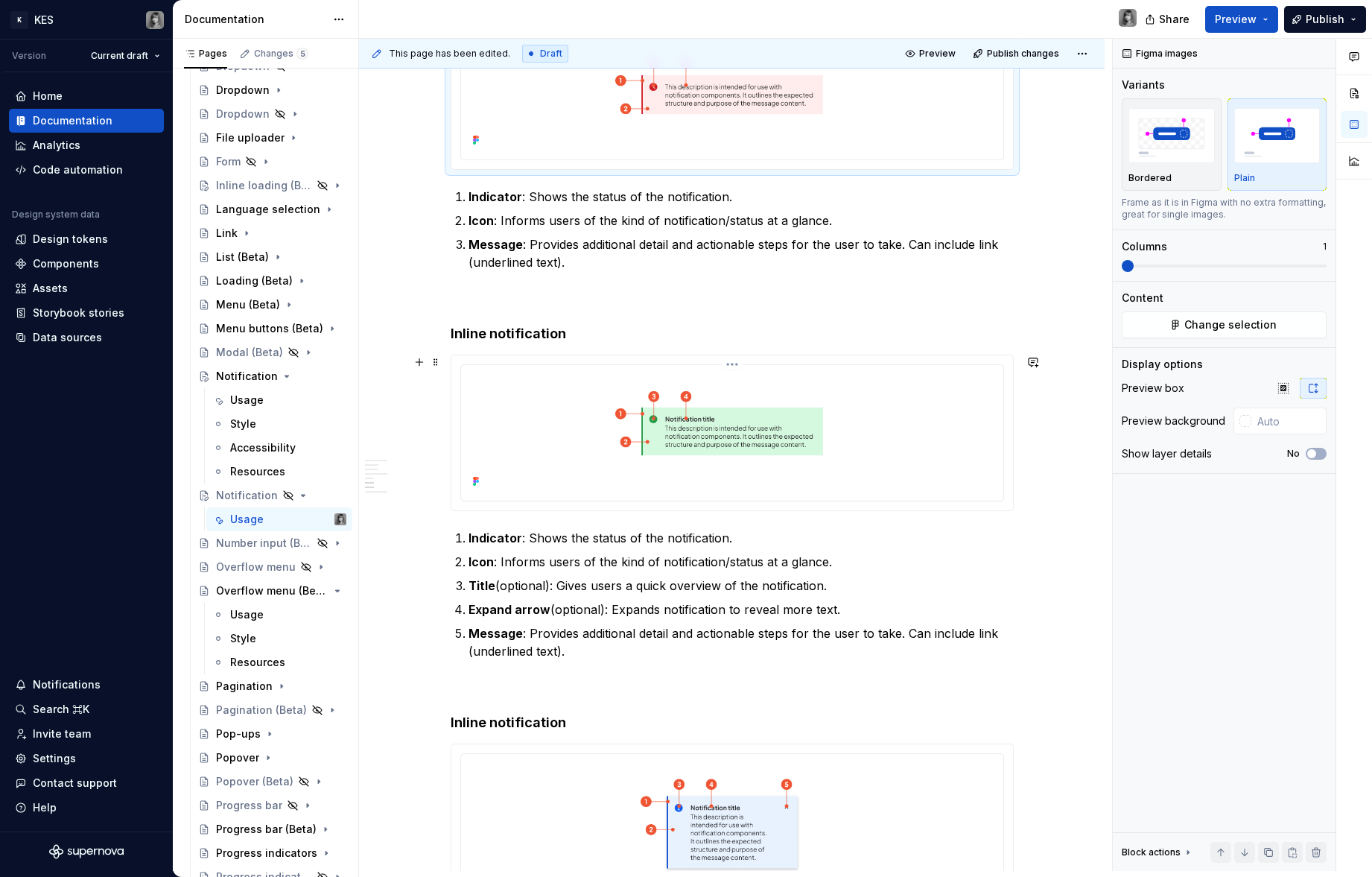 scroll, scrollTop: 1418, scrollLeft: 0, axis: vertical 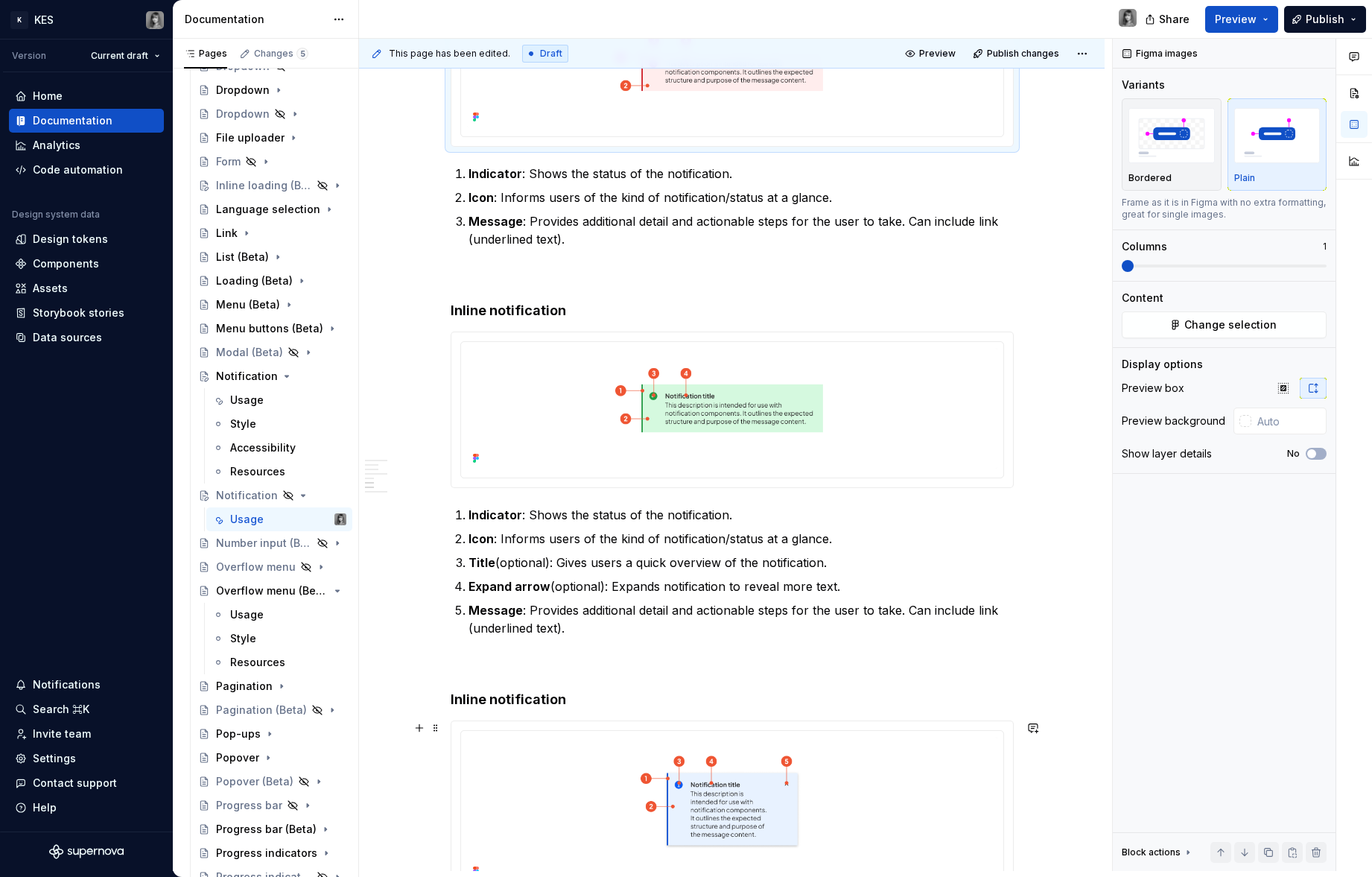 click at bounding box center (732, 830) 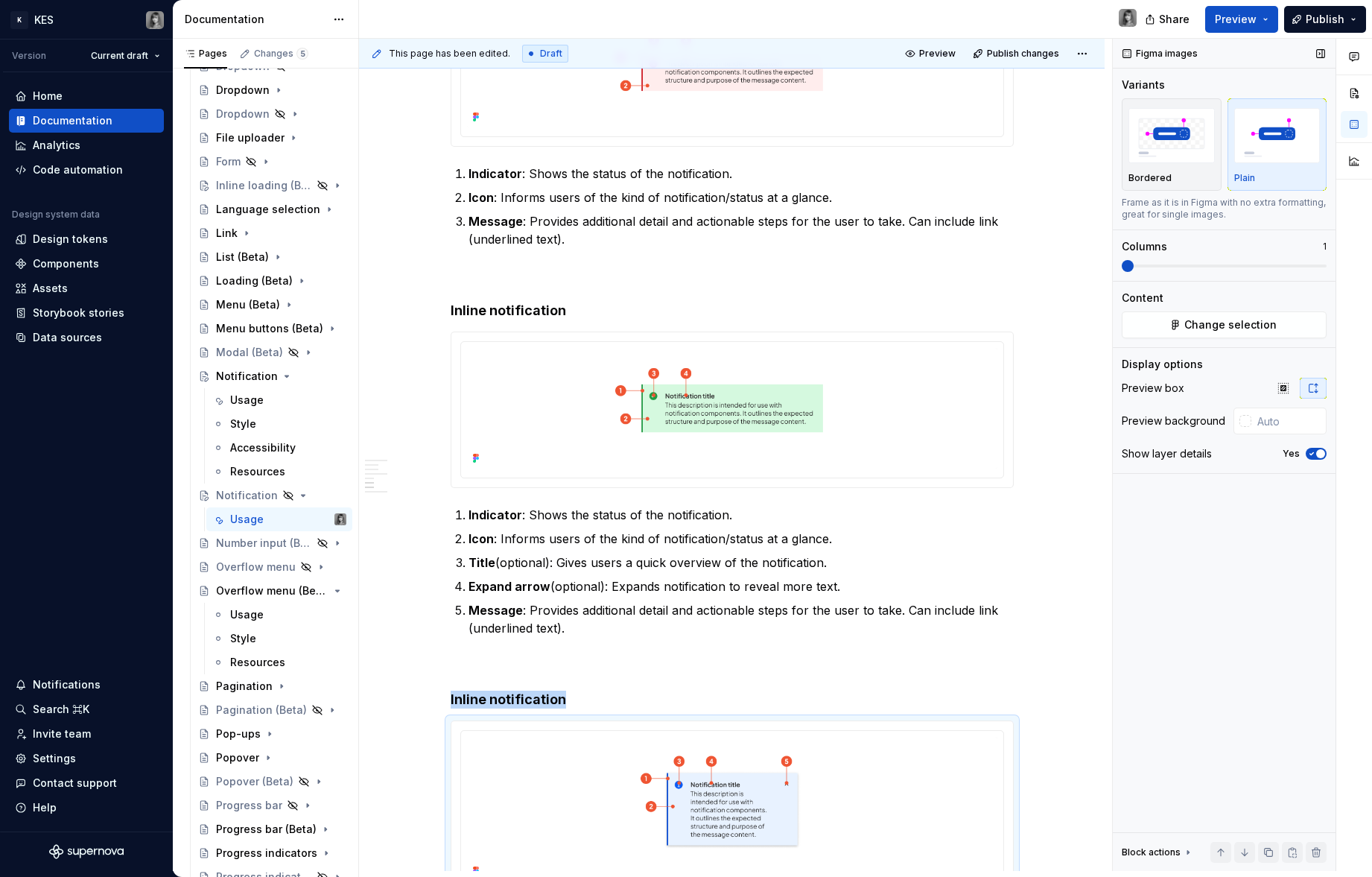 click at bounding box center (1321, 454) 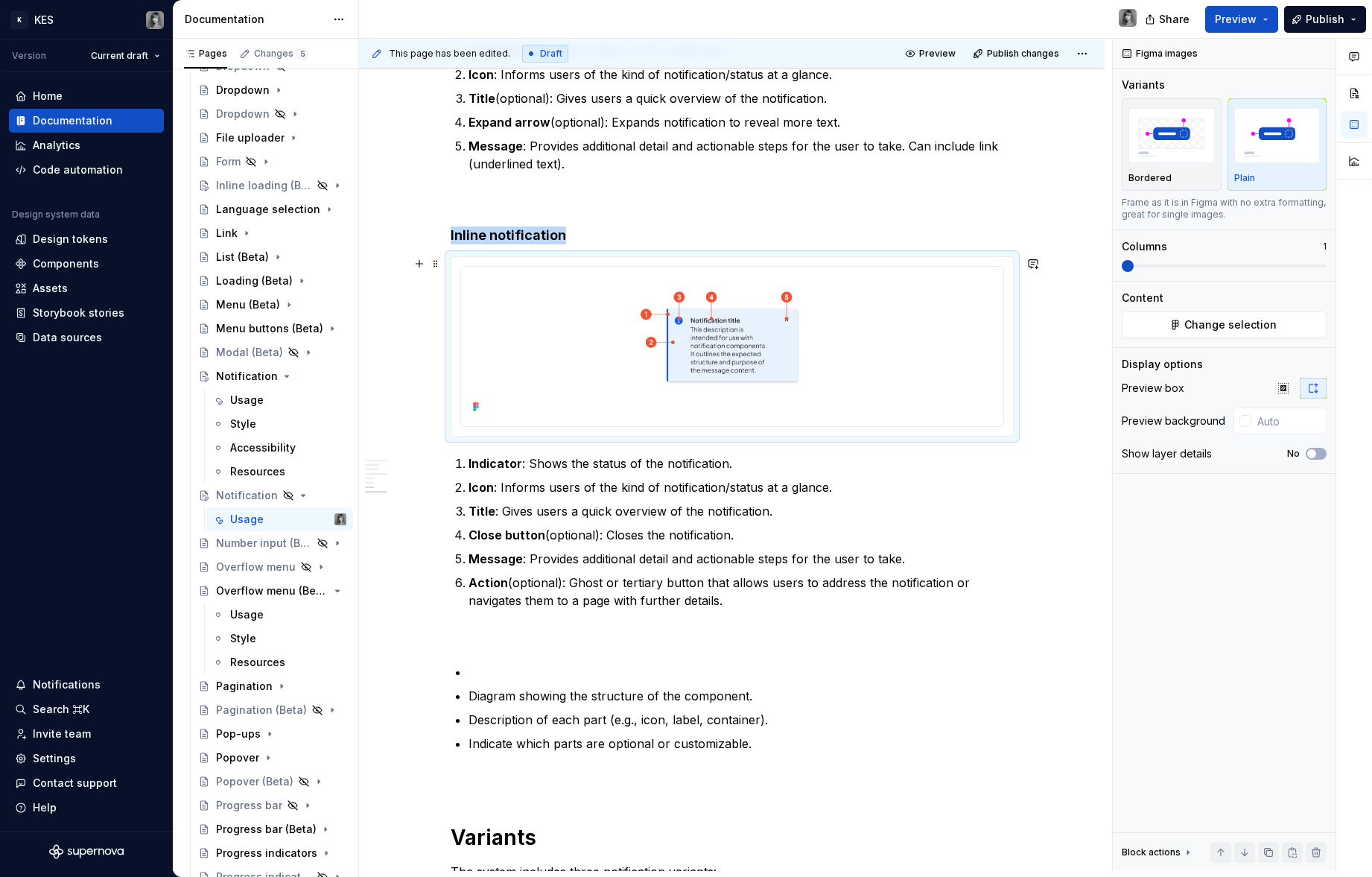 scroll, scrollTop: 1916, scrollLeft: 0, axis: vertical 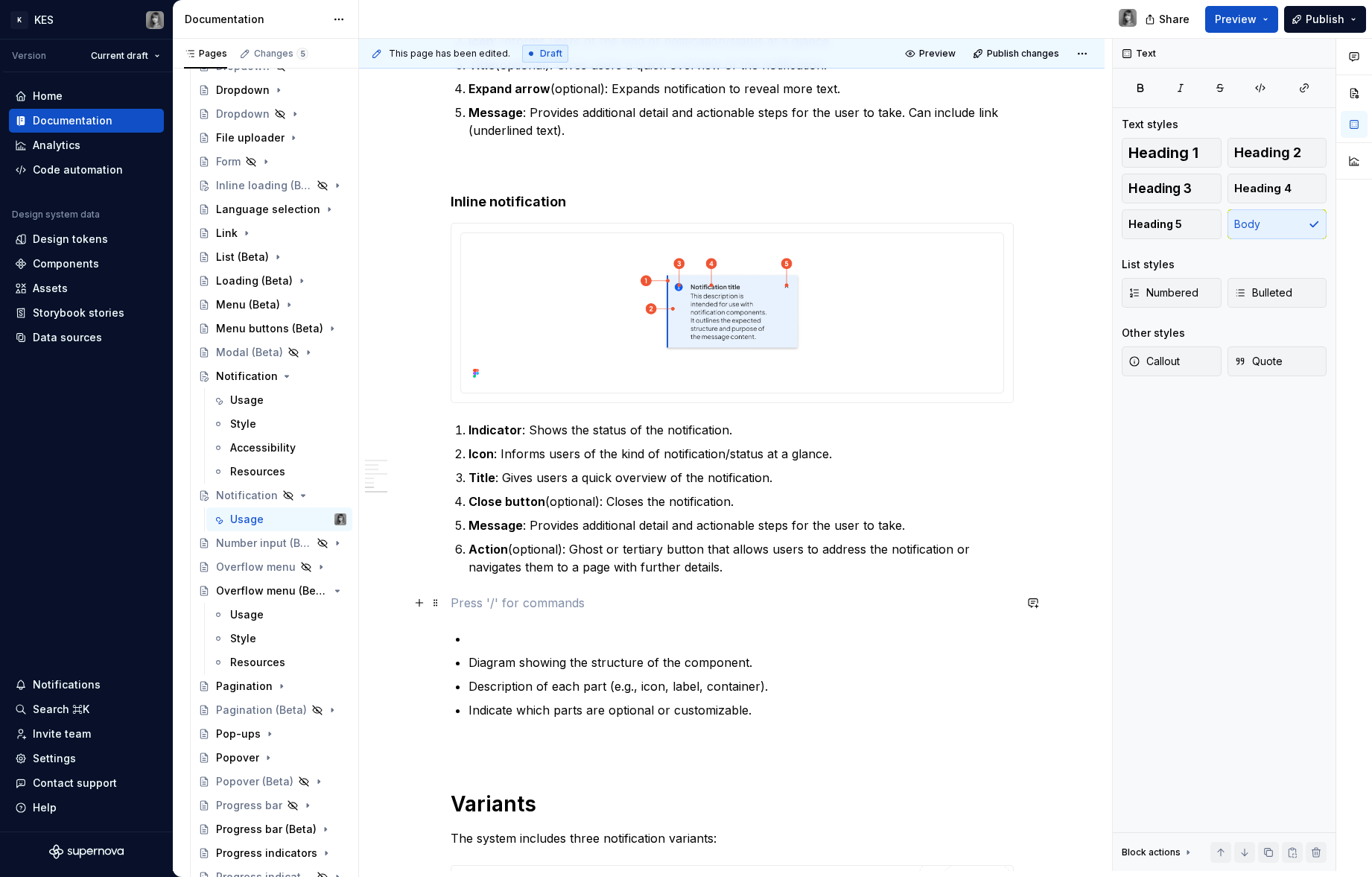 click at bounding box center [732, 603] 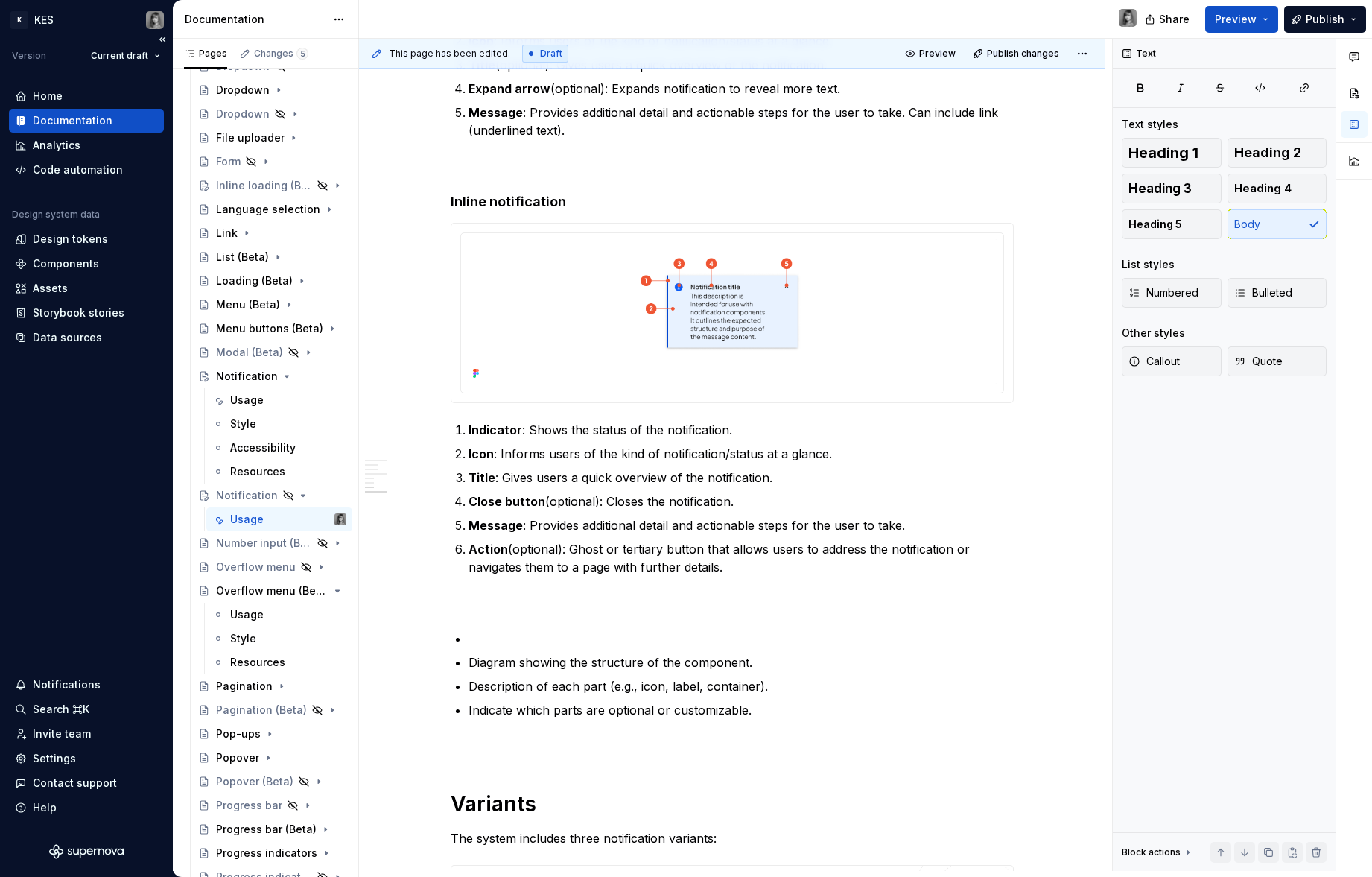 type on "*" 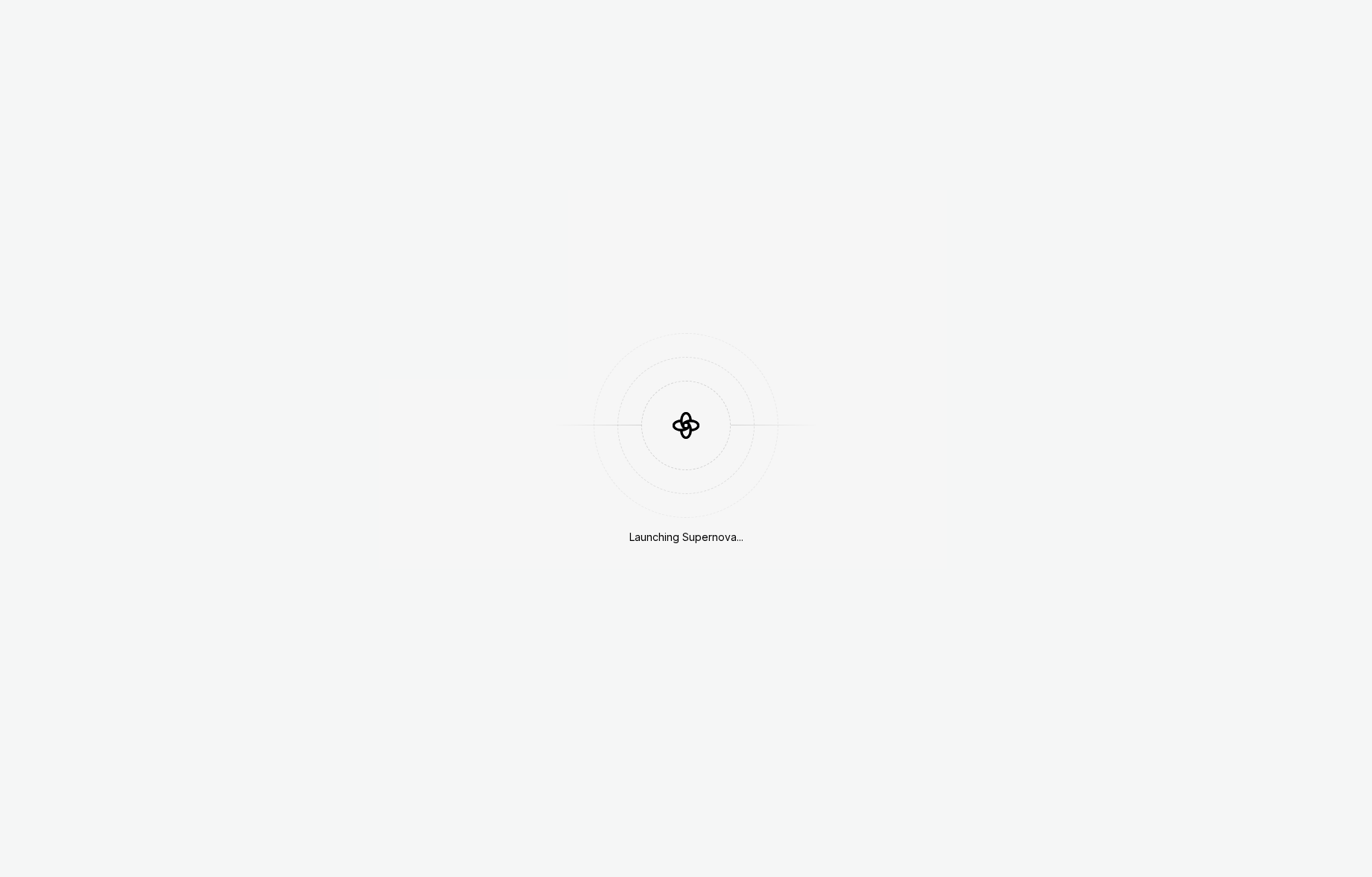 scroll, scrollTop: 0, scrollLeft: 0, axis: both 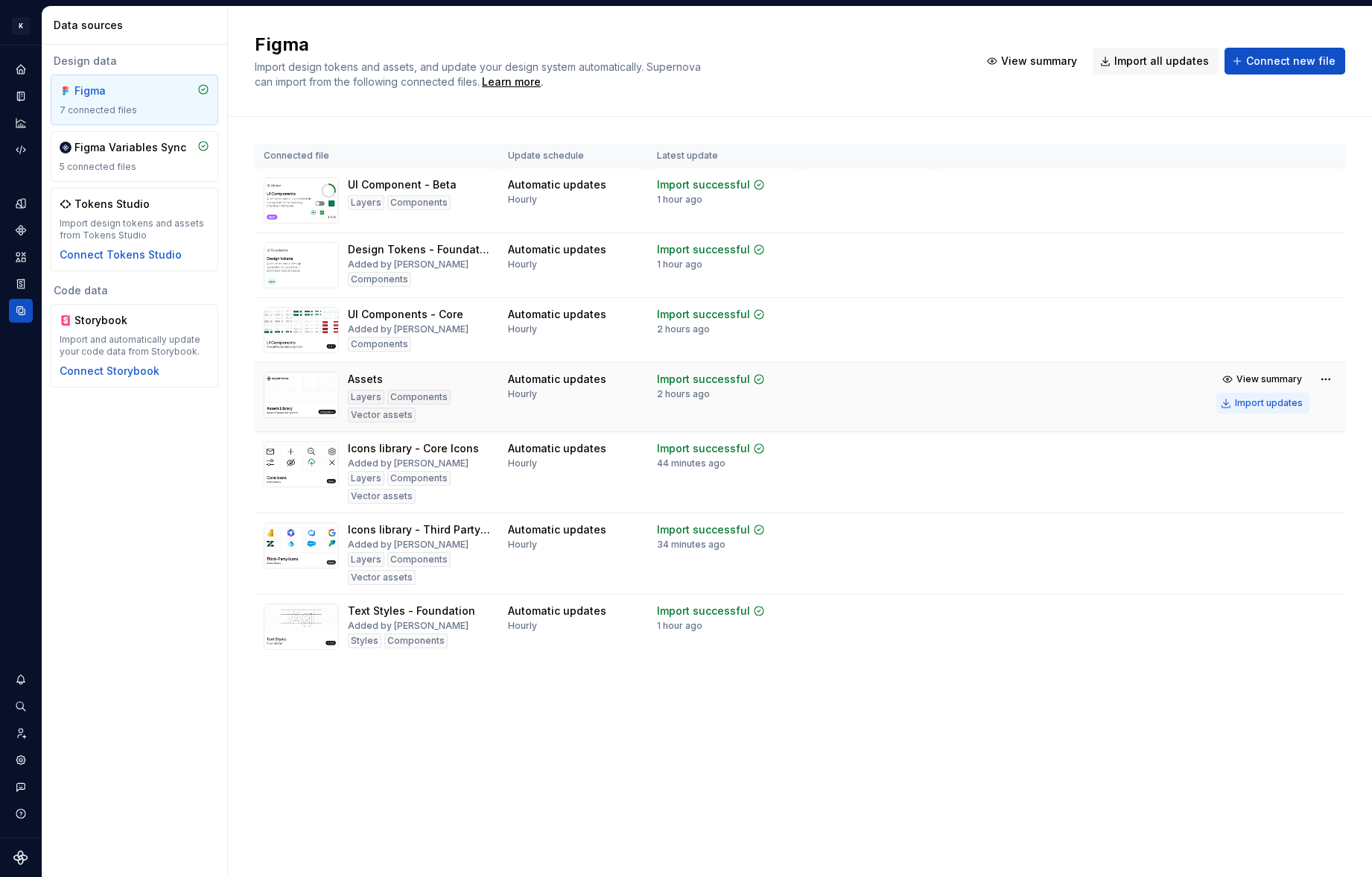 click on "Import updates" at bounding box center (1268, 403) 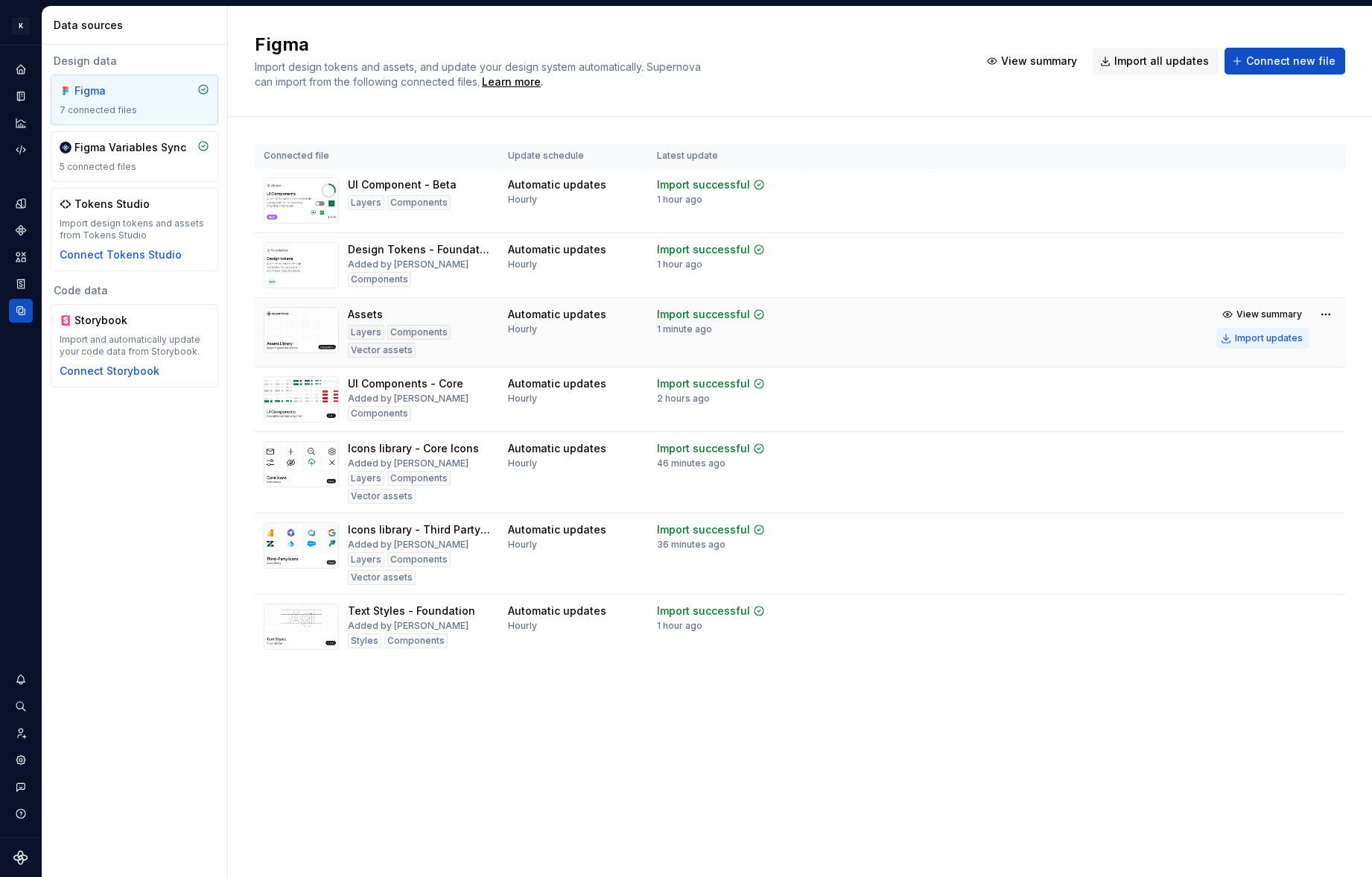 click on "Import updates" at bounding box center (1268, 338) 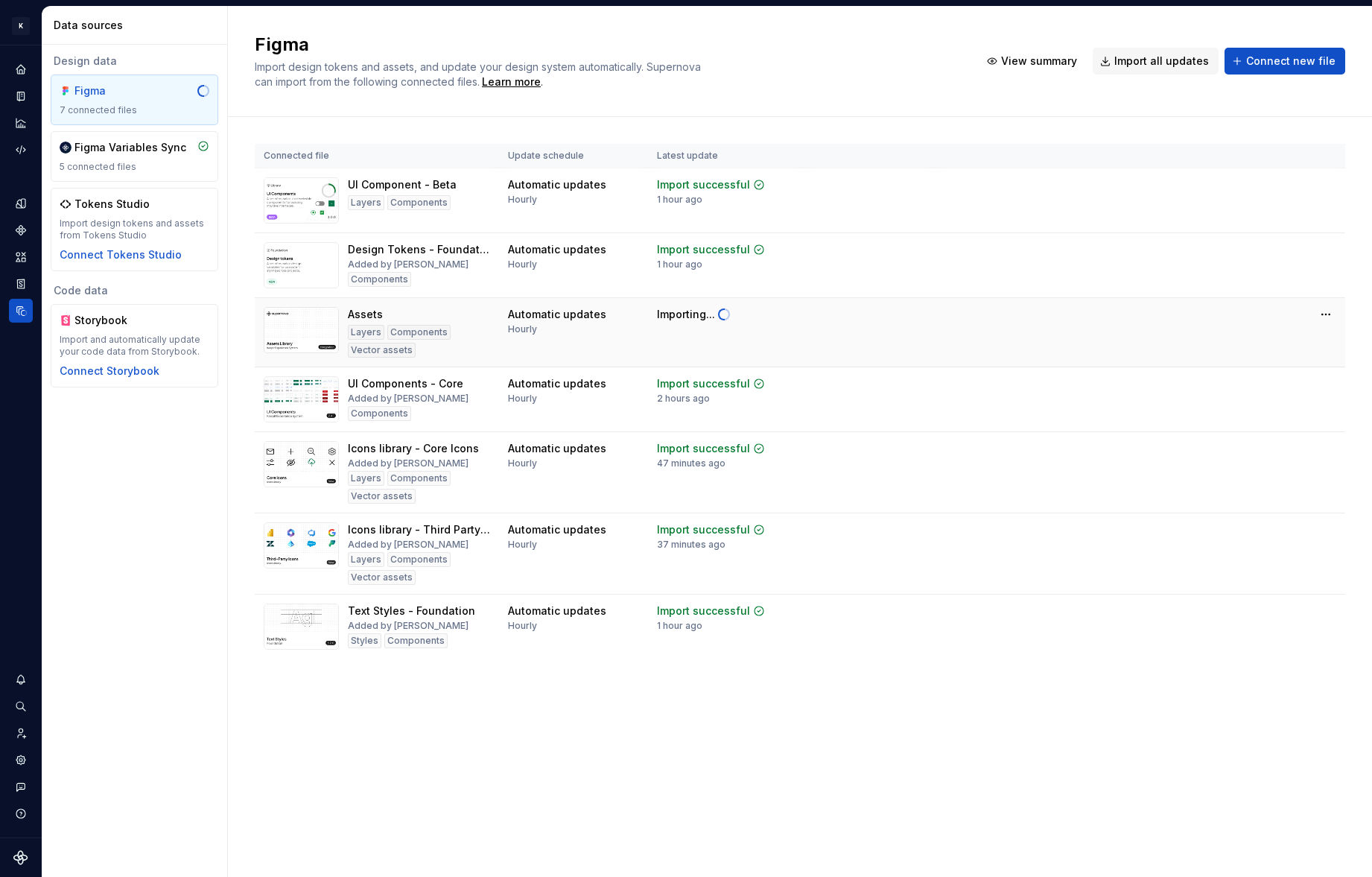 click on "Figma Import design tokens and assets, and update your design system automatically. Supernova can import from the following connected files.   Learn more ." at bounding box center (608, 61) 